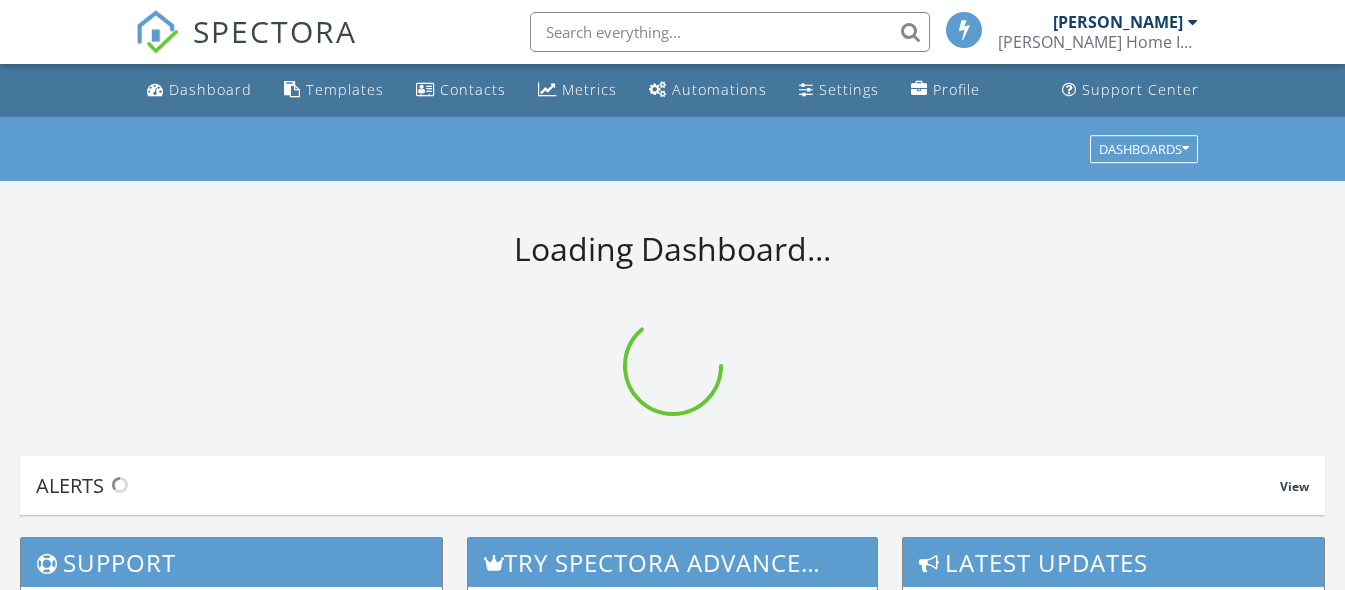 scroll, scrollTop: 0, scrollLeft: 0, axis: both 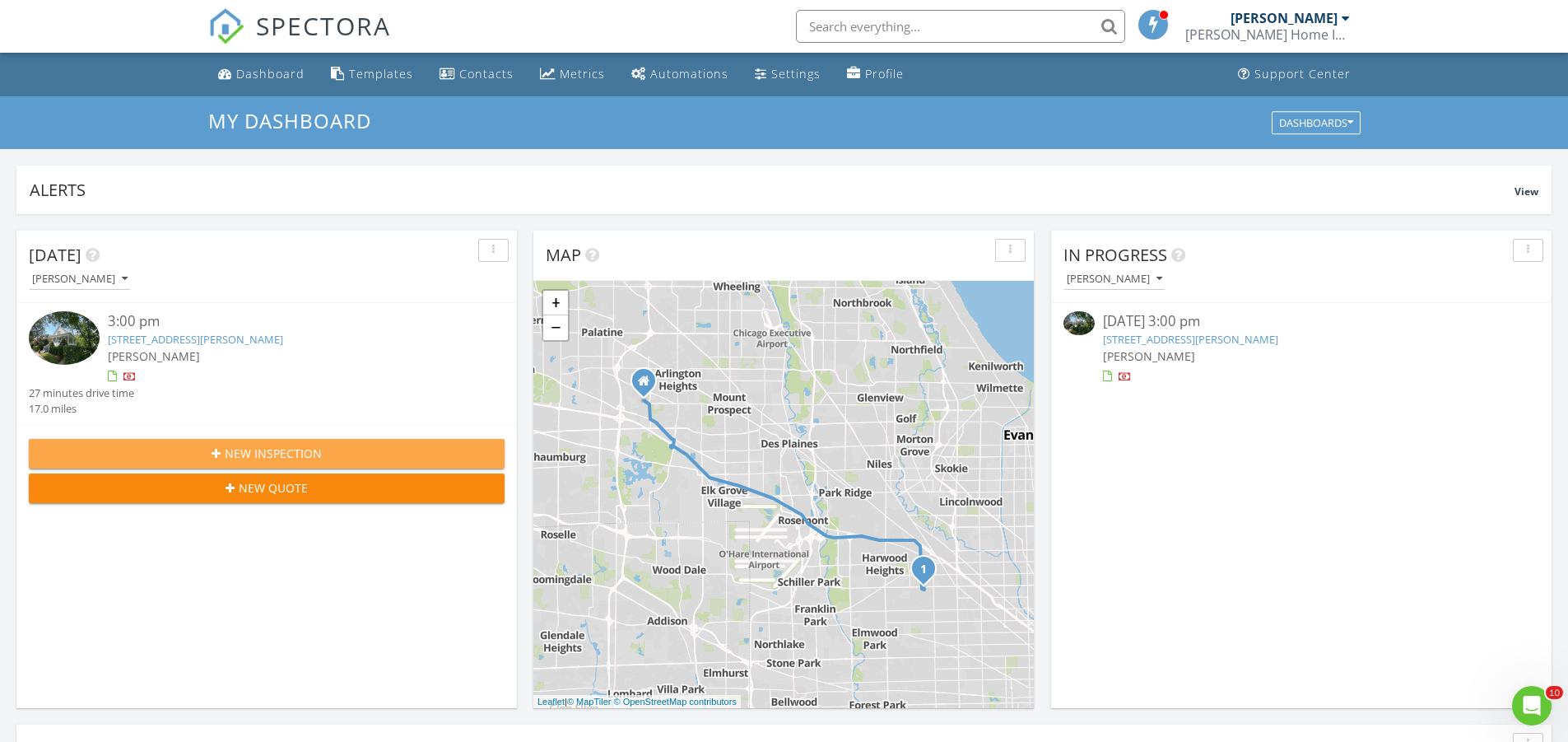 click on "New Inspection" at bounding box center [273, 453] 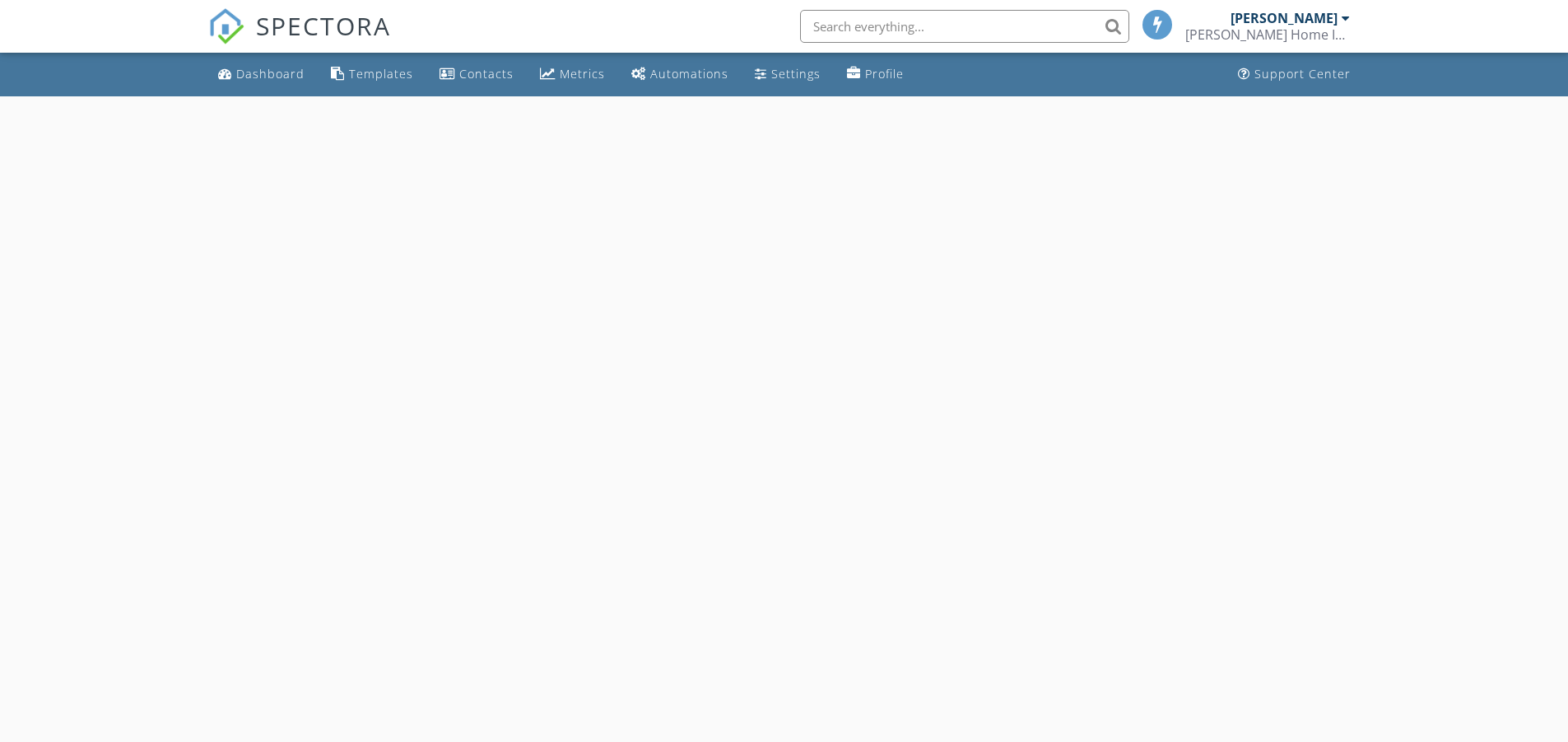 scroll, scrollTop: 0, scrollLeft: 0, axis: both 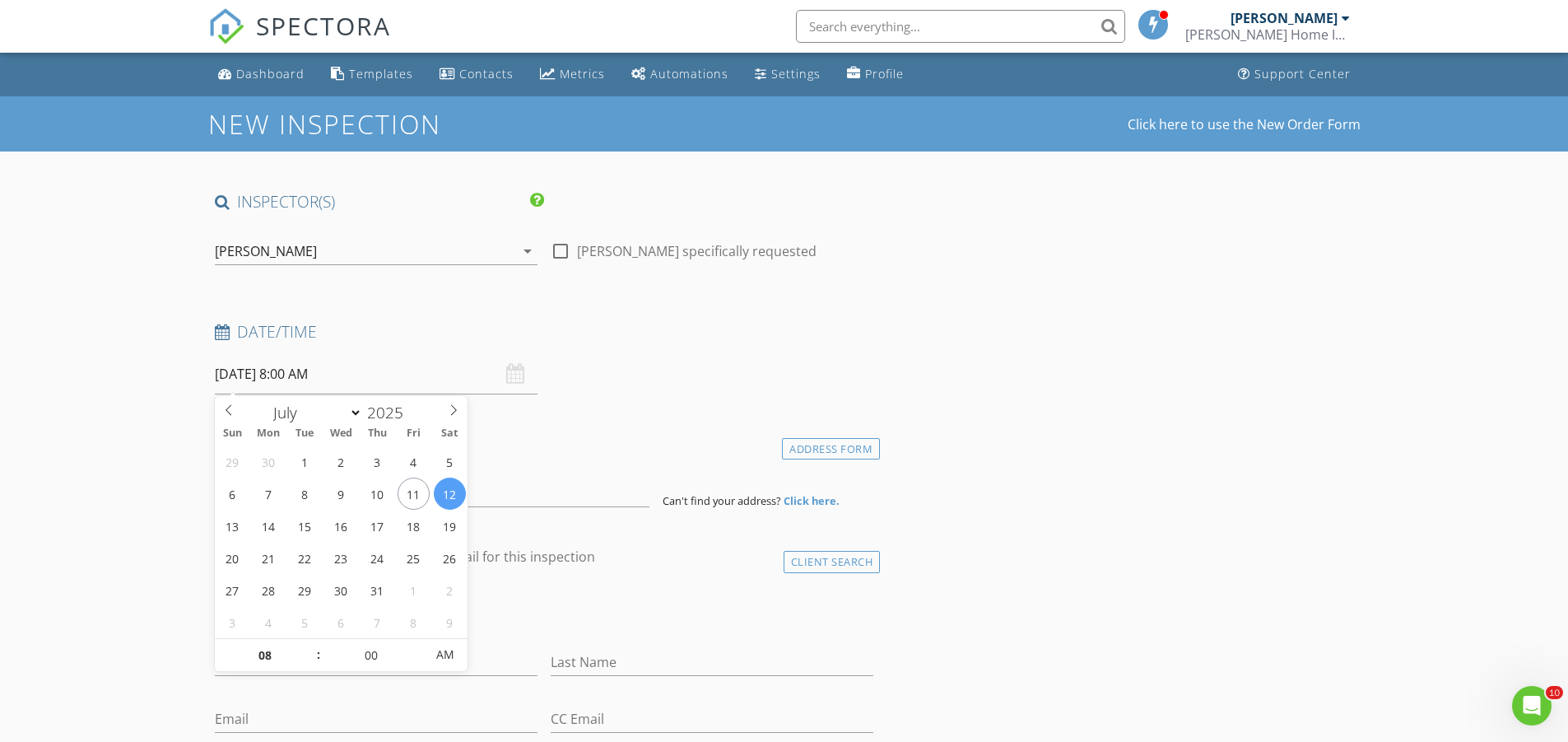click on "07/12/2025 8:00 AM" at bounding box center [376, 374] 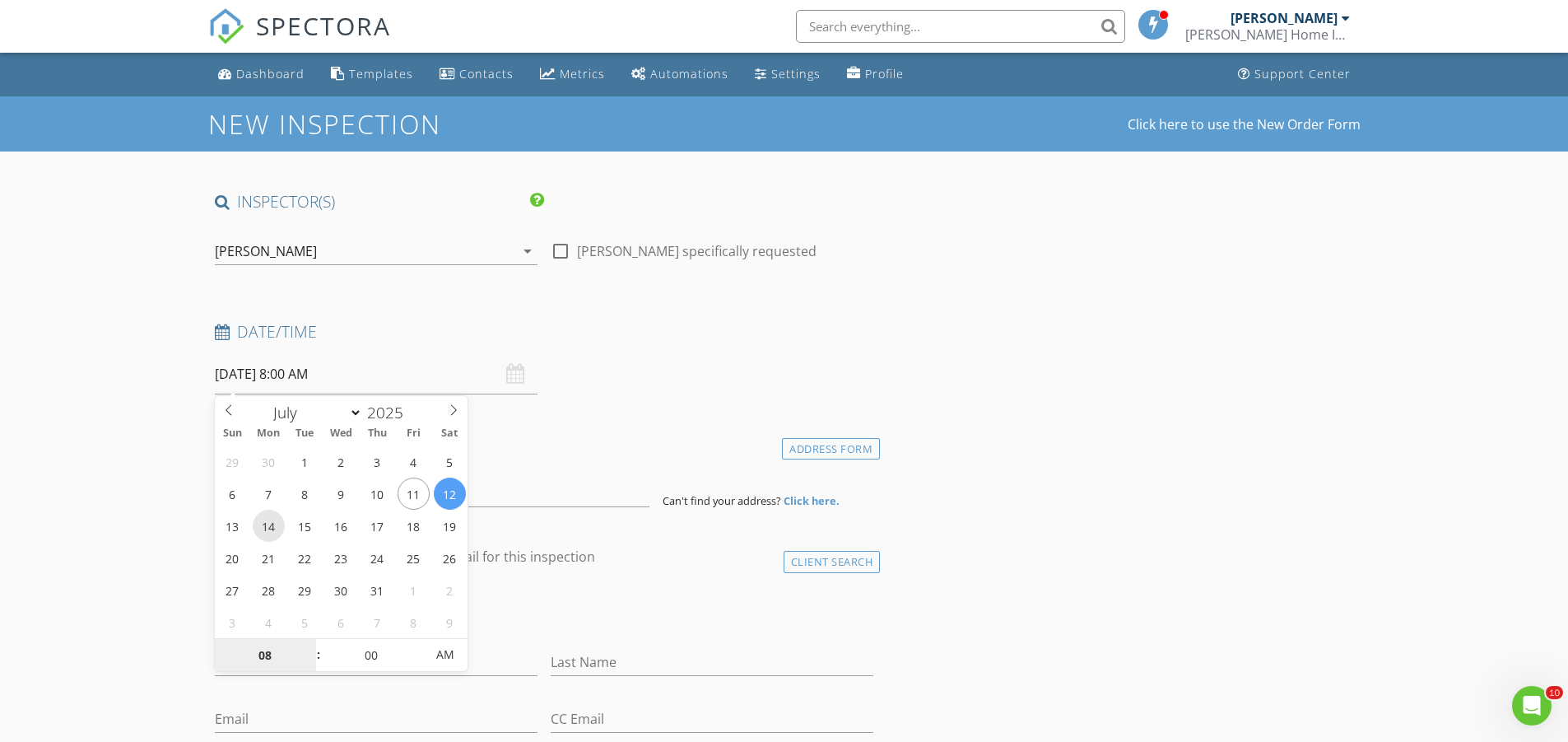 type on "07/14/2025 8:00 AM" 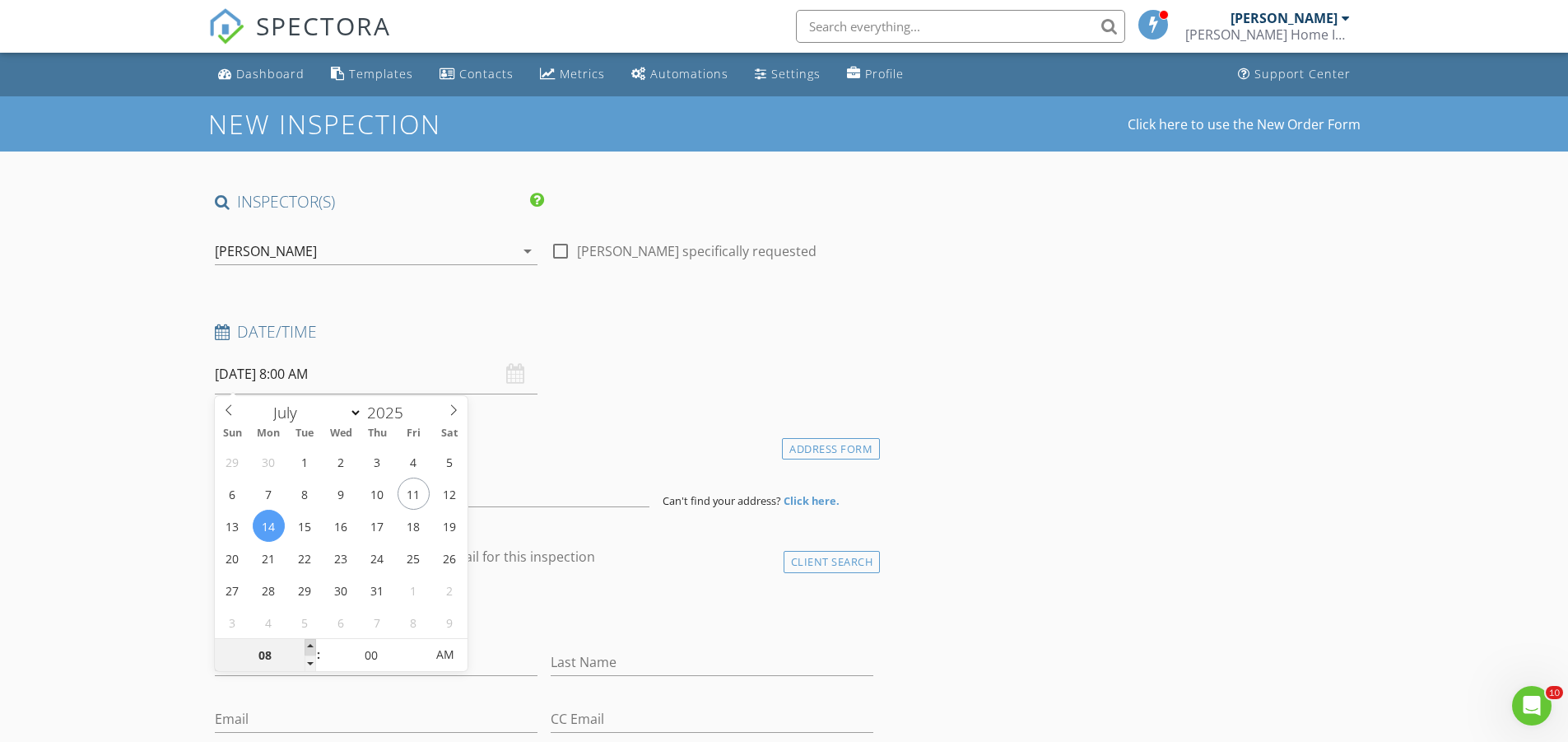 type on "09" 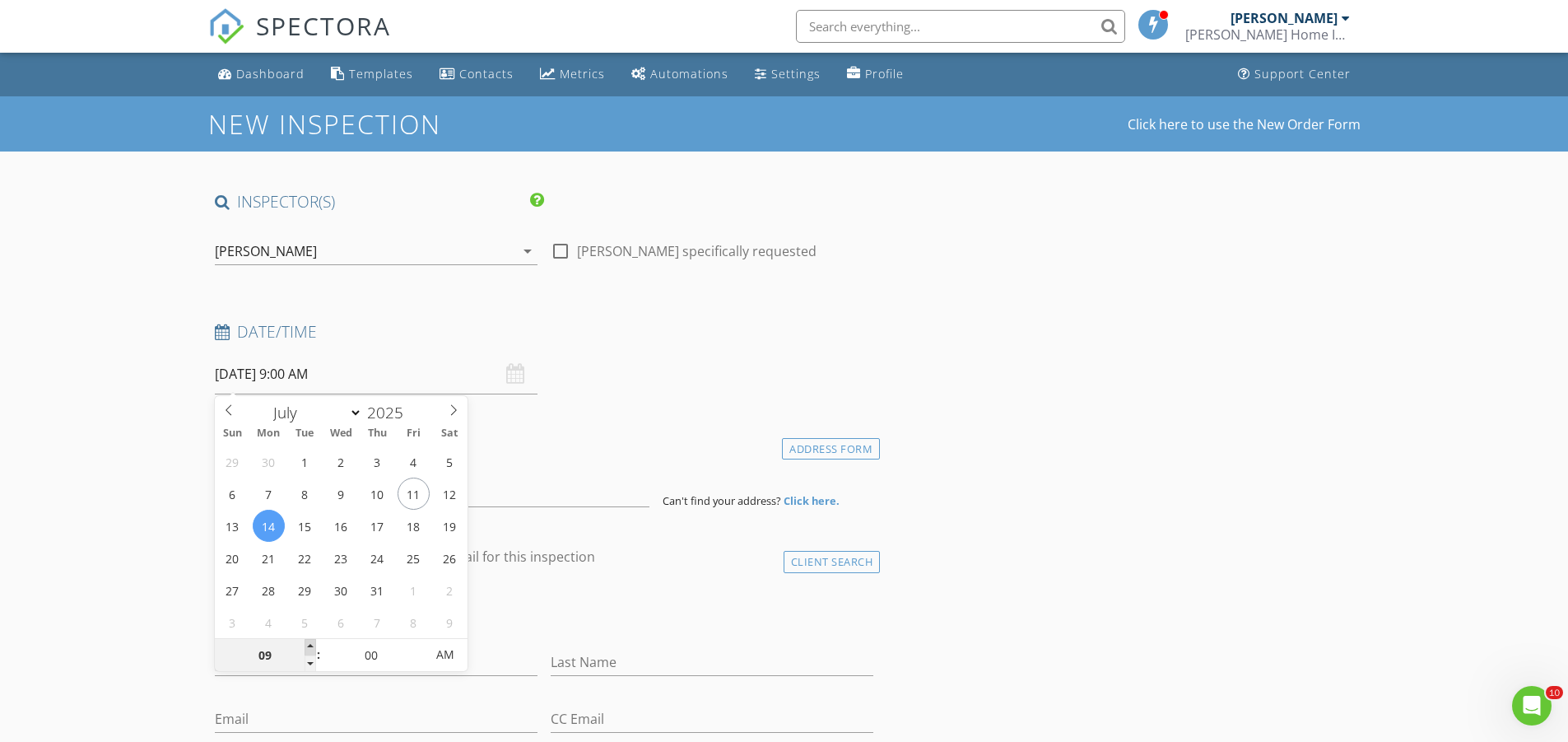 click at bounding box center [310, 647] 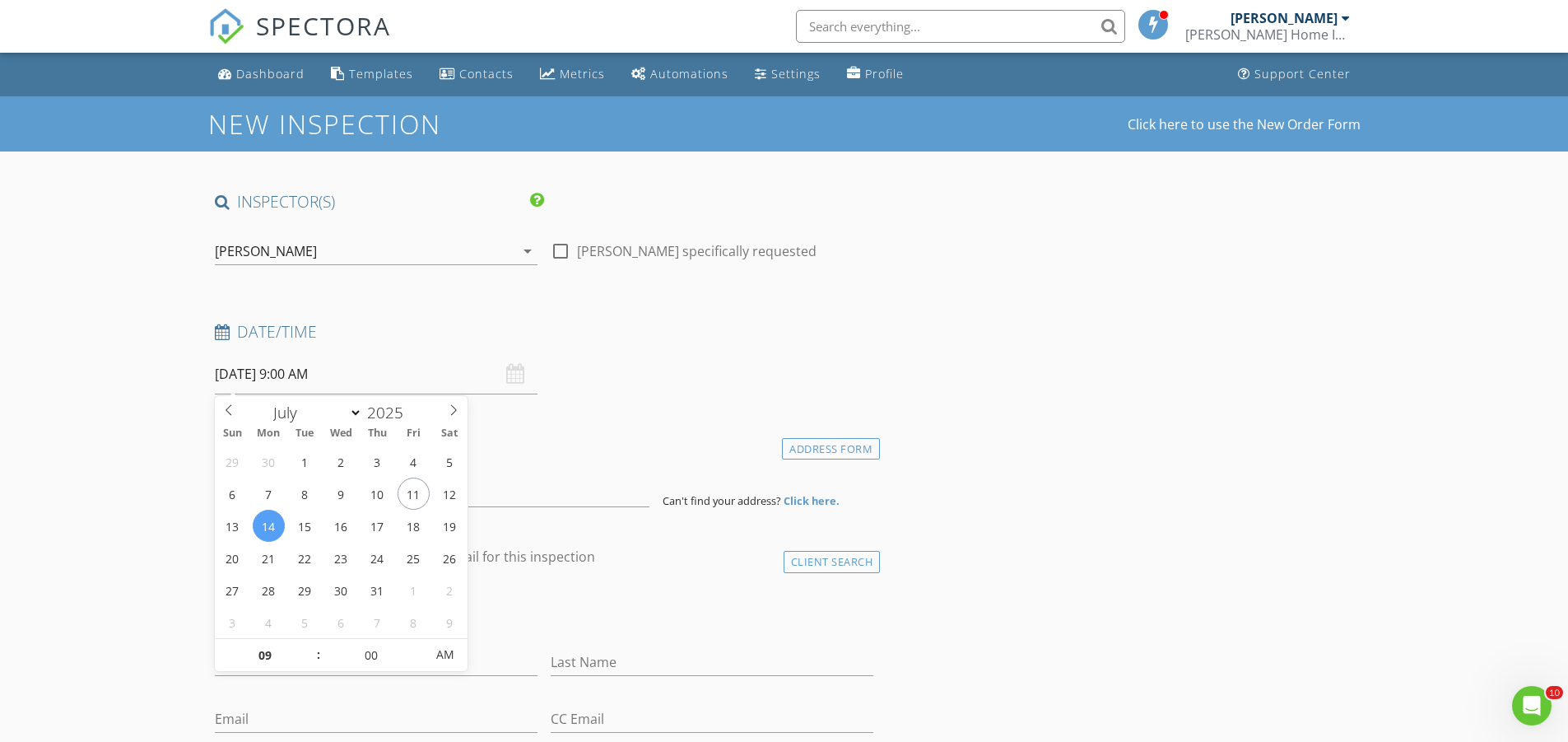 click on "New Inspection
Click here to use the New Order Form
INSPECTOR(S)
check_box   Alex Murphy   PRIMARY   Alex Murphy arrow_drop_down   check_box_outline_blank Alex Murphy specifically requested
Date/Time
07/14/2025 9:00 AM
Location
Address Form       Can't find your address?   Click here.
client
check_box Enable Client CC email for this inspection   Client Search     check_box_outline_blank Client is a Company/Organization     First Name   Last Name   Email   CC Email   Phone           Notes   Private Notes
ADD ADDITIONAL client
SERVICES
check_box_outline_blank   Residential Inspection   arrow_drop_down     Select Discount Code arrow_drop_down    Charges       TOTAL   $0.00    Duration    No services with durations selected      Templates    No templates selected" at bounding box center (784, 1345) 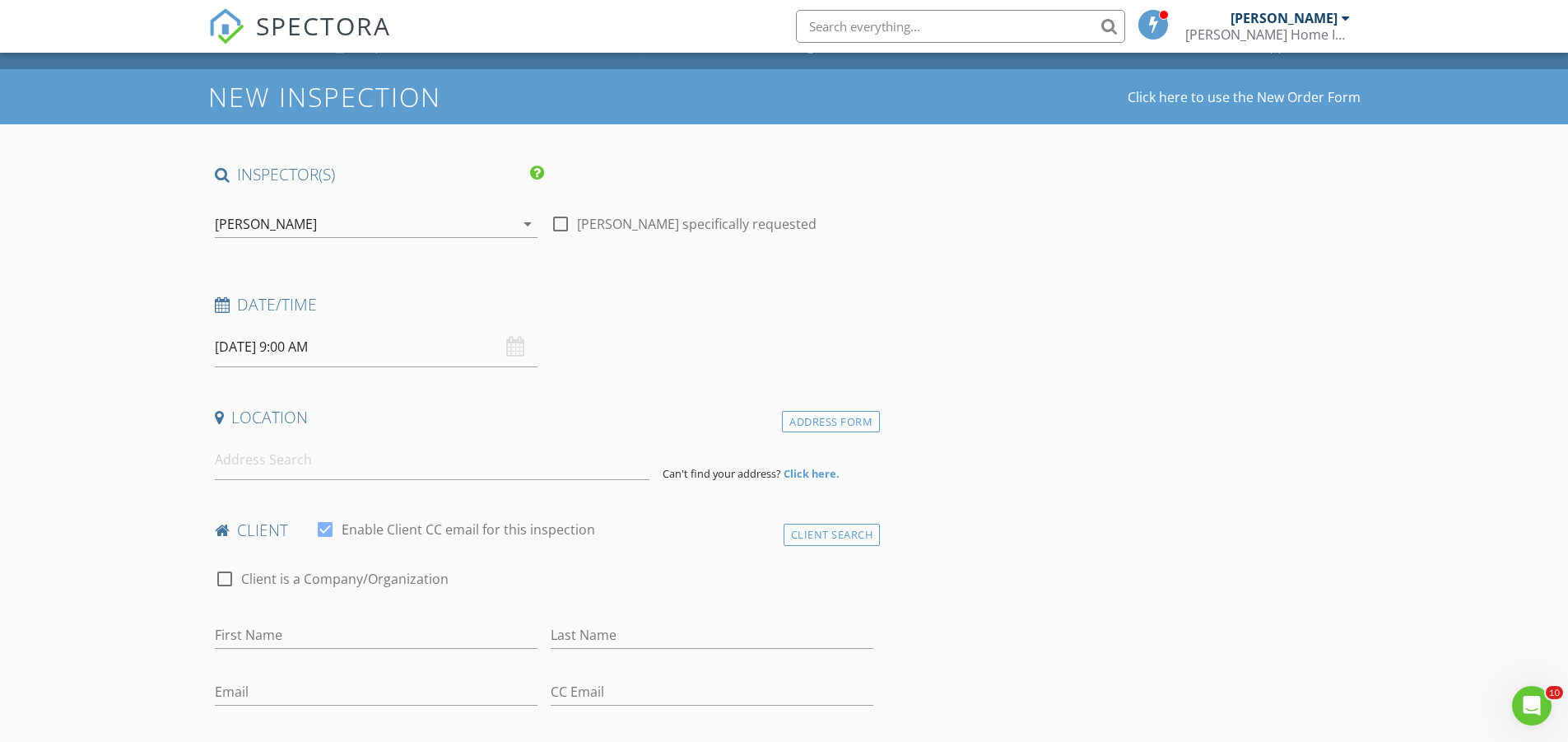 scroll, scrollTop: 51, scrollLeft: 0, axis: vertical 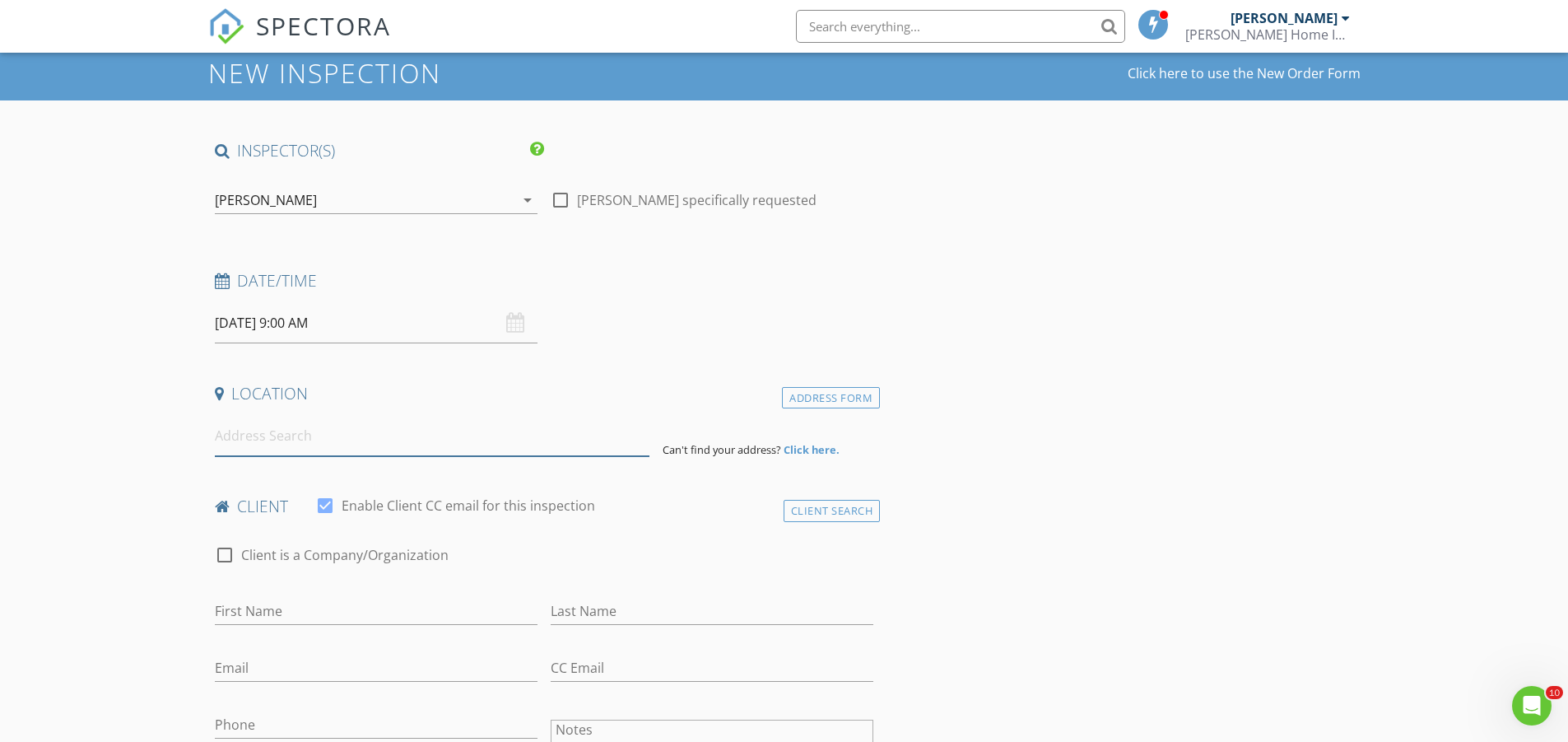 click at bounding box center (432, 436) 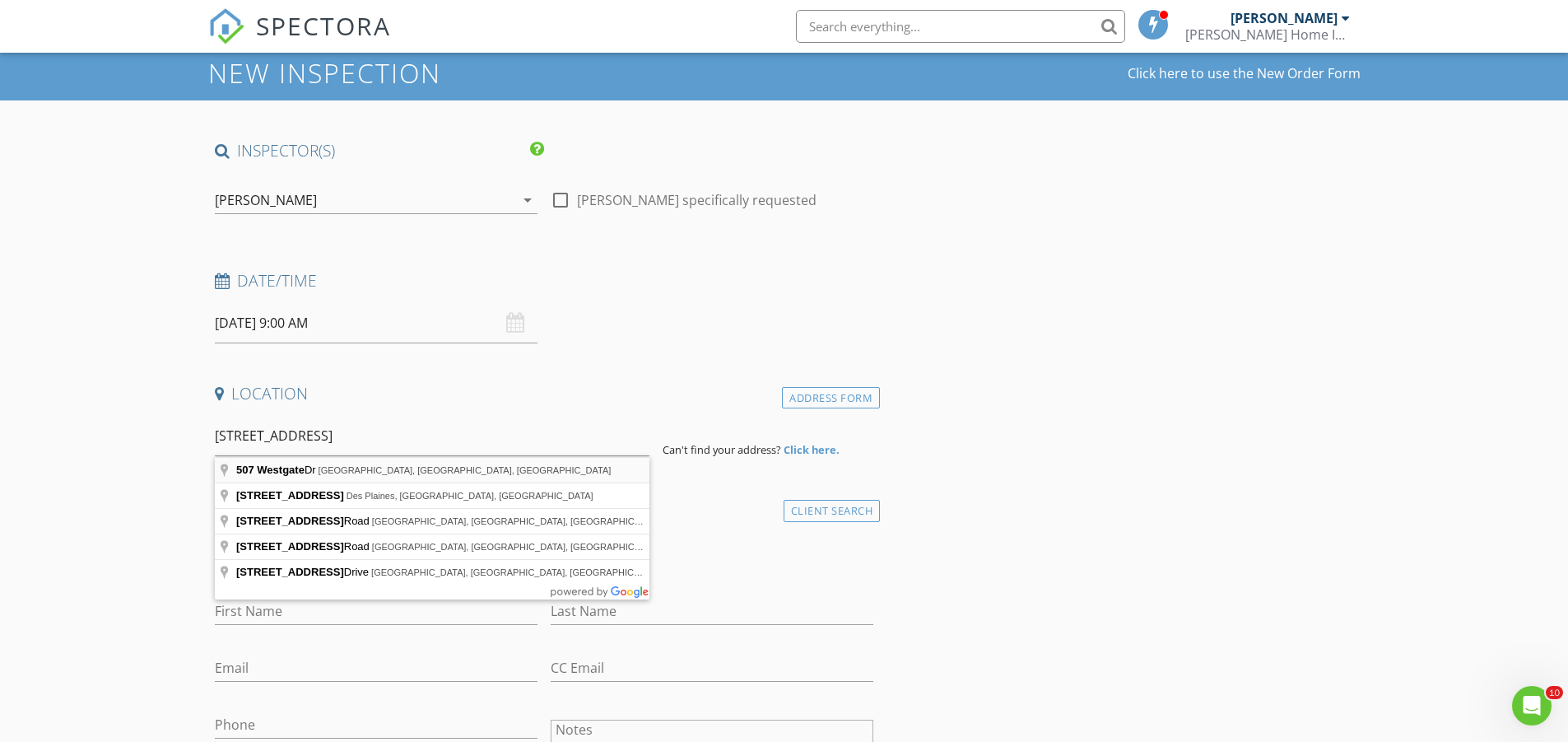 type on "507 Westgate Dr, Aurora, IL, USA" 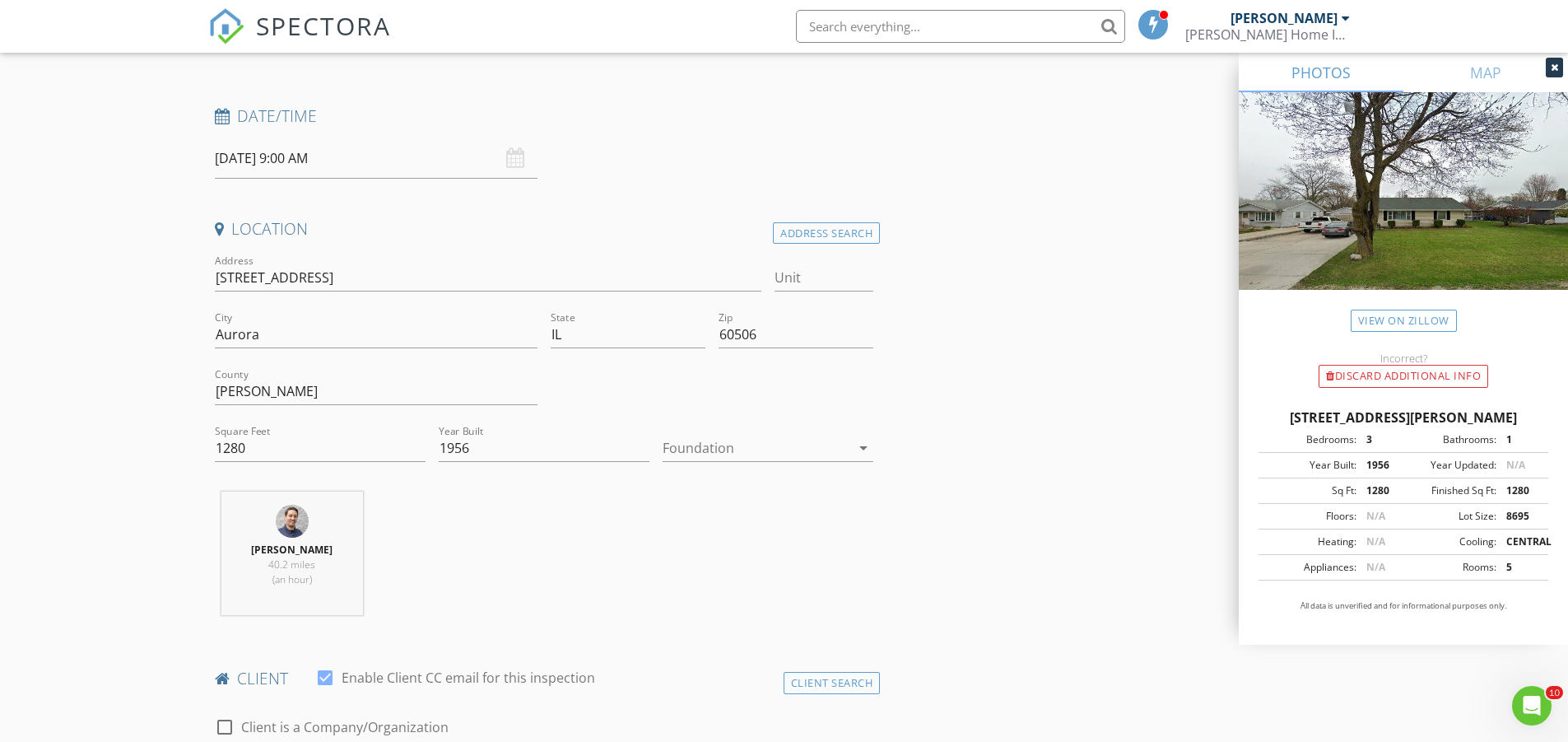 scroll, scrollTop: 220, scrollLeft: 0, axis: vertical 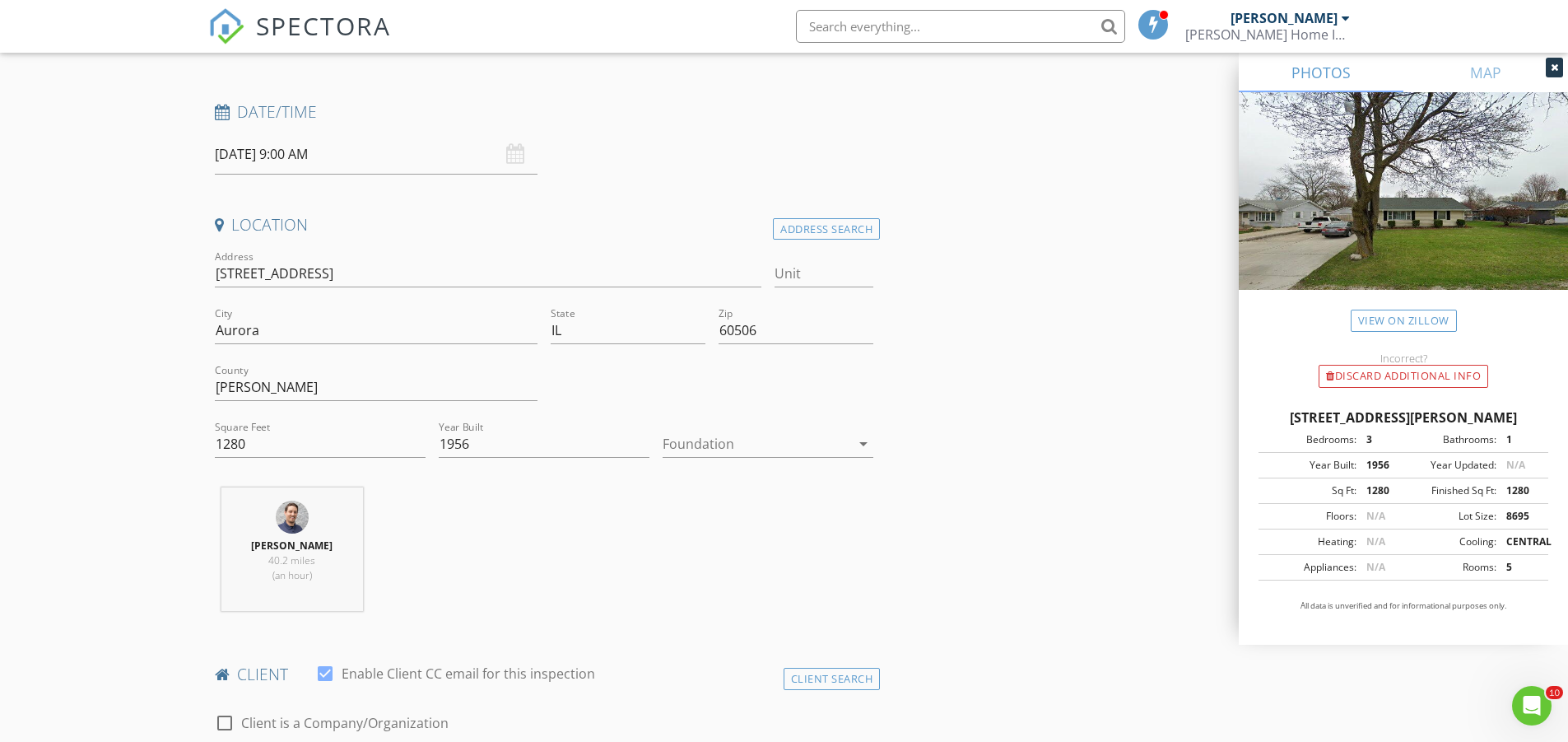 click at bounding box center [756, 444] 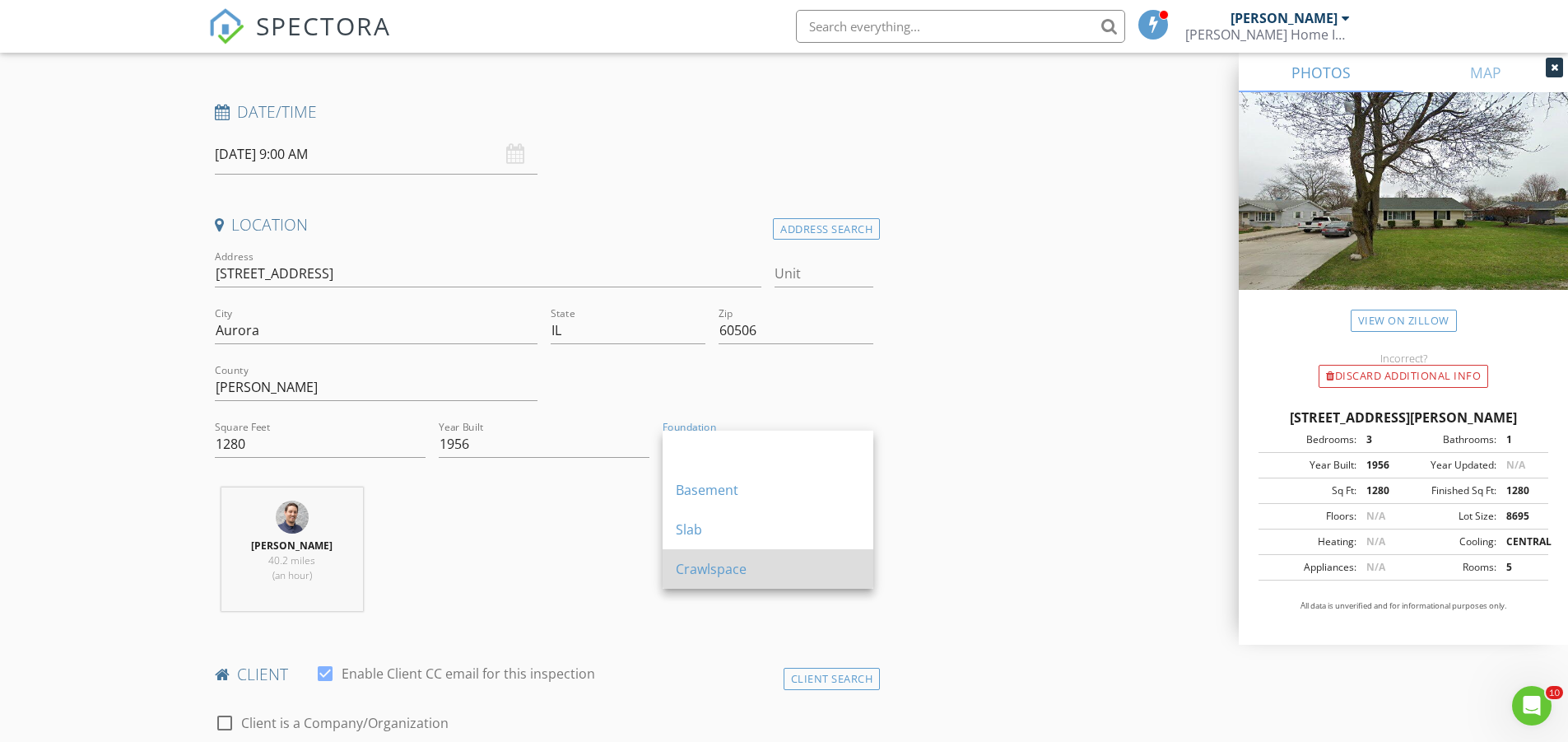 click on "Crawlspace" at bounding box center (768, 569) 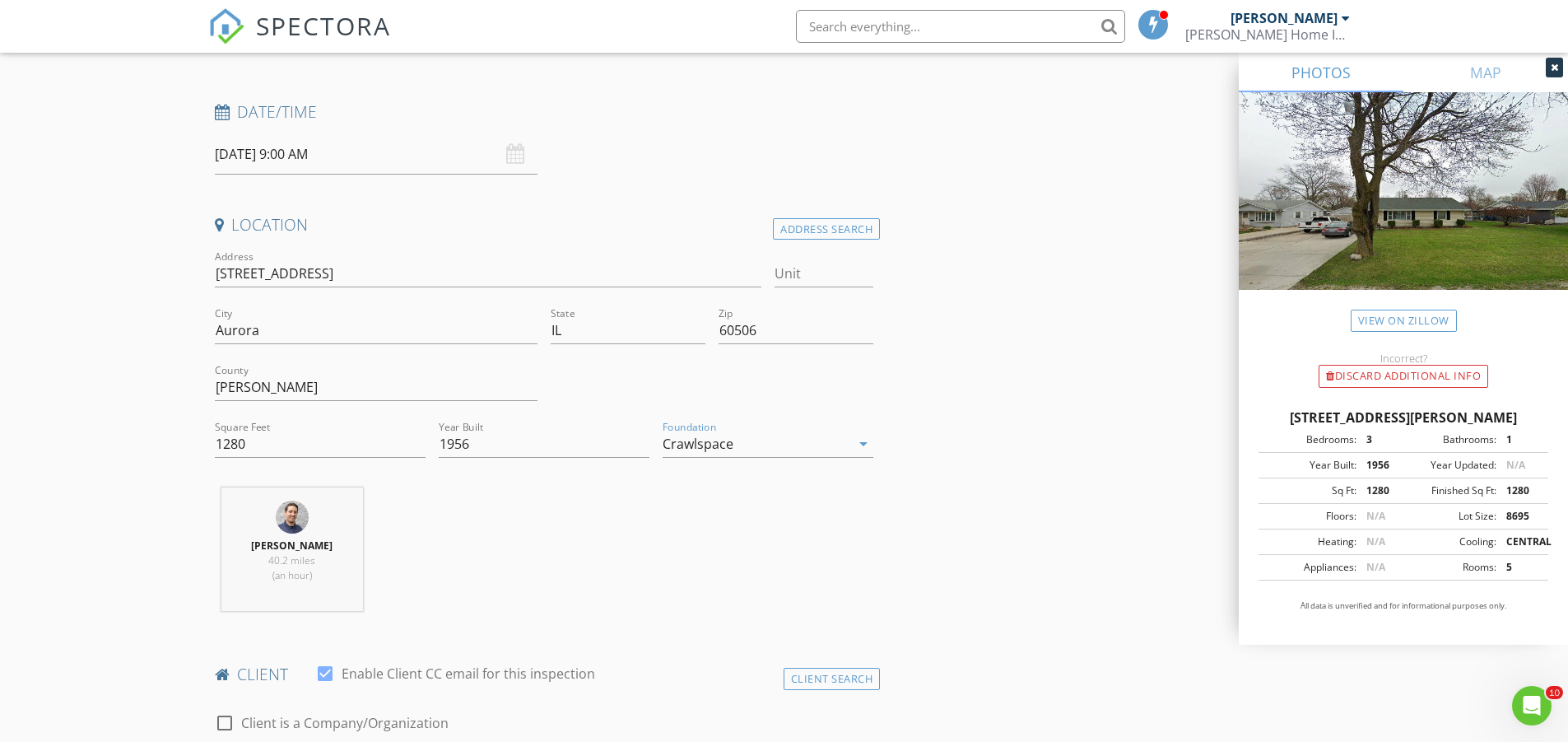 click on "INSPECTOR(S)
check_box   Alex Murphy   PRIMARY   Alex Murphy arrow_drop_down   check_box_outline_blank Alex Murphy specifically requested
Date/Time
07/14/2025 9:00 AM
Location
Address Search       Address 507 Westgate Dr   Unit   City Aurora   State IL   Zip 60506   County Kane     Square Feet 1280   Year Built 1956   Foundation Crawlspace arrow_drop_down     Alex Murphy     40.2 miles     (an hour)
client
check_box Enable Client CC email for this inspection   Client Search     check_box_outline_blank Client is a Company/Organization     First Name   Last Name   Email   CC Email   Phone           Notes   Private Notes
ADD ADDITIONAL client
SERVICES
check_box_outline_blank   Residential Inspection   arrow_drop_down     Select Discount Code arrow_drop_down    Charges" at bounding box center (784, 1321) 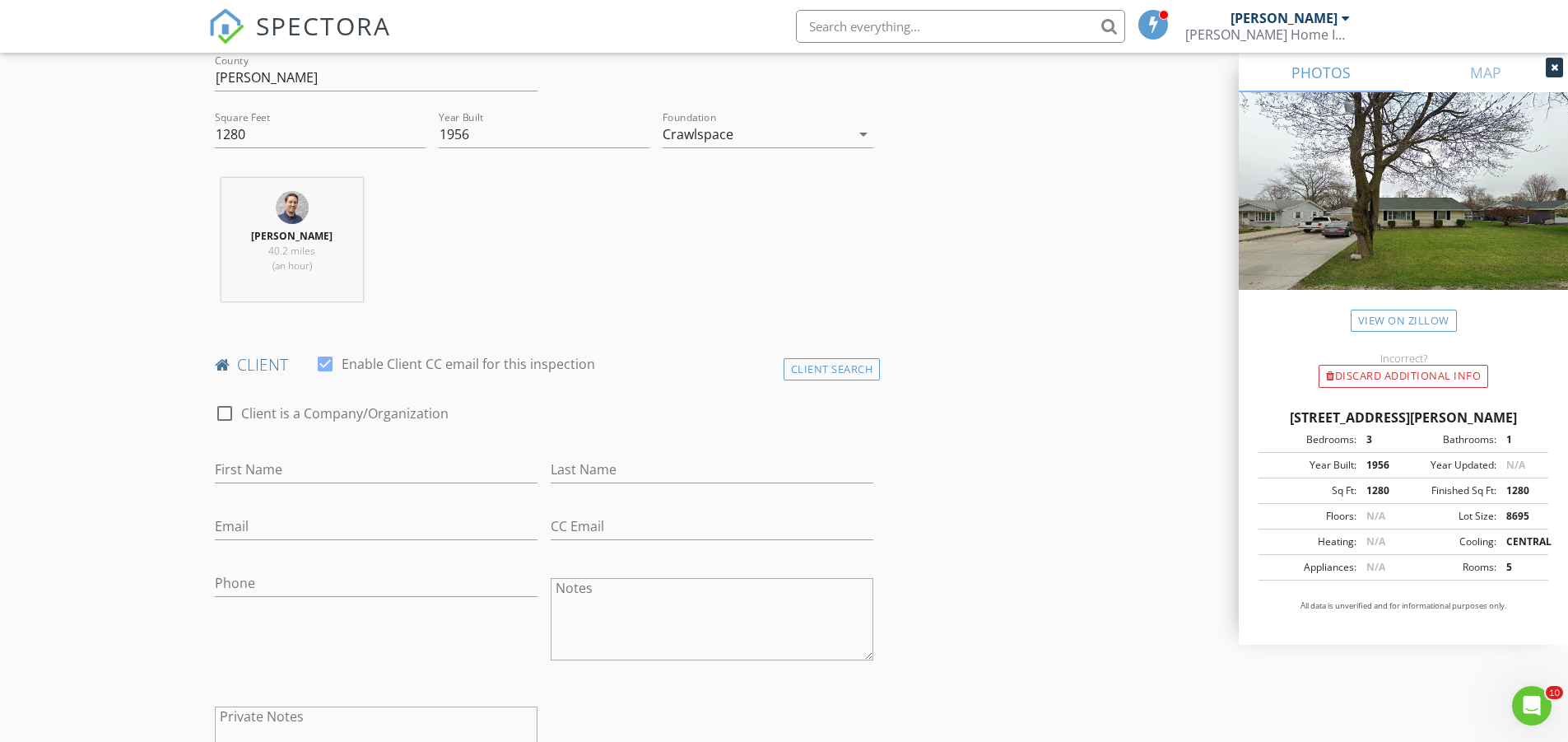 scroll, scrollTop: 533, scrollLeft: 0, axis: vertical 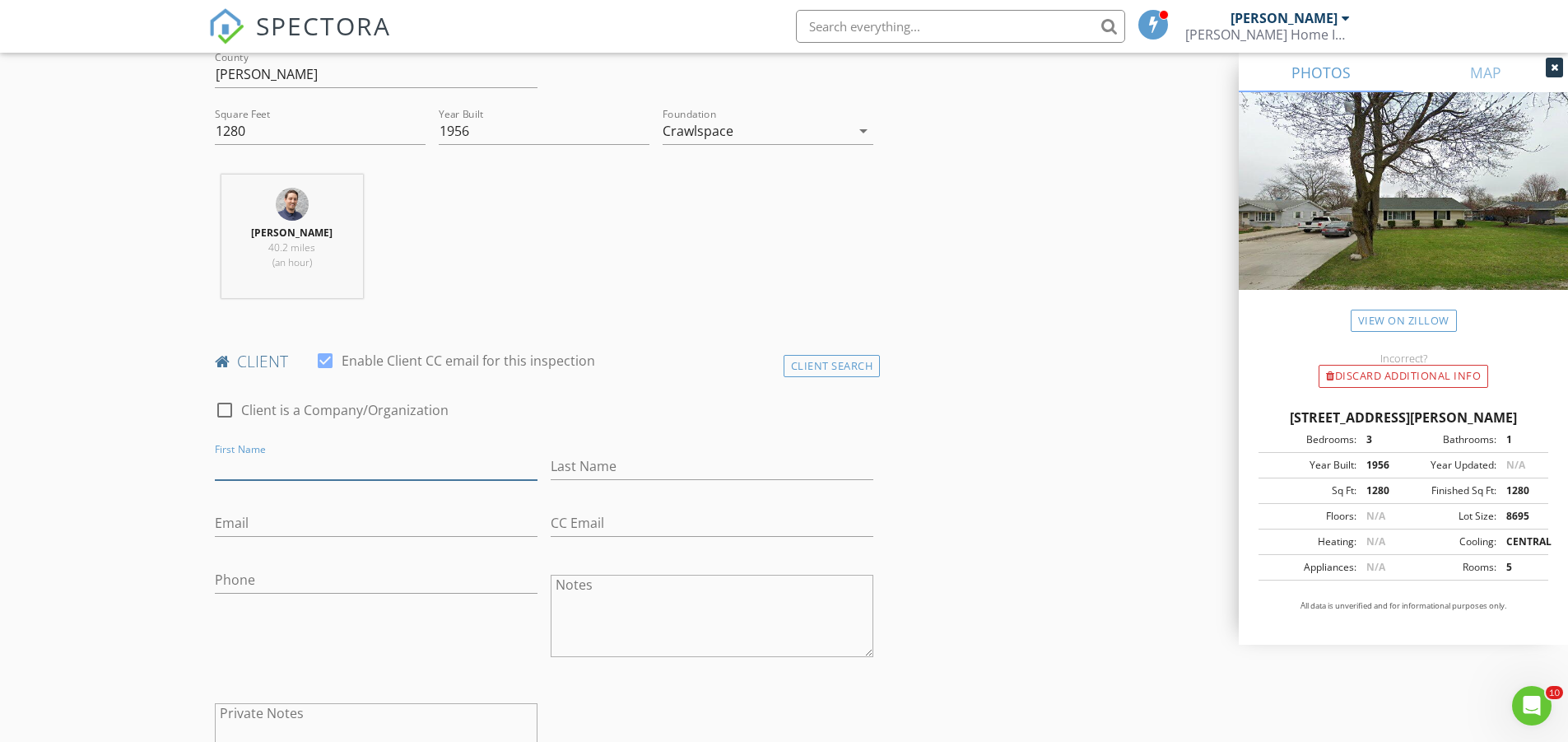 click on "First Name" at bounding box center [376, 466] 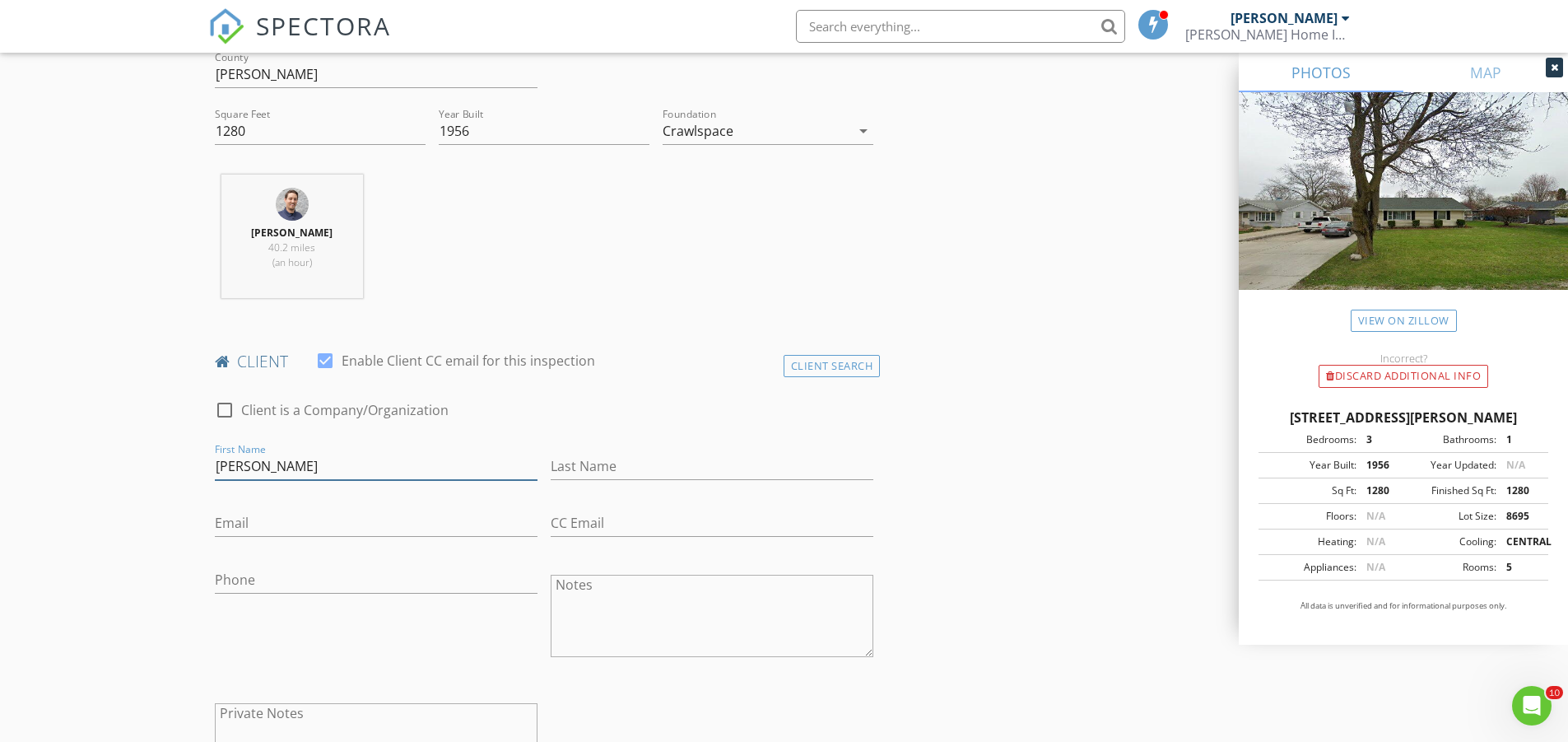 type on "Maria" 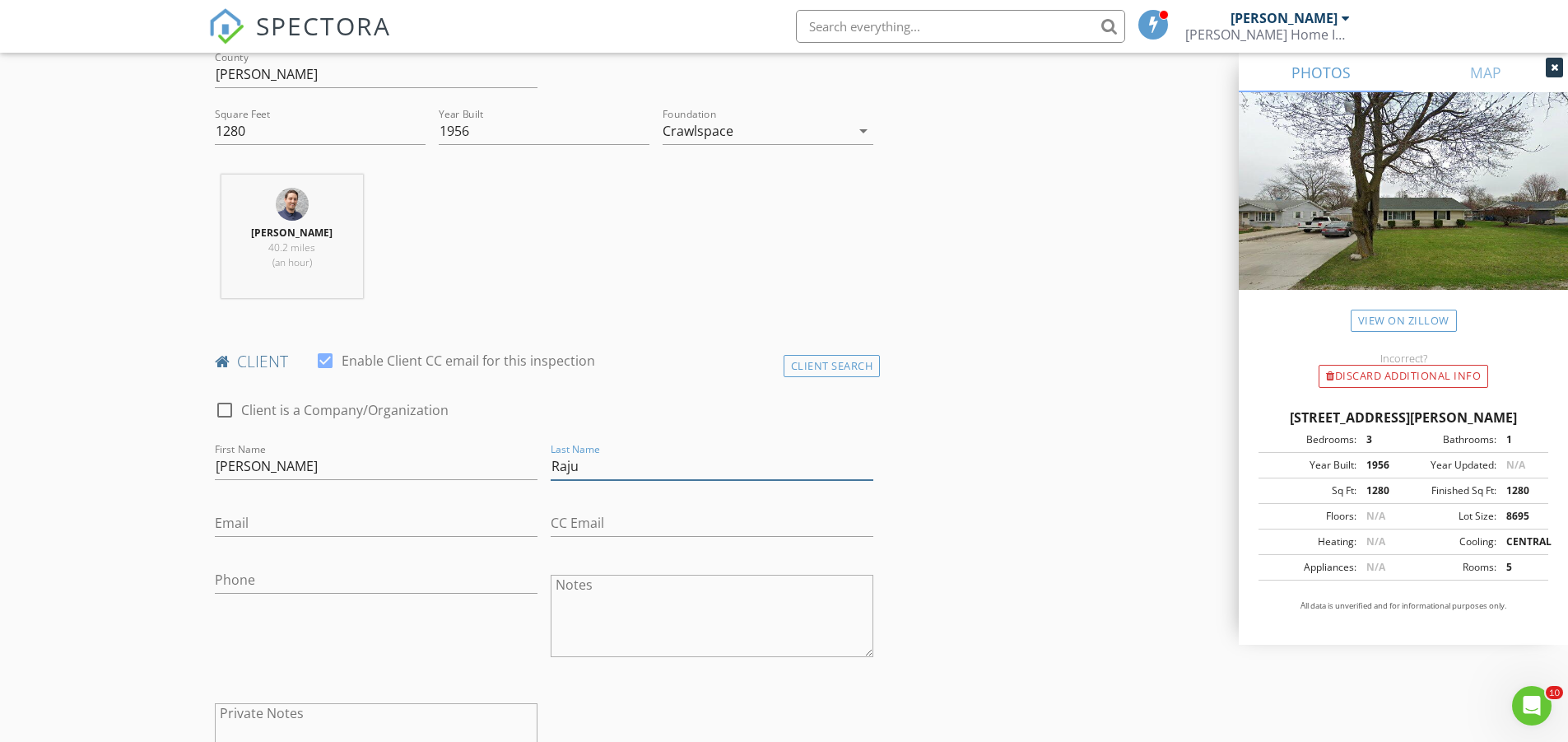 type on "Raju" 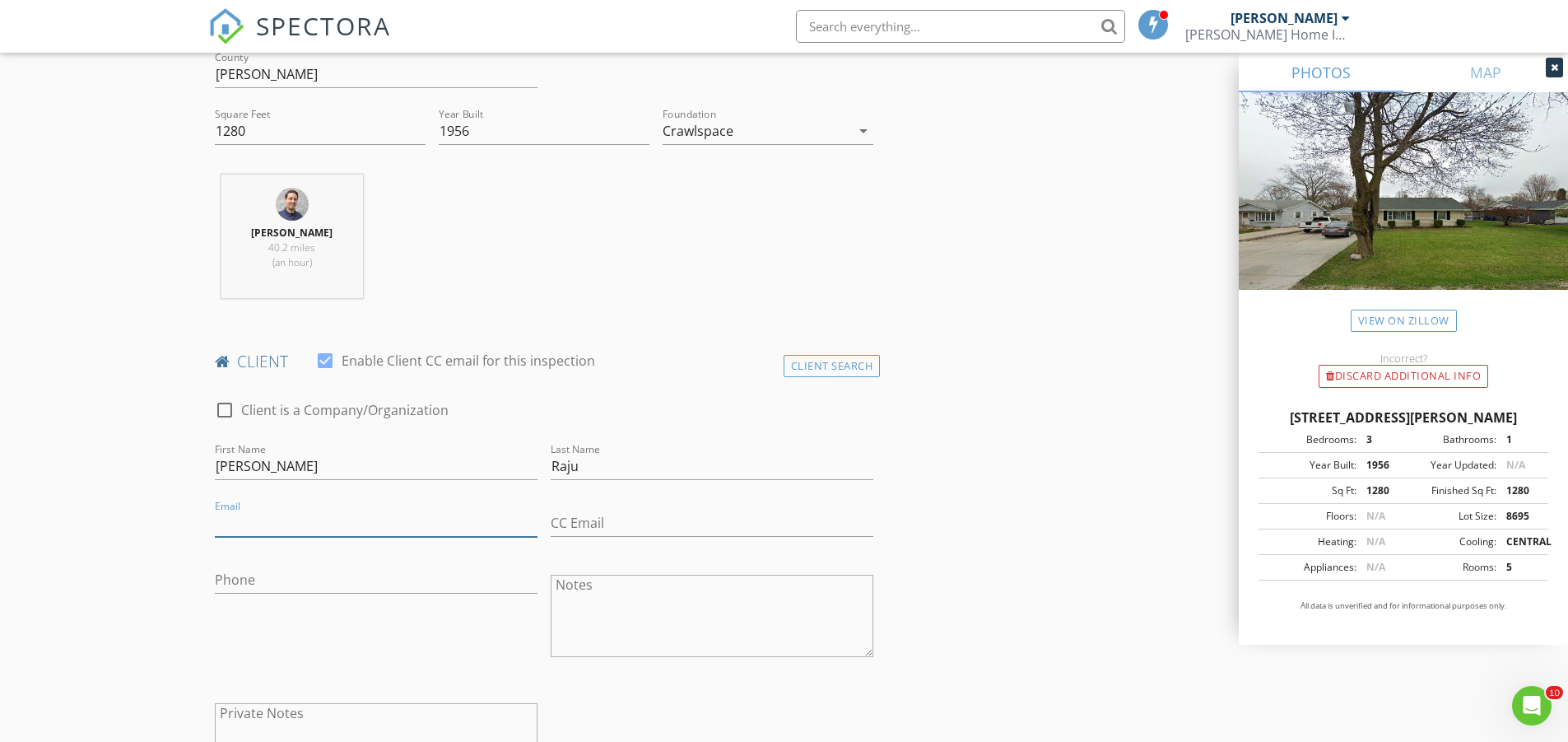 click on "Email" at bounding box center [376, 523] 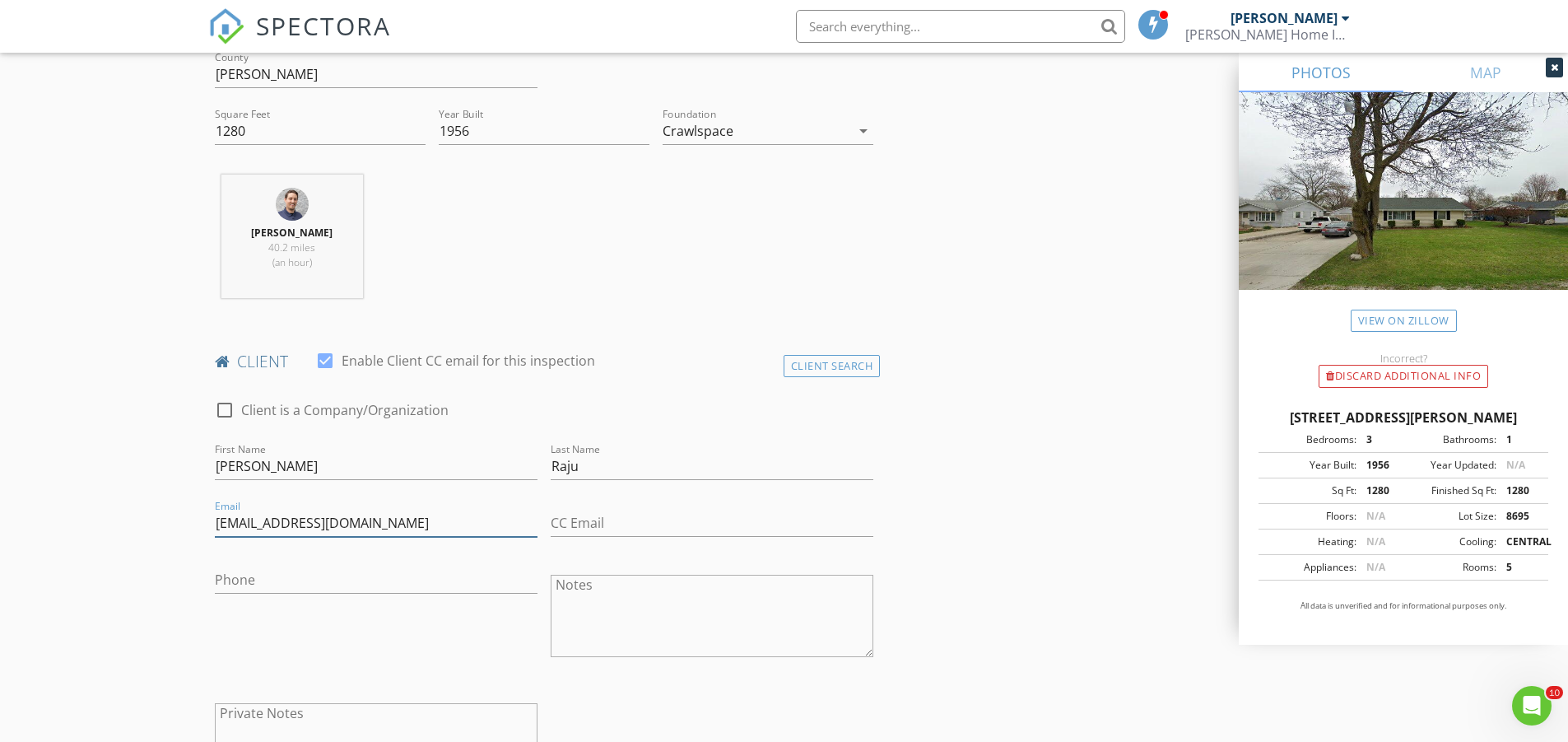 type on "mrmdc2427@gmail.com" 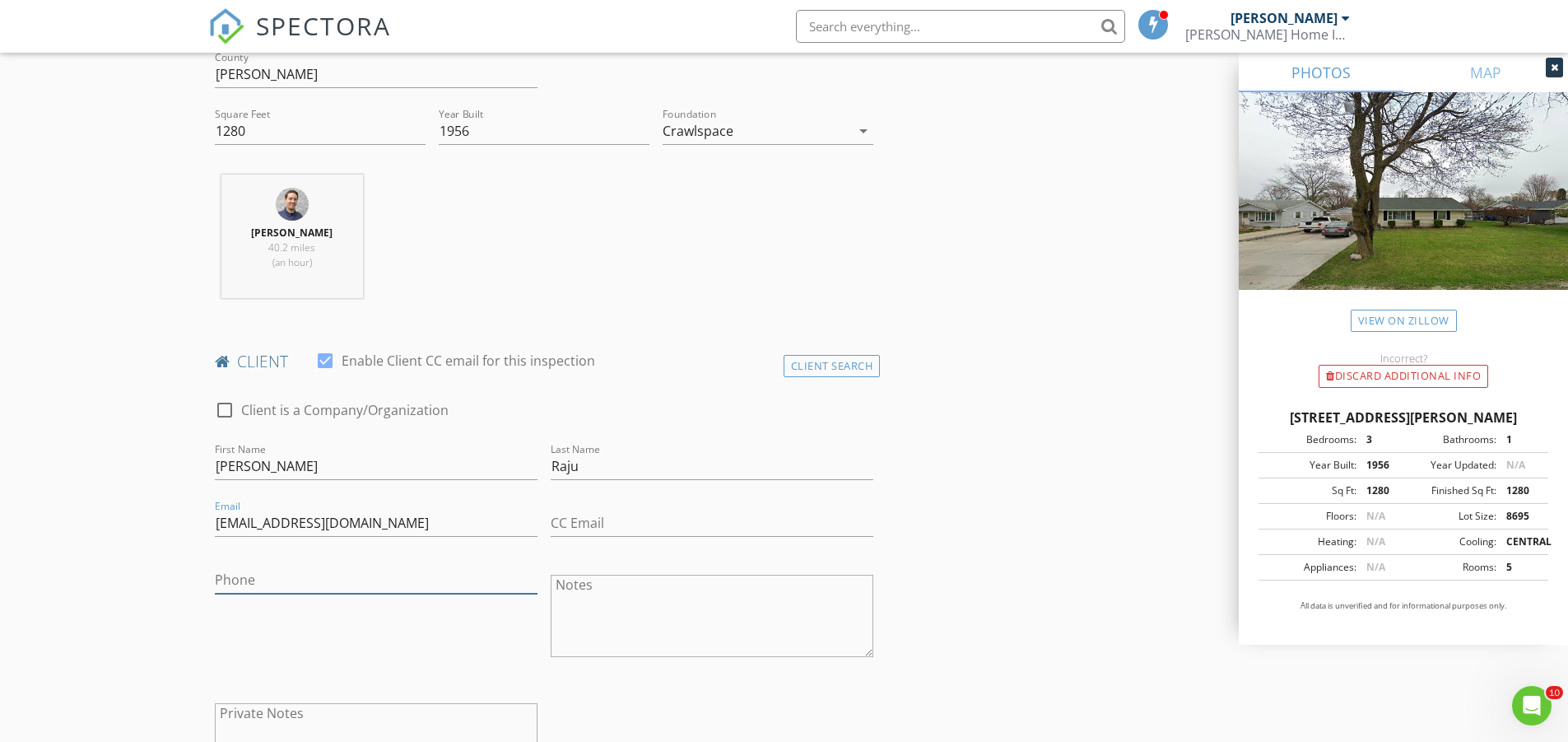click on "Phone" at bounding box center [376, 580] 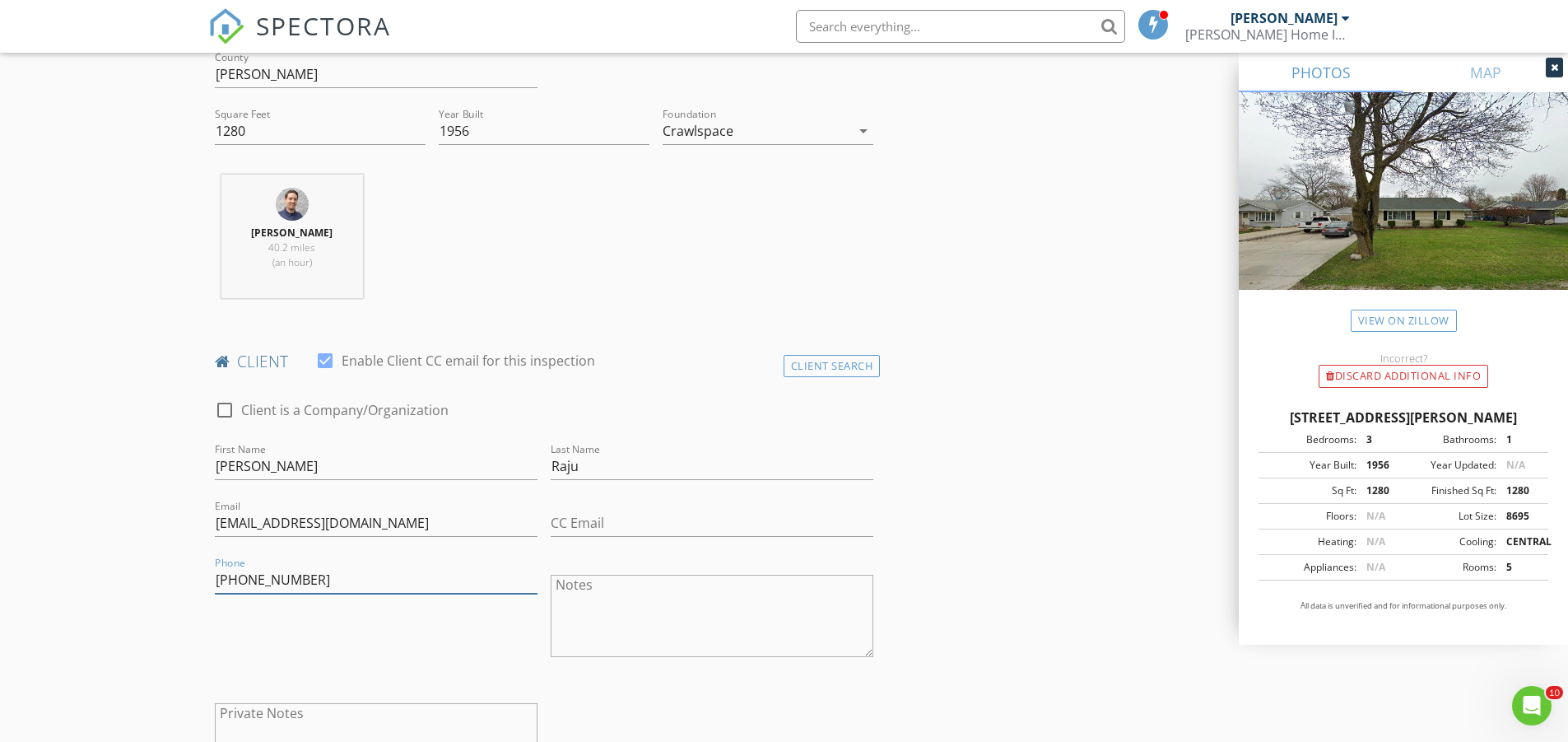 type on "224-409-5771" 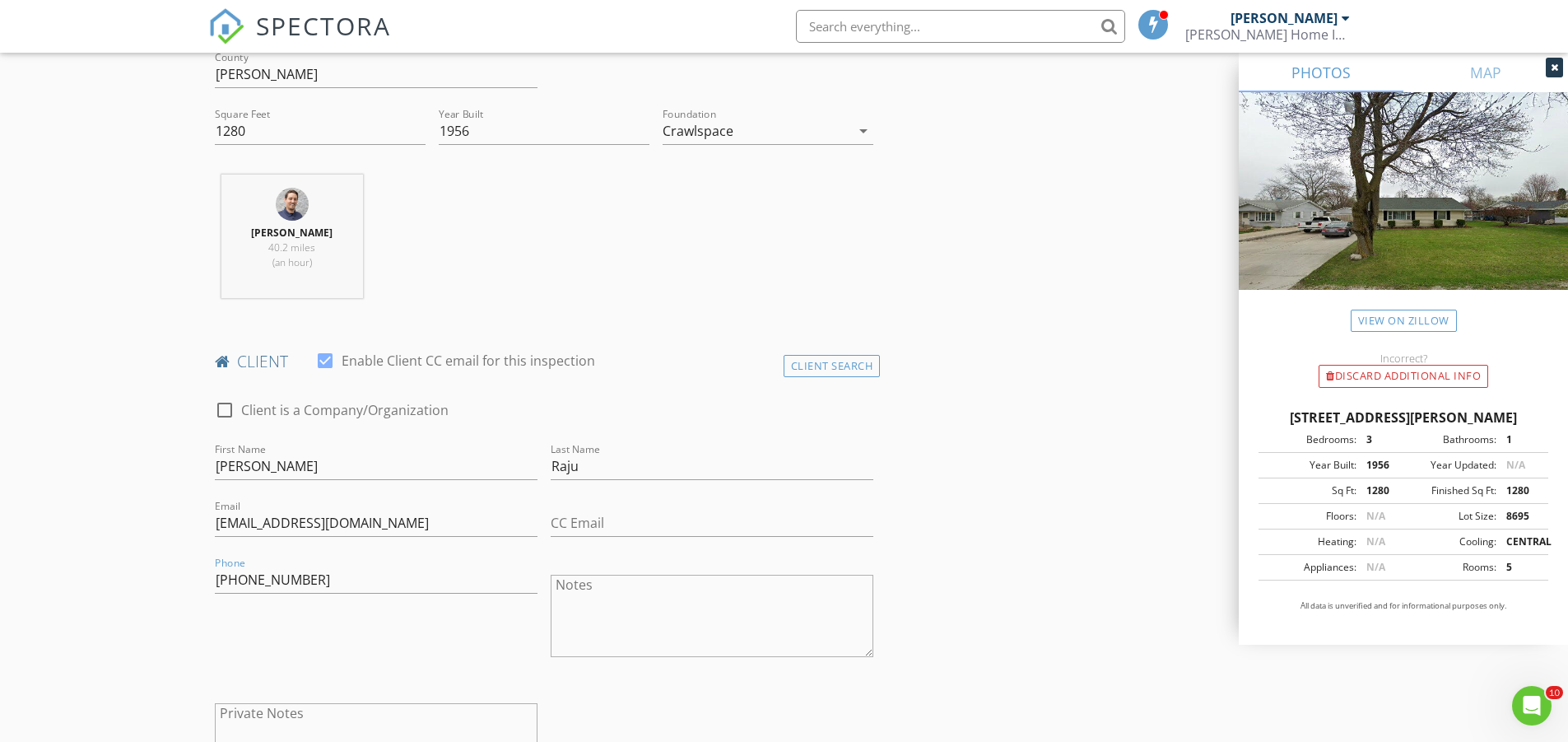click on "Phone 224-409-5771" at bounding box center [376, 618] 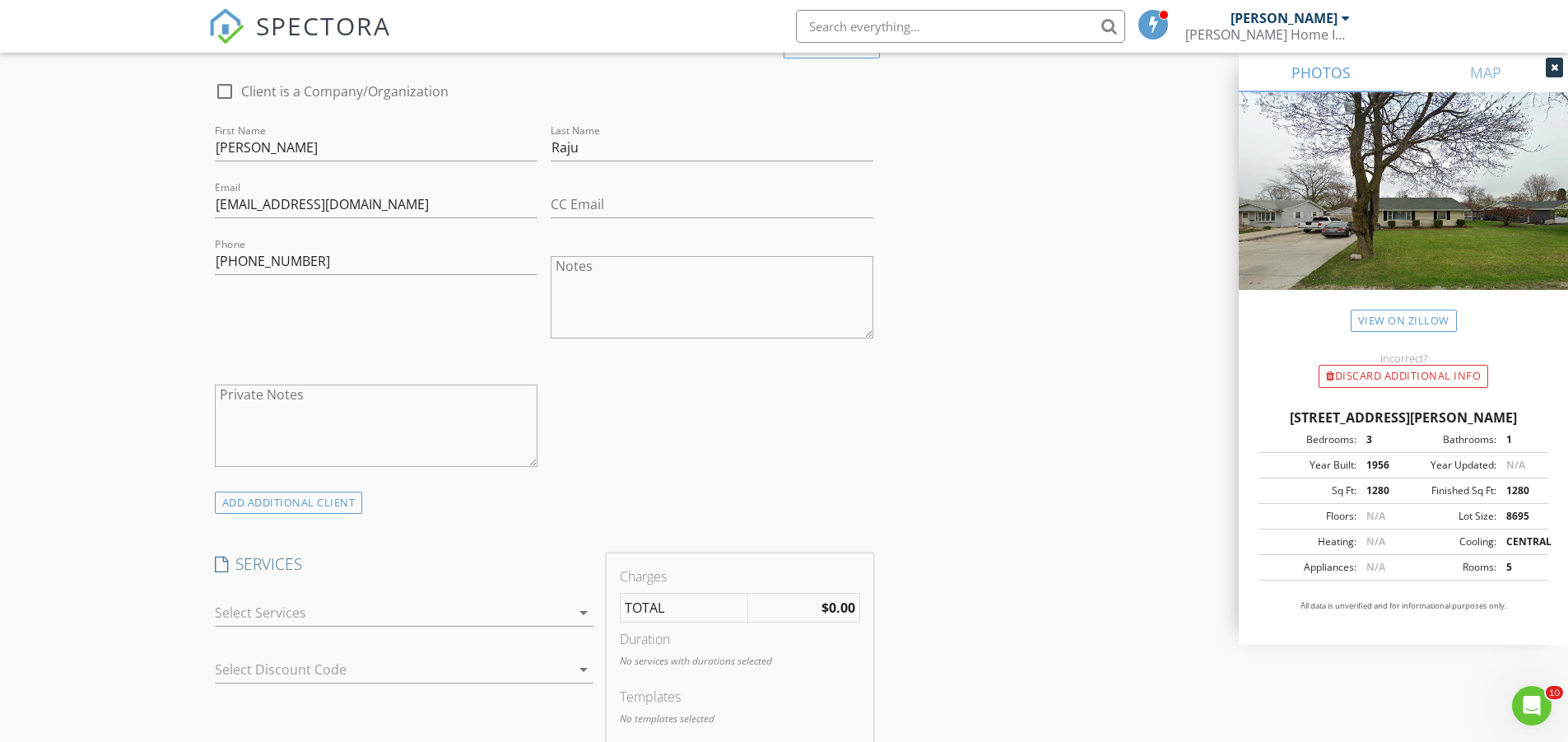 scroll, scrollTop: 852, scrollLeft: 0, axis: vertical 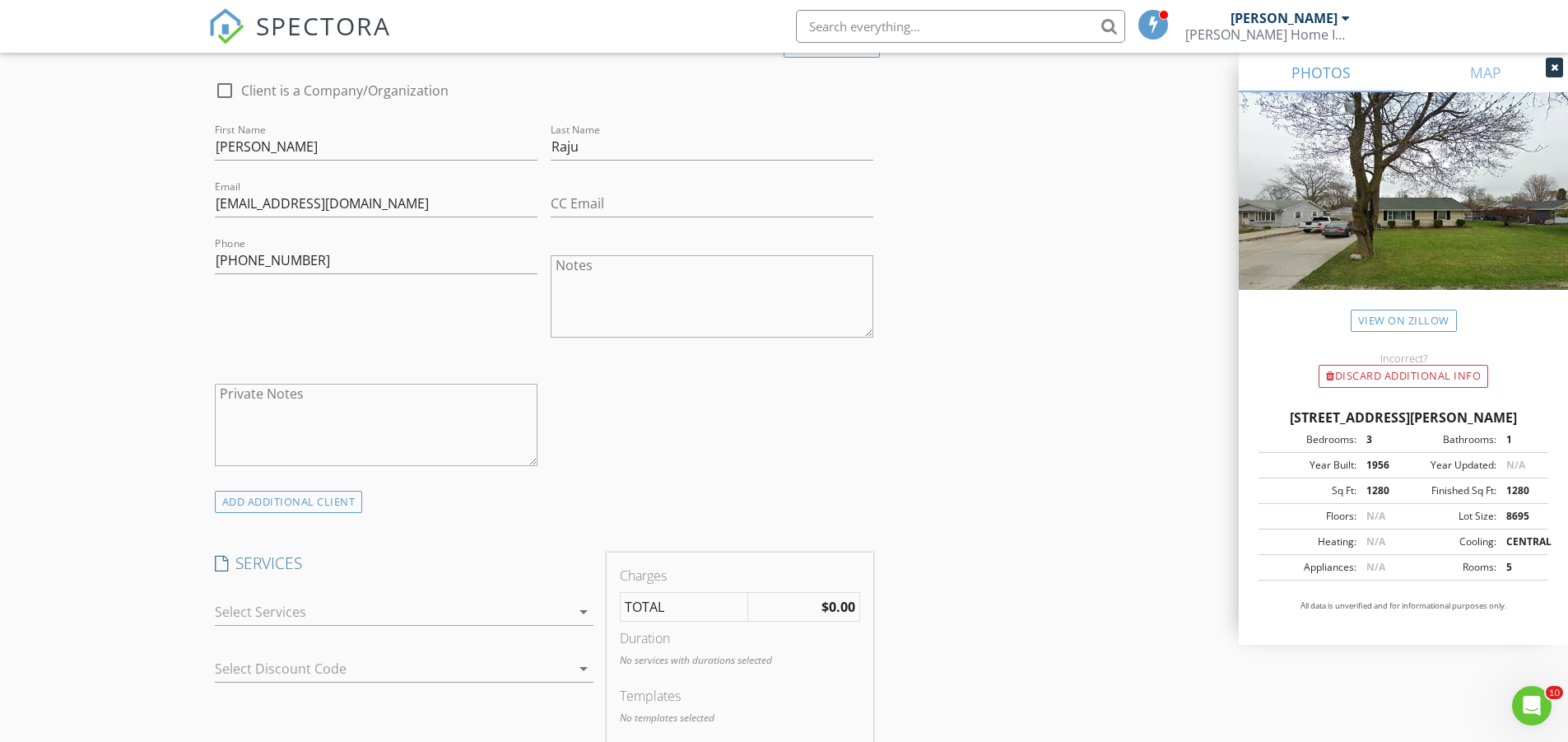 click at bounding box center (393, 612) 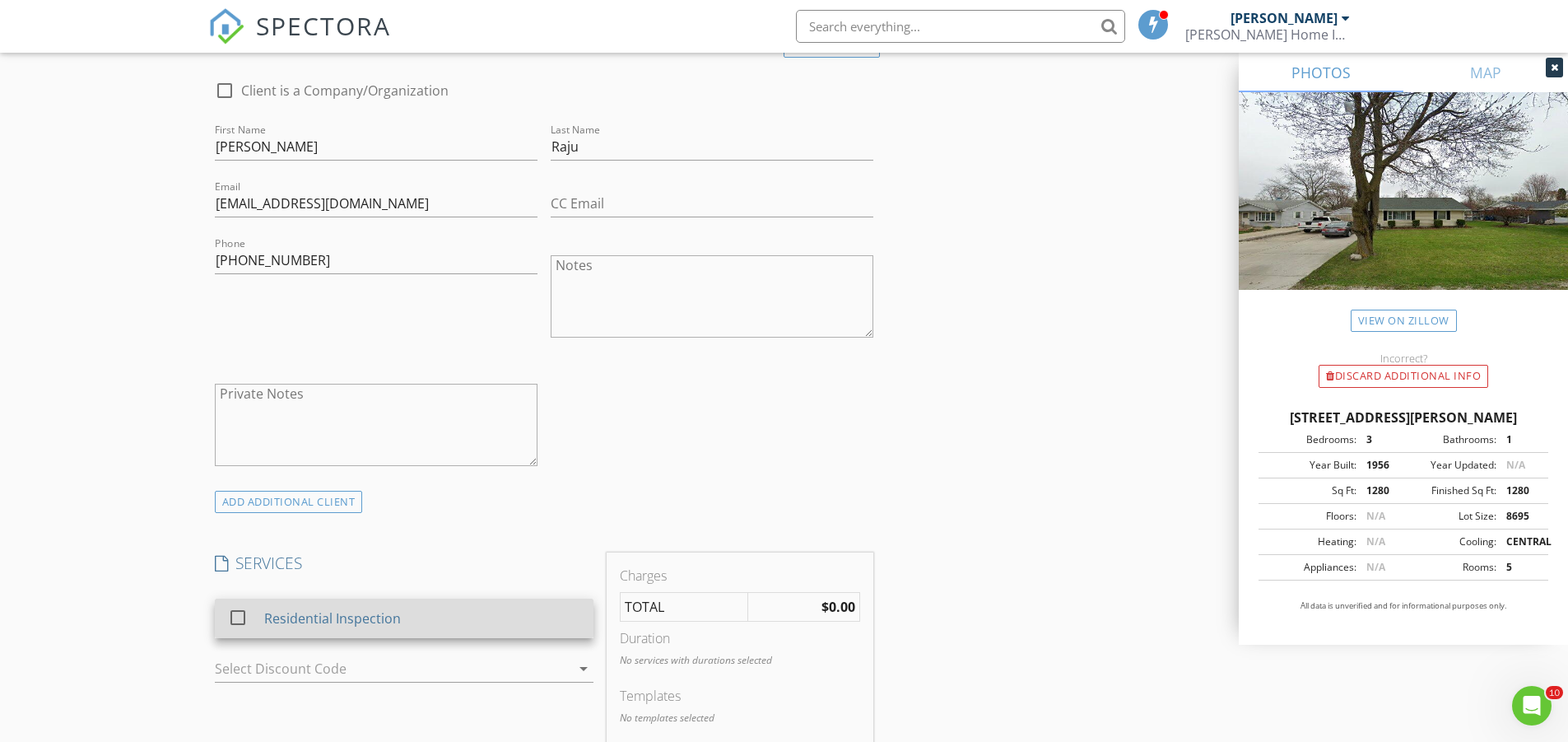 drag, startPoint x: 406, startPoint y: 614, endPoint x: 427, endPoint y: 614, distance: 21 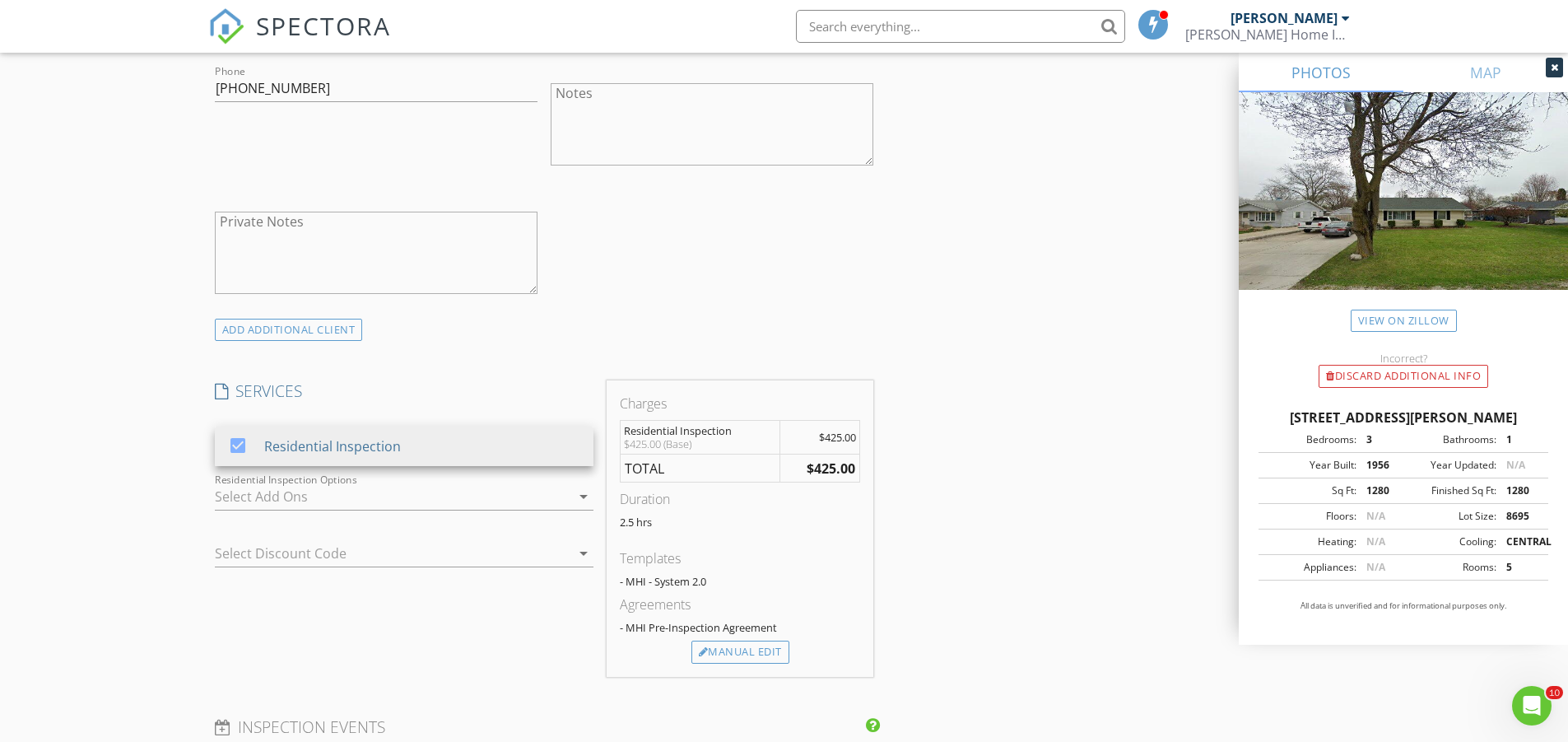 scroll, scrollTop: 1034, scrollLeft: 0, axis: vertical 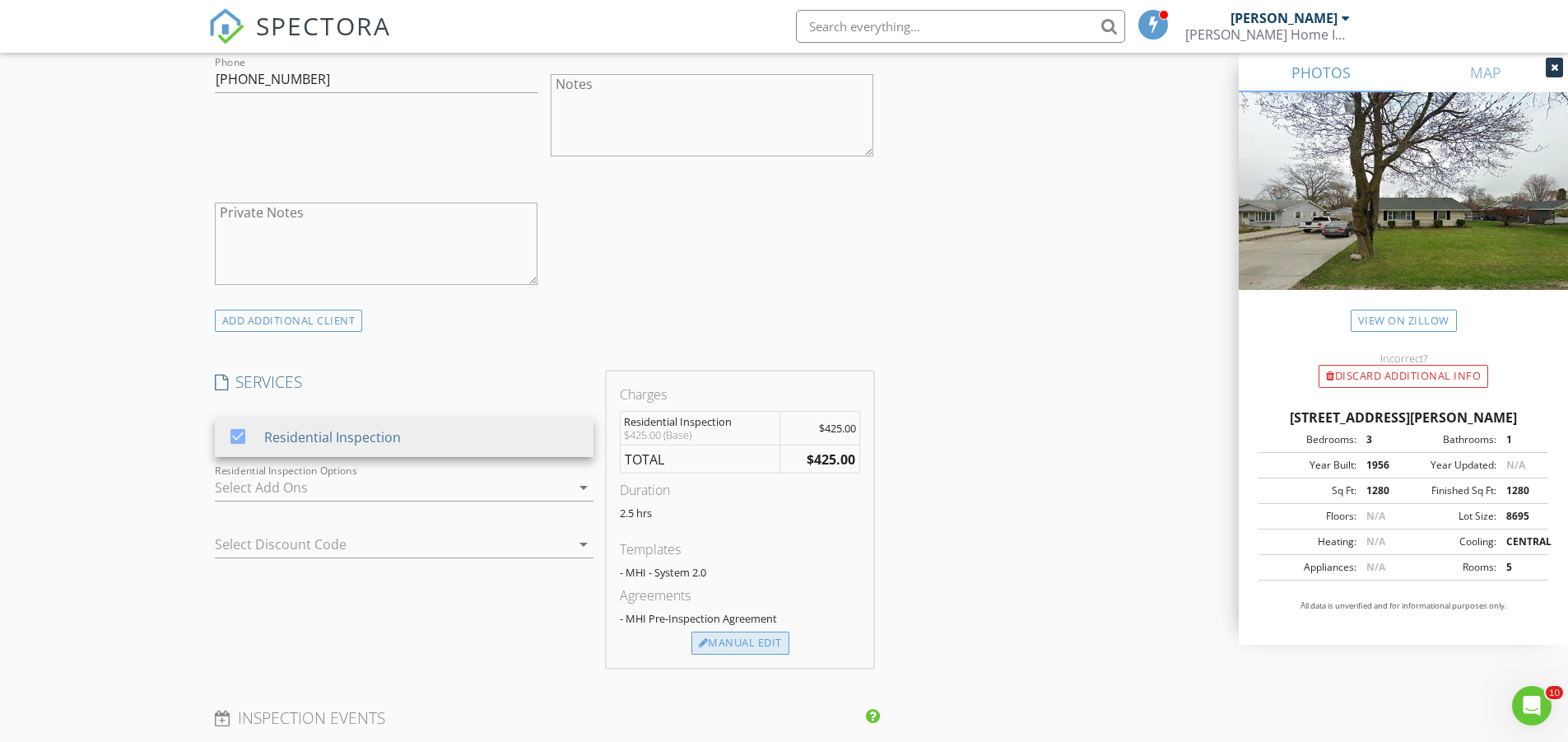 click on "Manual Edit" at bounding box center [740, 643] 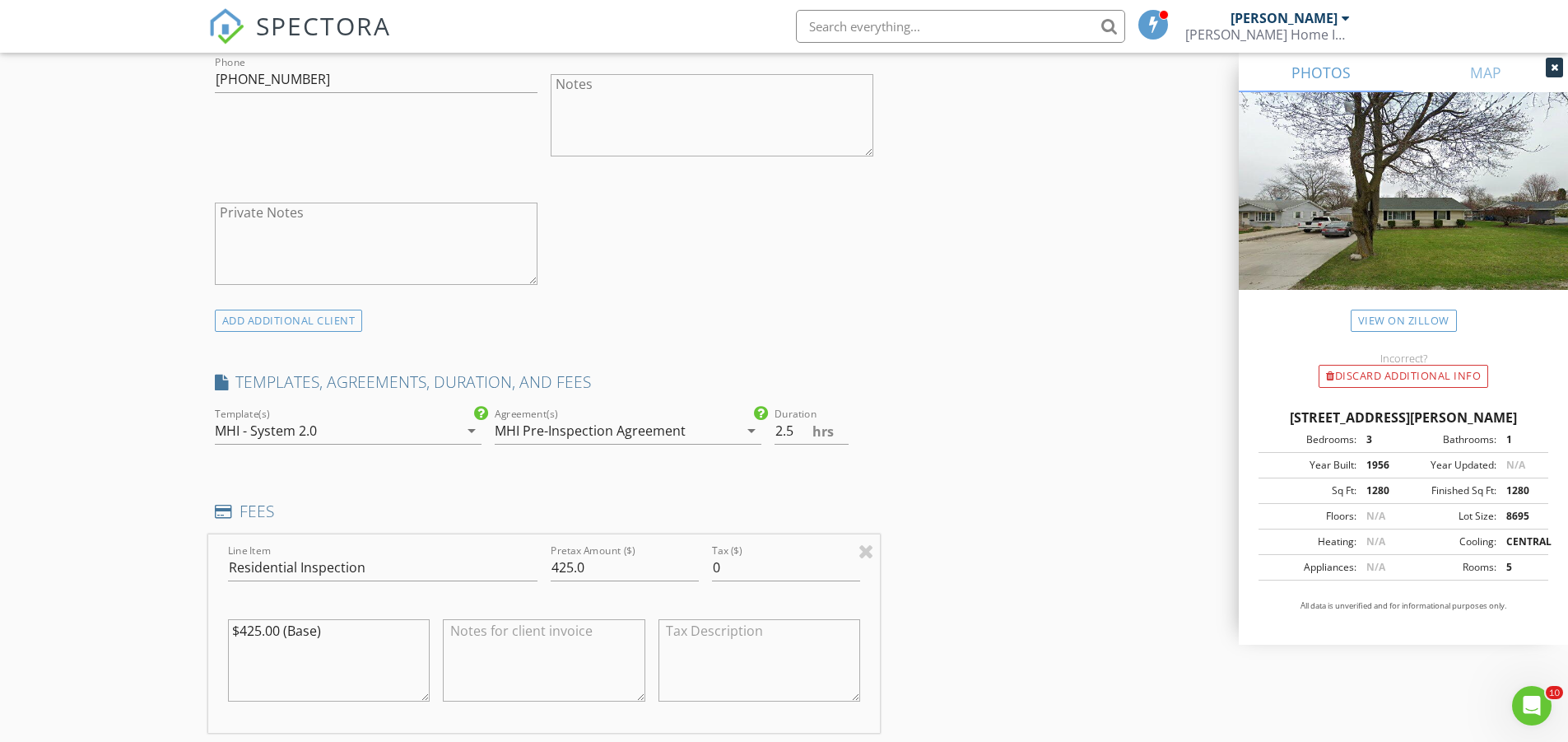 drag, startPoint x: 705, startPoint y: 332, endPoint x: 697, endPoint y: 336, distance: 8.94427 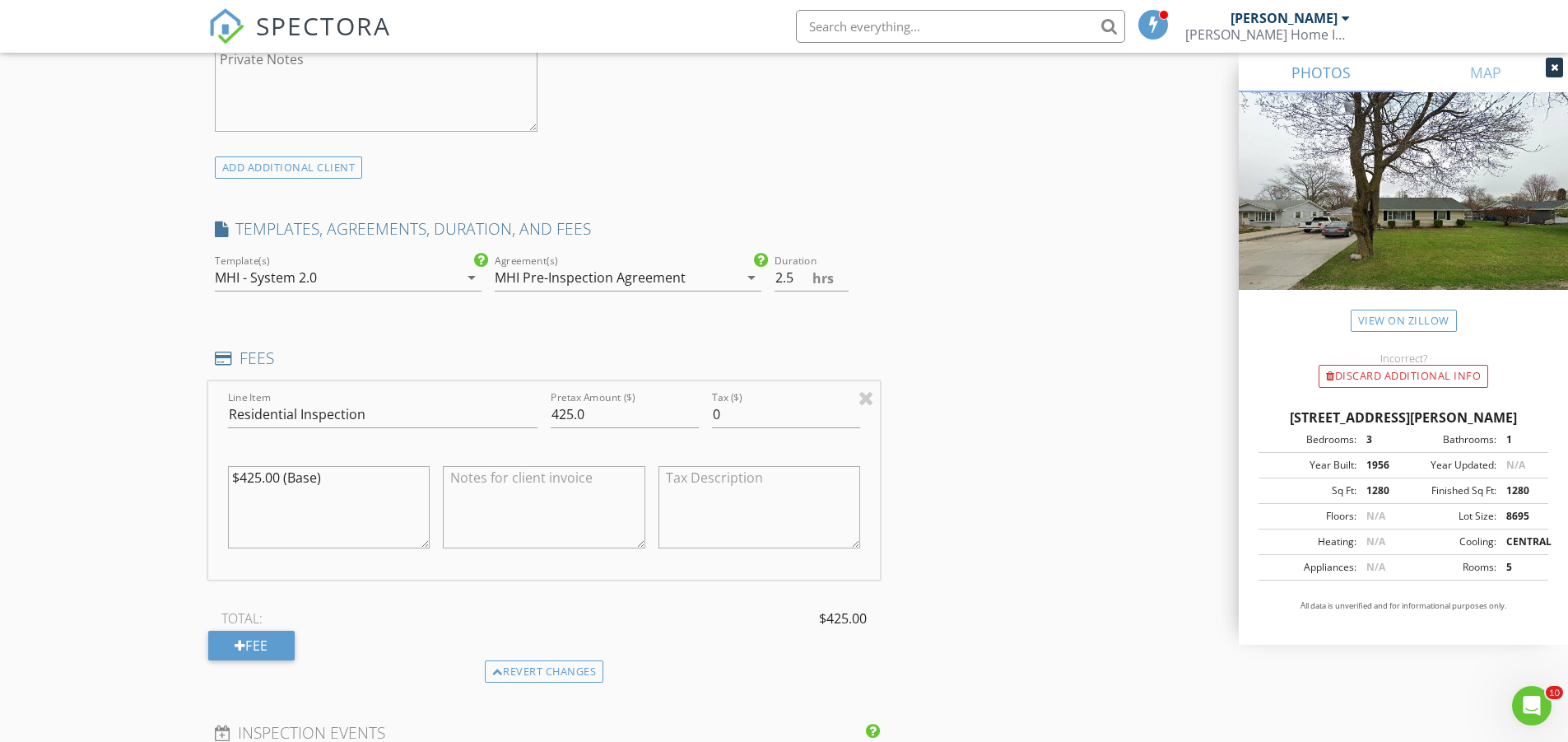 scroll, scrollTop: 1194, scrollLeft: 0, axis: vertical 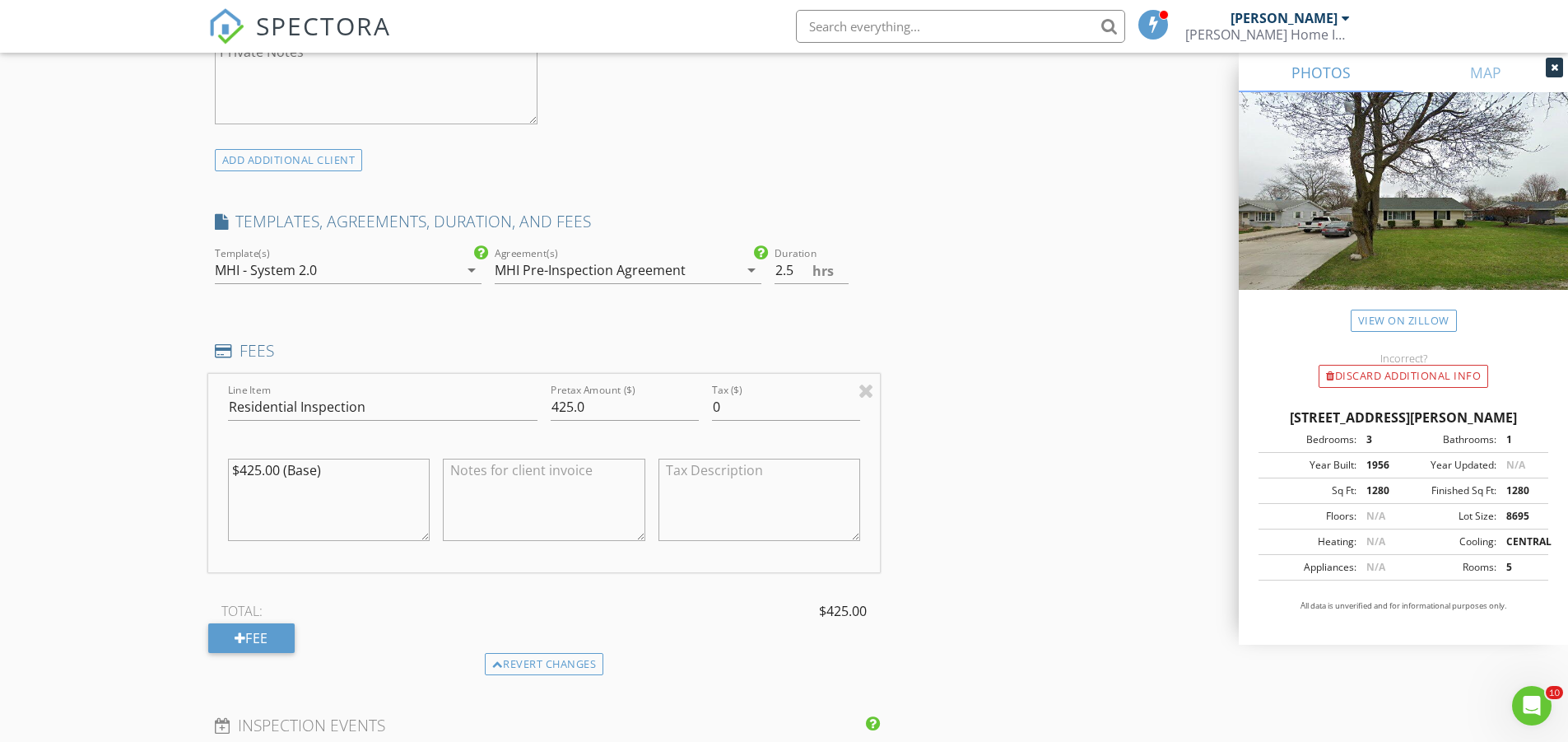 click on "Revert changes" at bounding box center [544, 665] 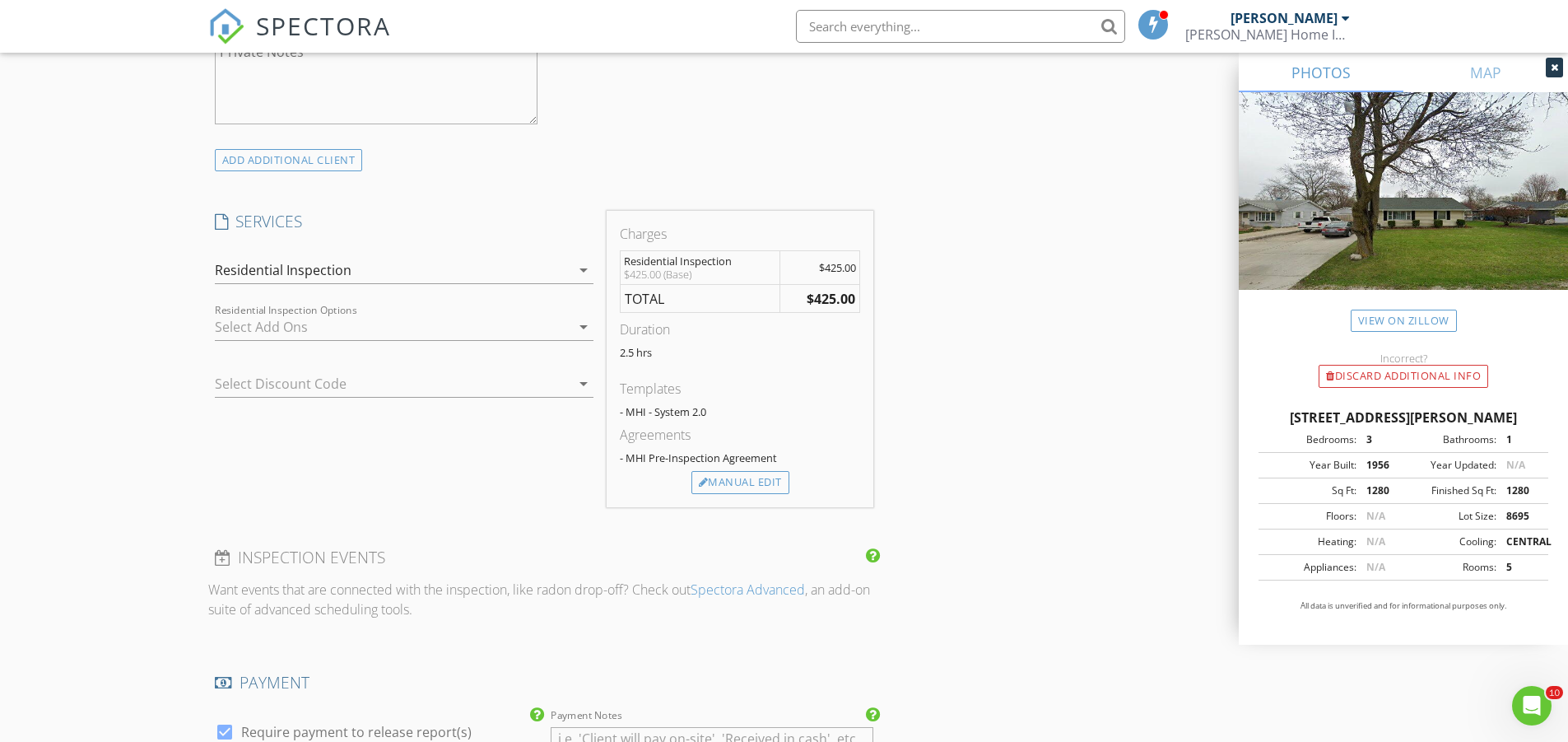 click at bounding box center [393, 327] 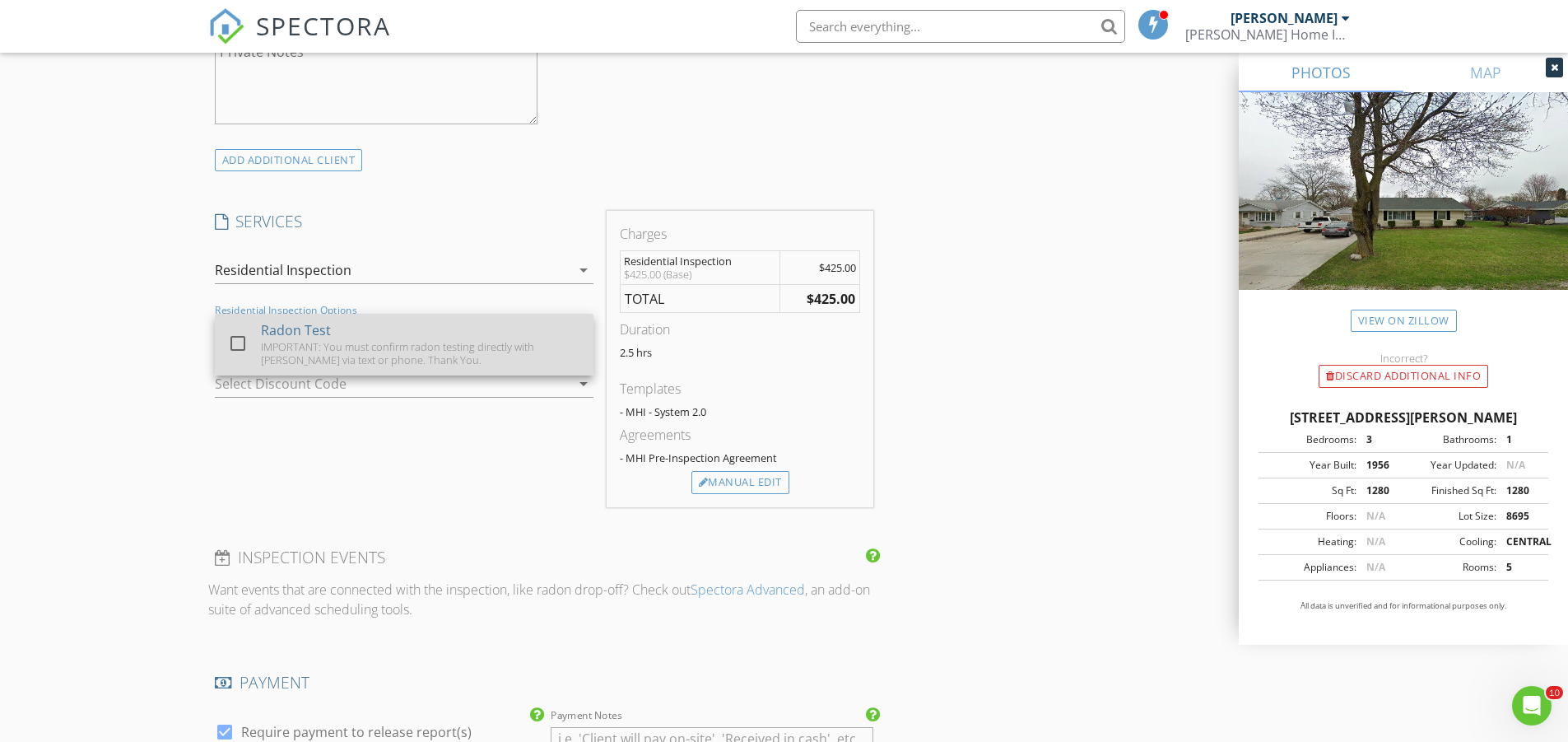 click on "IMPORTANT: You must confirm radon testing directly with Alex via text or phone. Thank You." at bounding box center [421, 353] 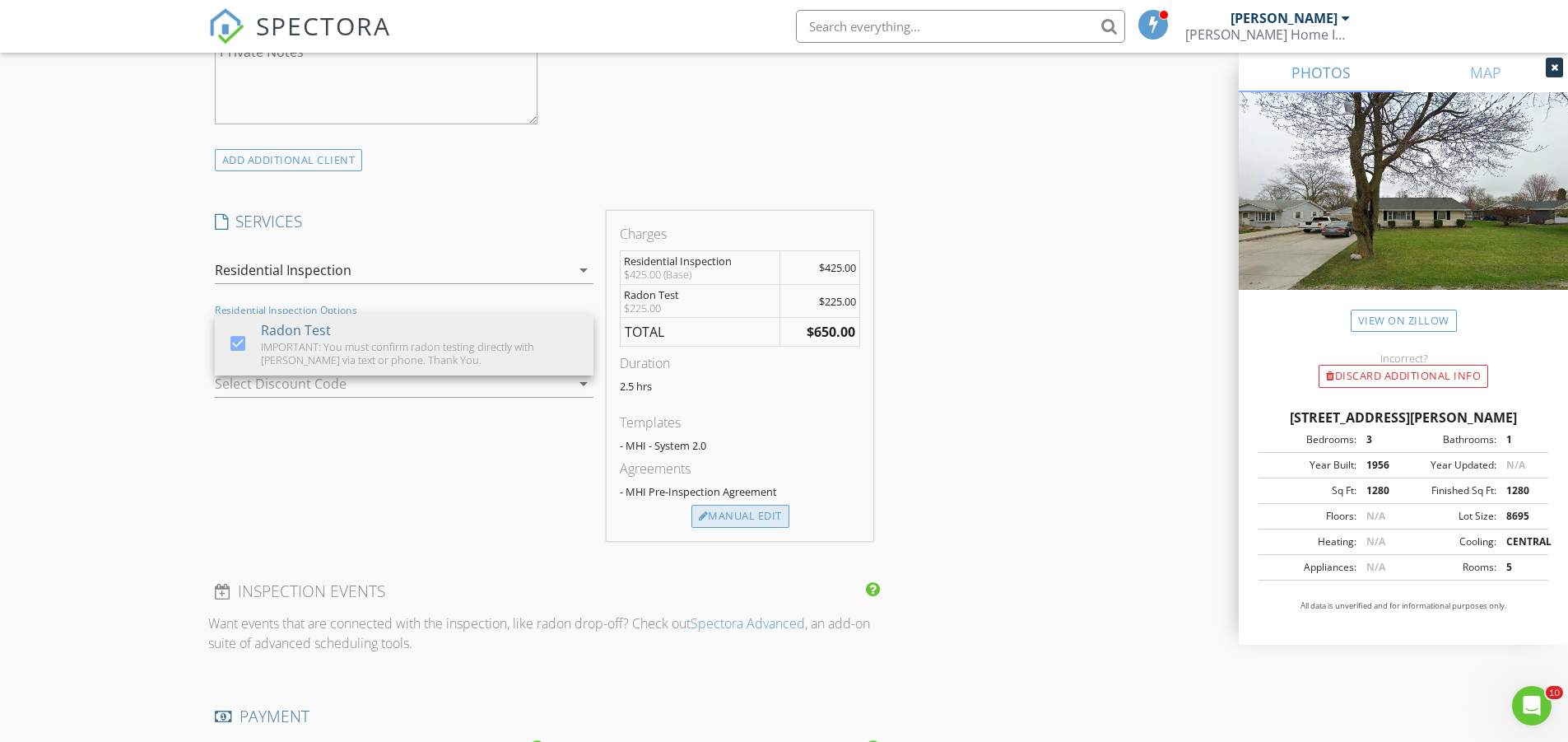 click on "Manual Edit" at bounding box center [740, 516] 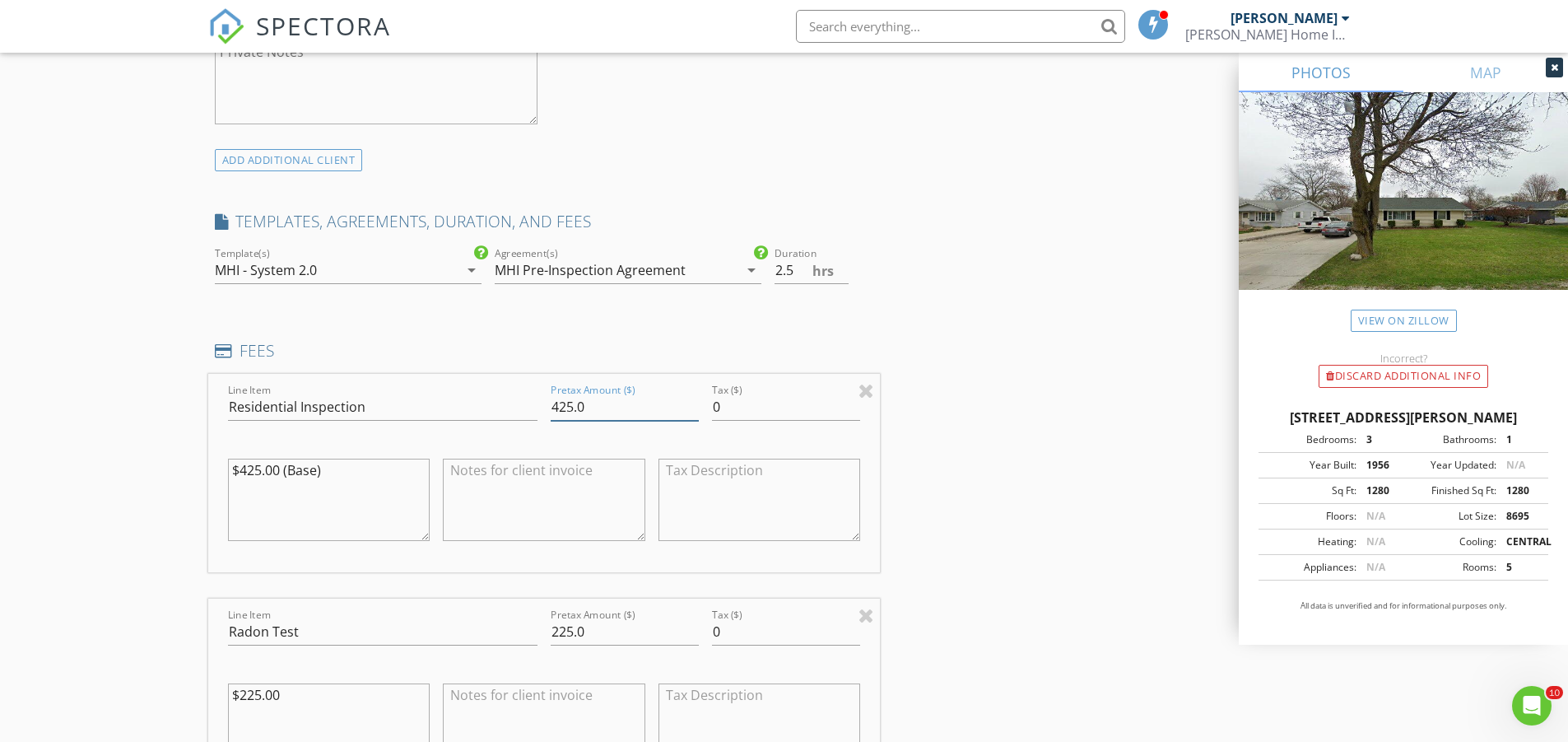 drag, startPoint x: 604, startPoint y: 405, endPoint x: 449, endPoint y: 388, distance: 155.92947 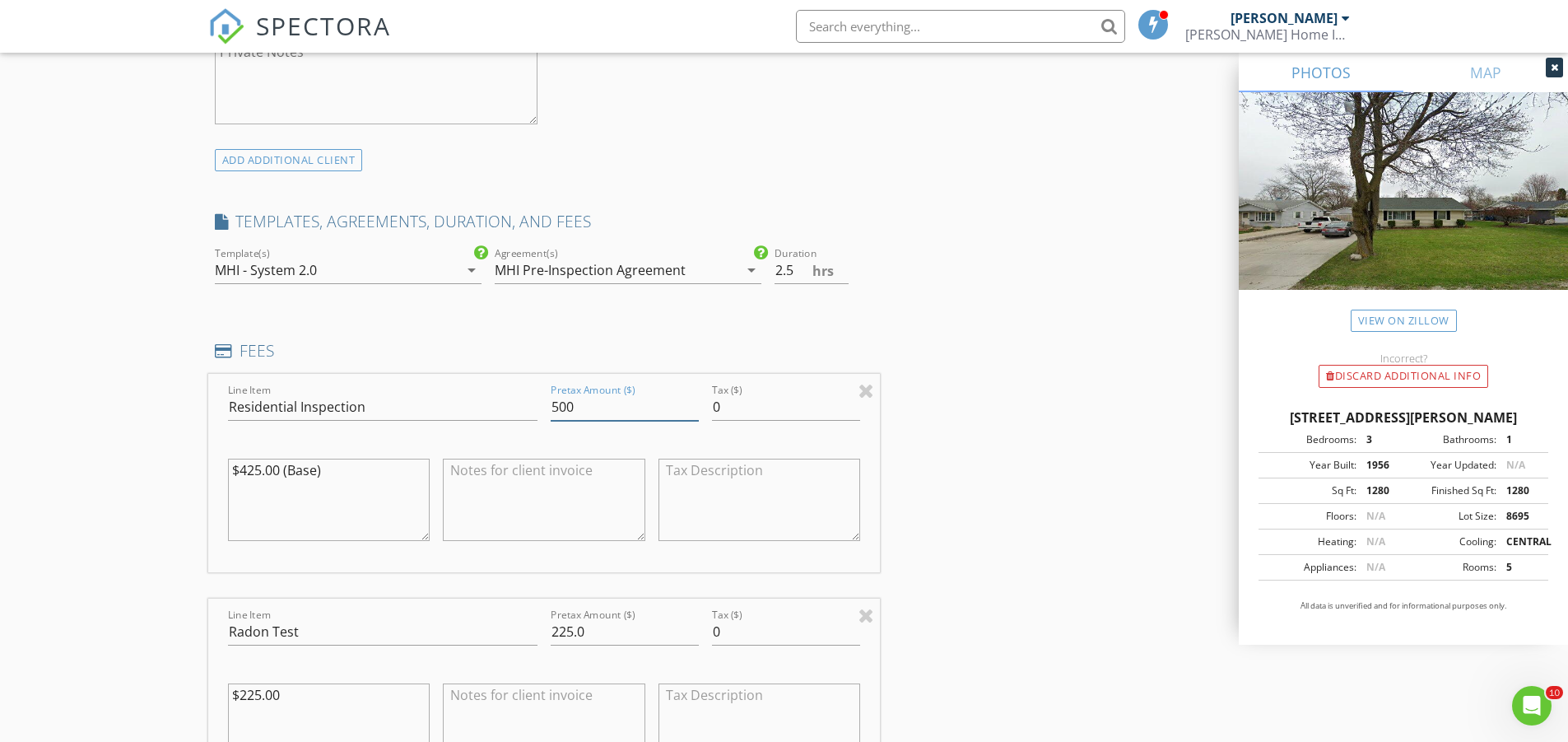 type on "500" 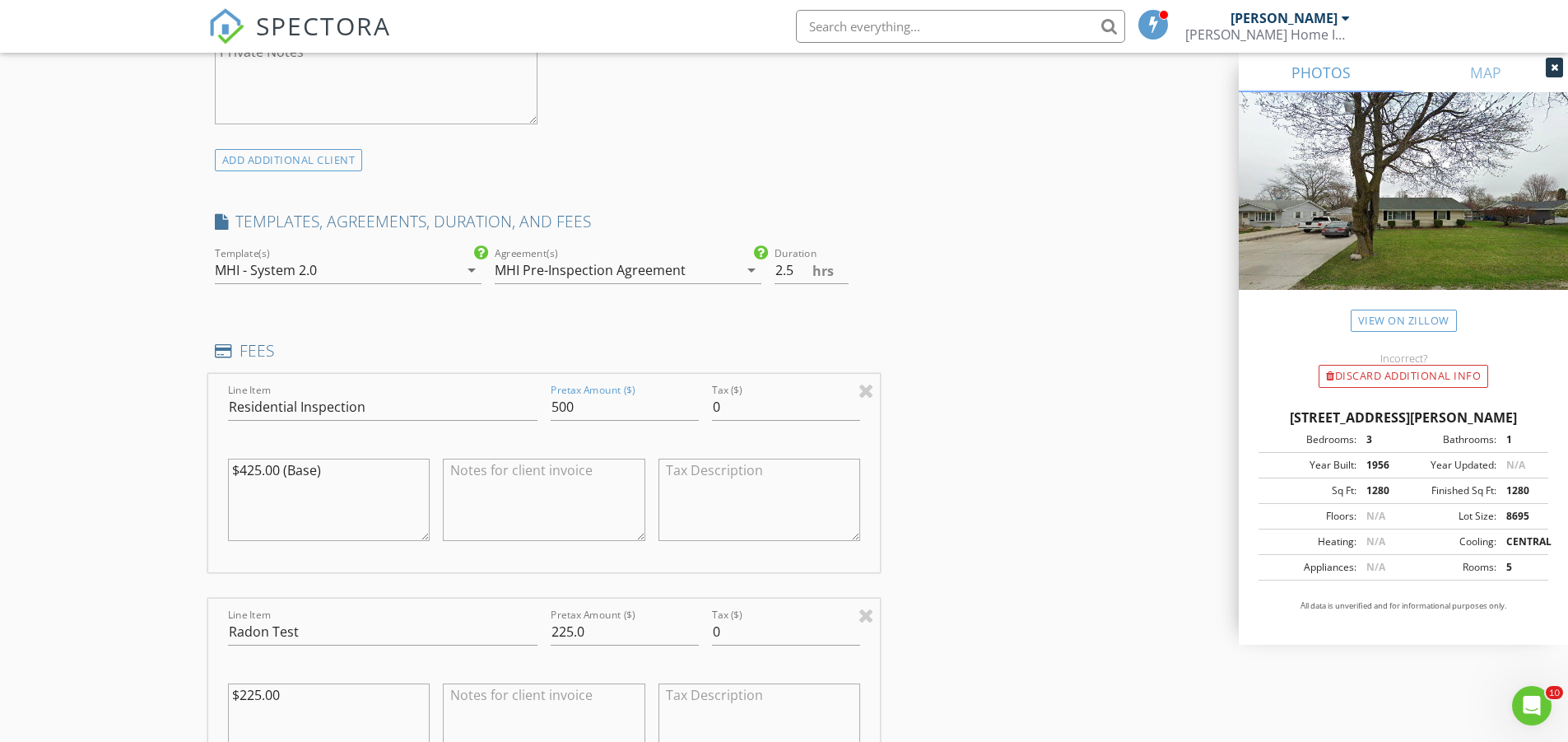 drag, startPoint x: 394, startPoint y: 487, endPoint x: 116, endPoint y: 385, distance: 296.1216 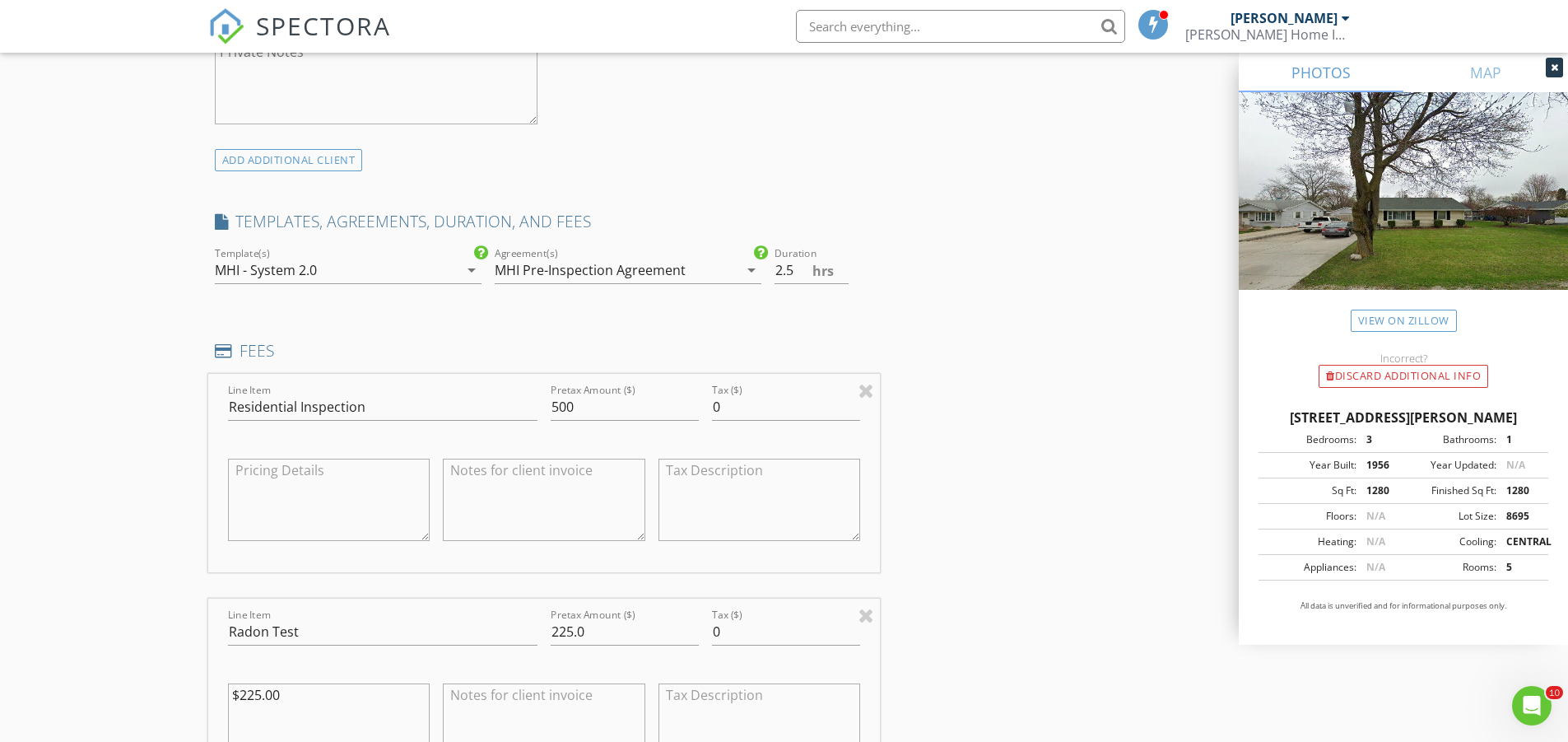 type 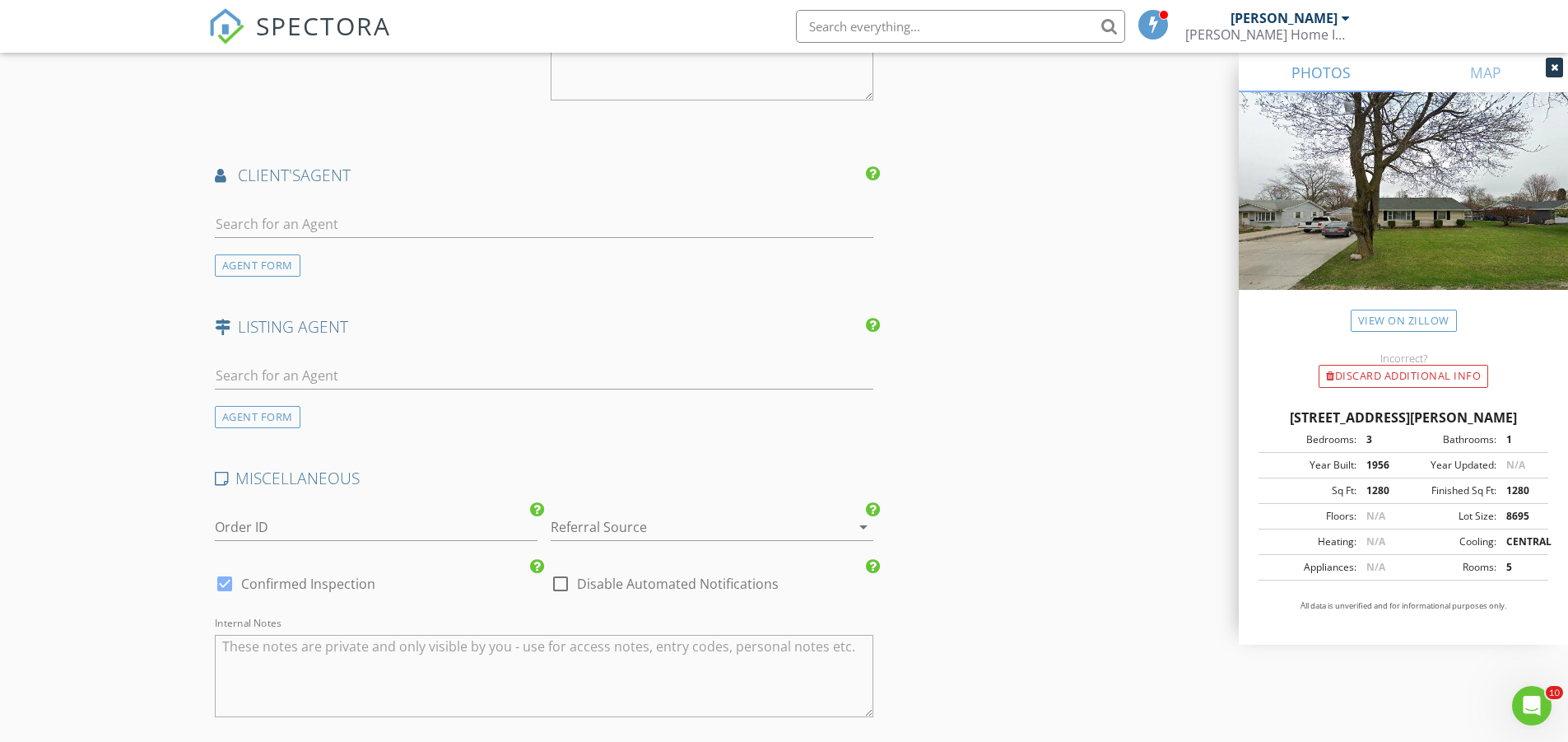scroll, scrollTop: 2328, scrollLeft: 0, axis: vertical 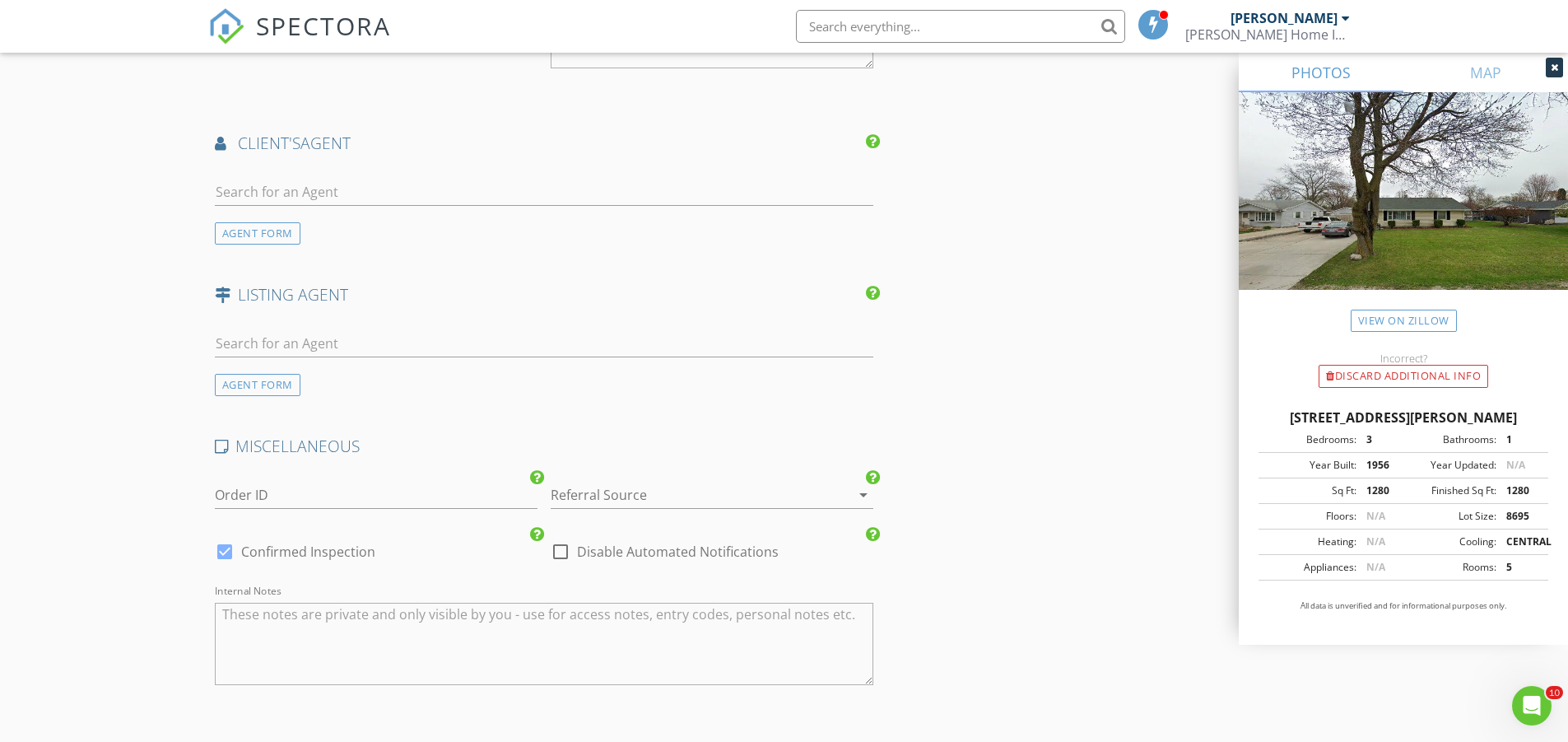 click at bounding box center (689, 495) 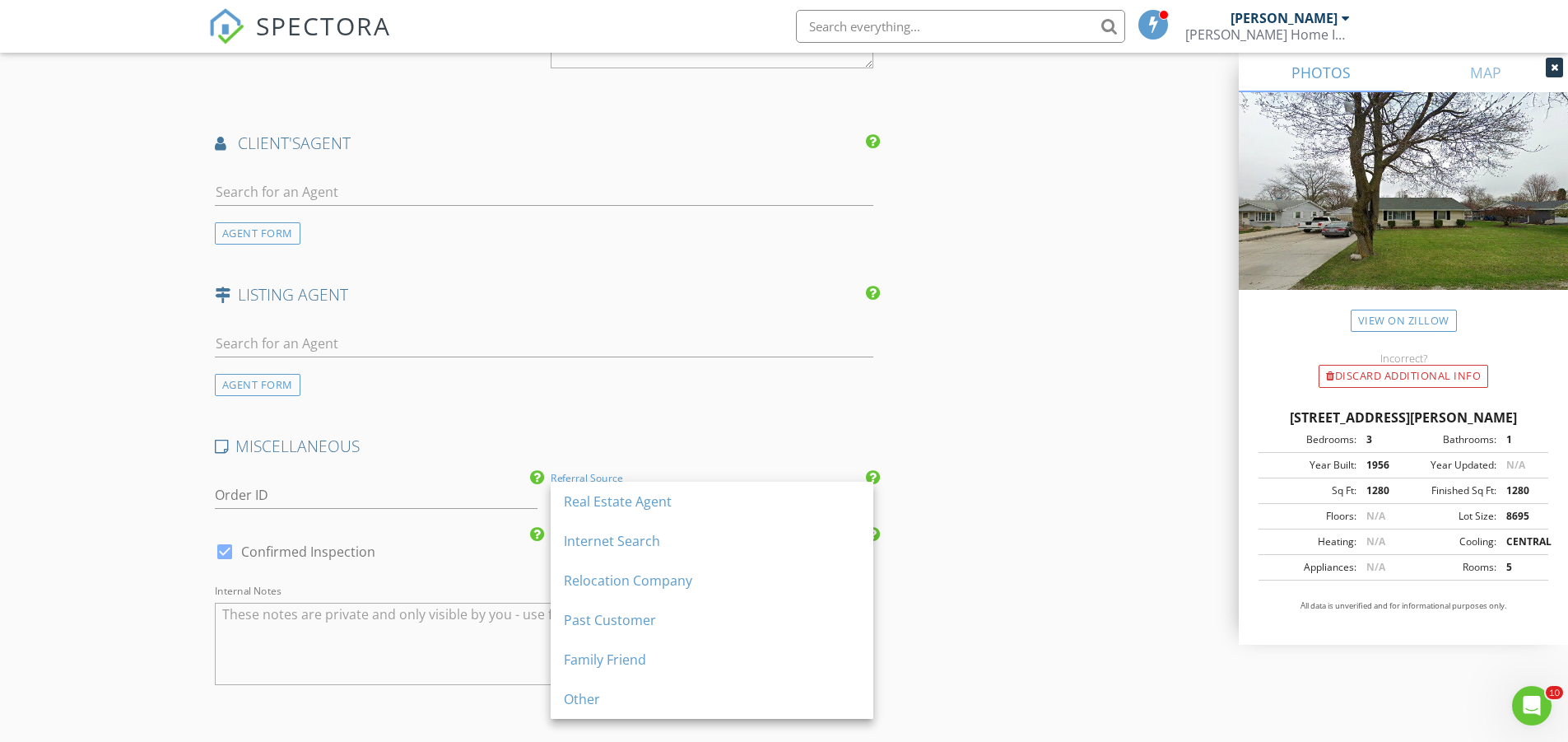click on "Real Estate Agent" at bounding box center [712, 502] 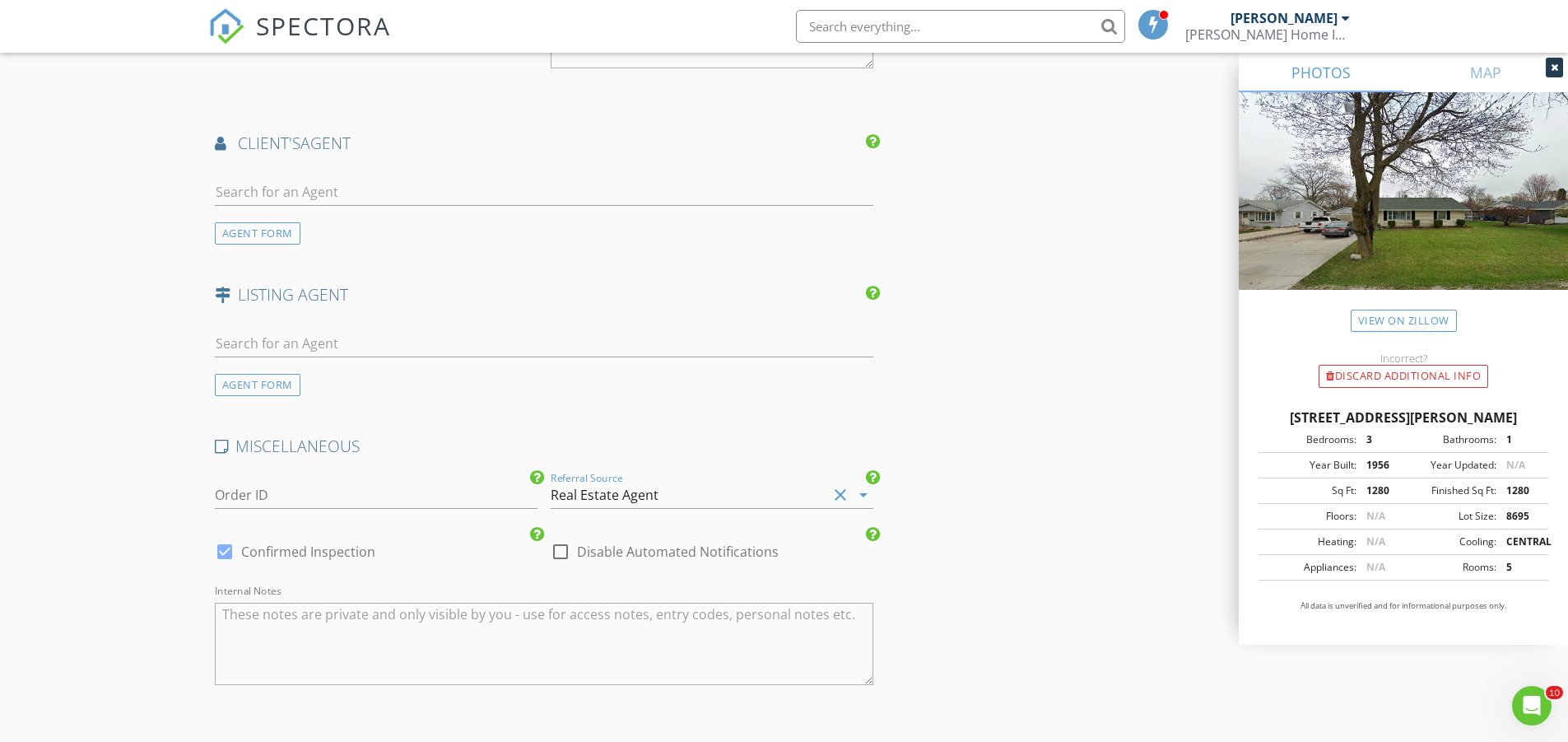 click on "INSPECTOR(S)
check_box   Alex Murphy   PRIMARY   Alex Murphy arrow_drop_down   check_box_outline_blank Alex Murphy specifically requested
Date/Time
07/14/2025 9:00 AM
Location
Address Search       Address 507 Westgate Dr   Unit   City Aurora   State IL   Zip 60506   County Kane     Square Feet 1280   Year Built 1956   Foundation Crawlspace arrow_drop_down     Alex Murphy     40.2 miles     (an hour)
client
check_box Enable Client CC email for this inspection   Client Search     check_box_outline_blank Client is a Company/Organization     First Name Maria   Last Name Raju   Email mrmdc2427@gmail.com   CC Email   Phone 224-409-5771           Notes   Private Notes
ADD ADDITIONAL client
SERVICES
check_box   Residential Inspection   Residential Inspection arrow_drop_down" at bounding box center [784, -585] 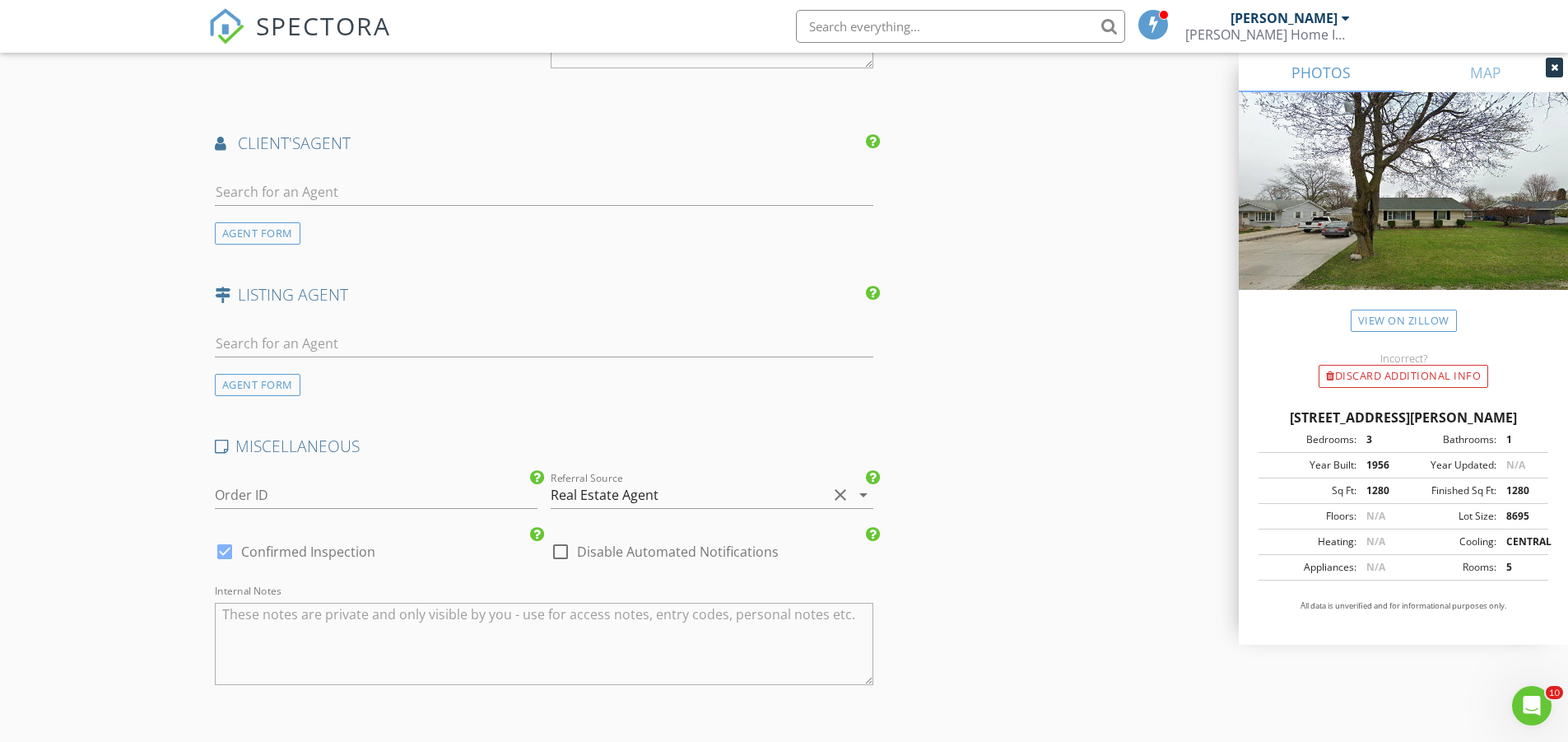 click on "Real Estate Agent" at bounding box center (689, 495) 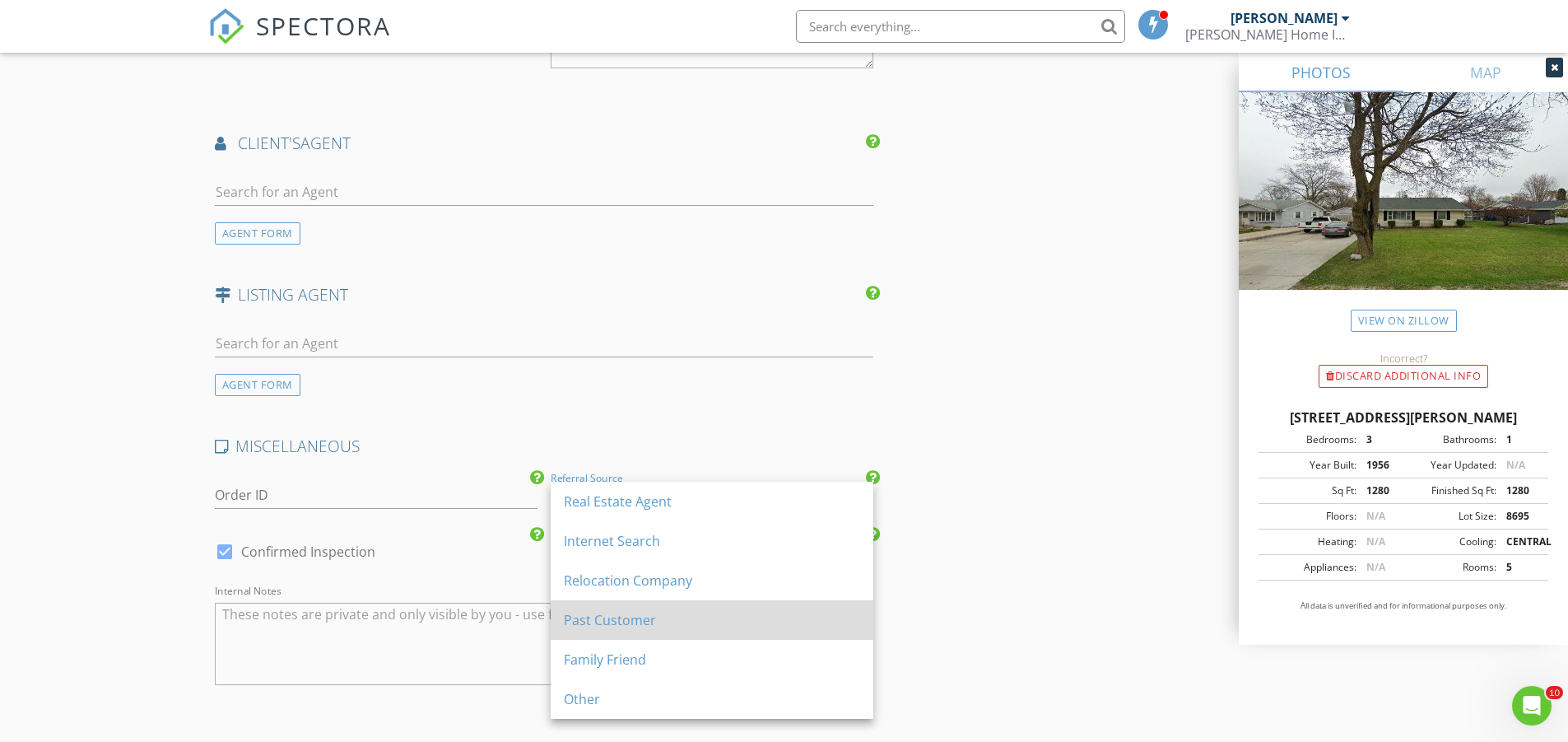 click on "Past Customer" at bounding box center [712, 620] 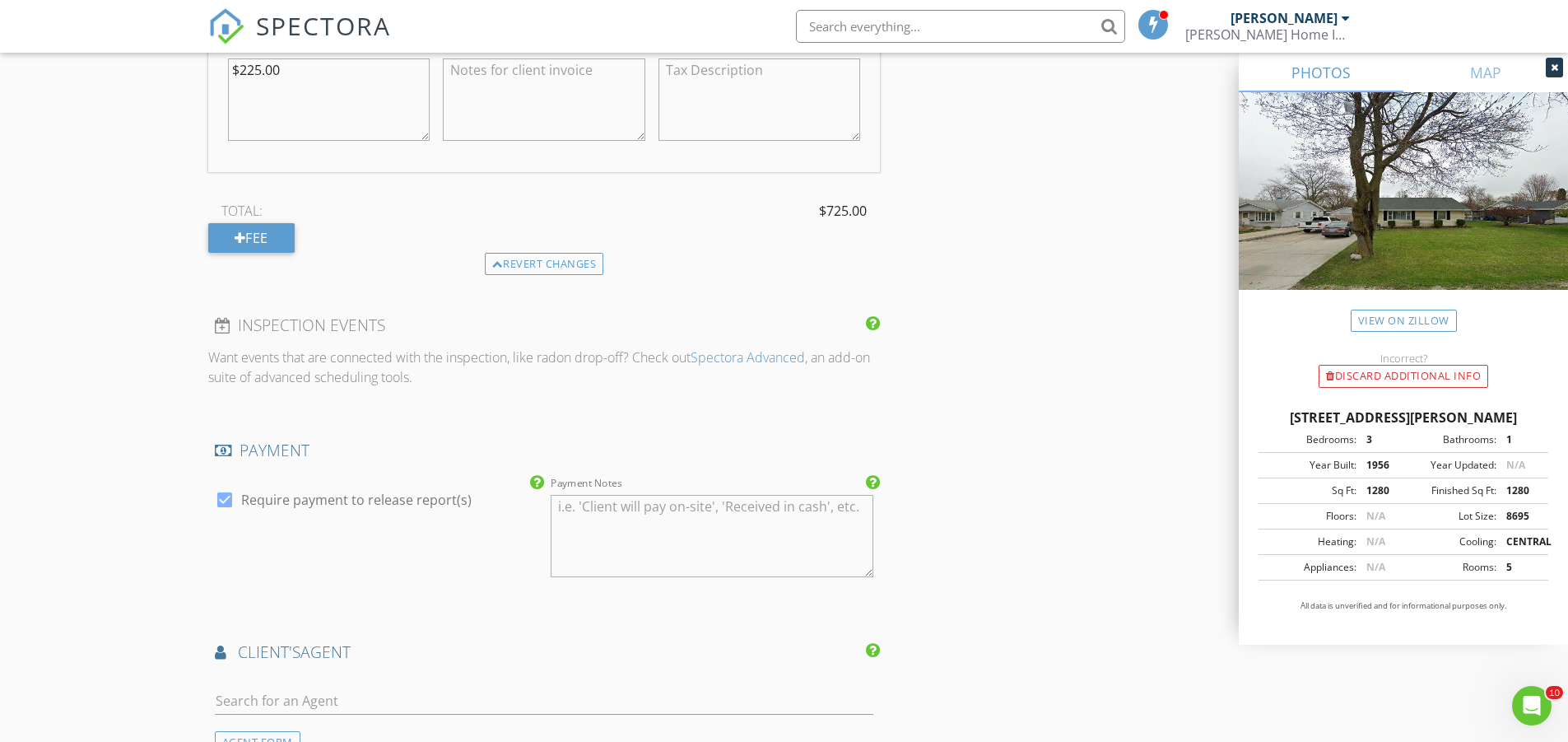 scroll, scrollTop: 2143, scrollLeft: 0, axis: vertical 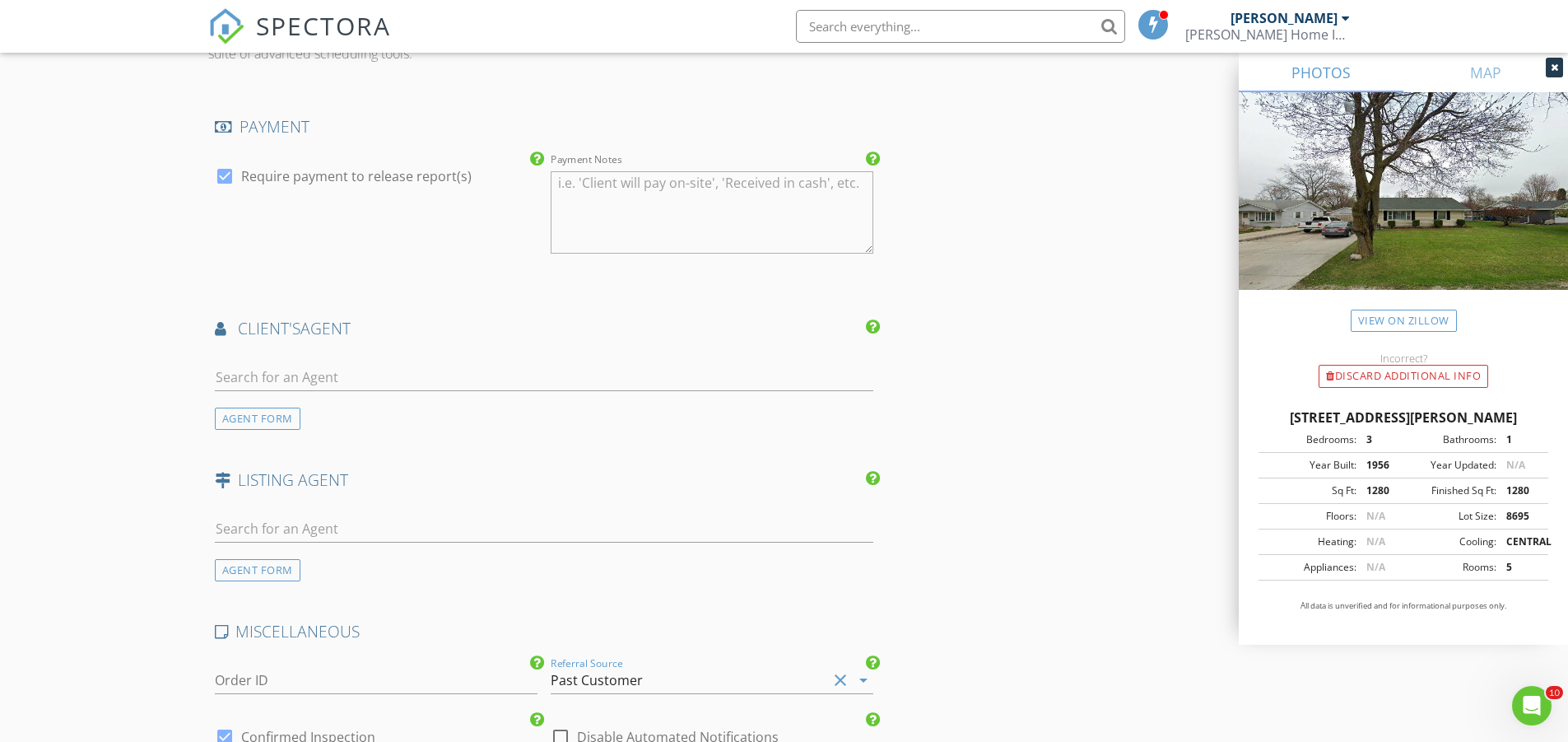 click on "Payment Notes" at bounding box center [712, 212] 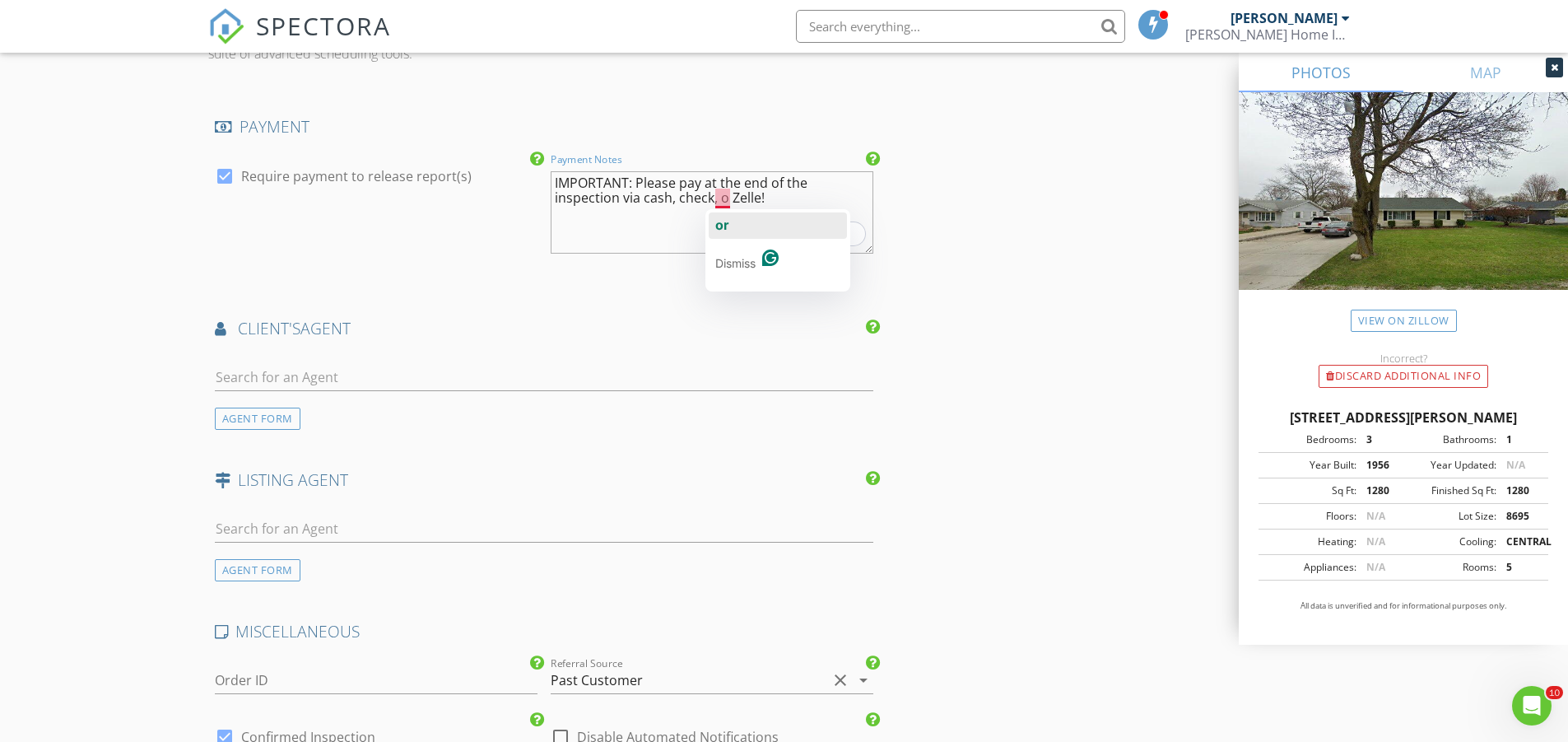 click on "or" 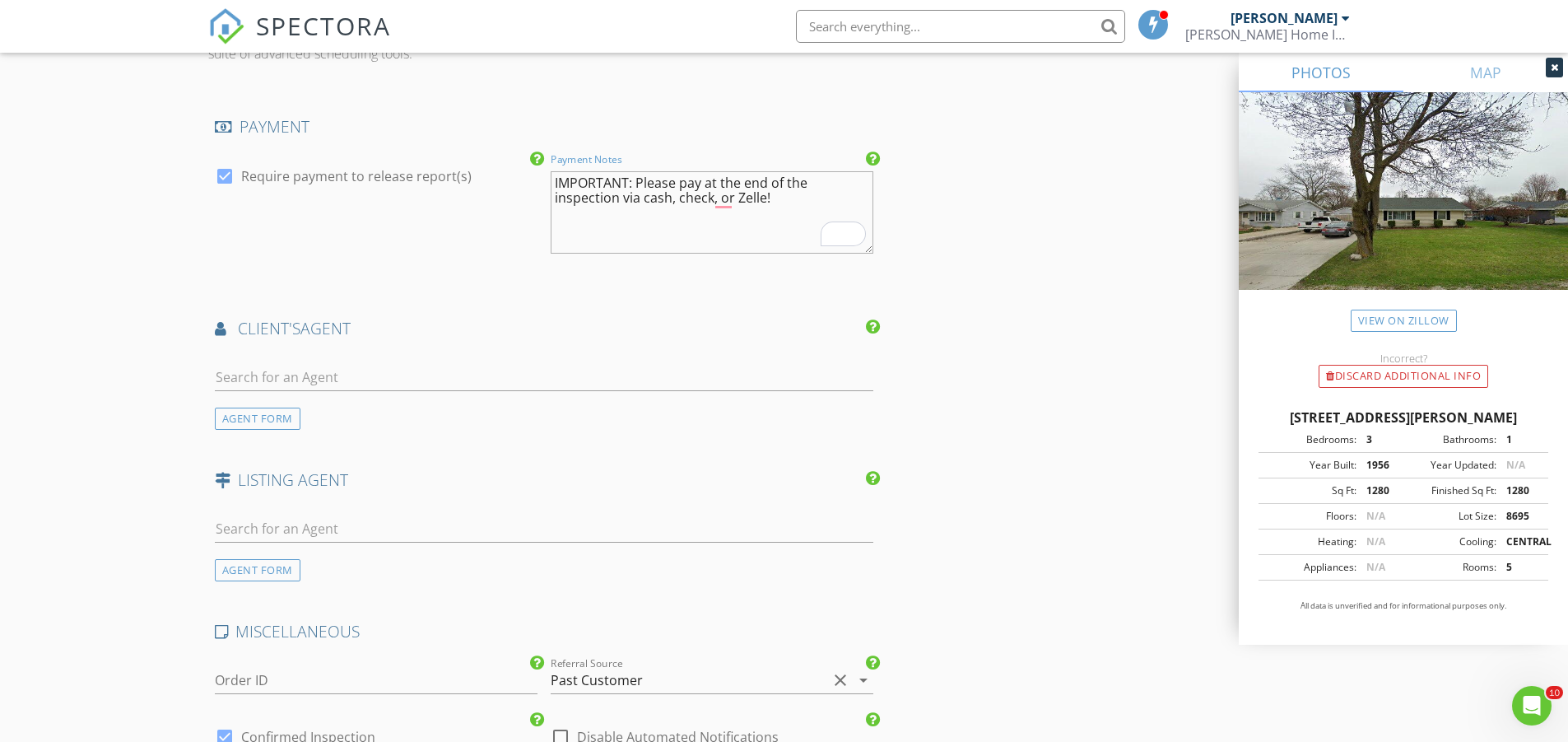 type on "IMPORTANT: Please pay at the end of the inspection via cash, check, or Zelle!" 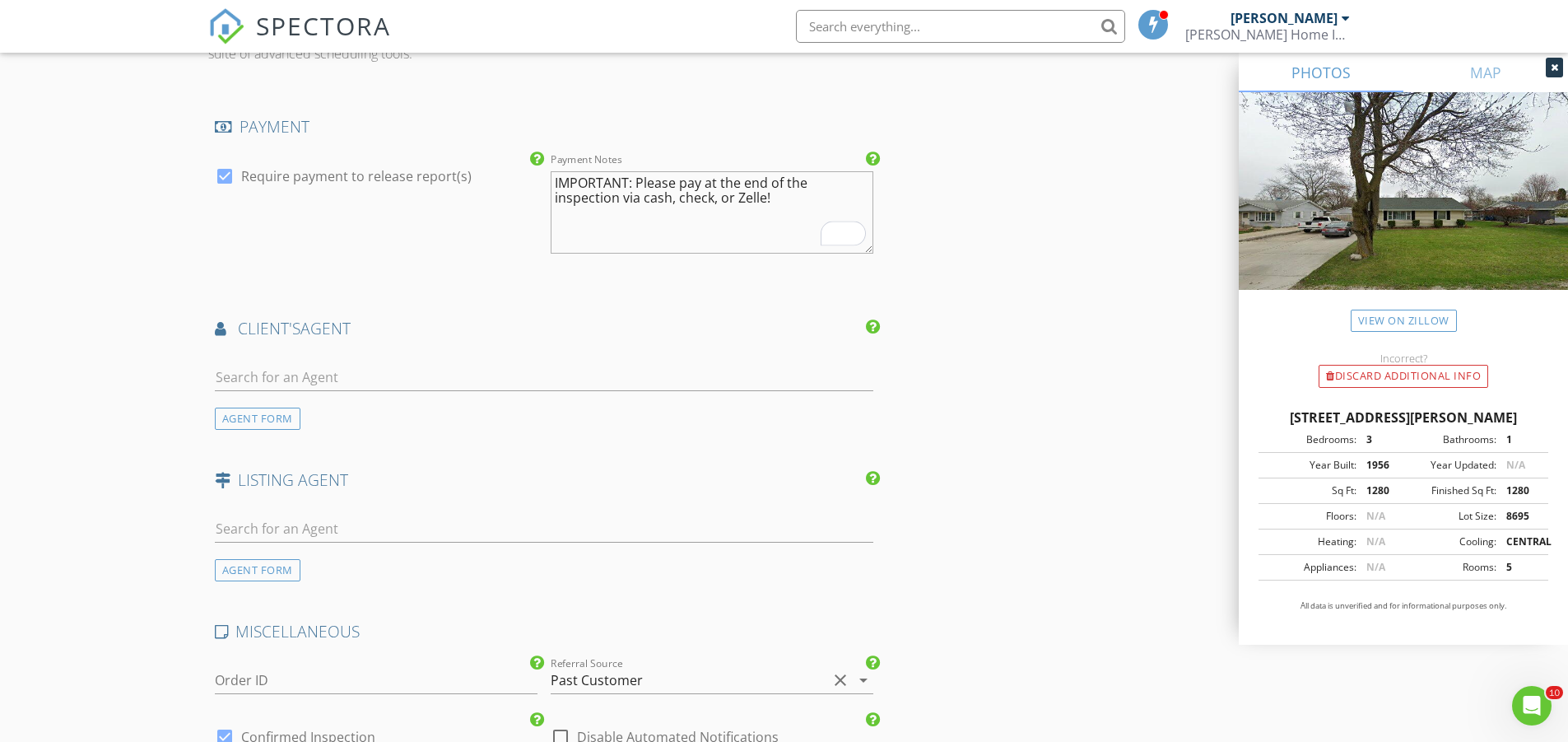 click on "INSPECTOR(S)
check_box   Alex Murphy   PRIMARY   Alex Murphy arrow_drop_down   check_box_outline_blank Alex Murphy specifically requested
Date/Time
07/14/2025 9:00 AM
Location
Address Search       Address 507 Westgate Dr   Unit   City Aurora   State IL   Zip 60506   County Kane     Square Feet 1280   Year Built 1956   Foundation Crawlspace arrow_drop_down     Alex Murphy     40.2 miles     (an hour)
client
check_box Enable Client CC email for this inspection   Client Search     check_box_outline_blank Client is a Company/Organization     First Name Maria   Last Name Raju   Email mrmdc2427@gmail.com   CC Email   Phone 224-409-5771           Notes   Private Notes
ADD ADDITIONAL client
SERVICES
check_box   Residential Inspection   Residential Inspection arrow_drop_down" at bounding box center (784, -399) 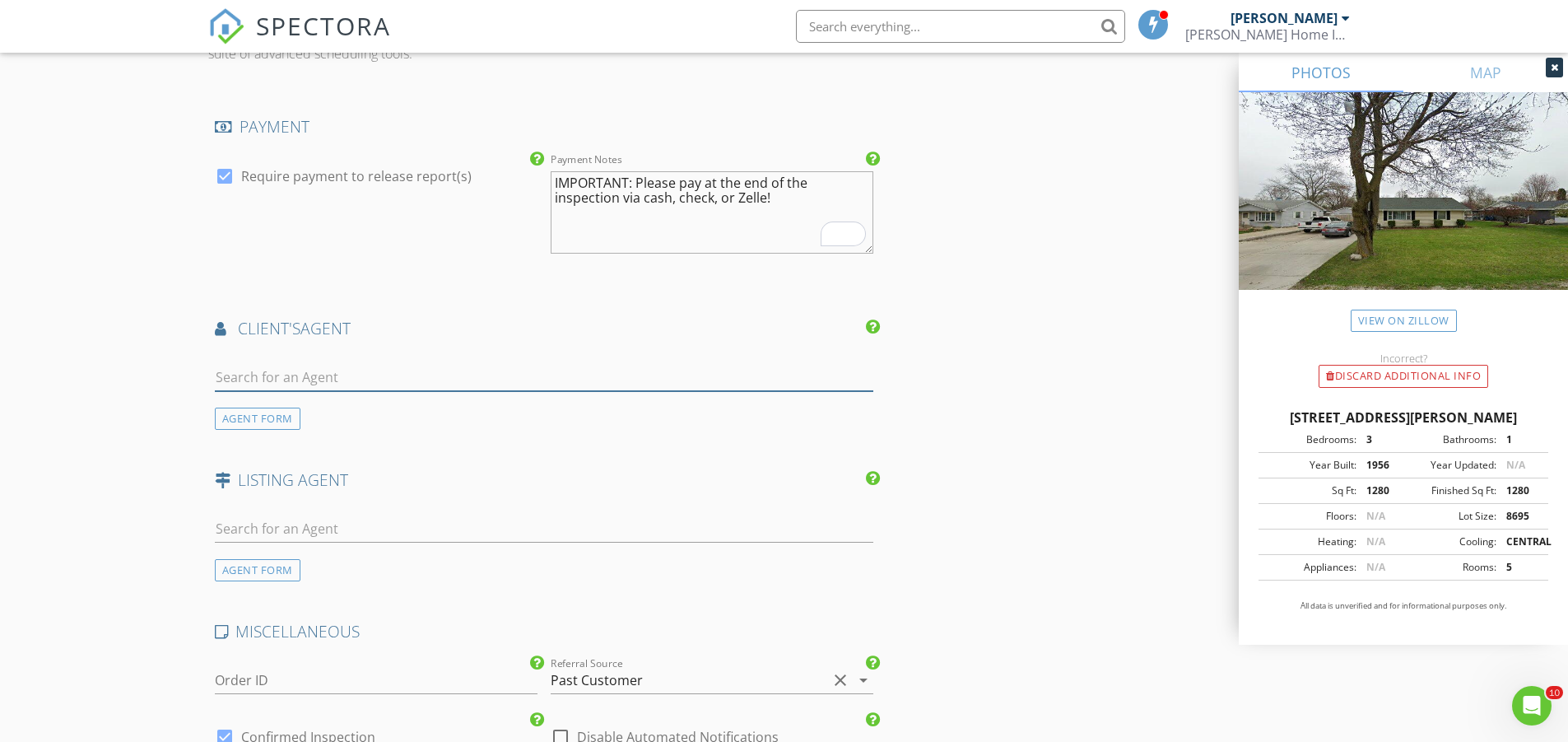 click at bounding box center [544, 377] 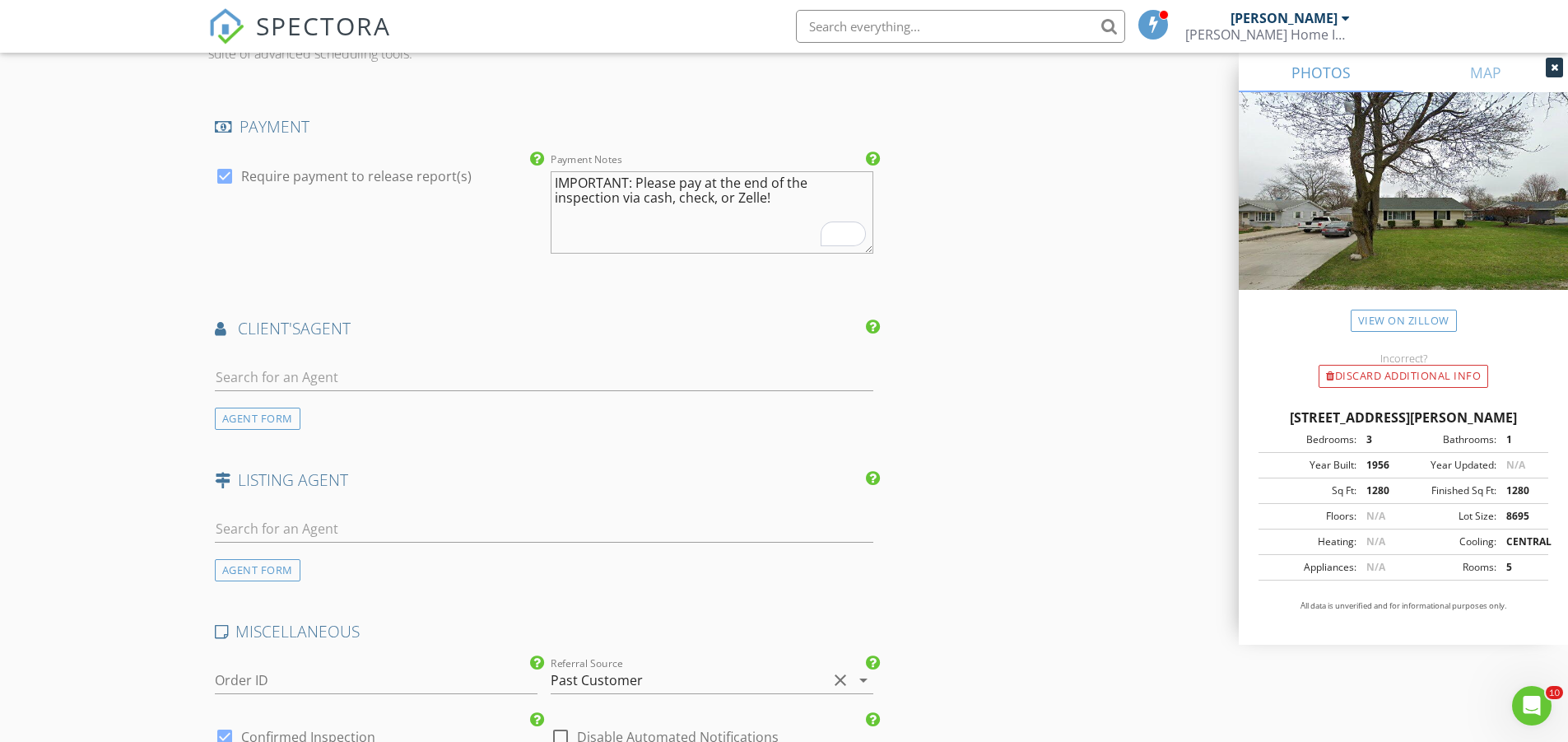 drag, startPoint x: 1039, startPoint y: 448, endPoint x: 904, endPoint y: 479, distance: 138.51354 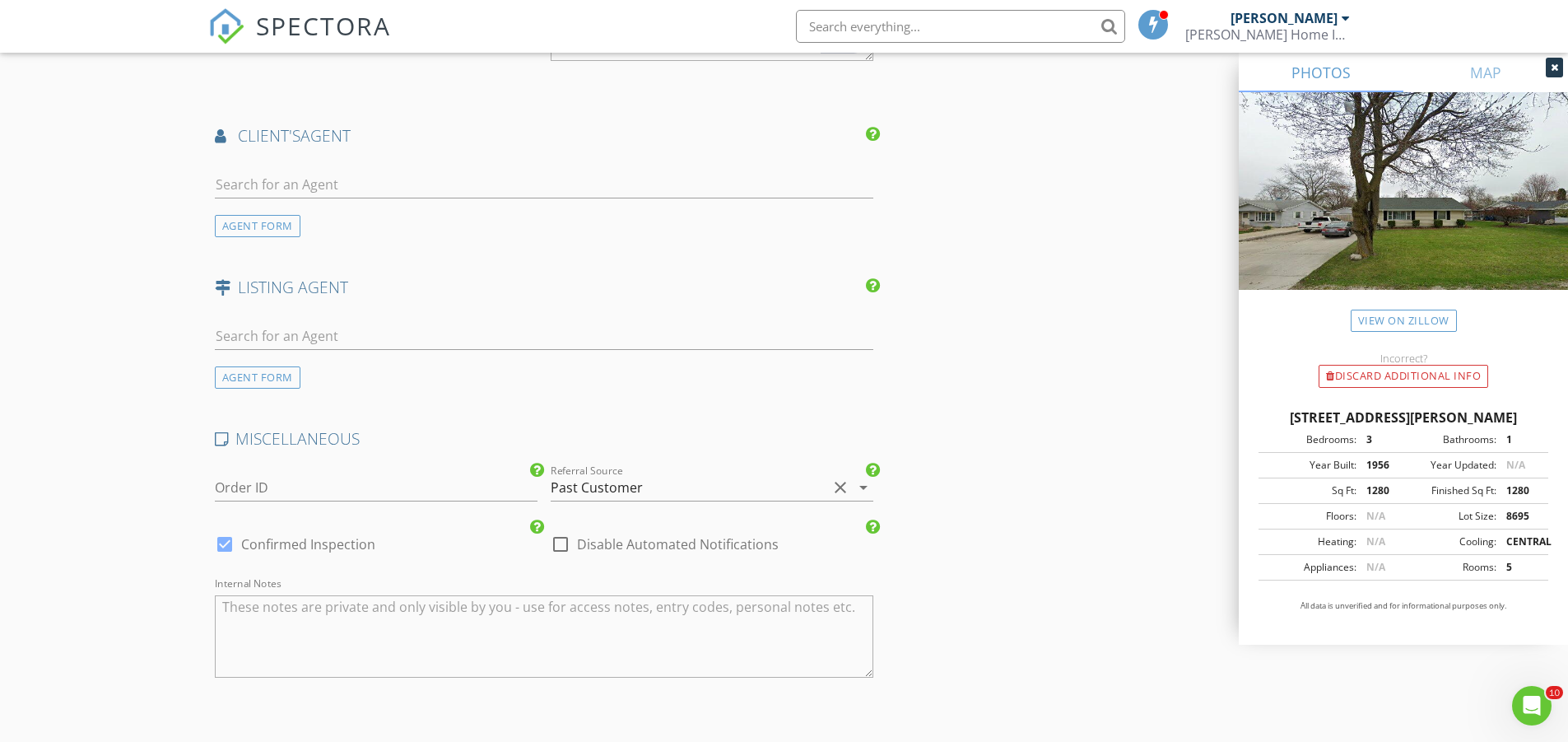 scroll, scrollTop: 2594, scrollLeft: 0, axis: vertical 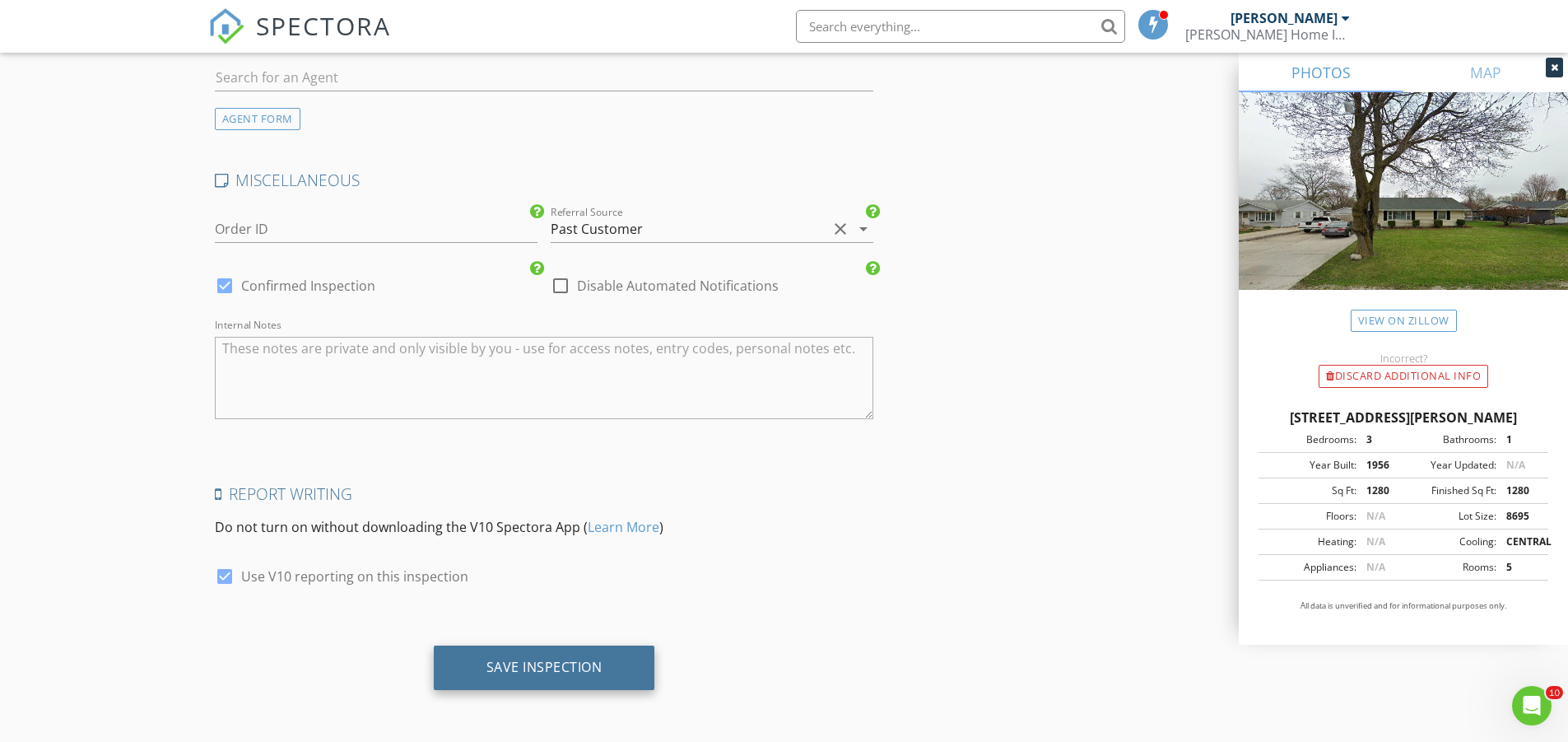 click on "Save Inspection" at bounding box center [544, 667] 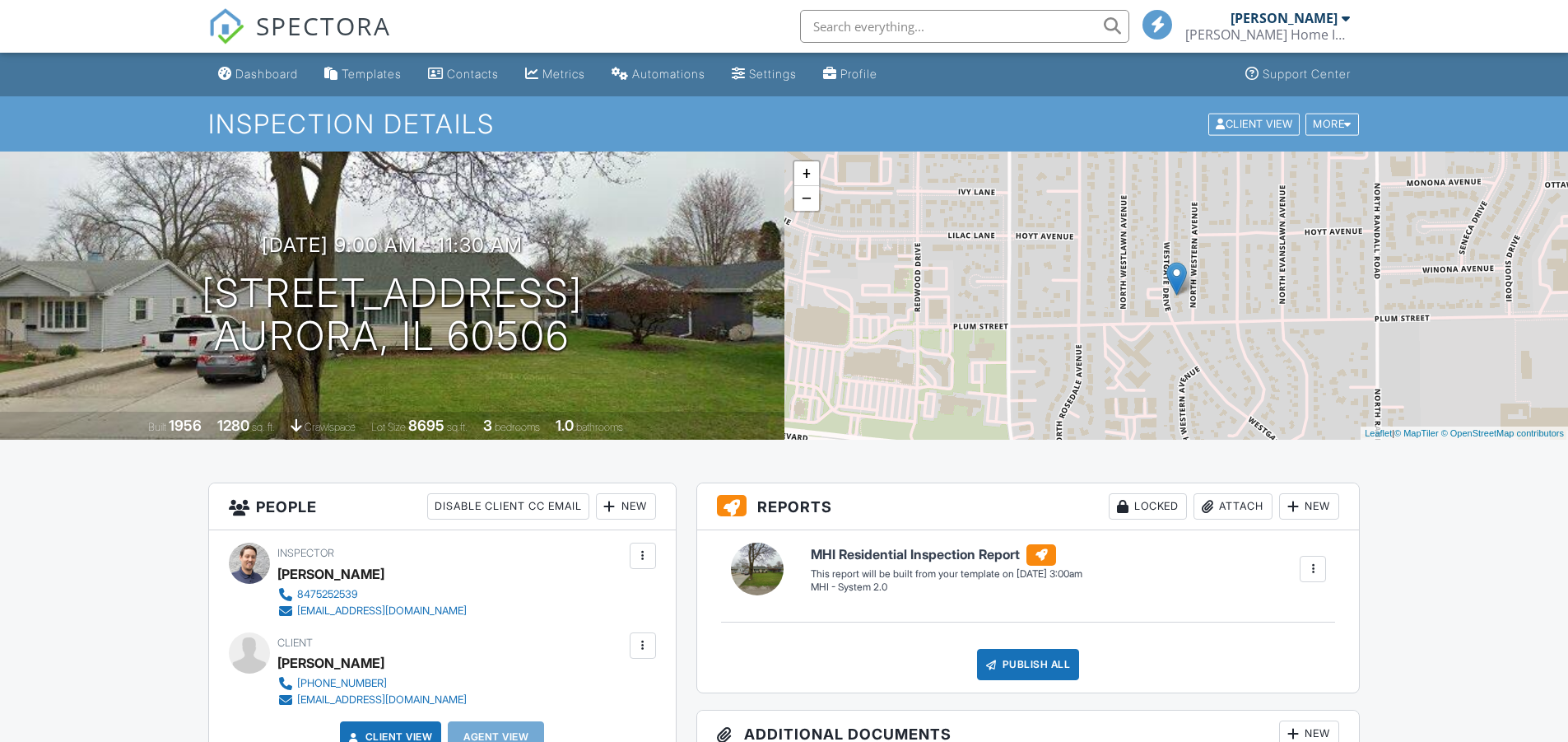 scroll, scrollTop: 0, scrollLeft: 0, axis: both 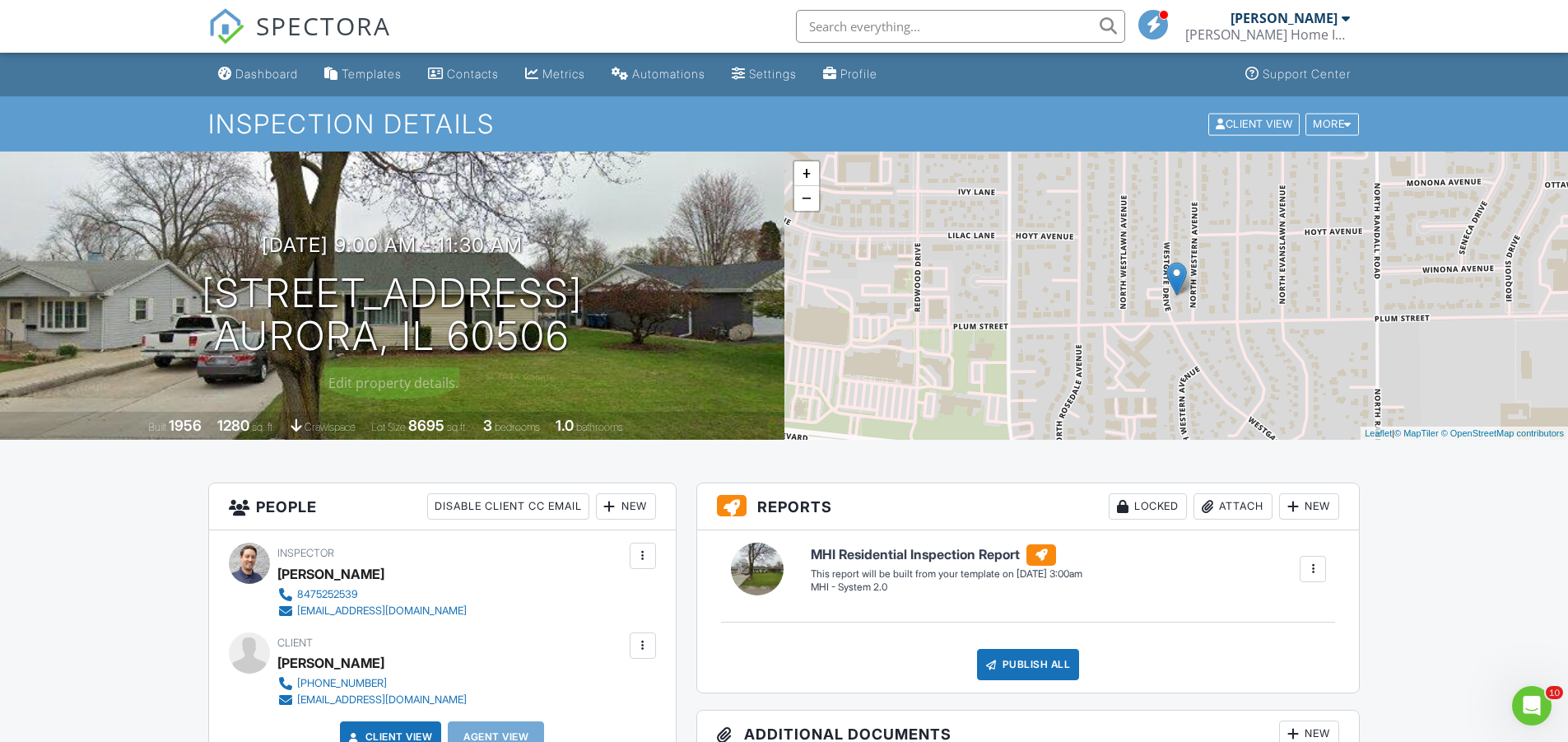 drag, startPoint x: 606, startPoint y: 333, endPoint x: 198, endPoint y: 292, distance: 410.0549 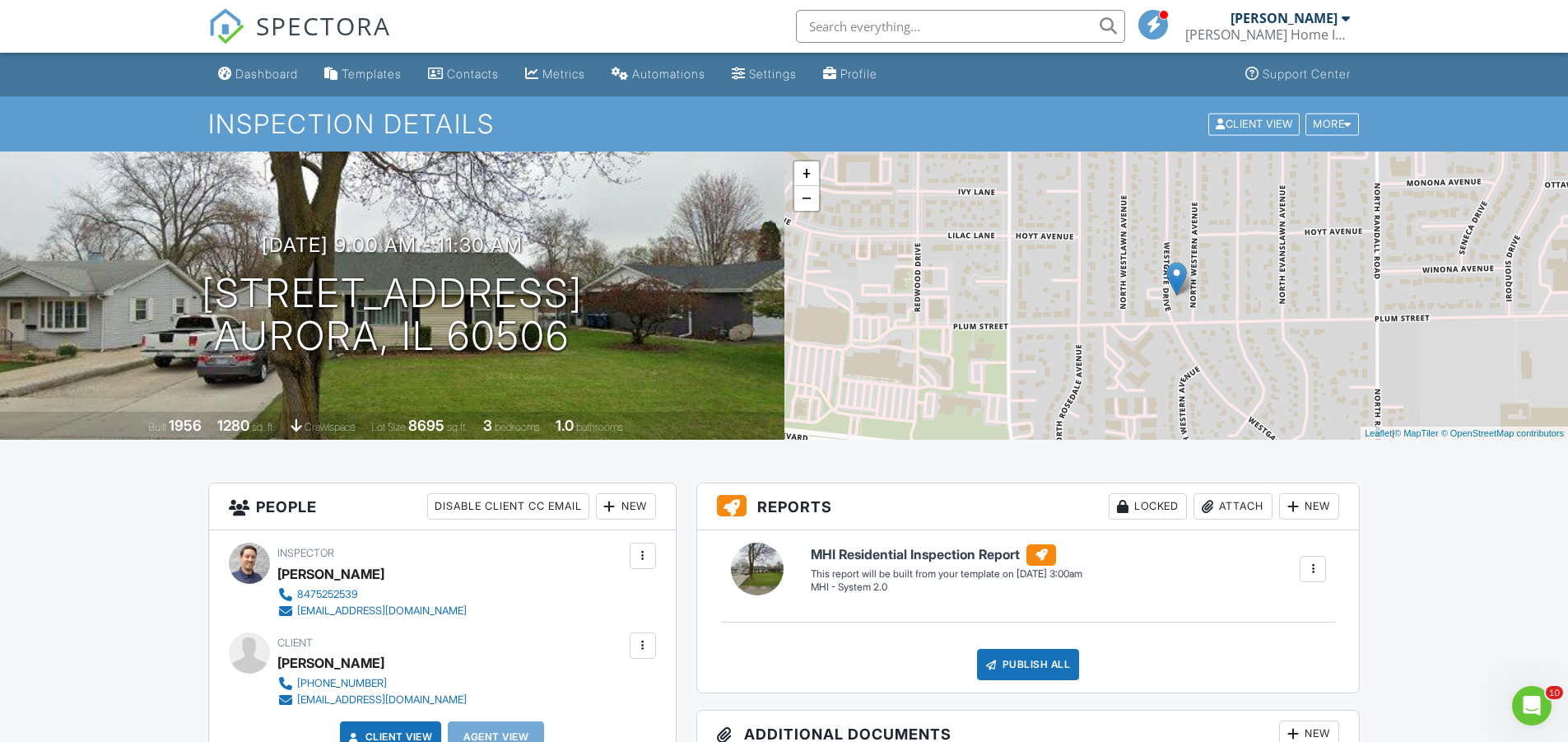 copy on "507 Westgate Dr
Aurora, IL 60506" 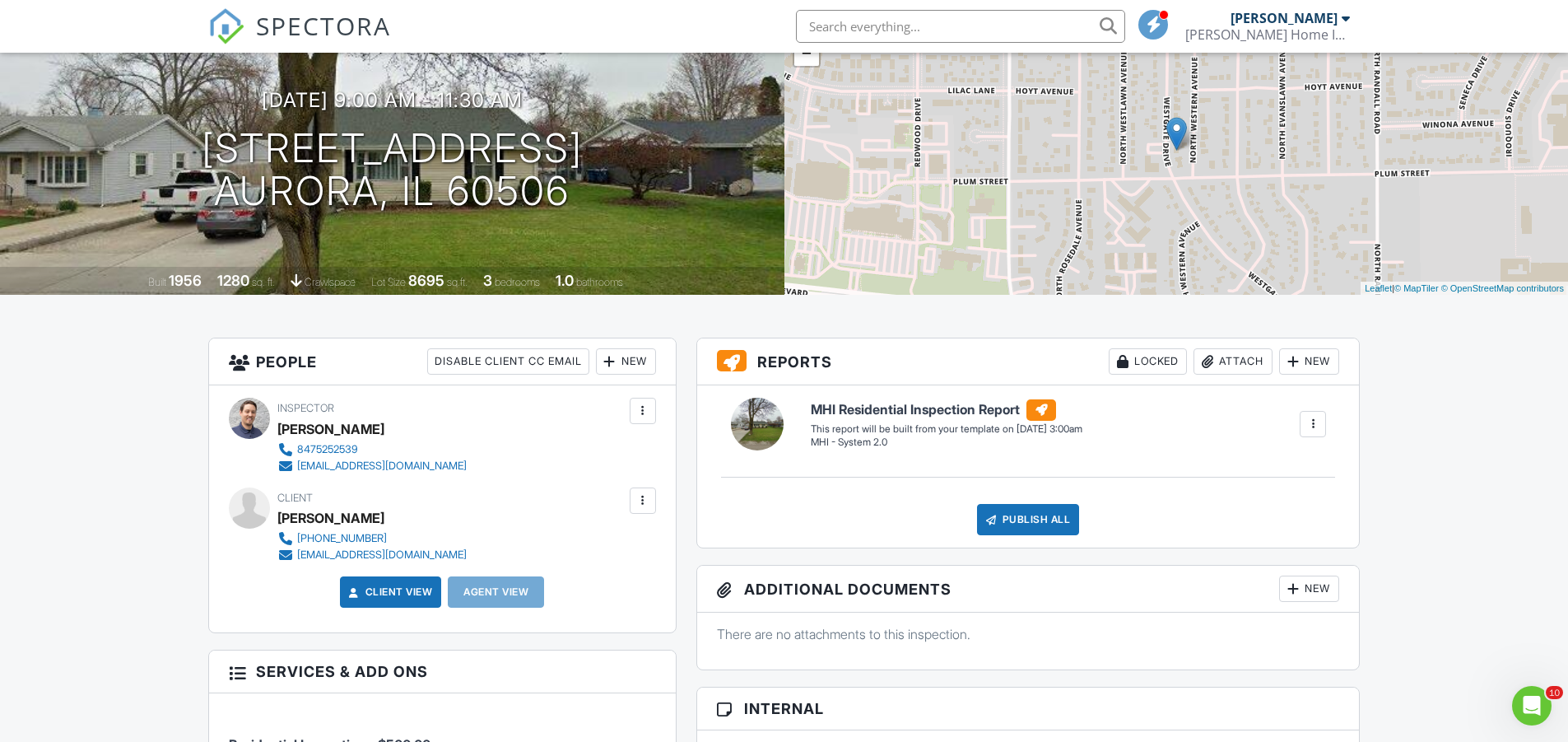 drag, startPoint x: 459, startPoint y: 548, endPoint x: 330, endPoint y: 554, distance: 129.13946 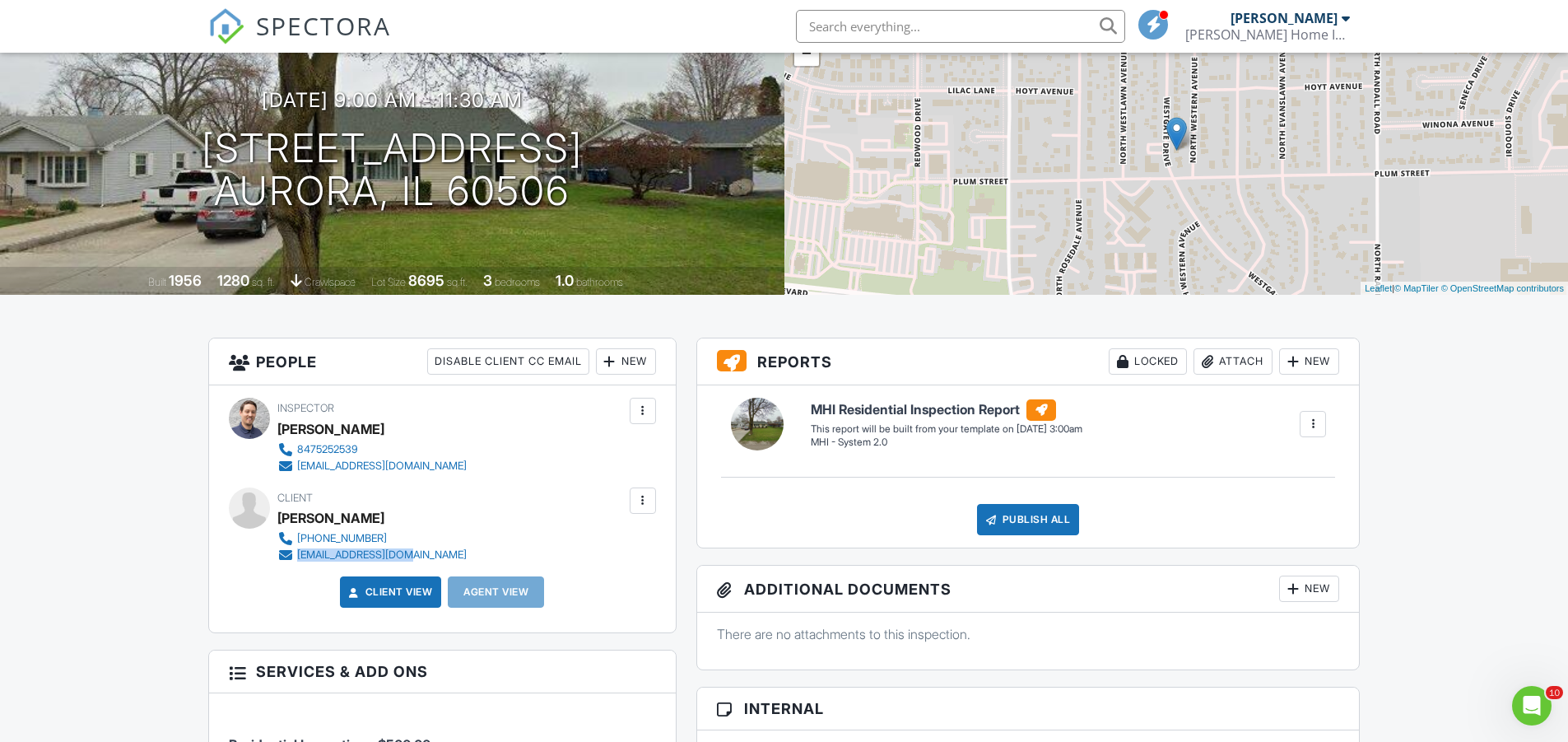 drag, startPoint x: 444, startPoint y: 558, endPoint x: 277, endPoint y: 550, distance: 167.19151 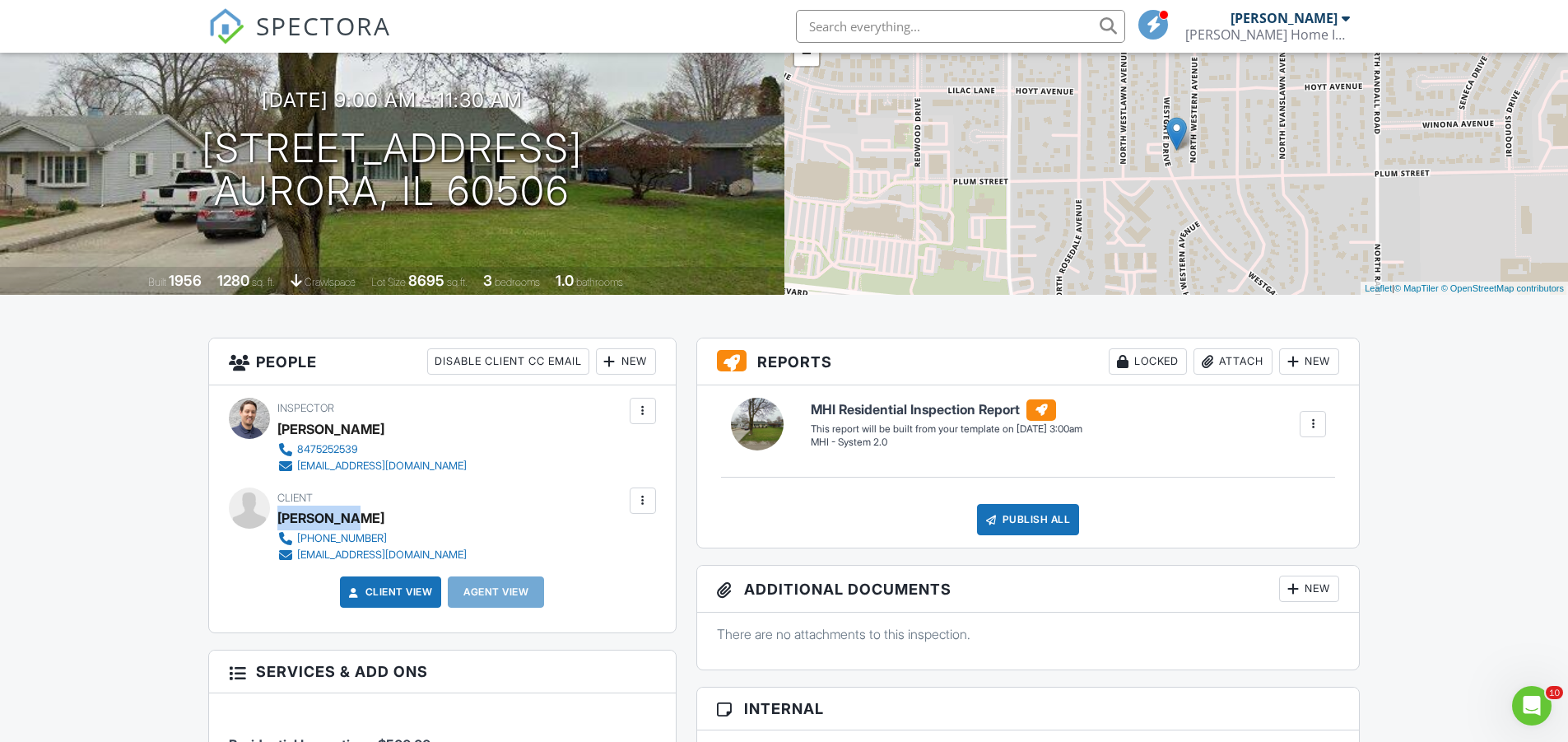 drag, startPoint x: 387, startPoint y: 516, endPoint x: 279, endPoint y: 516, distance: 108 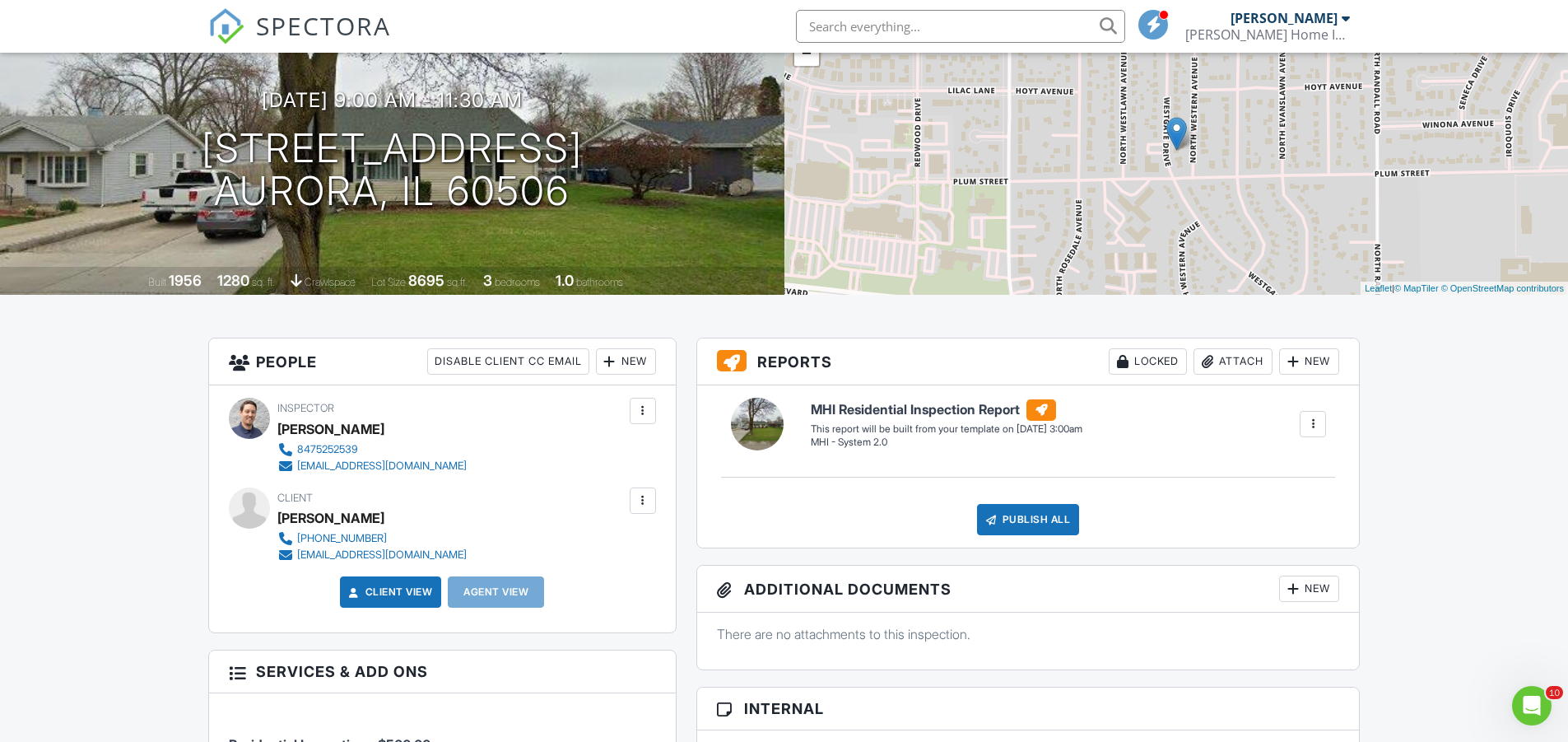 click on "Client
Maria Raju
224-409-5771
mrmdc2427@gmail.com" at bounding box center (412, 525) 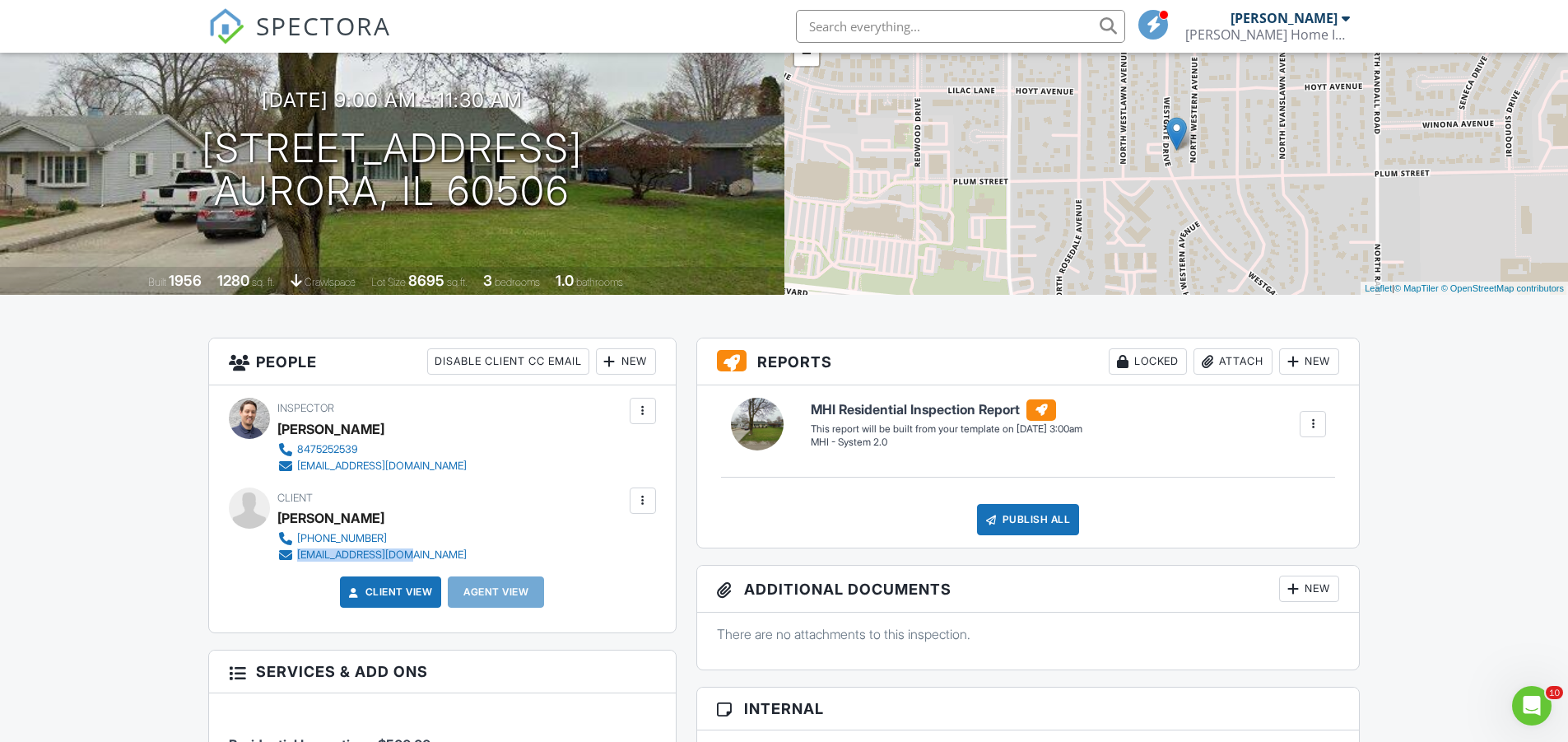 drag, startPoint x: 462, startPoint y: 556, endPoint x: 298, endPoint y: 555, distance: 164.00305 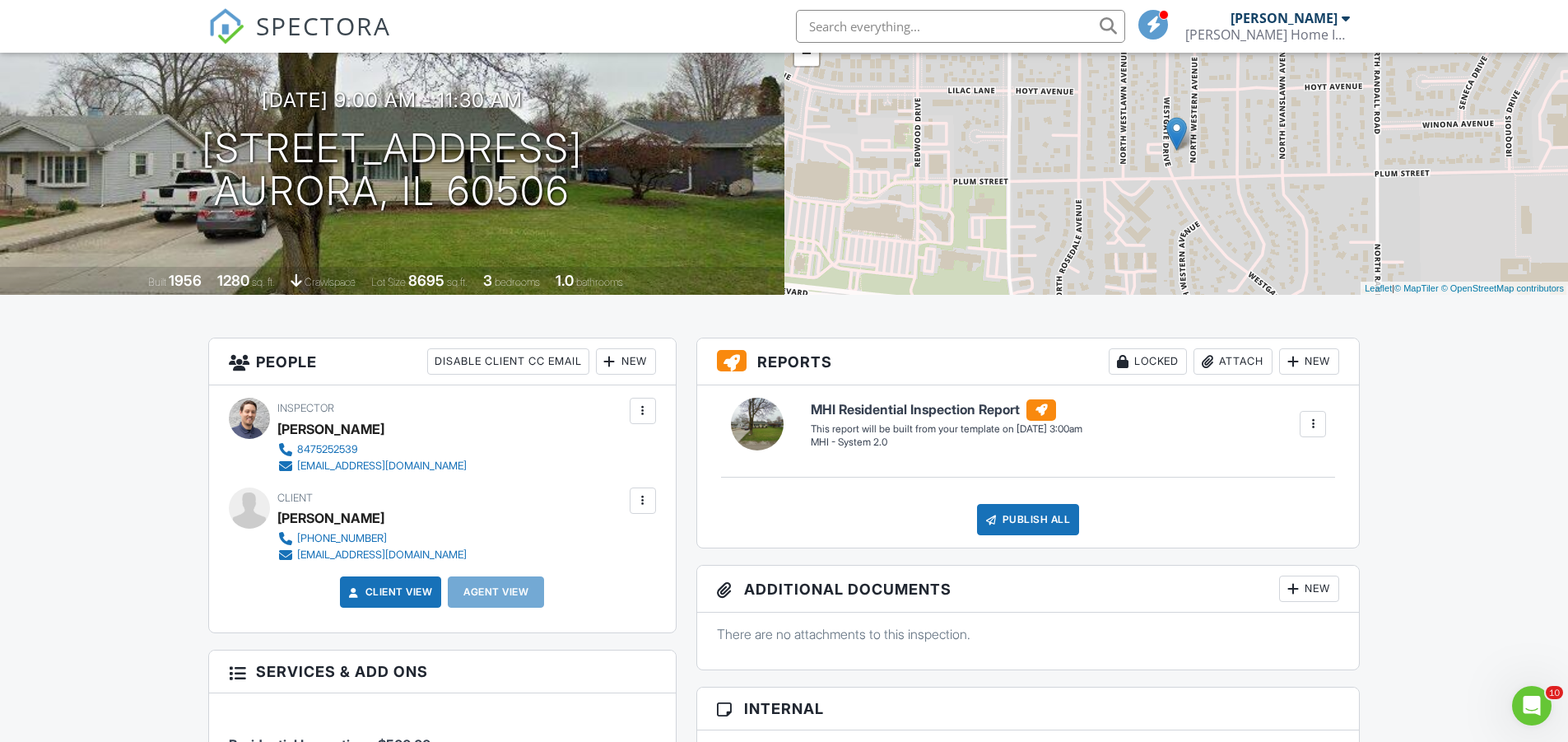 click on "224-409-5771
mrmdc2427@gmail.com" at bounding box center [379, 547] 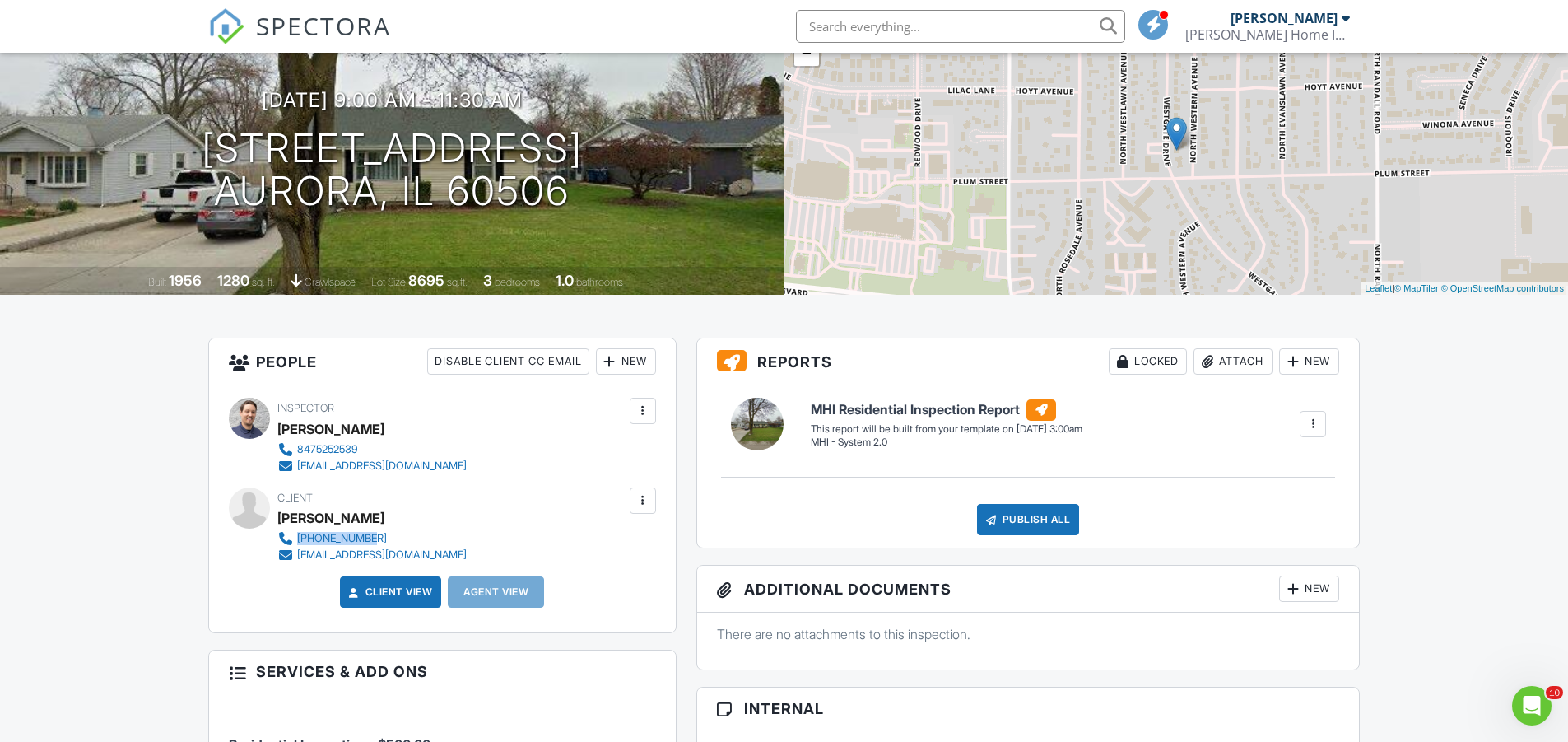 drag, startPoint x: 435, startPoint y: 538, endPoint x: 298, endPoint y: 539, distance: 137.00365 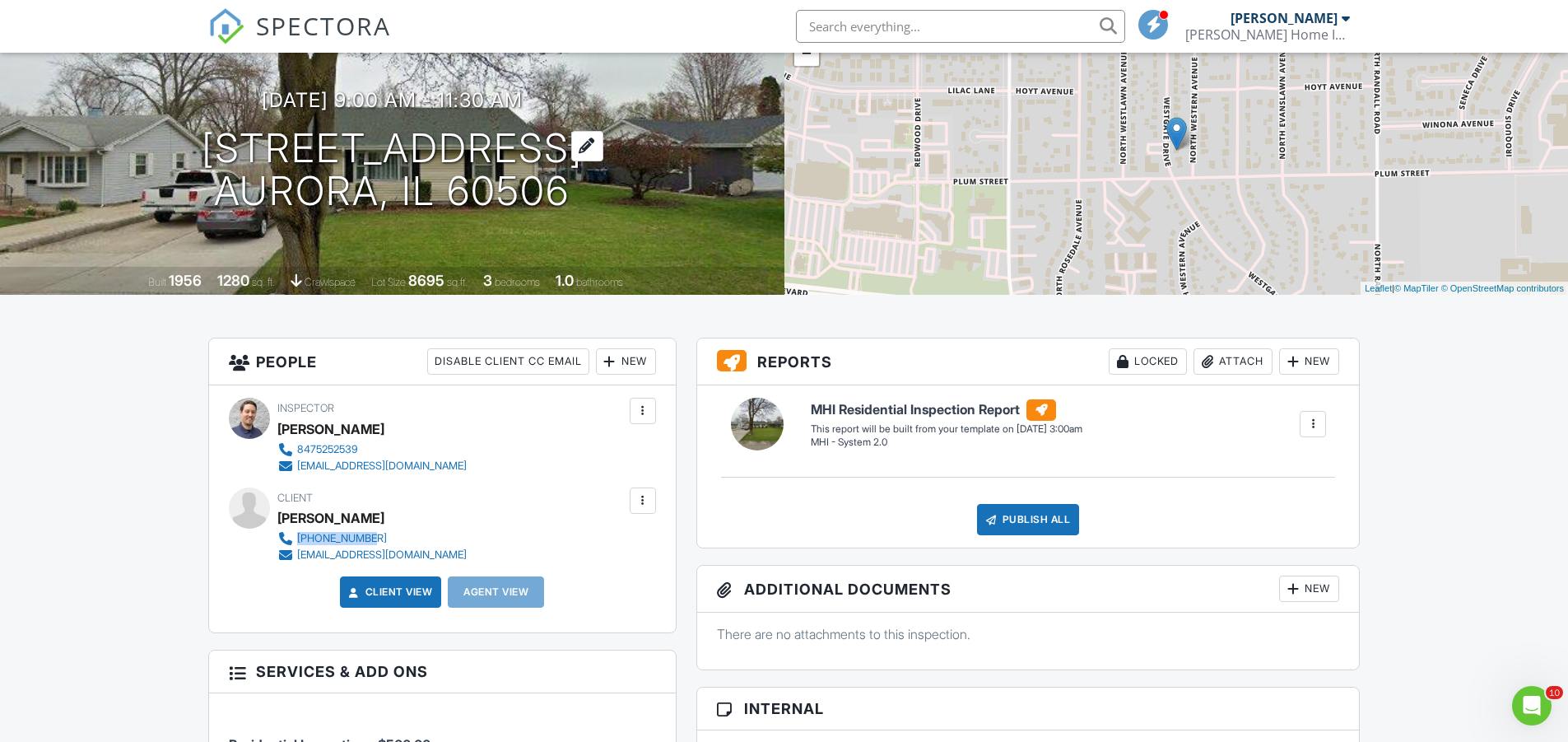 drag, startPoint x: 649, startPoint y: 161, endPoint x: 253, endPoint y: 152, distance: 396.10226 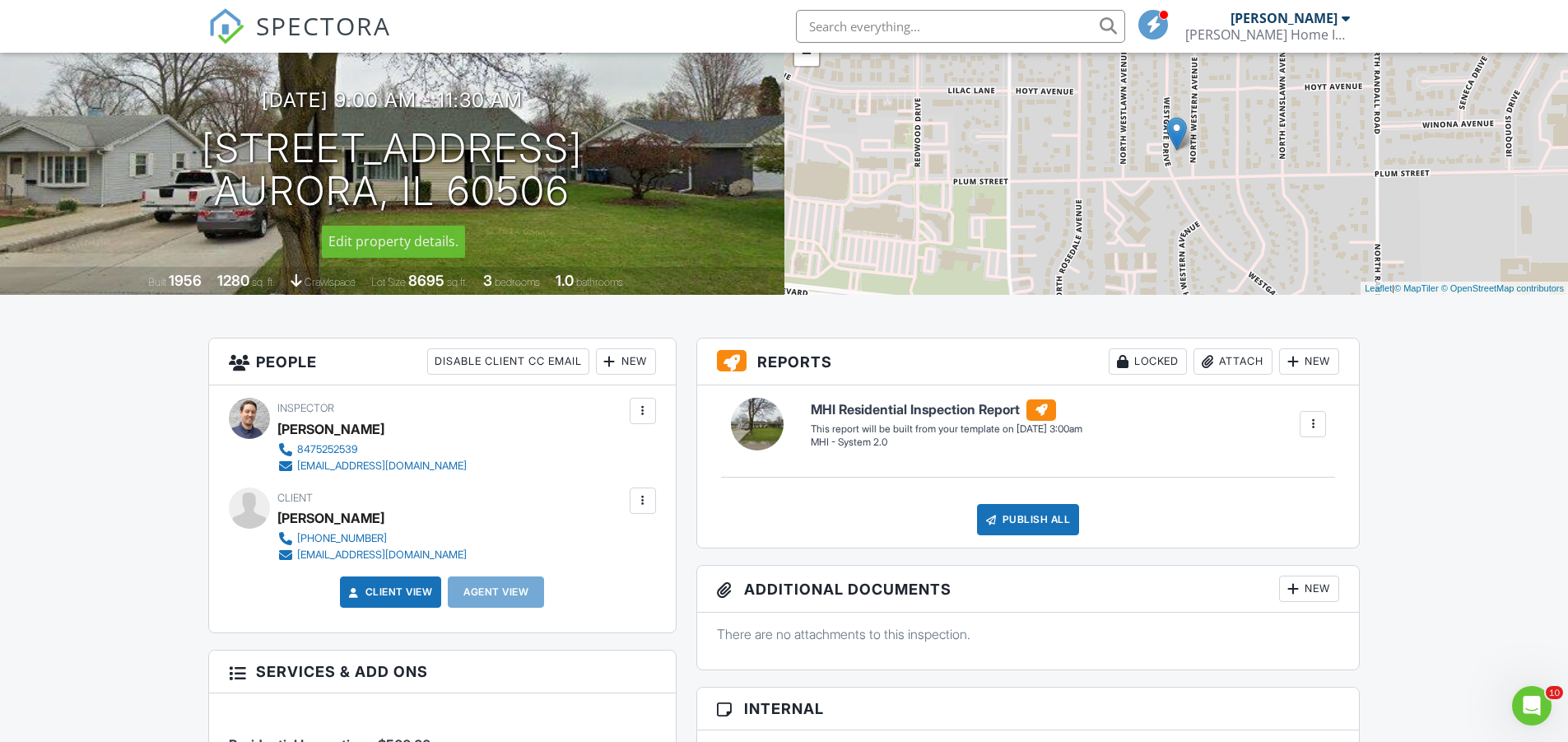 click on "07/14/2025  9:00 am
- 11:30 am
507 Westgate Dr
Aurora, IL 60506" at bounding box center (392, 151) 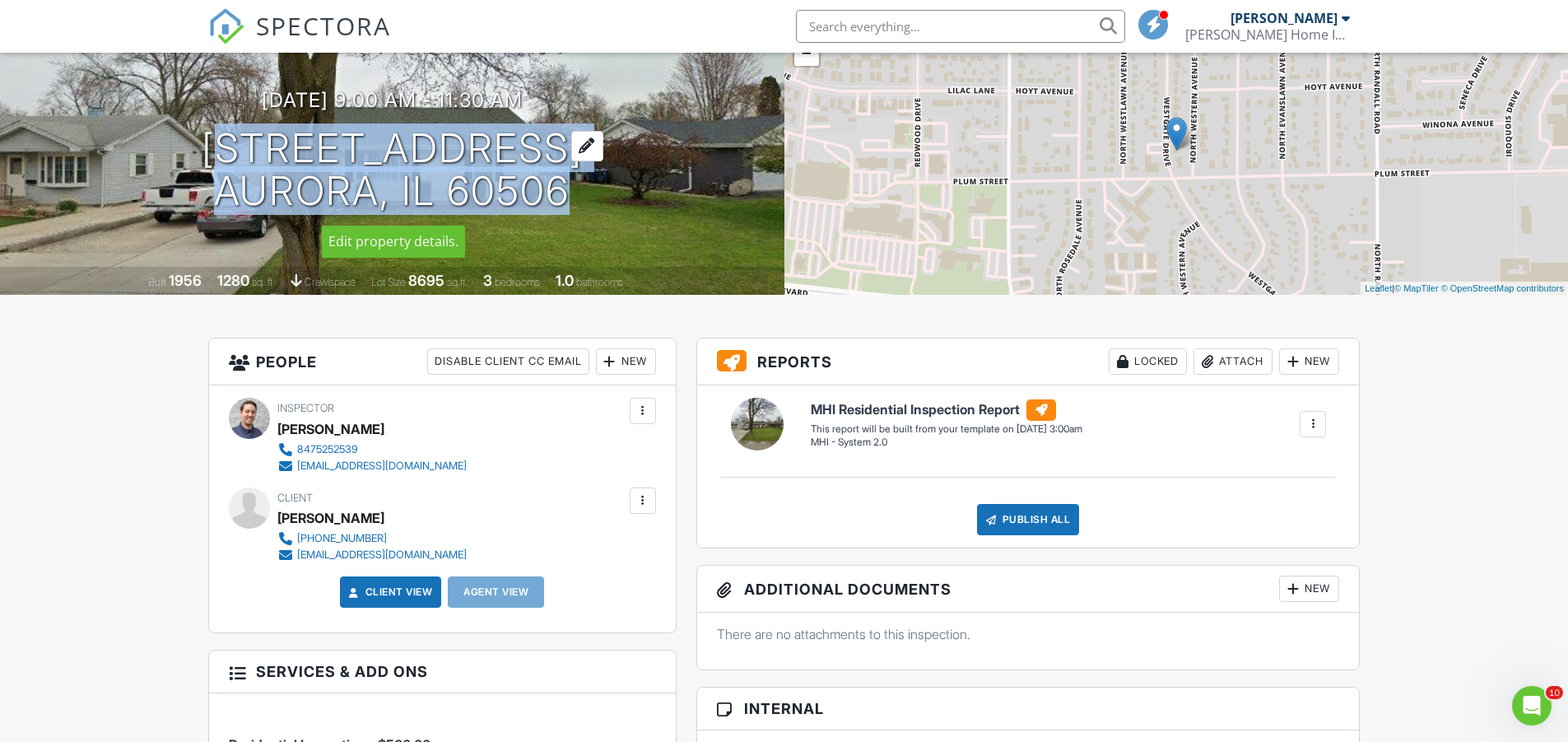 drag, startPoint x: 287, startPoint y: 144, endPoint x: 570, endPoint y: 142, distance: 283.0071 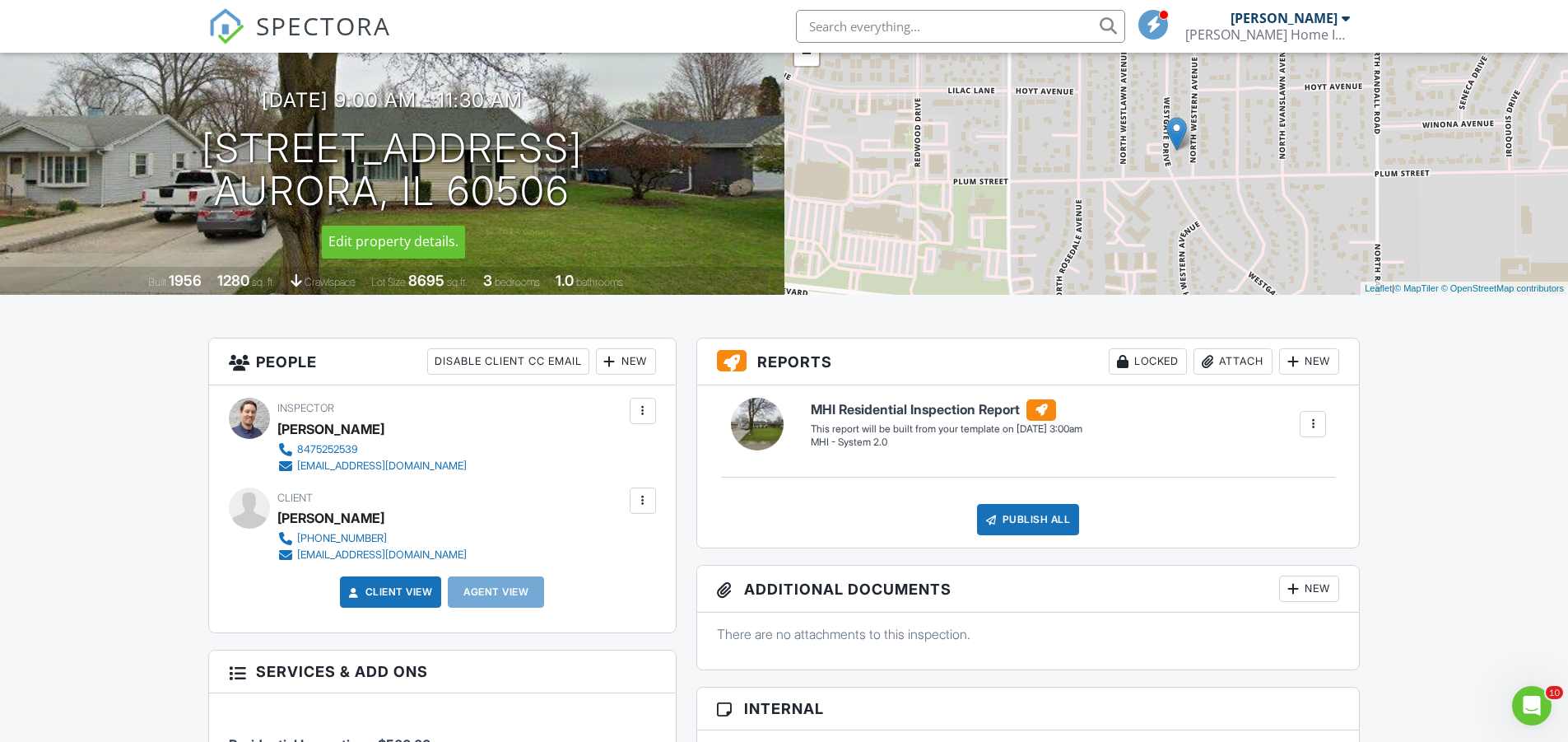 drag, startPoint x: 743, startPoint y: 225, endPoint x: 613, endPoint y: 159, distance: 145.79438 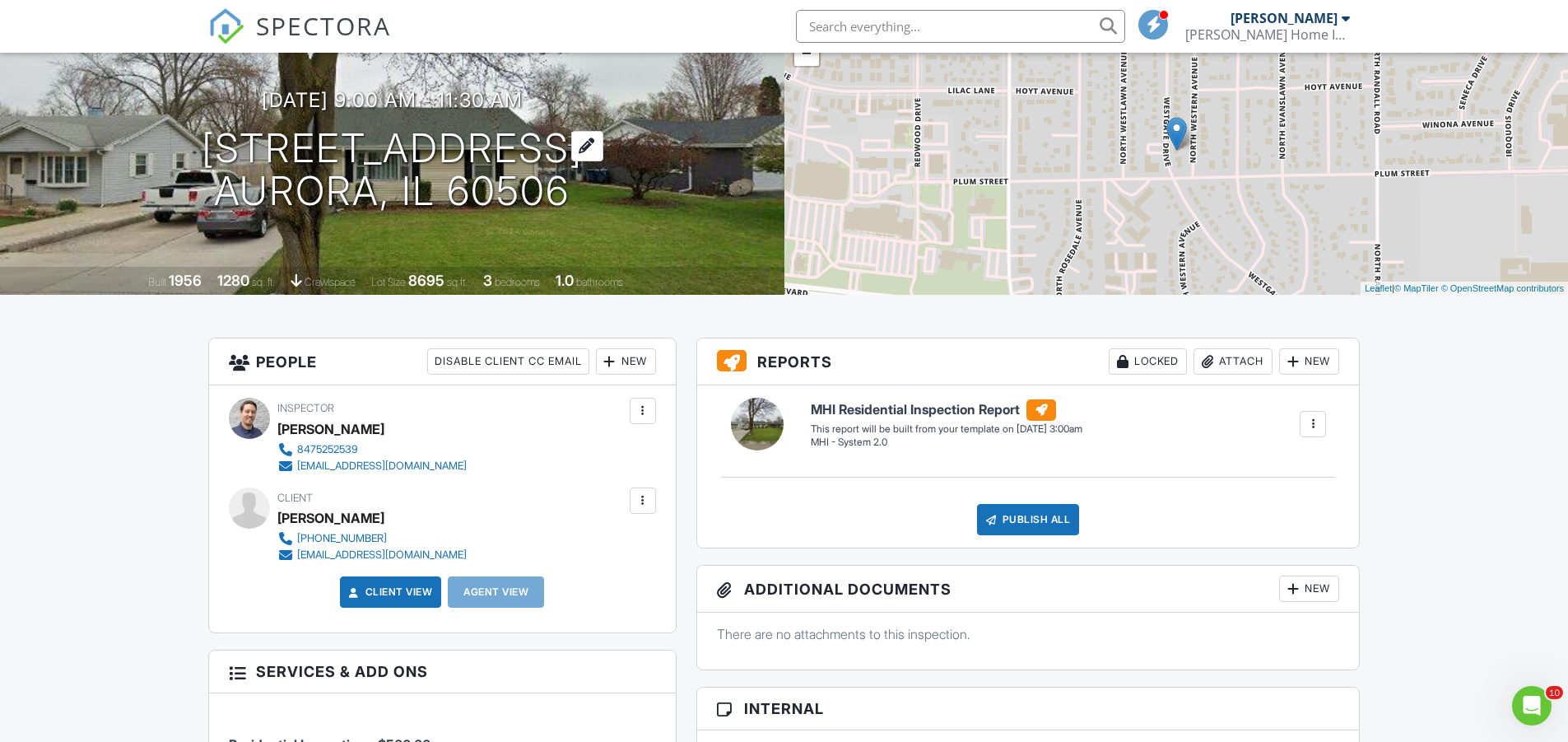 drag, startPoint x: 588, startPoint y: 139, endPoint x: 363, endPoint y: 131, distance: 225.14218 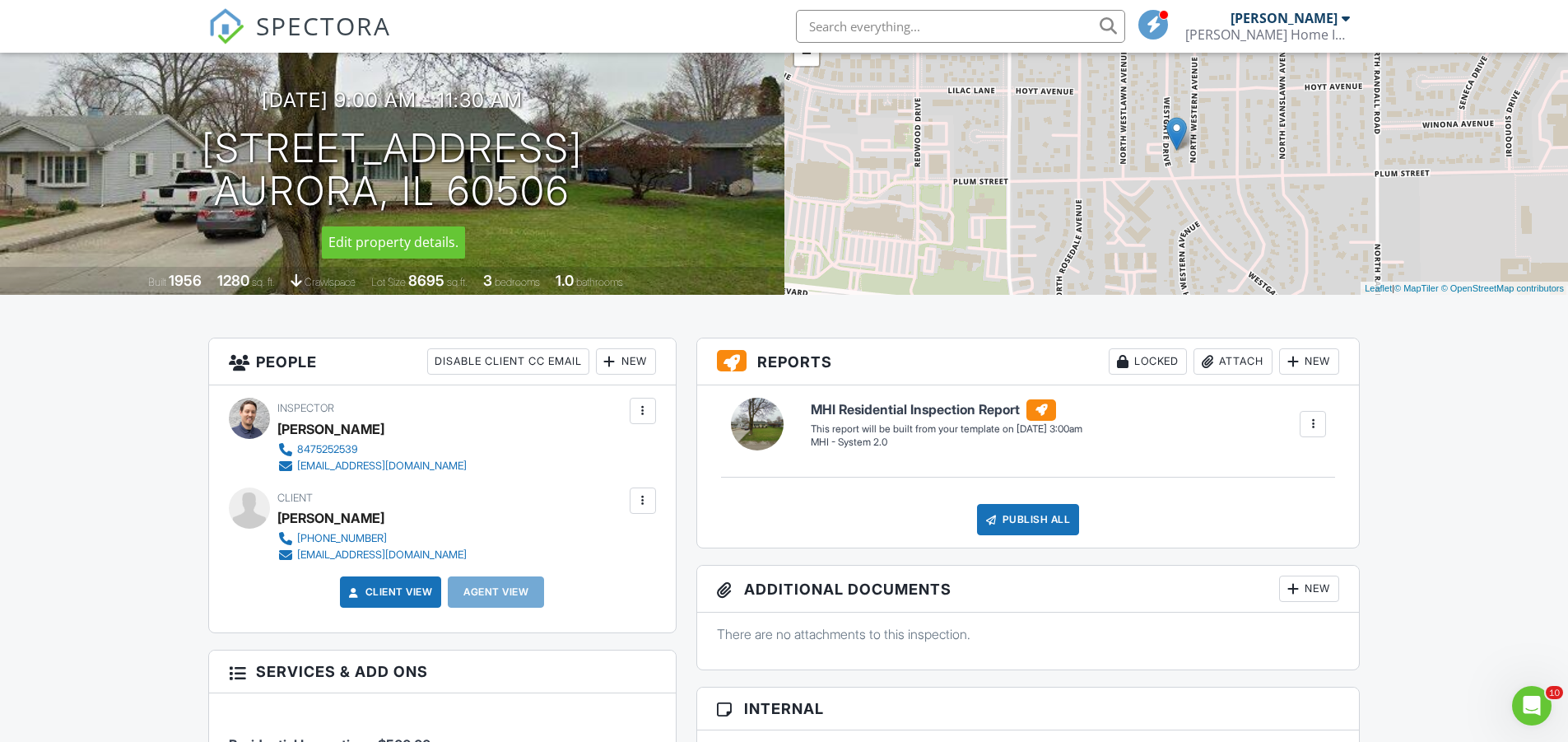 drag, startPoint x: 141, startPoint y: 134, endPoint x: 168, endPoint y: 136, distance: 27.07397 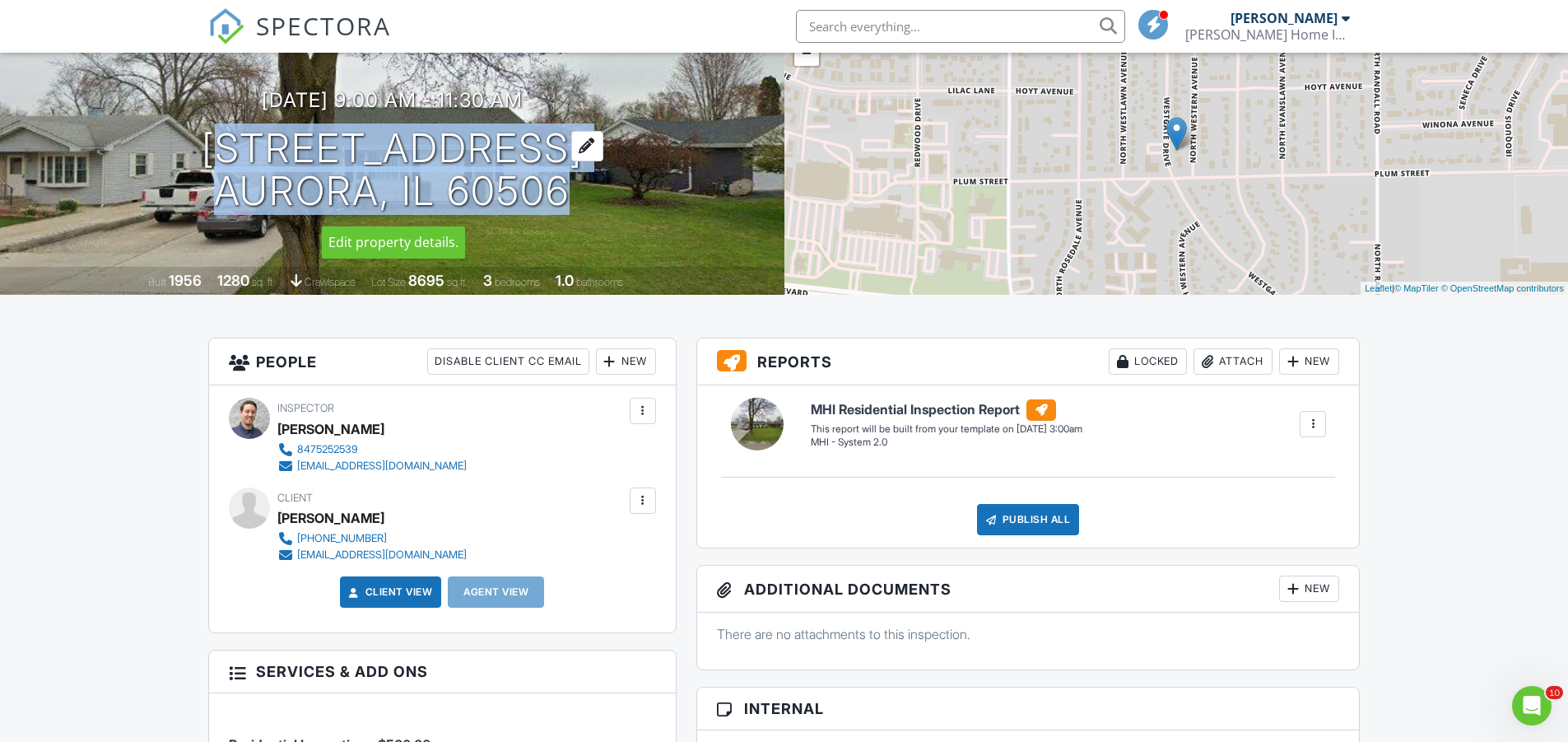 drag, startPoint x: 192, startPoint y: 128, endPoint x: 570, endPoint y: 156, distance: 379.0356 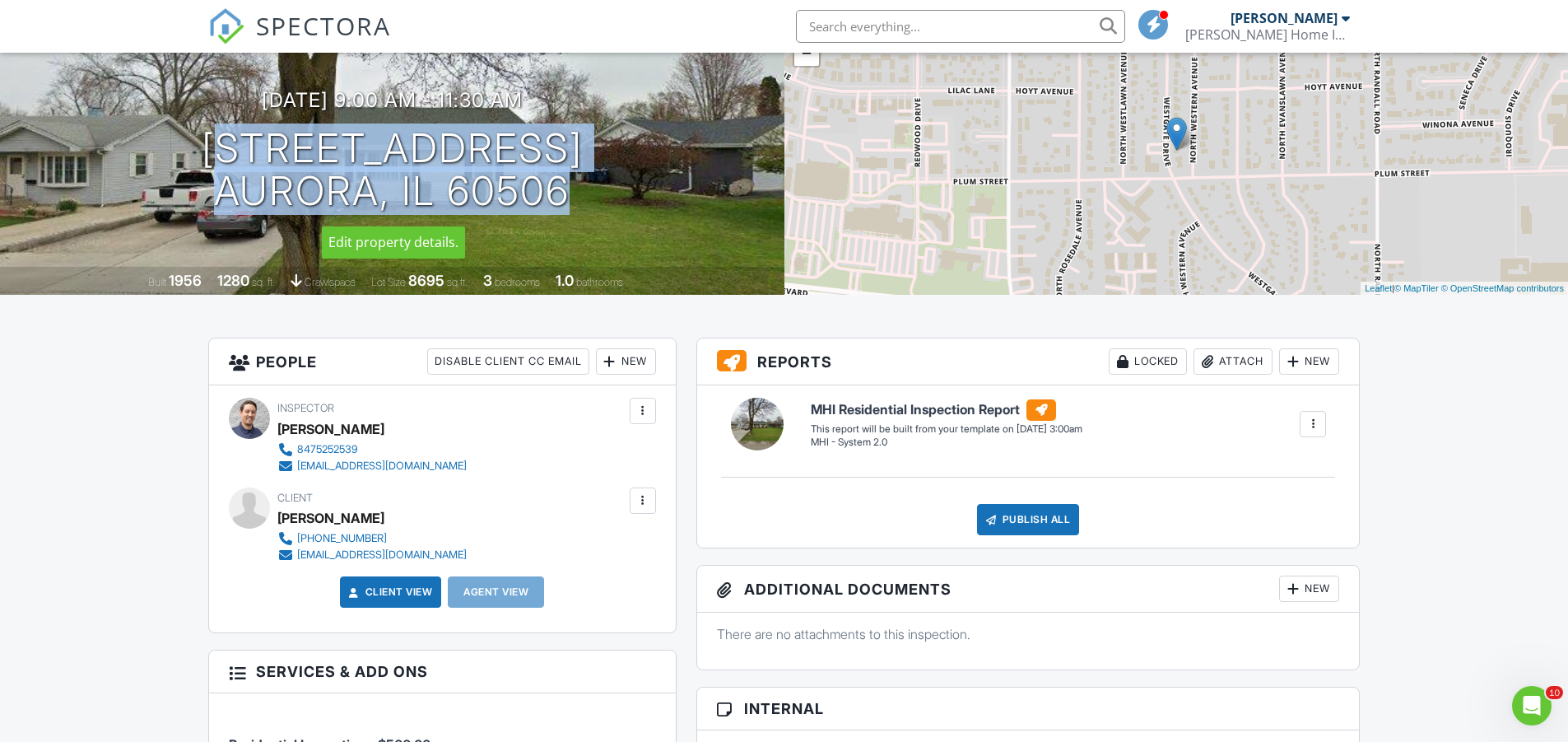 copy on "507 Westgate Dr
Aurora, IL 60506" 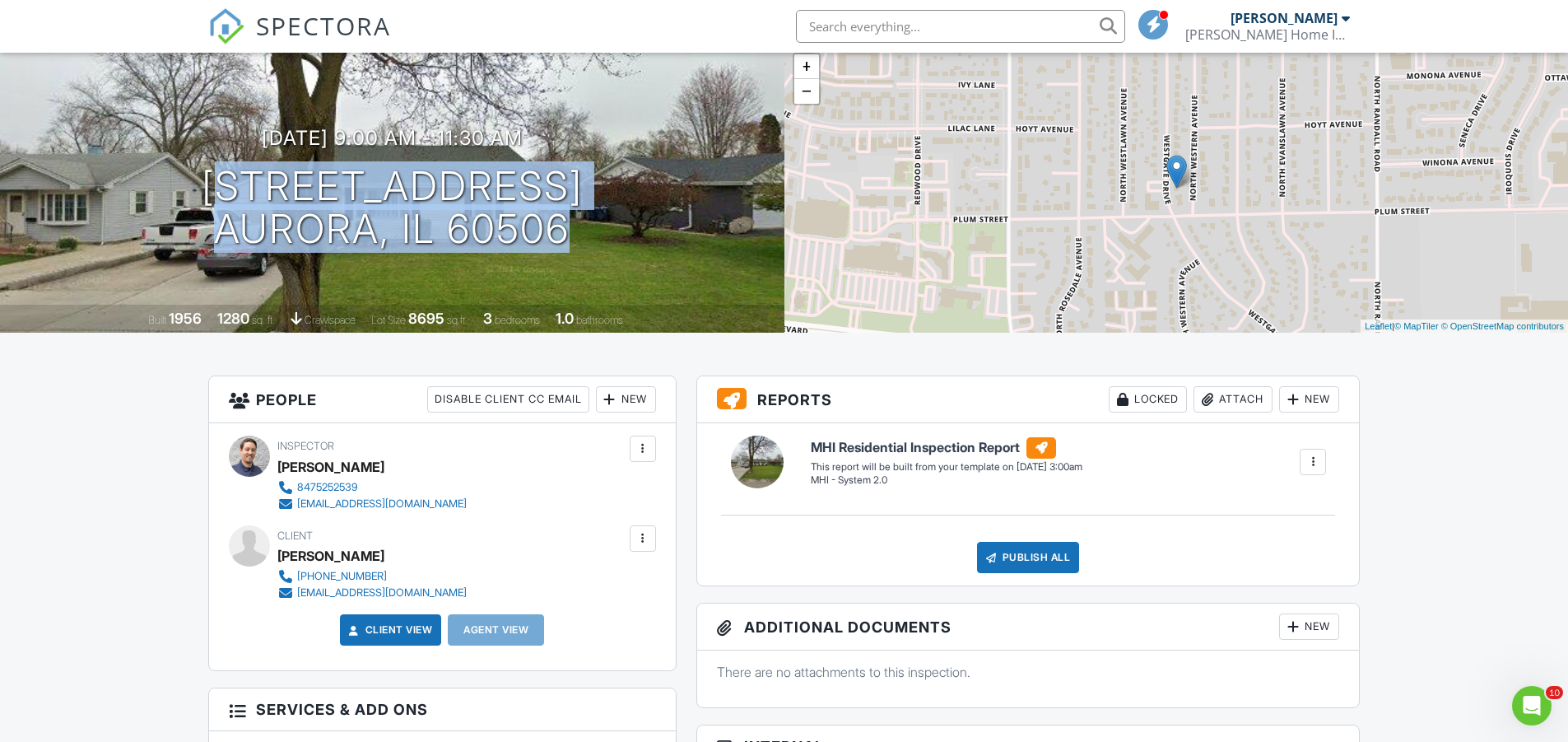 scroll, scrollTop: 0, scrollLeft: 0, axis: both 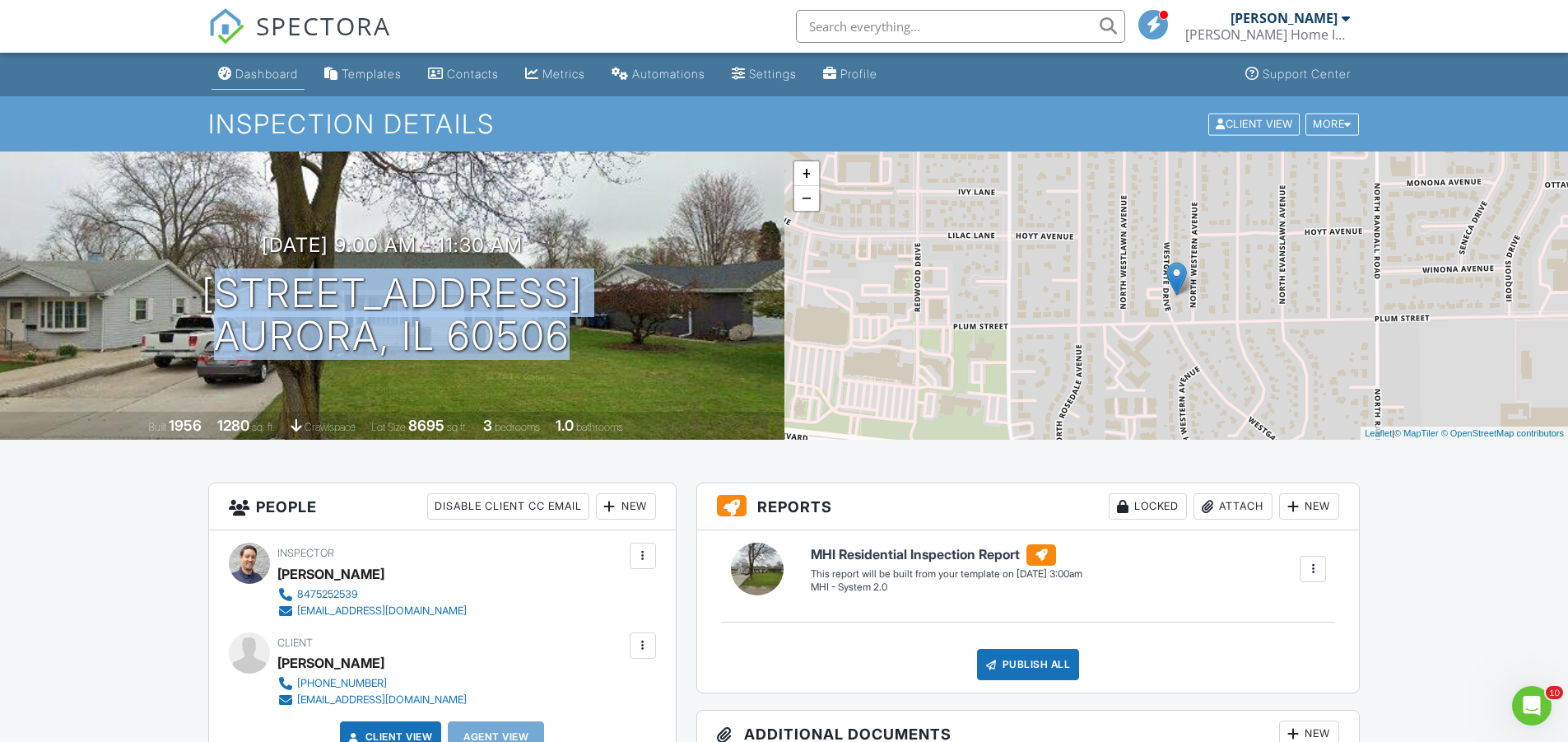 click on "Dashboard" at bounding box center [267, 73] 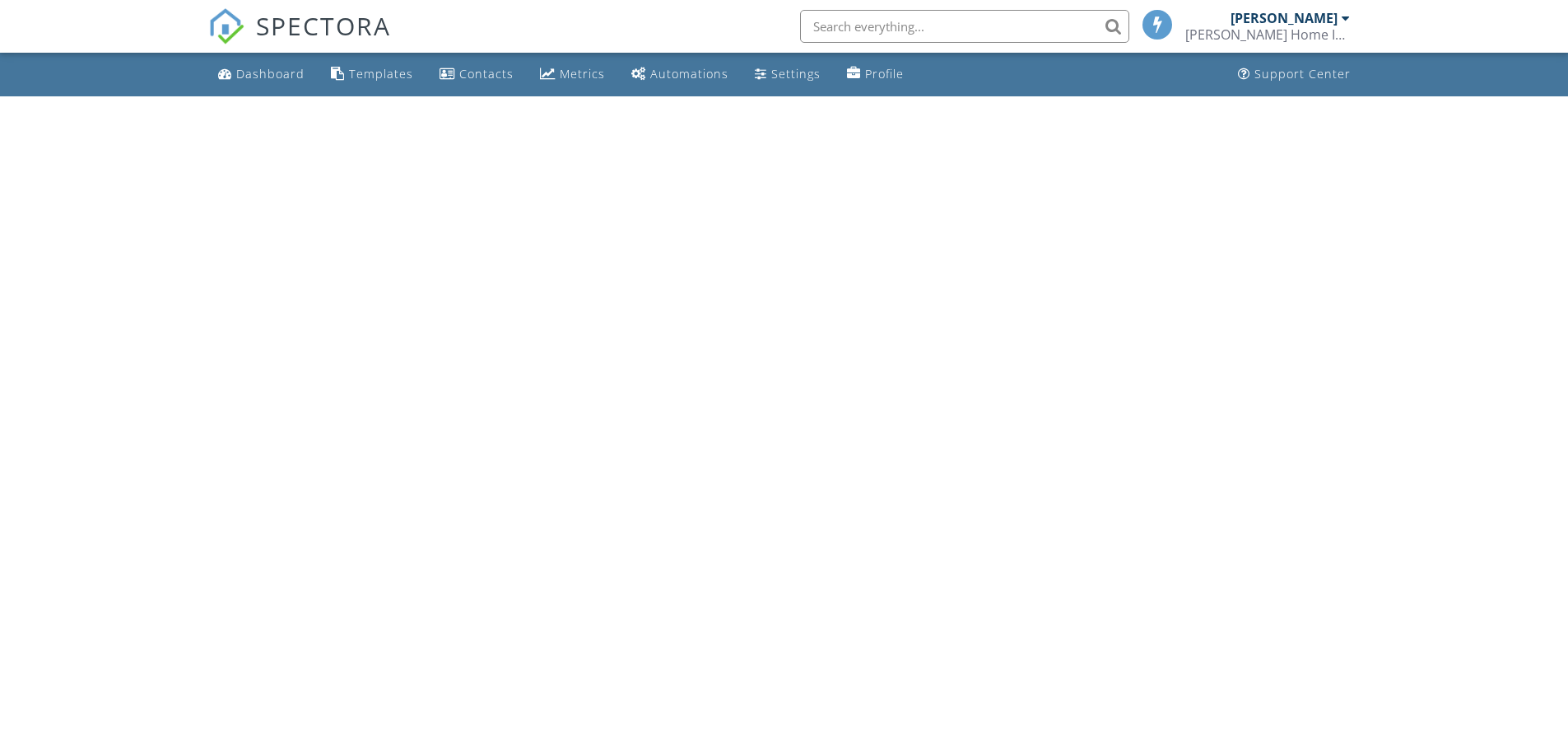 scroll, scrollTop: 0, scrollLeft: 0, axis: both 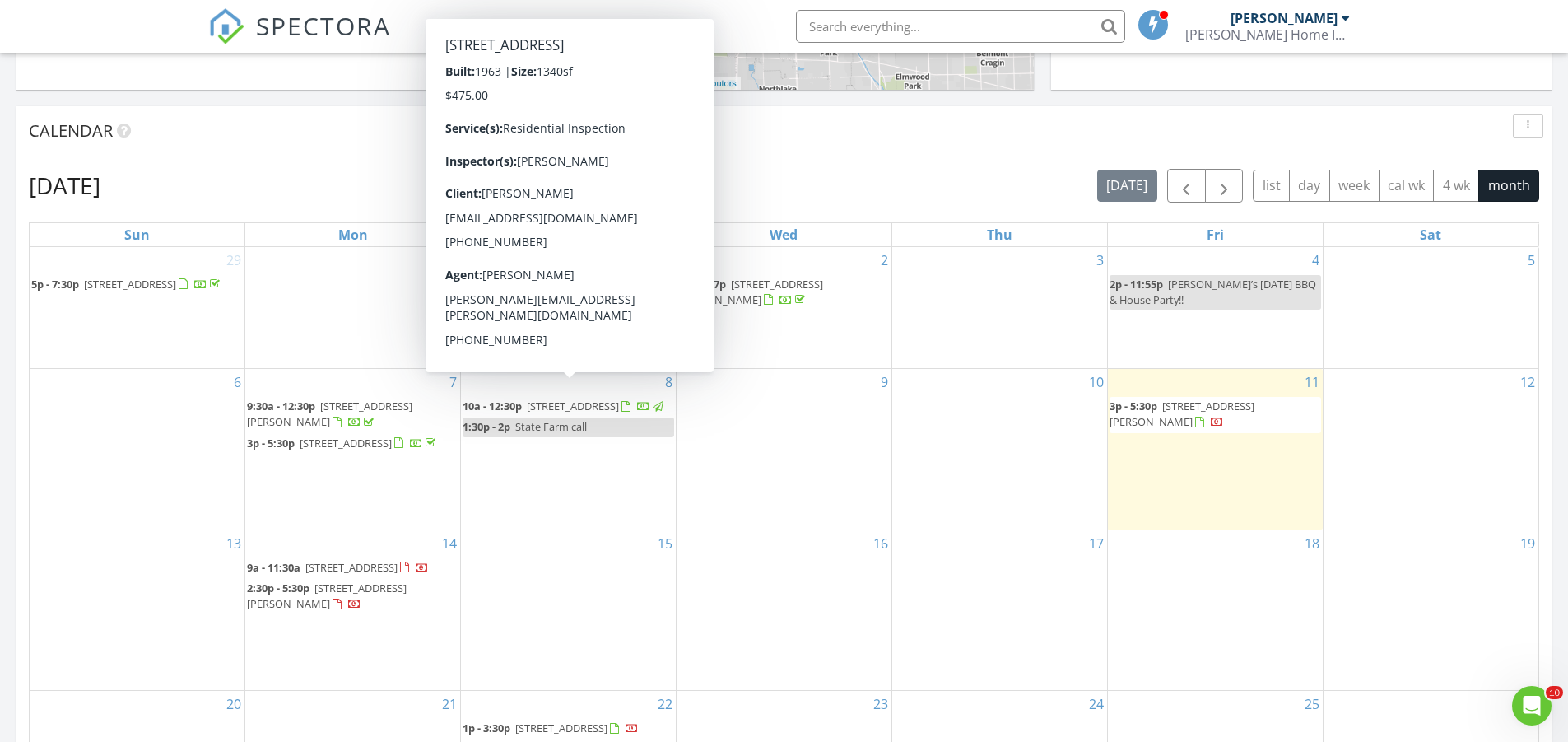 click on "[STREET_ADDRESS]" at bounding box center (573, 406) 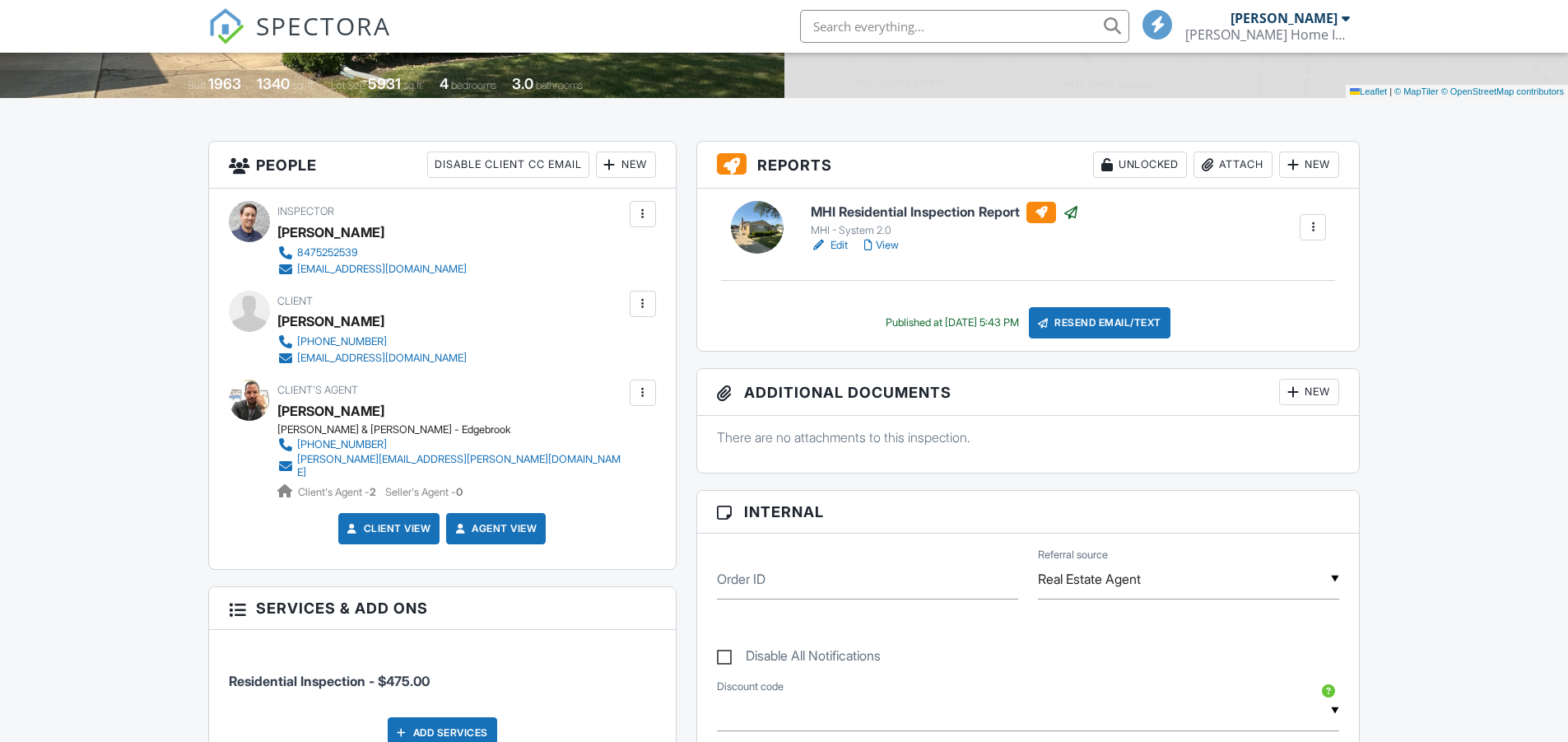 scroll, scrollTop: 342, scrollLeft: 0, axis: vertical 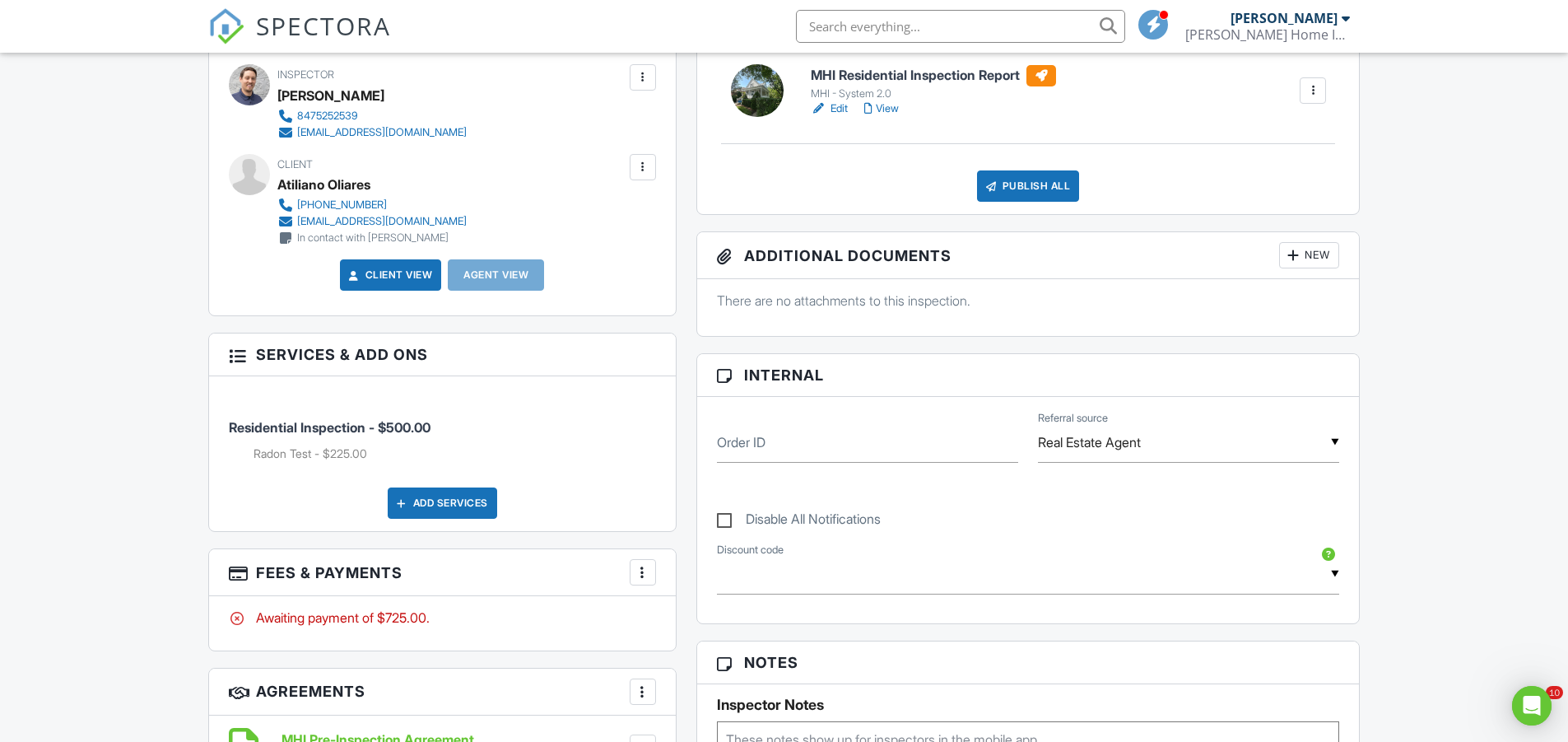 click on "More" at bounding box center [643, 572] 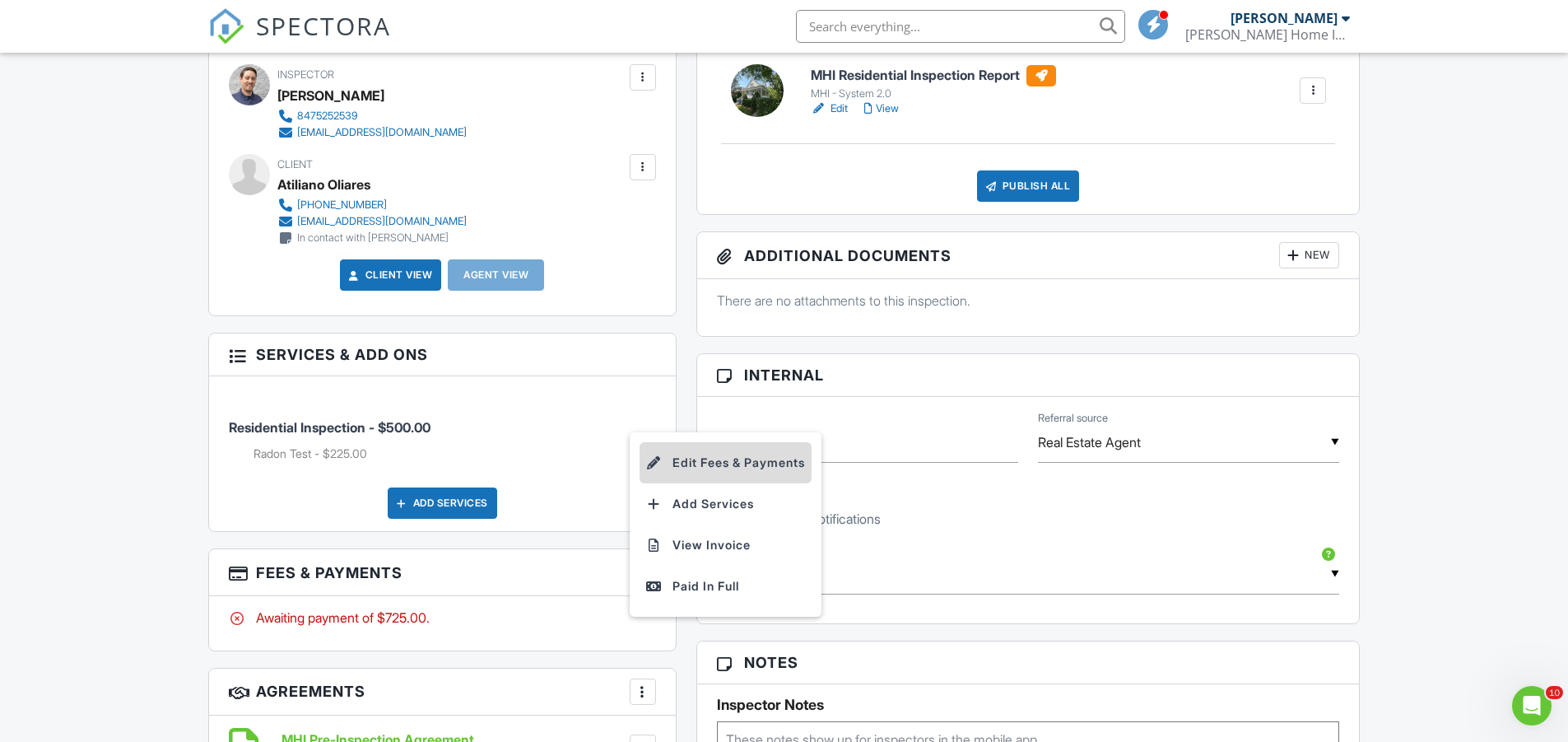 click on "Edit Fees & Payments" at bounding box center [725, 463] 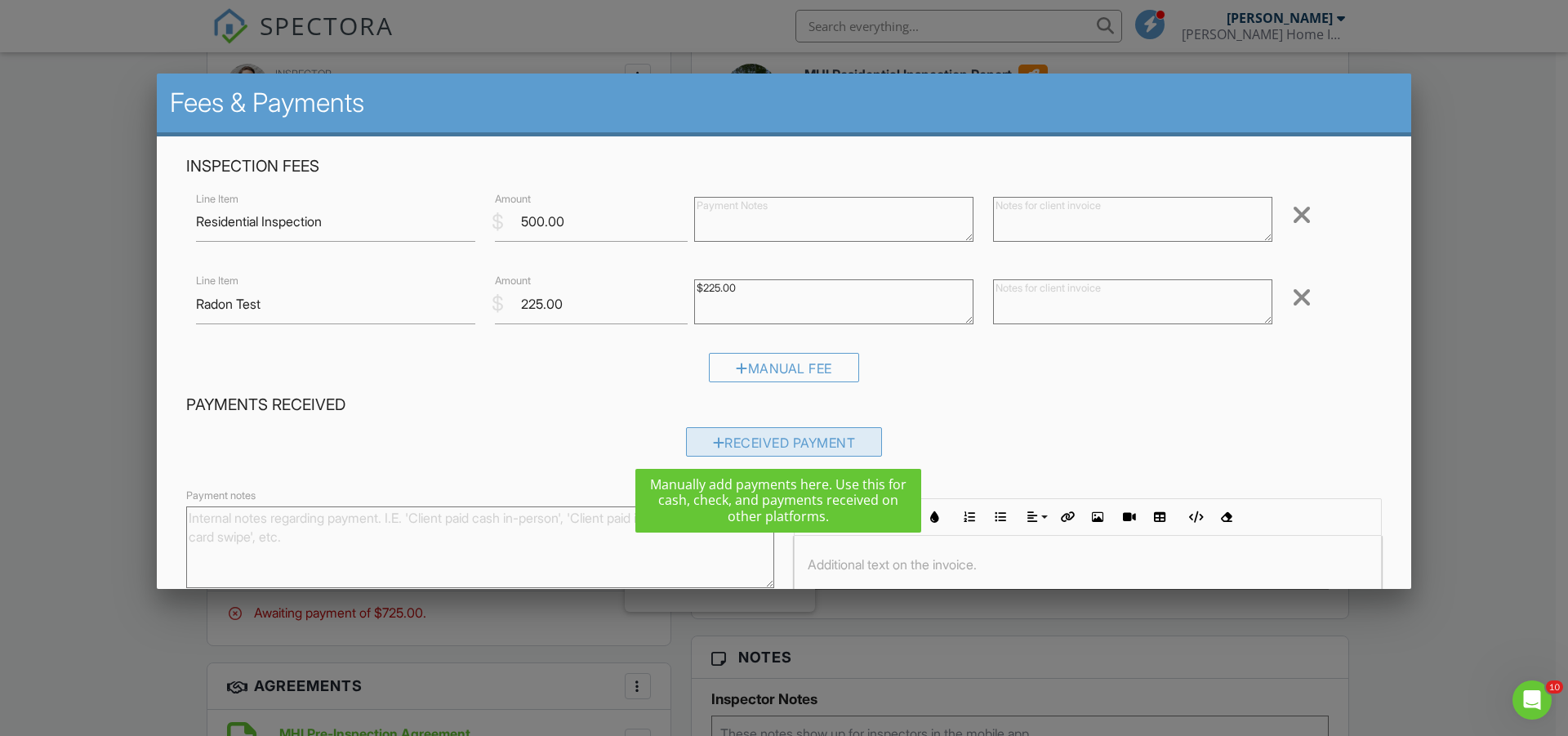 click on "Received Payment" at bounding box center (784, 442) 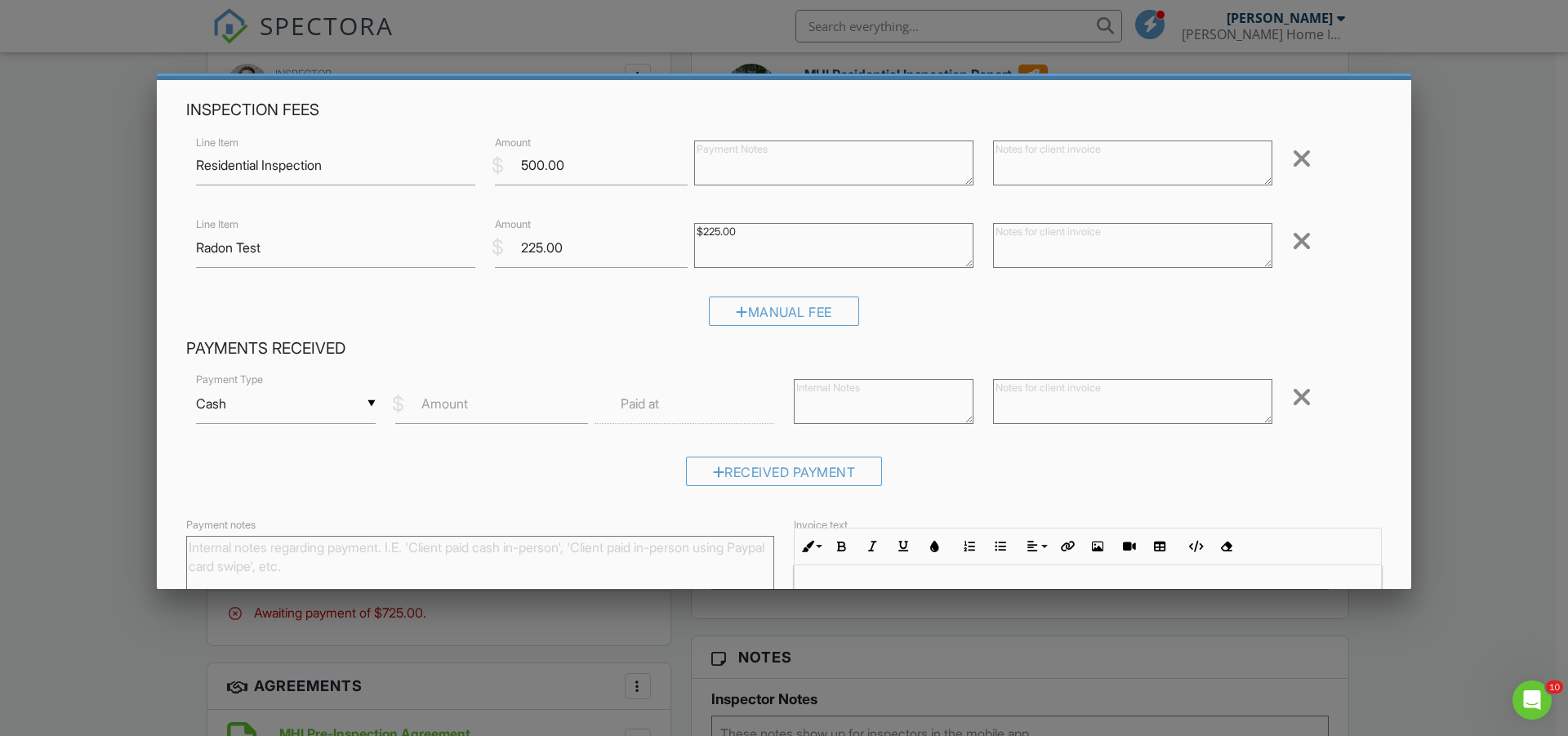 scroll, scrollTop: 96, scrollLeft: 0, axis: vertical 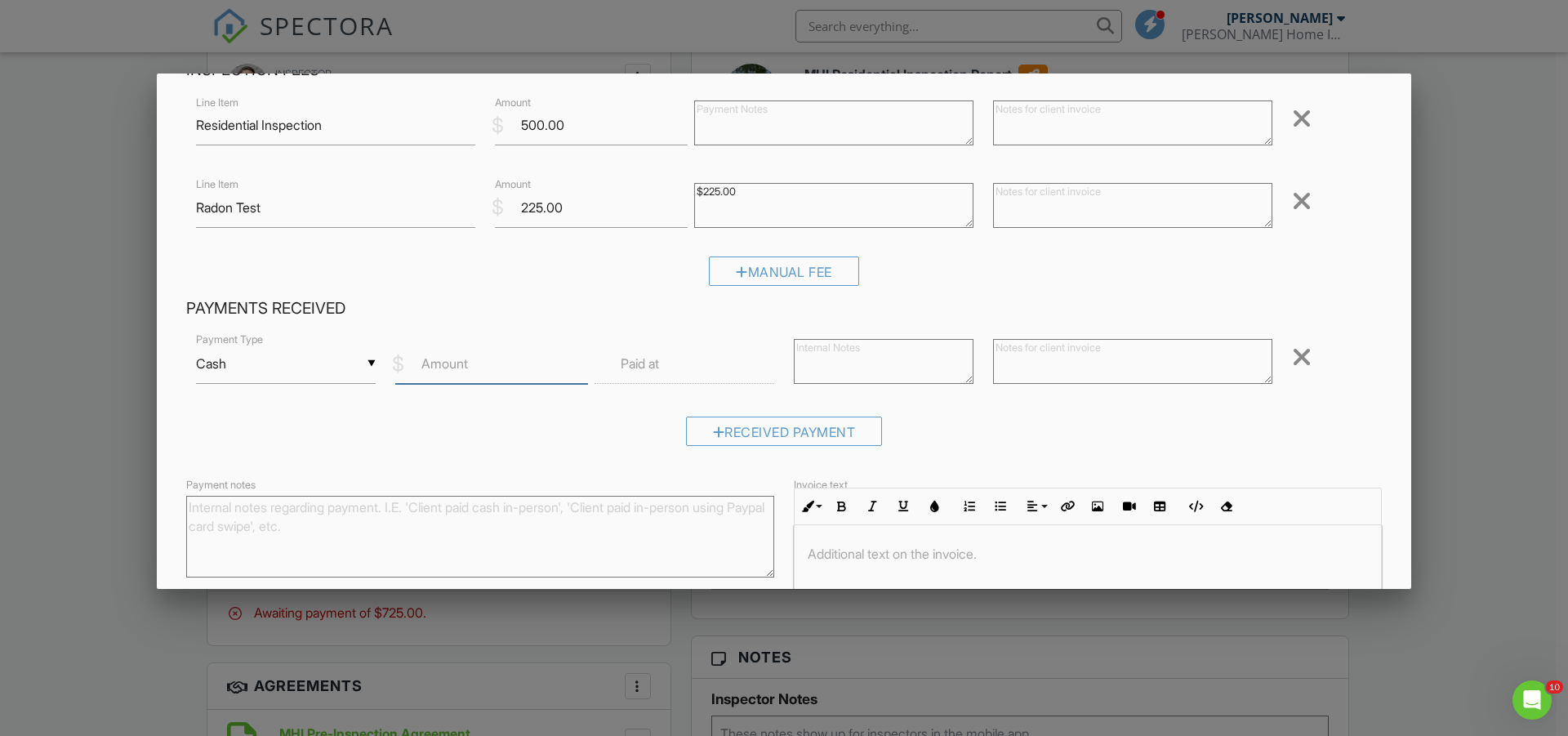 click on "Amount" at bounding box center (492, 364) 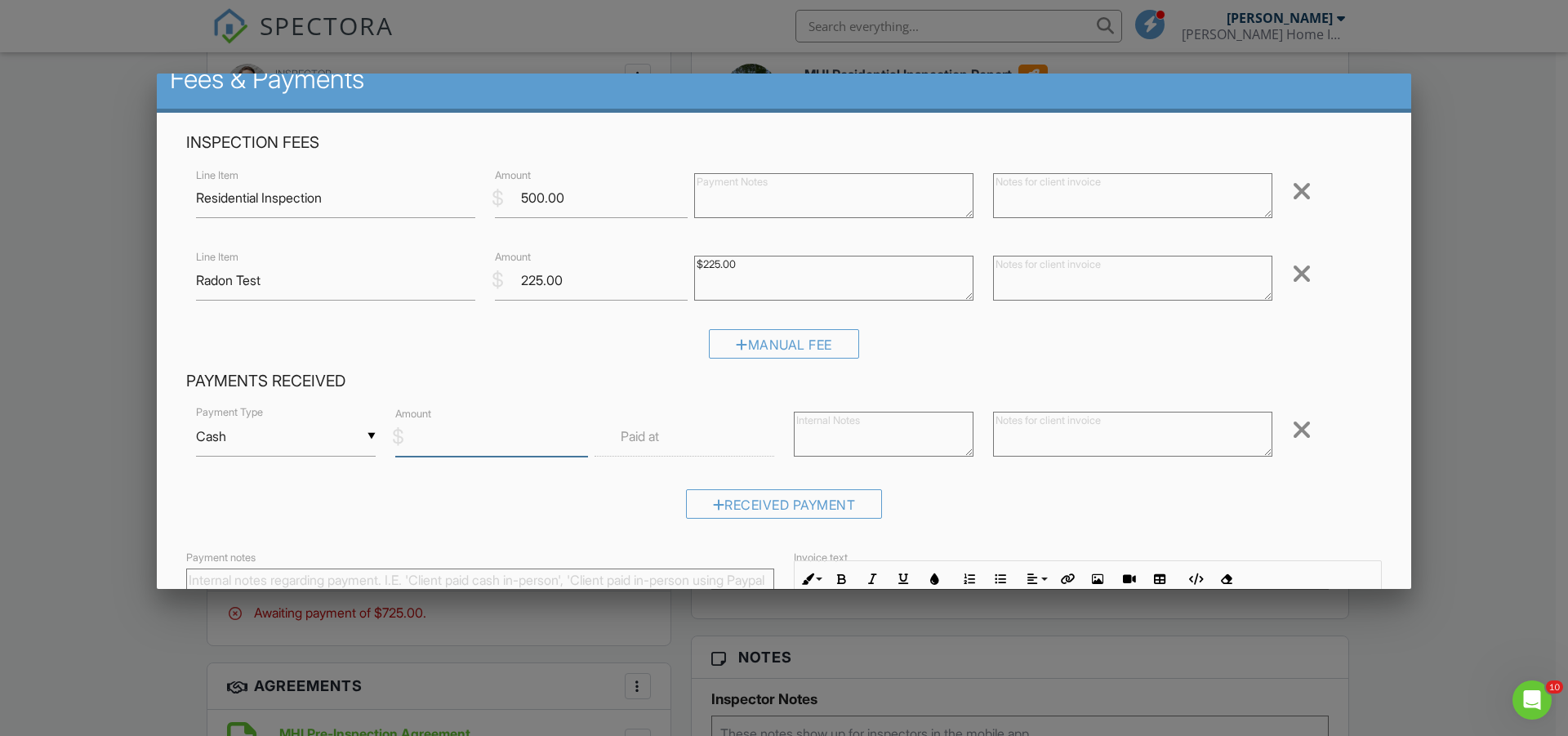 scroll, scrollTop: 0, scrollLeft: 0, axis: both 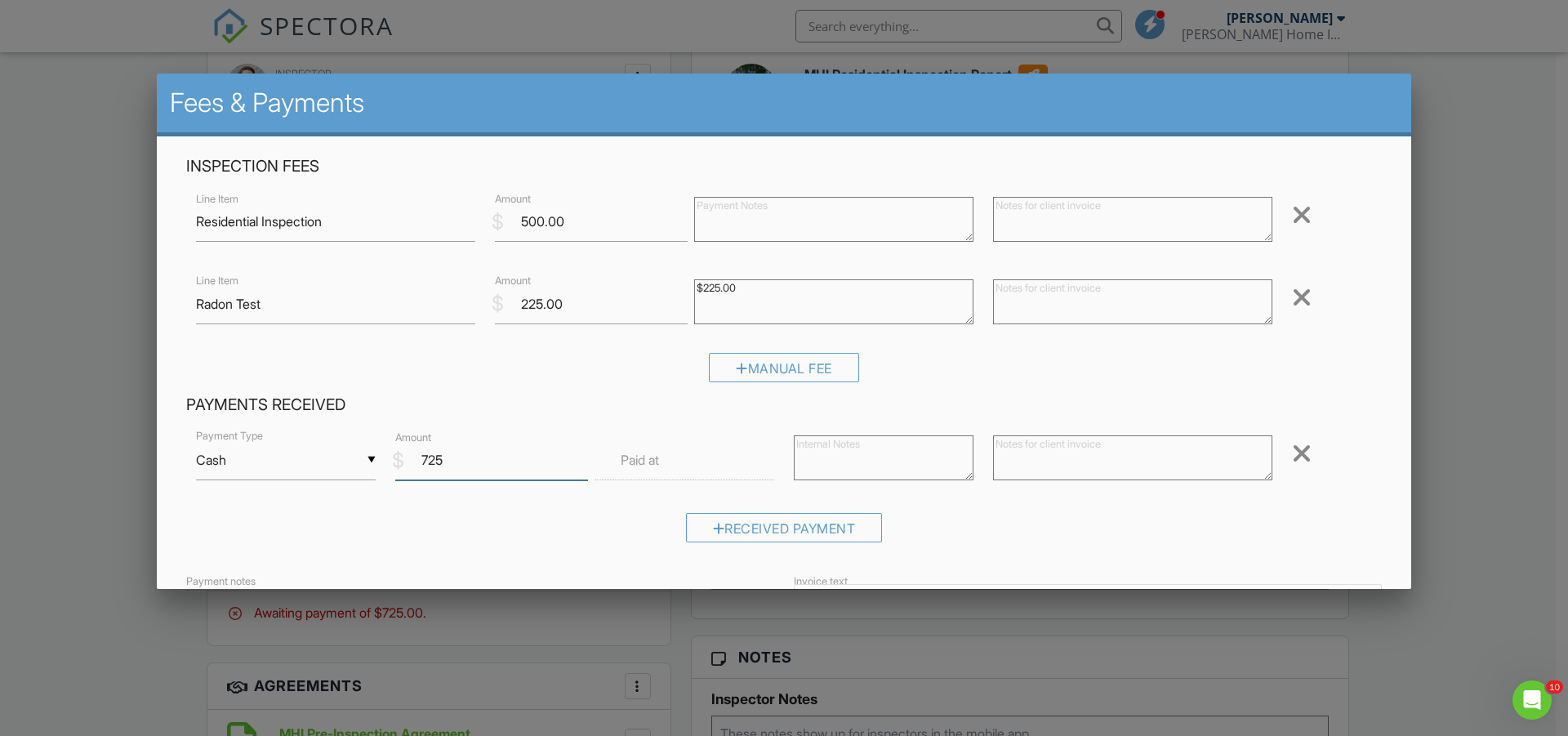 type on "725" 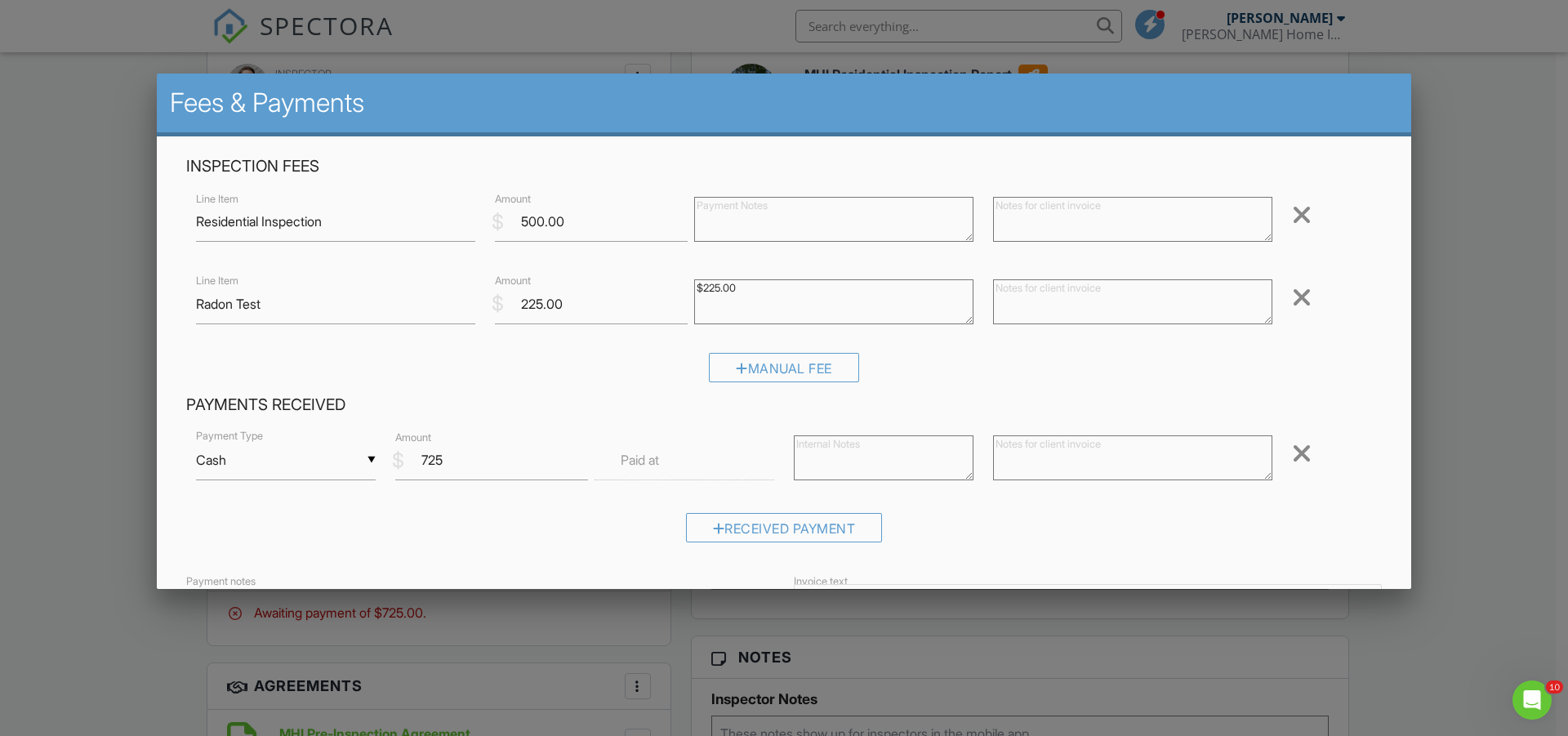 click on "Manual Fee" at bounding box center (784, 373) 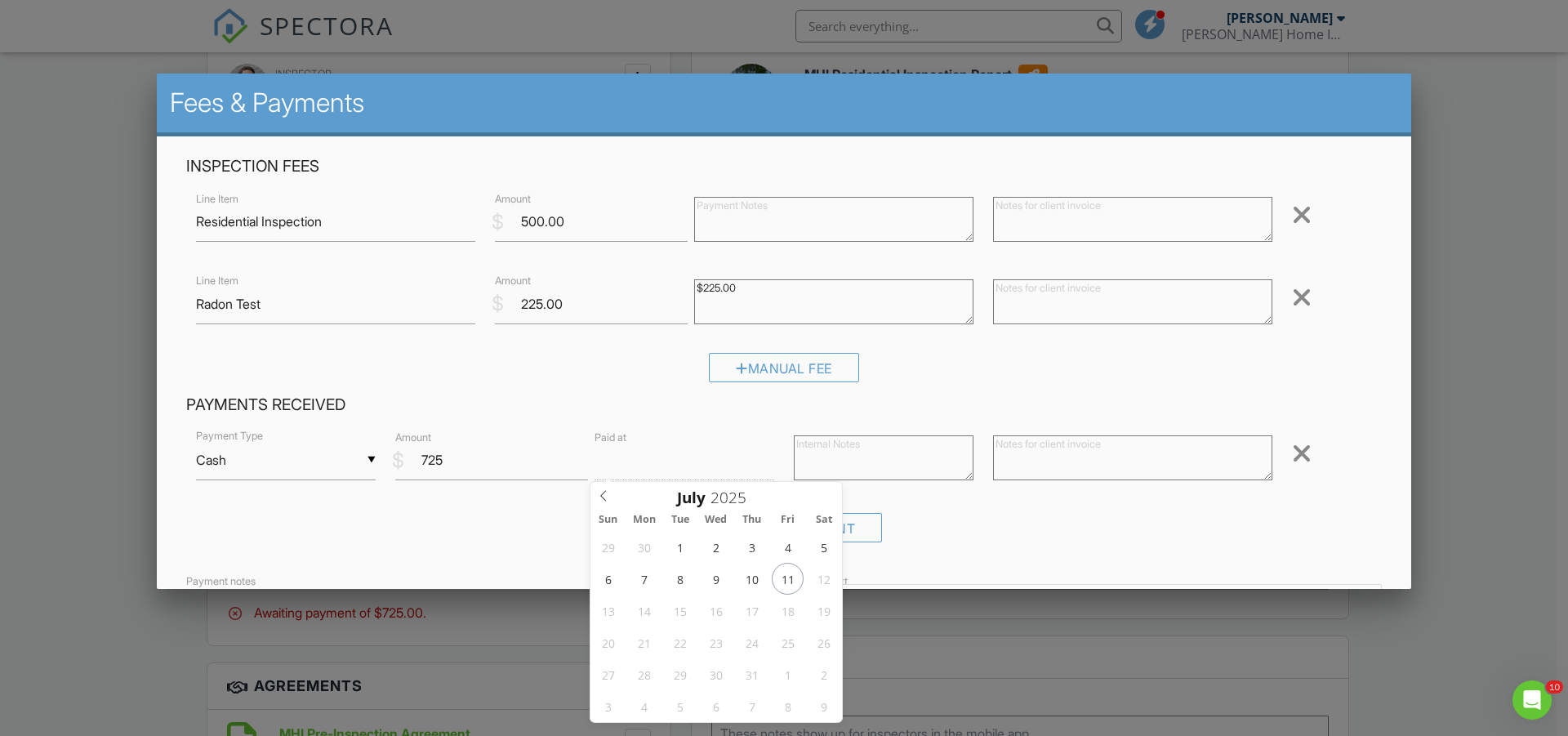 click at bounding box center (684, 460) 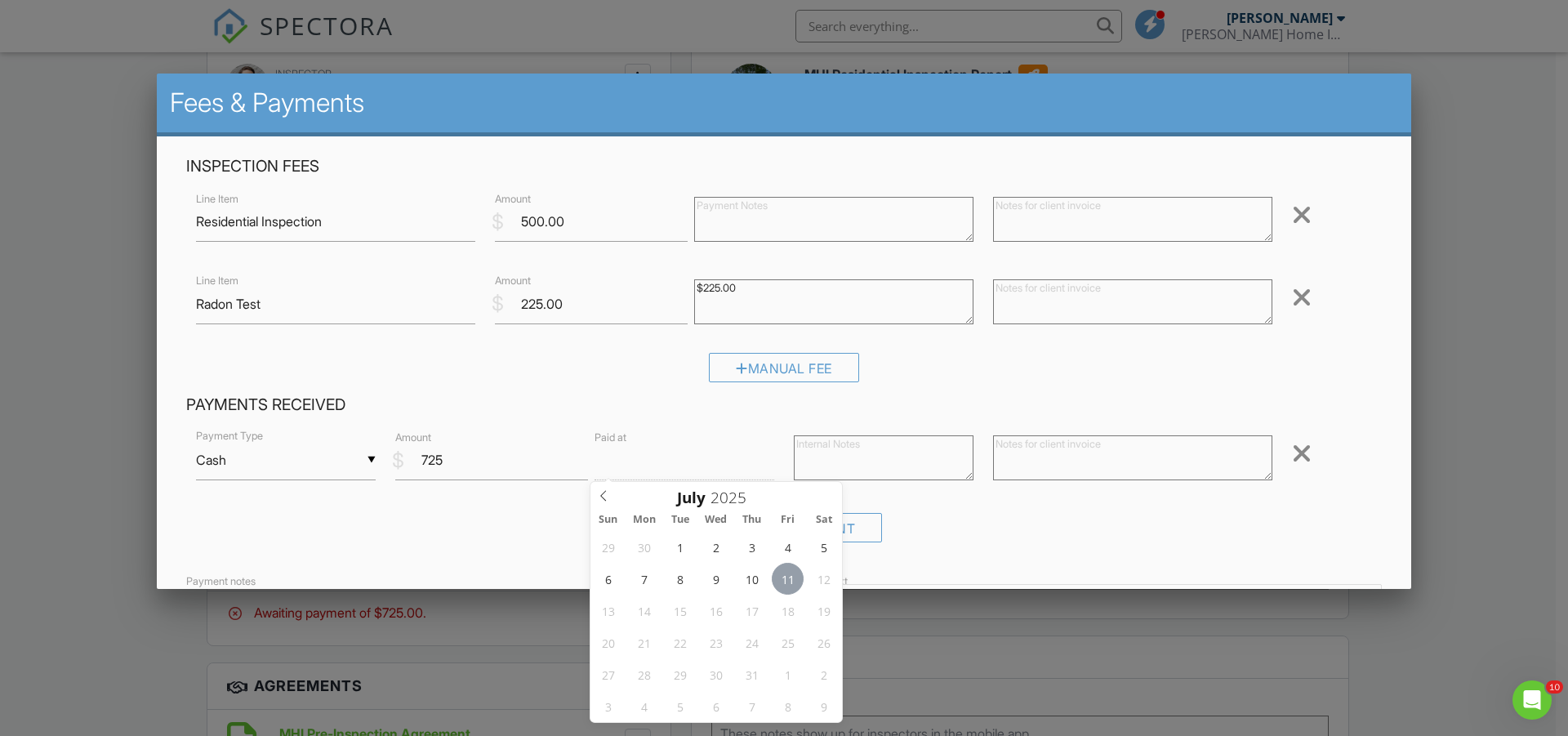 type on "07/11/2025 12:00 PM" 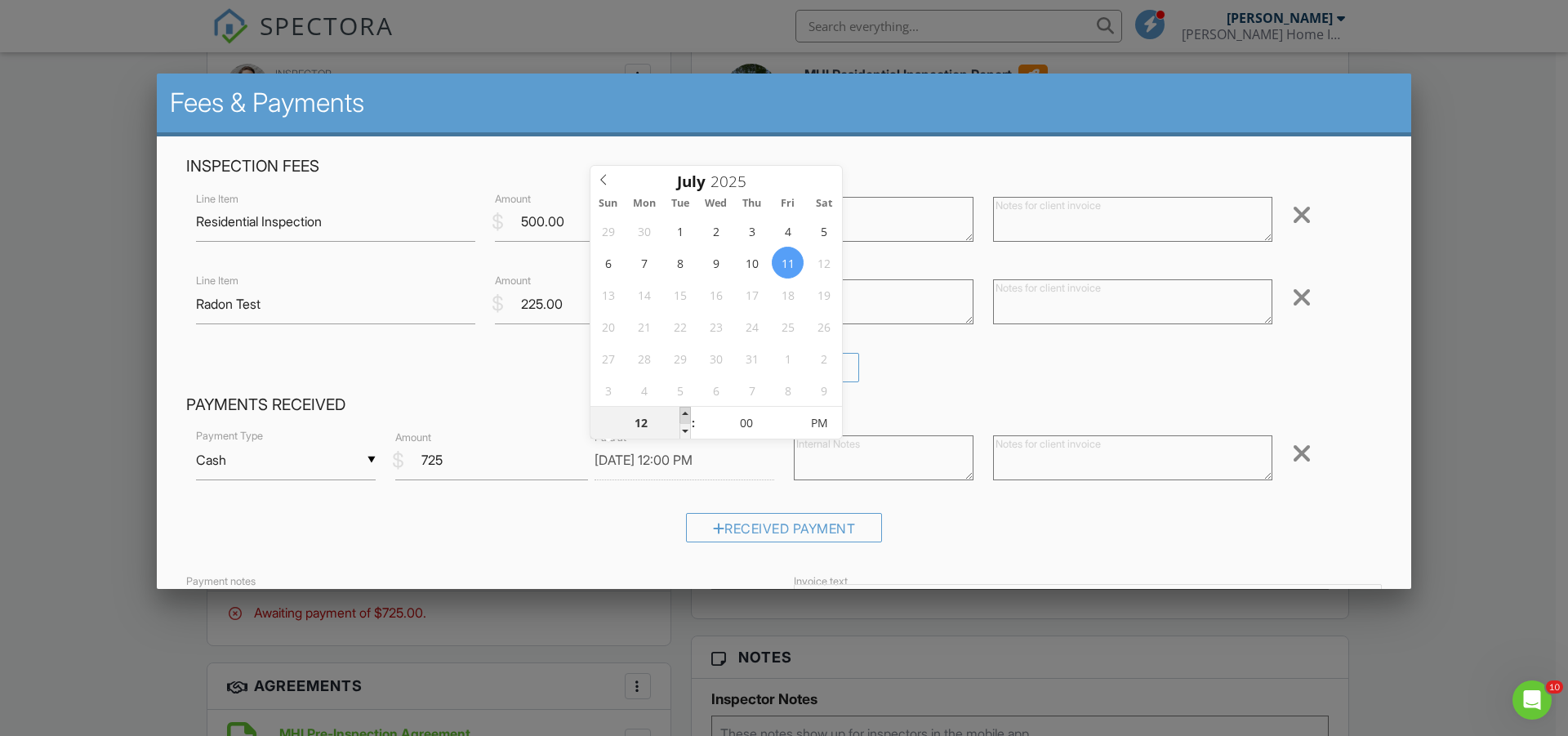 type on "01" 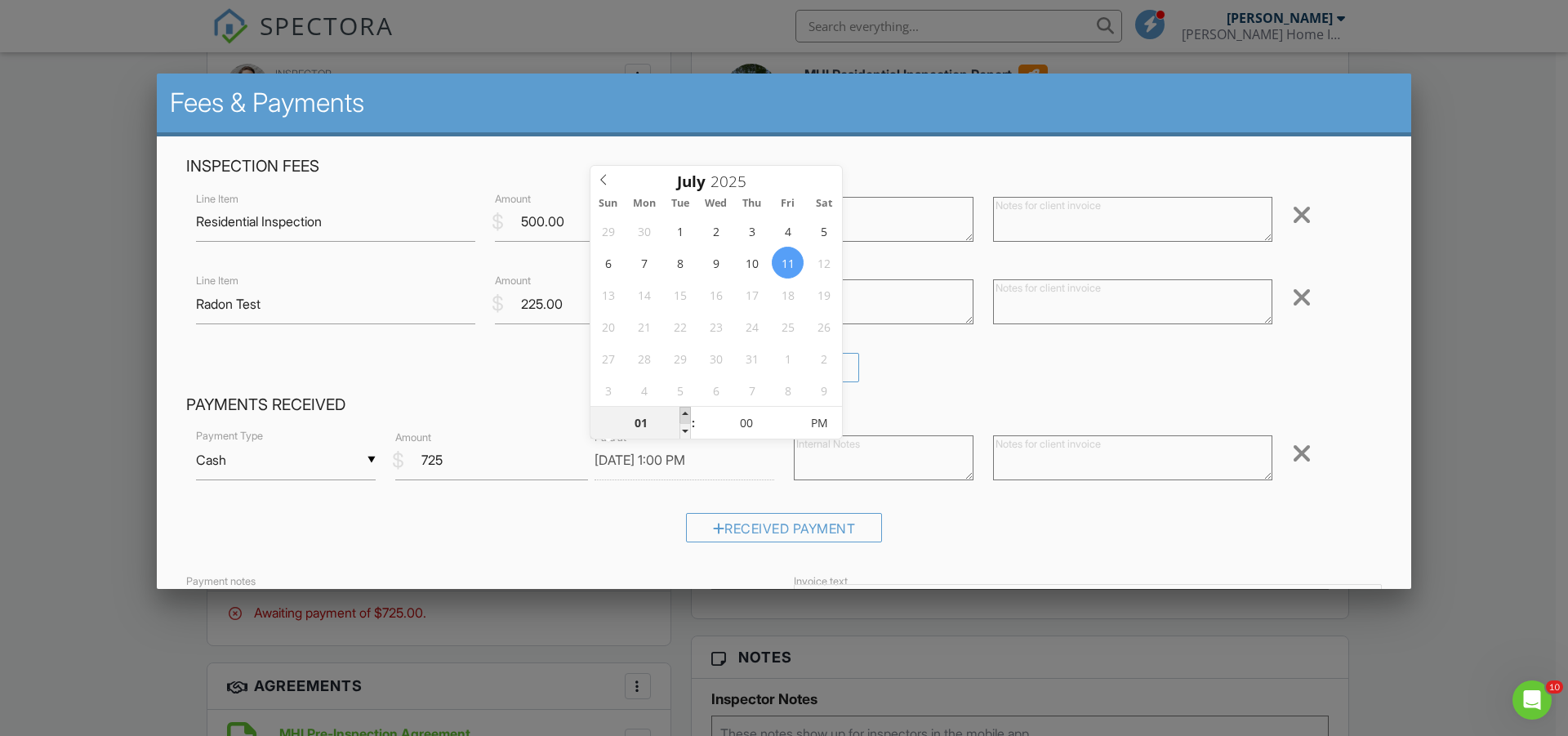 click at bounding box center (685, 415) 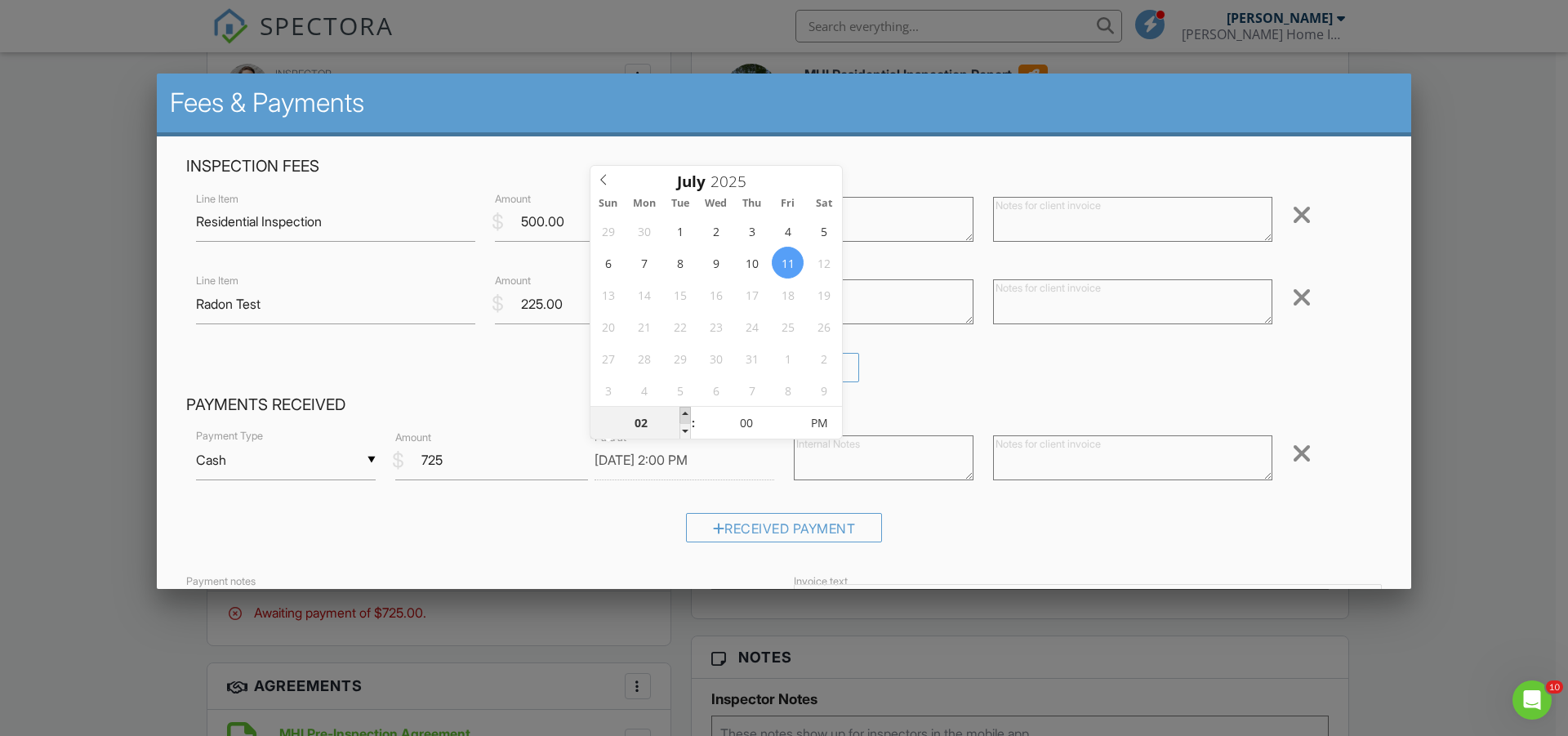click at bounding box center [685, 415] 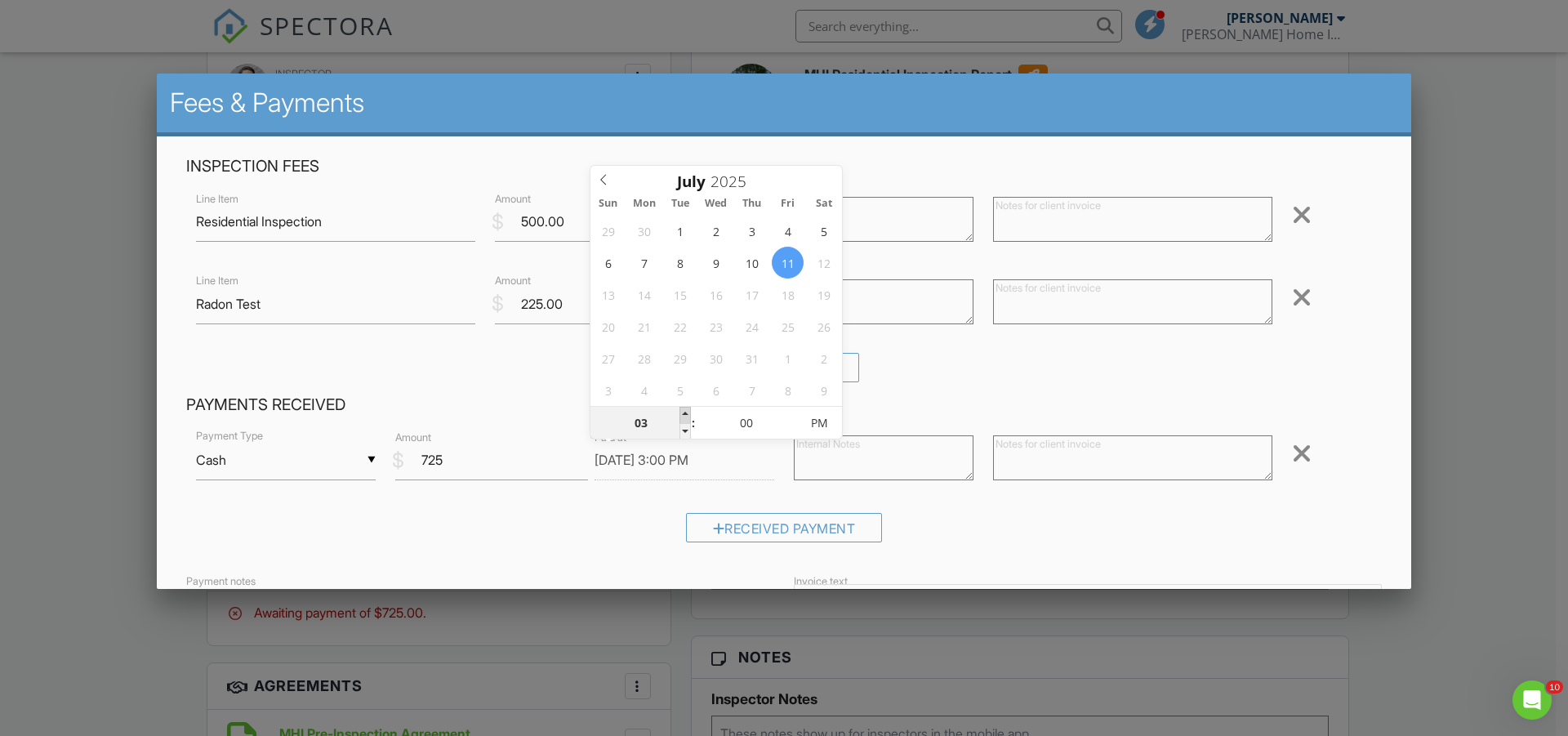 click at bounding box center (685, 415) 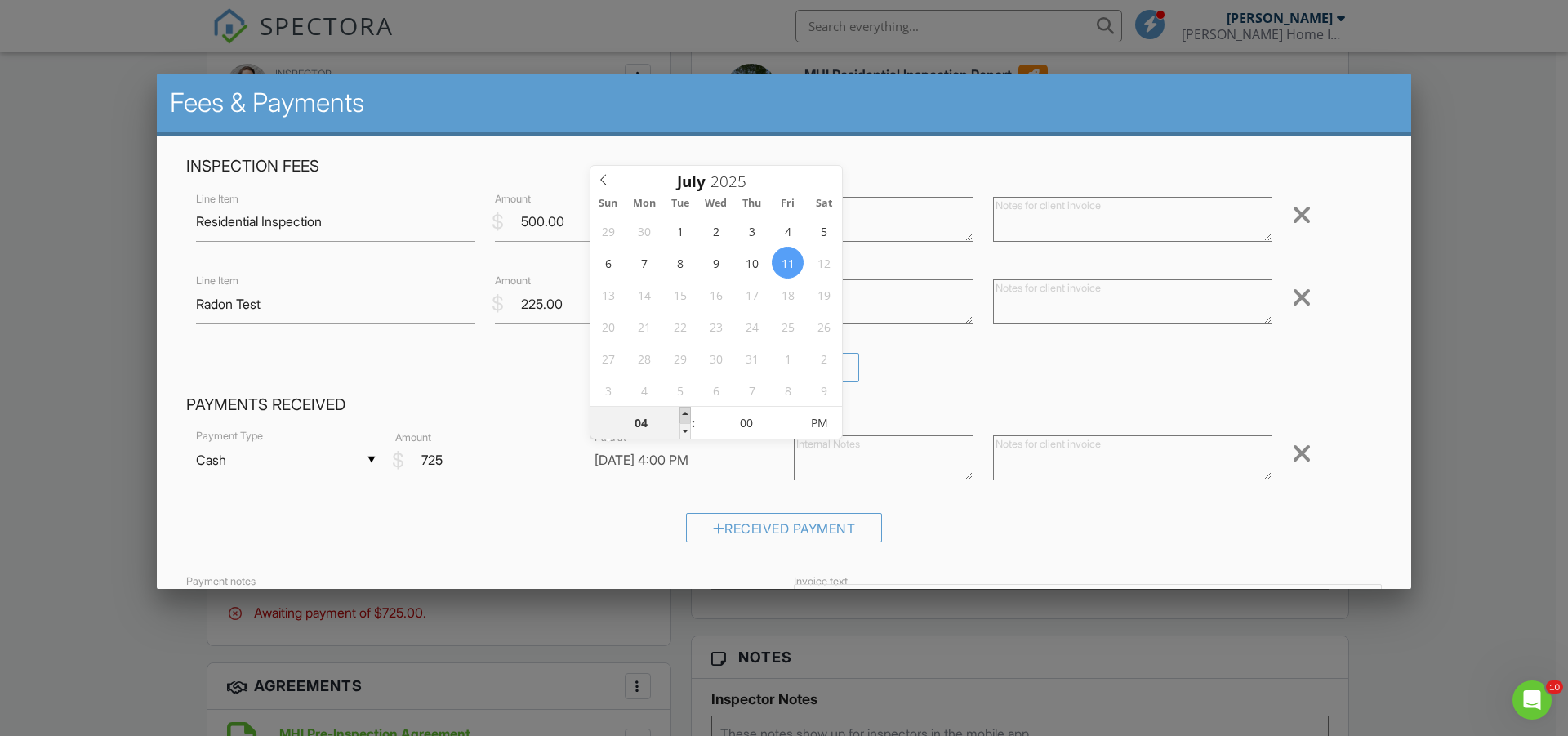 click at bounding box center (685, 415) 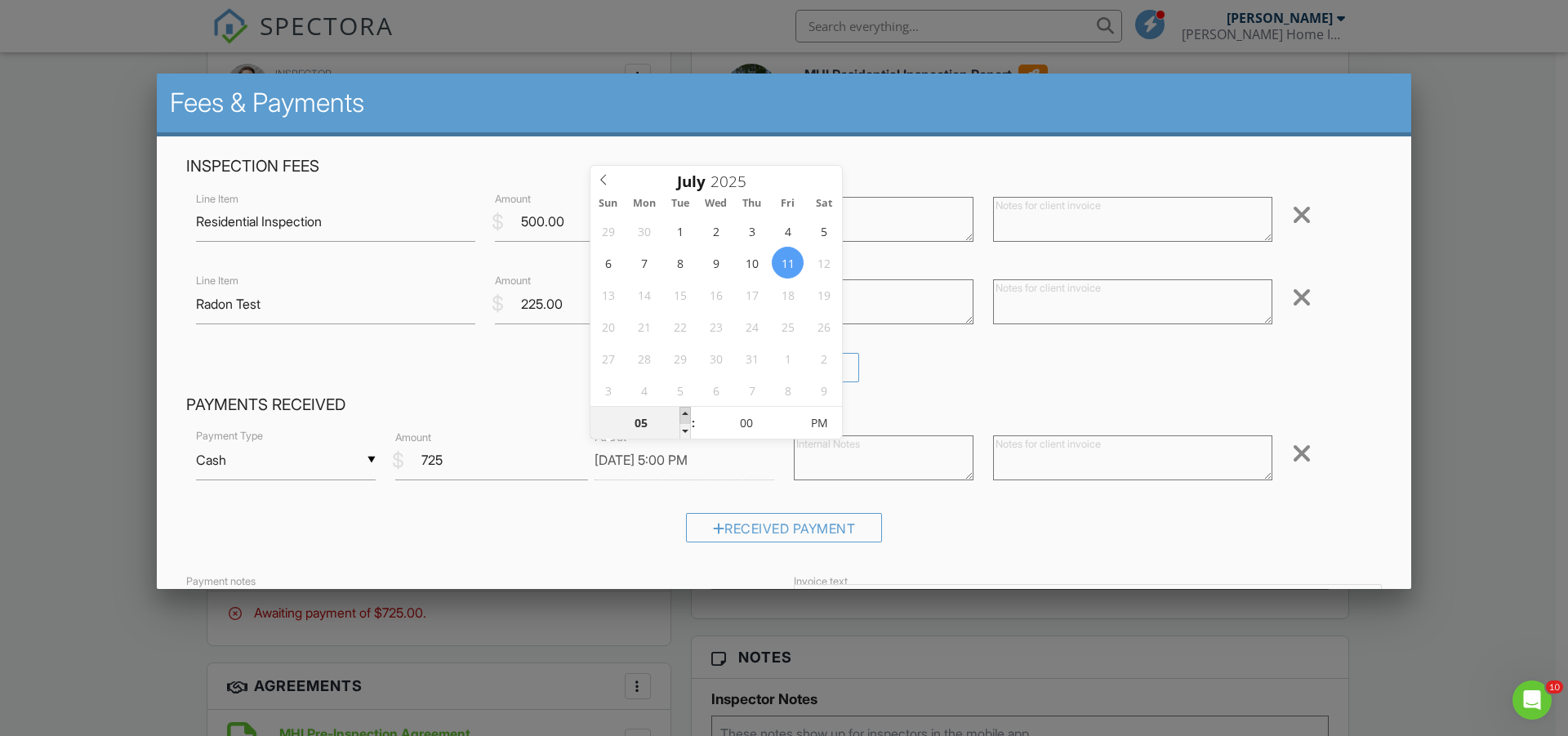 click at bounding box center [685, 415] 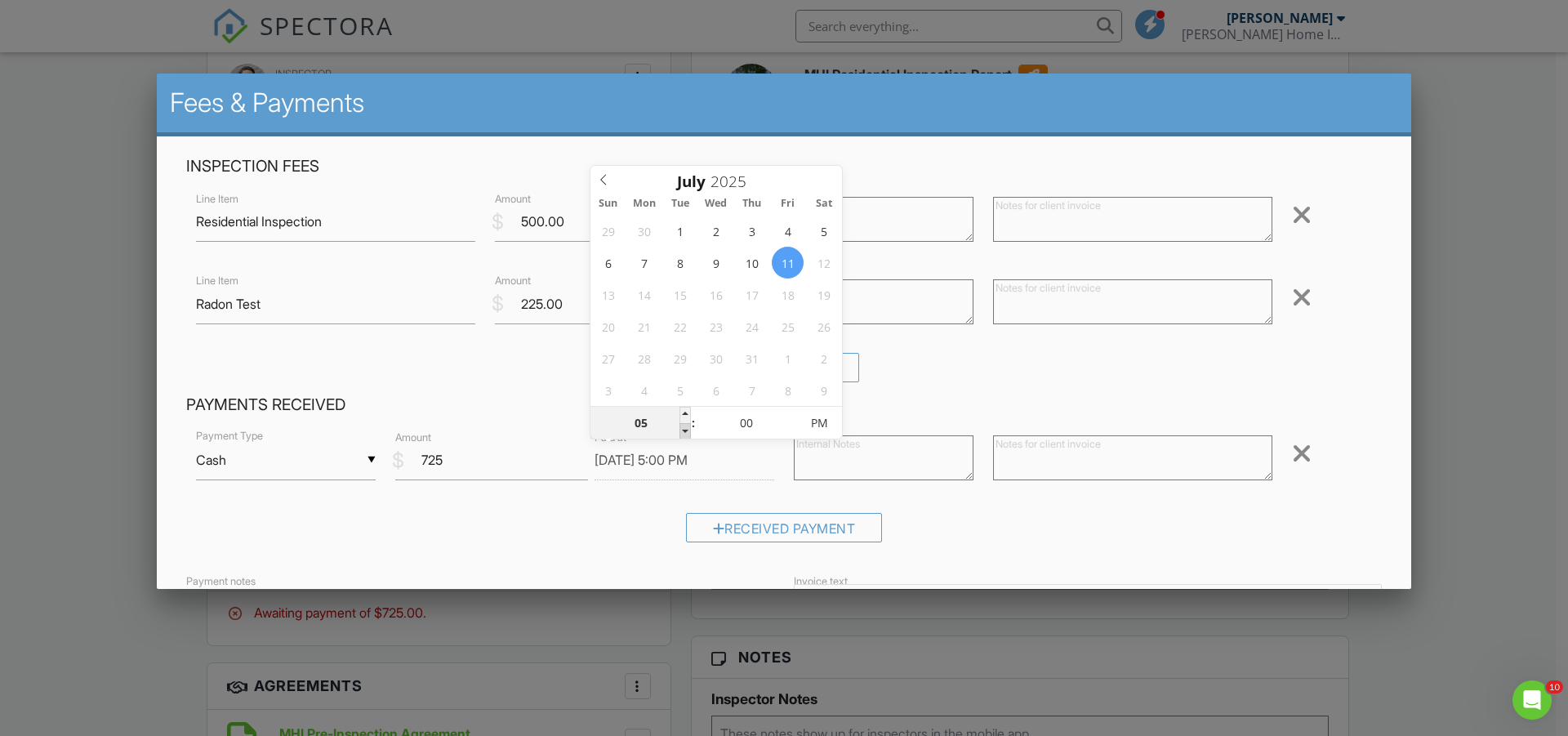 type on "04" 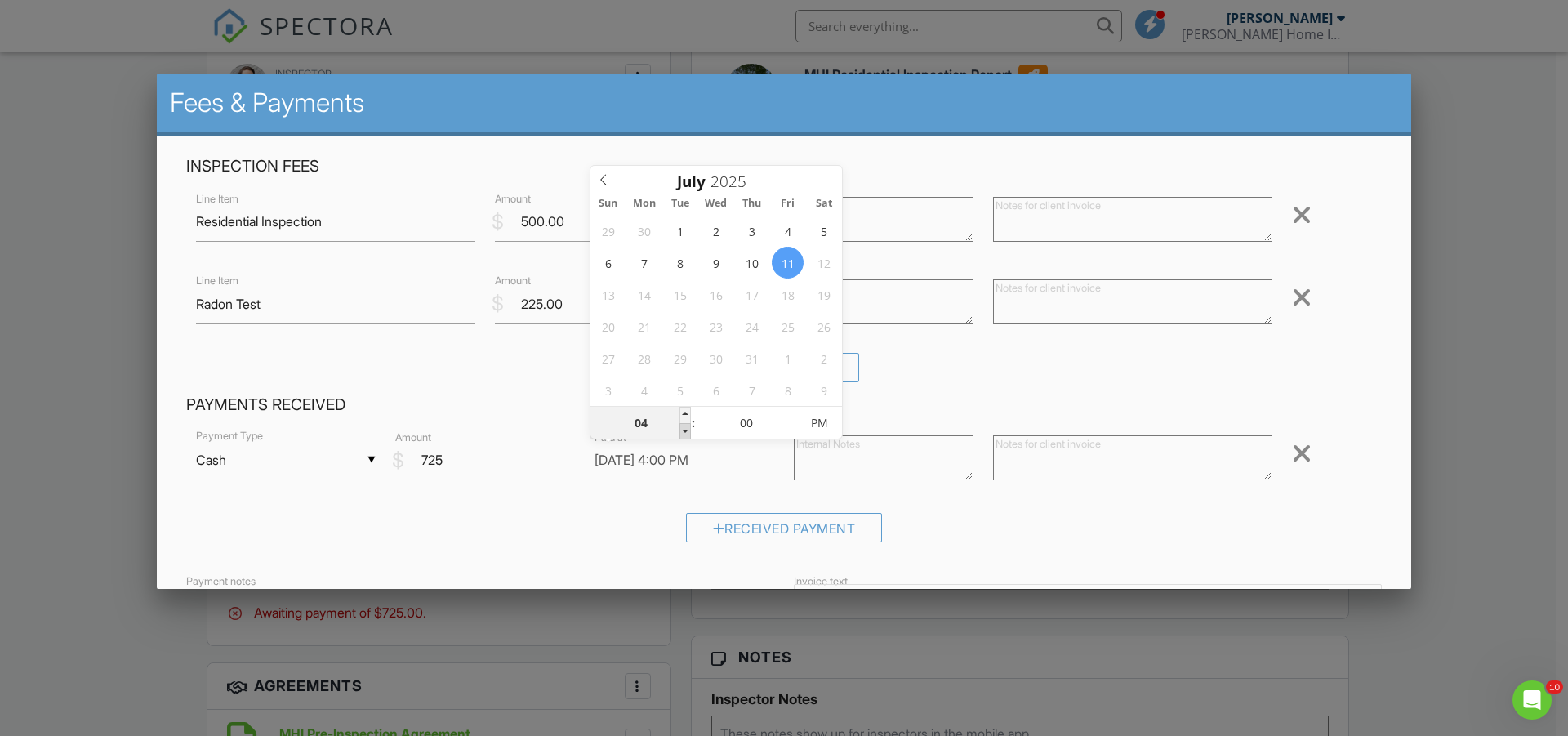 click at bounding box center (685, 431) 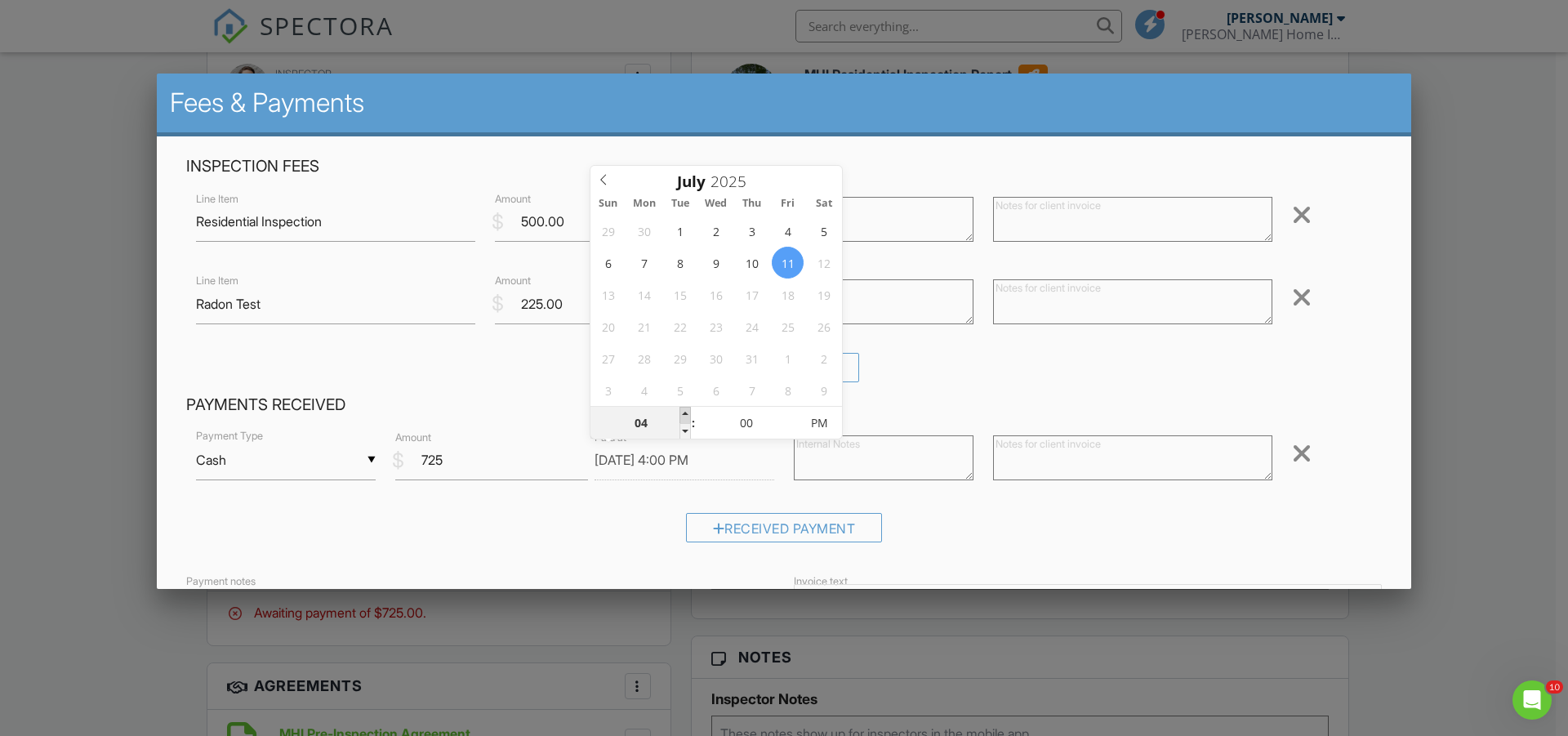 type on "05" 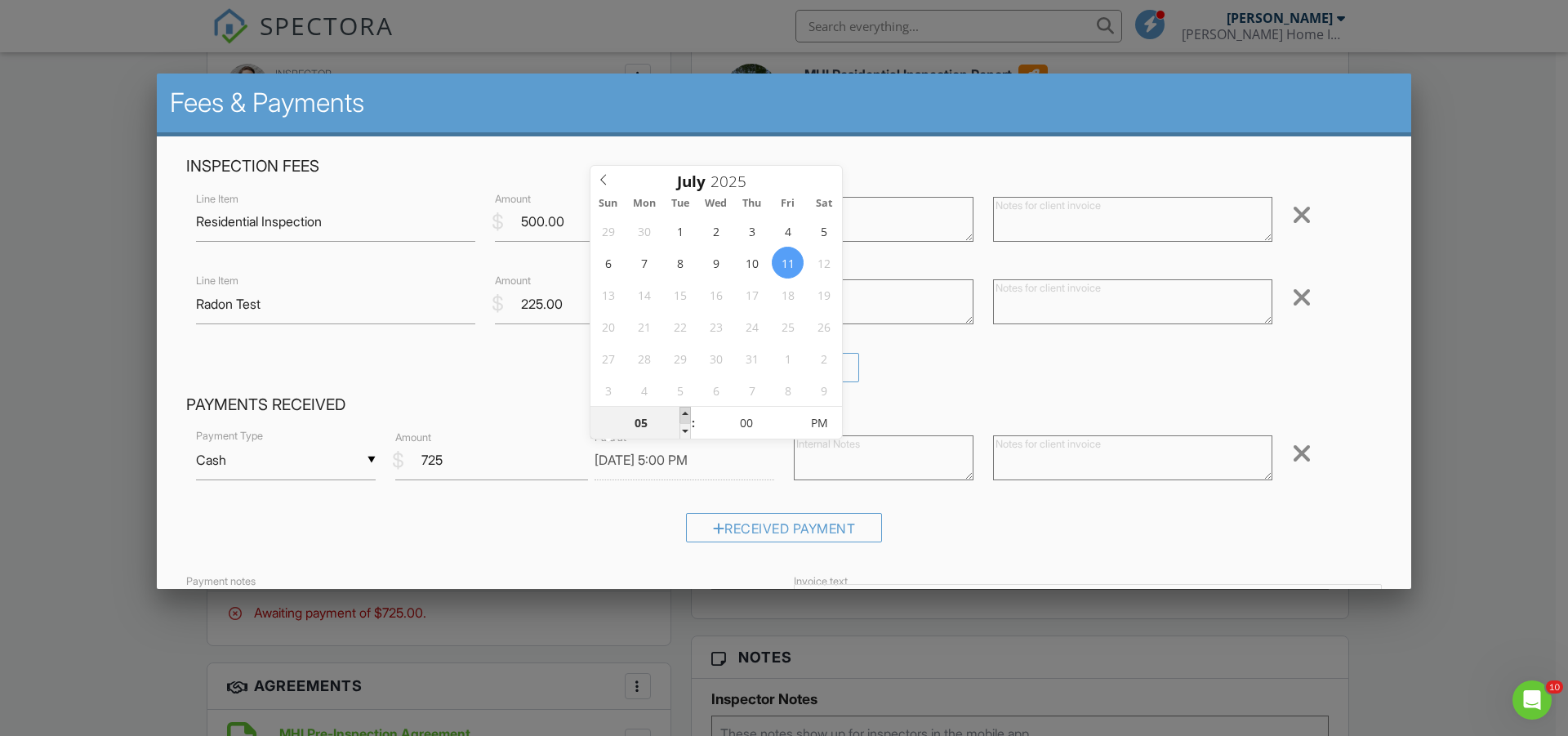 click at bounding box center (685, 415) 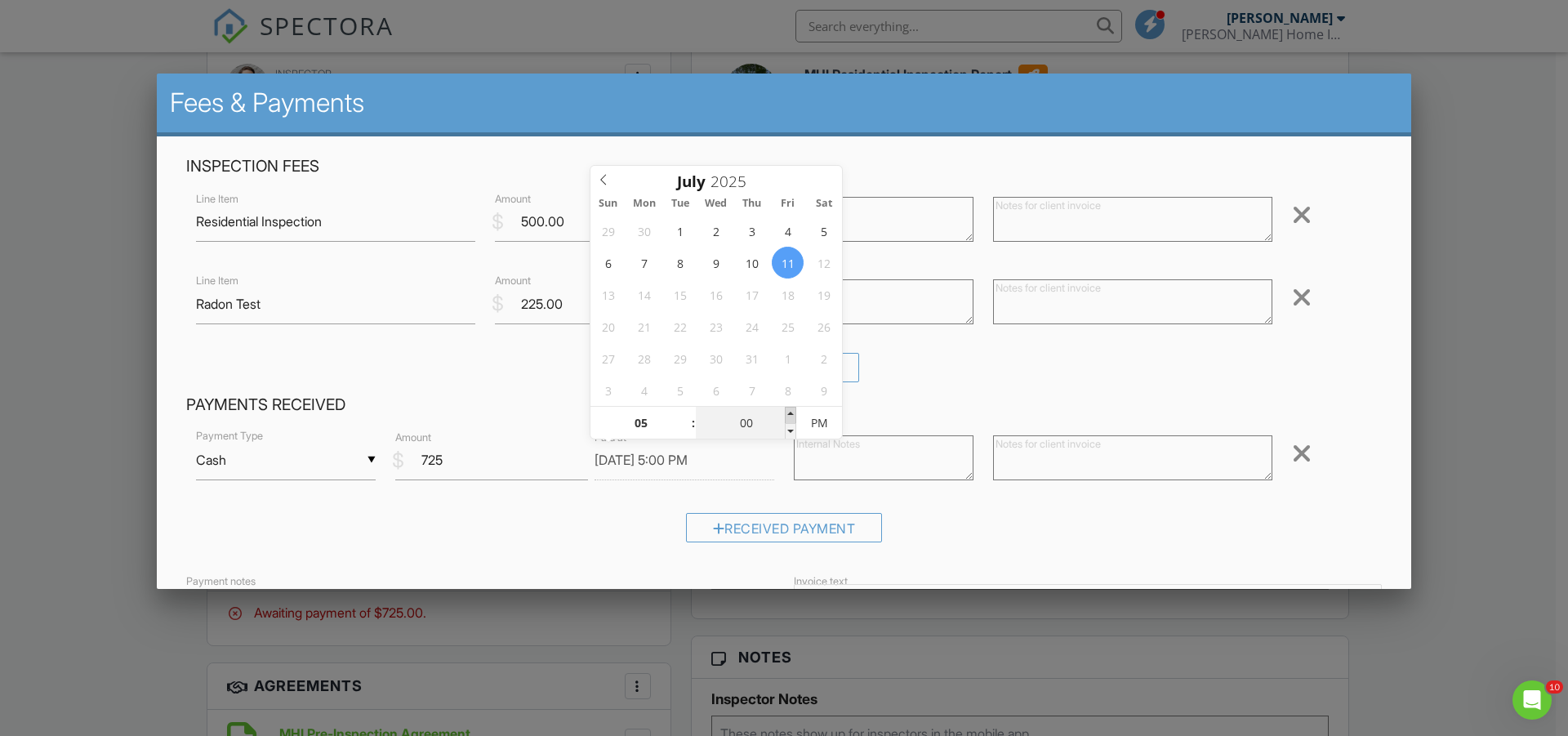 type on "05" 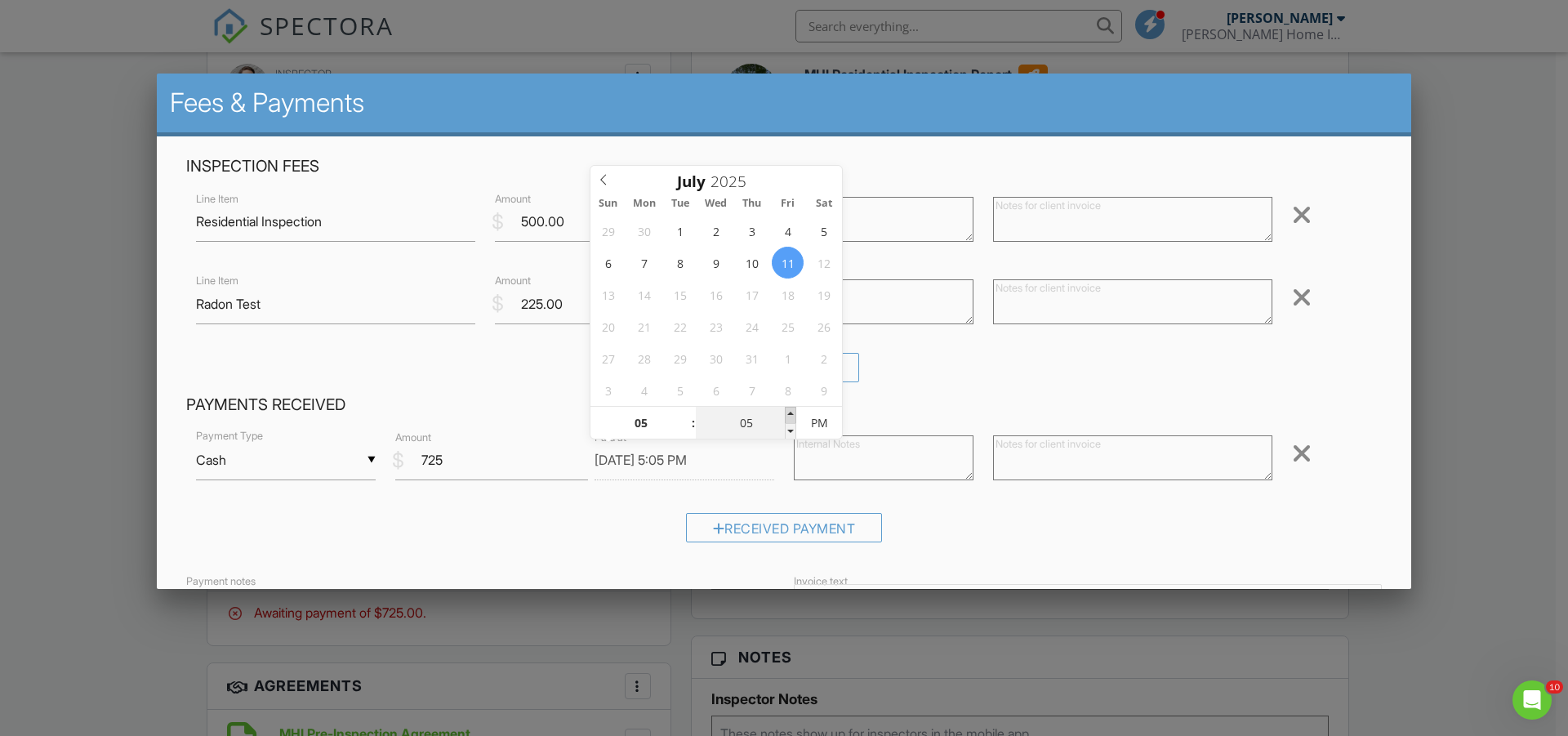 click at bounding box center [791, 415] 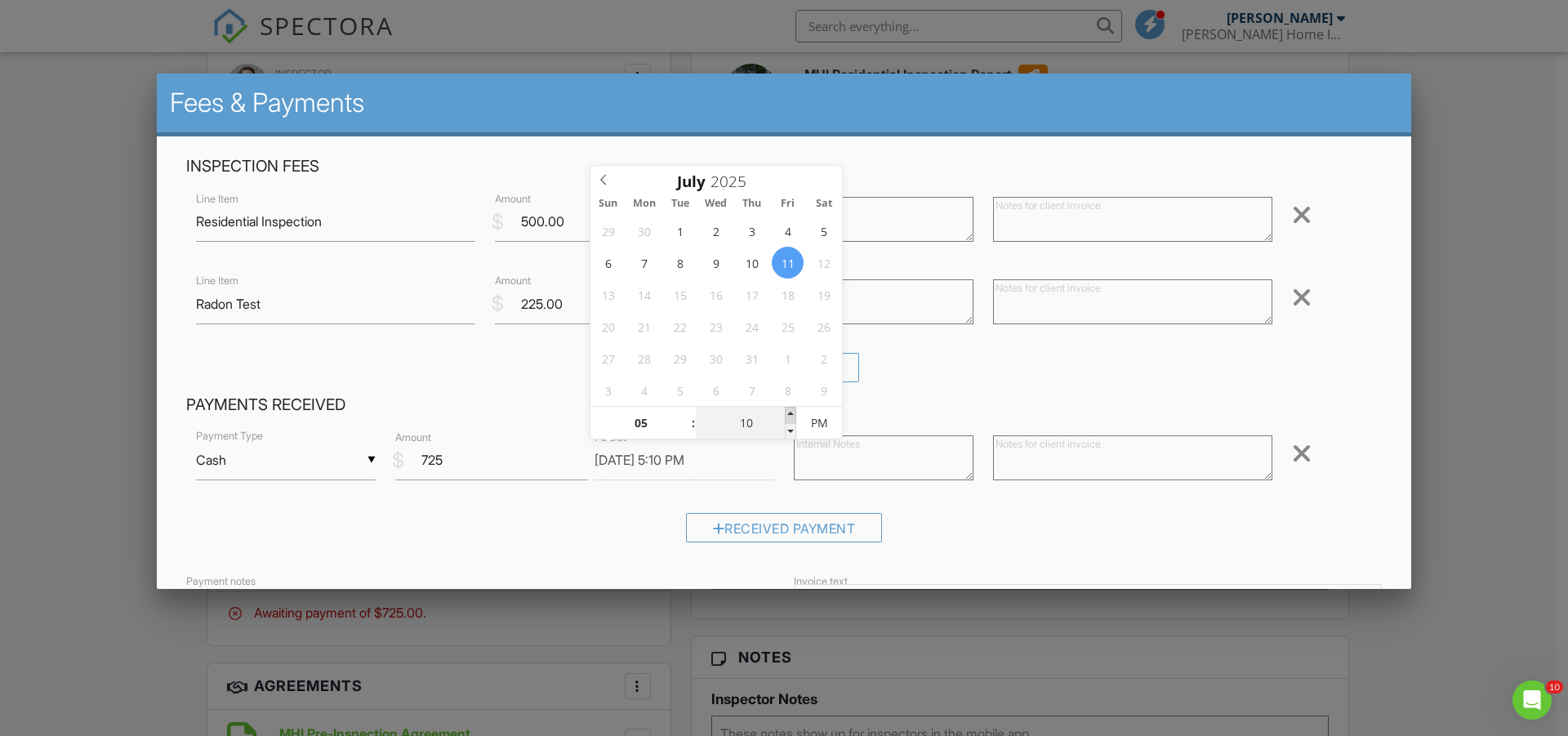 click at bounding box center [791, 415] 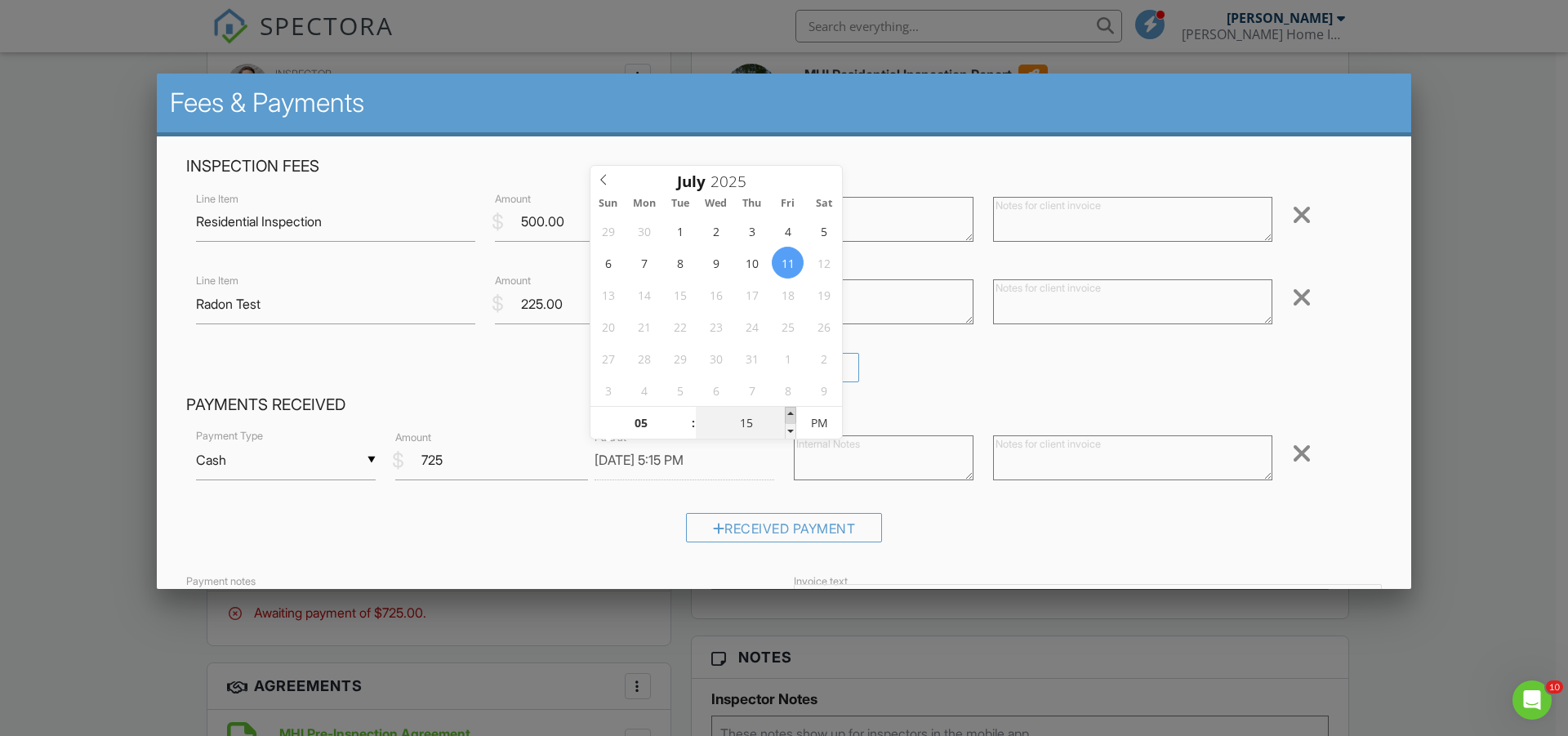 click at bounding box center [791, 415] 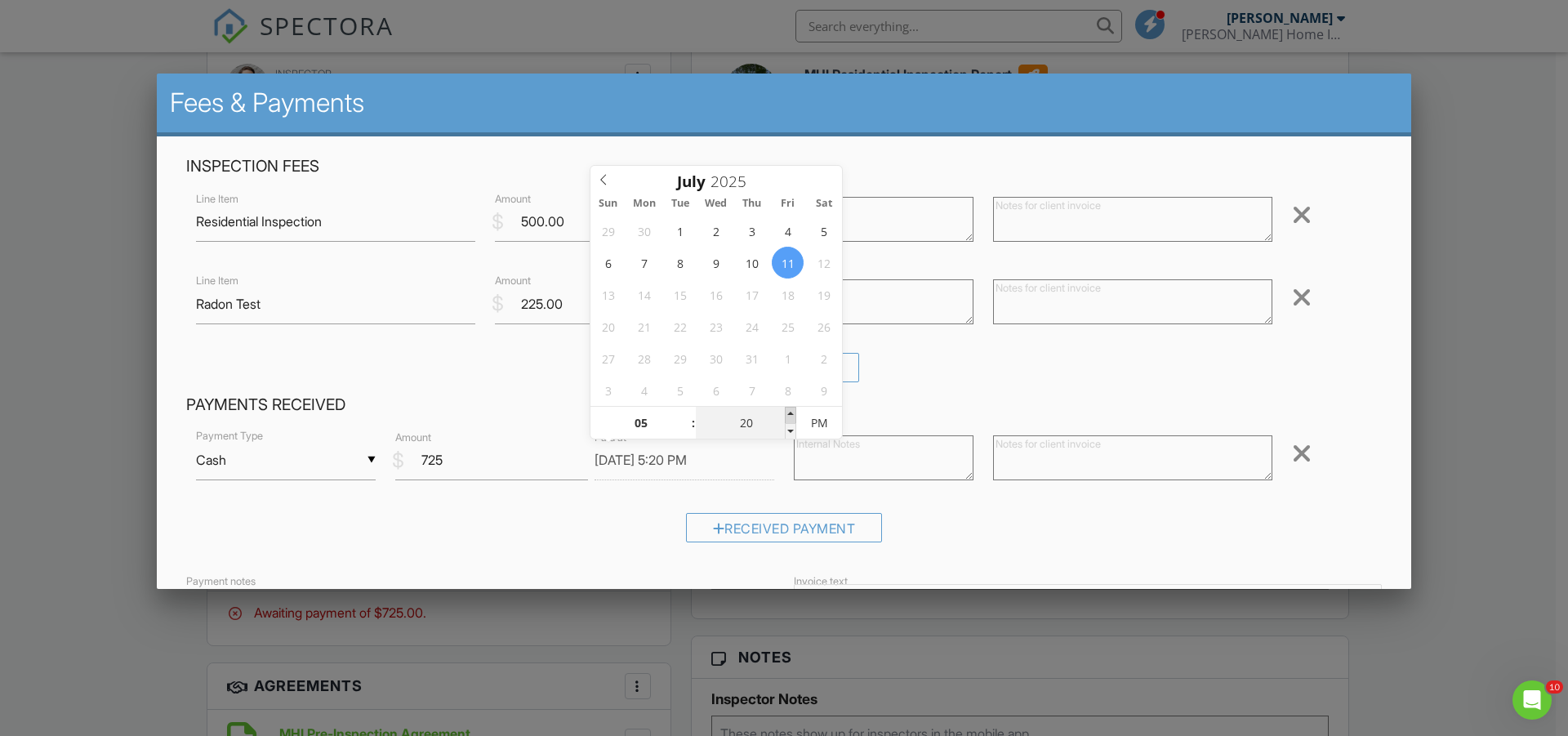 click at bounding box center [791, 415] 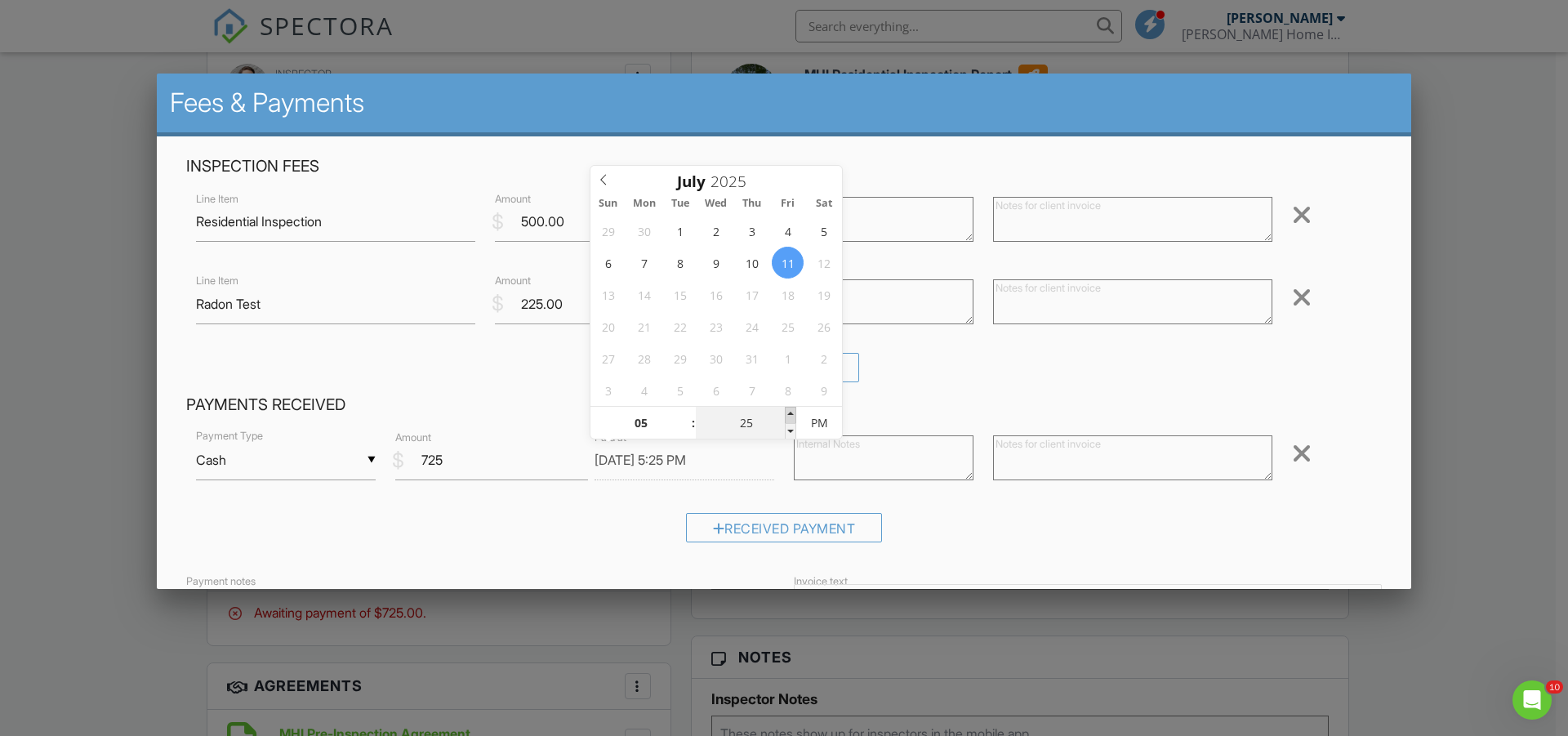click at bounding box center (791, 415) 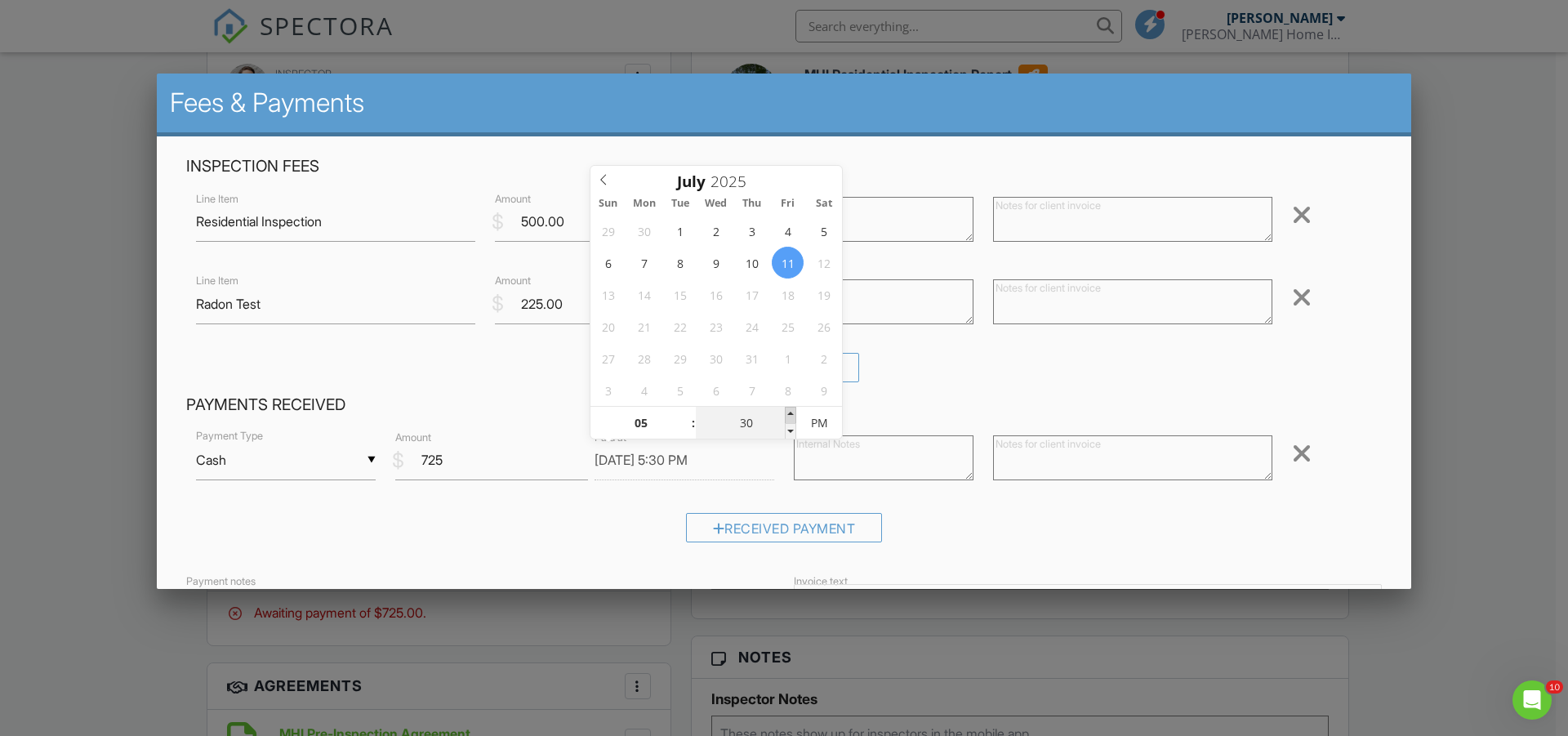 click at bounding box center (791, 415) 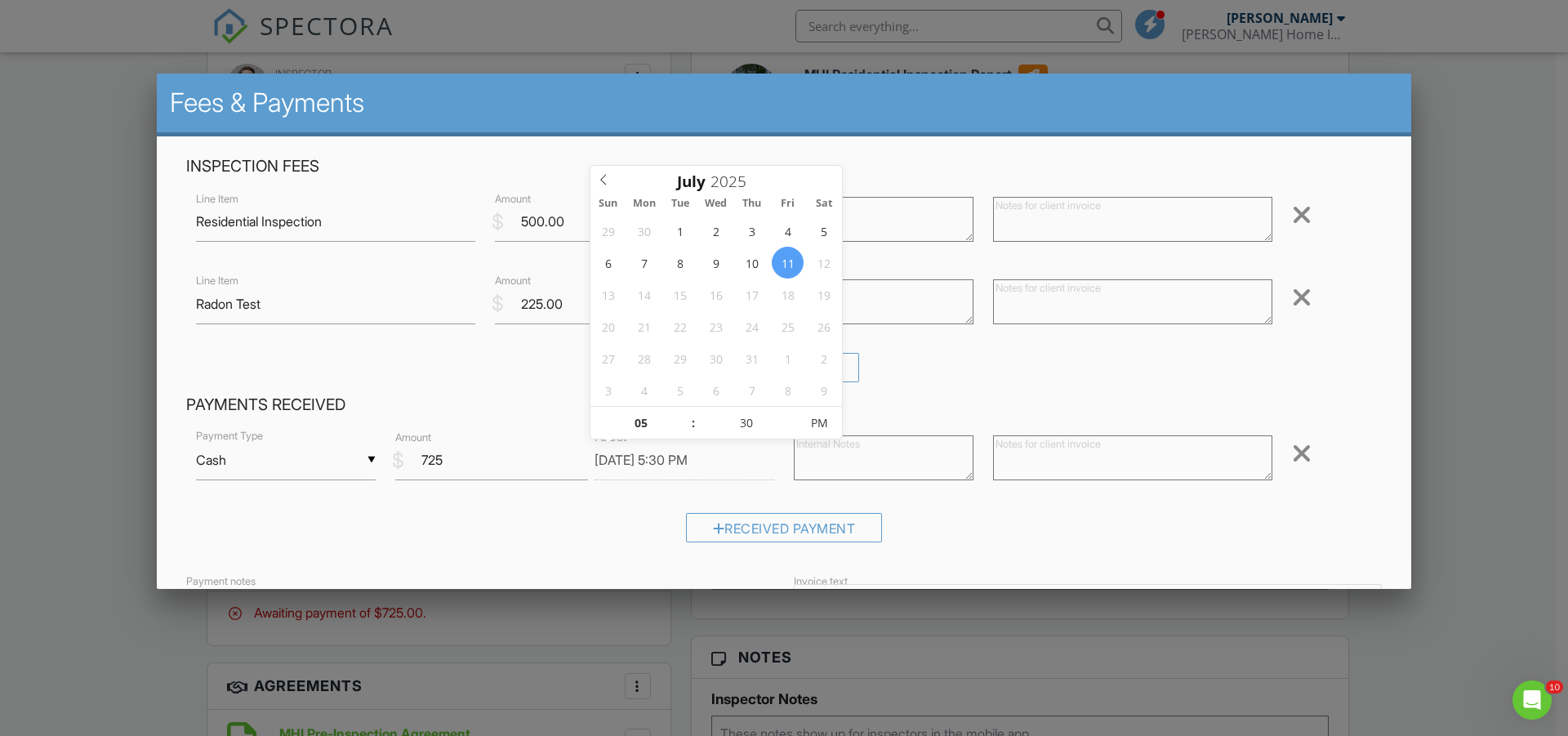 click on "▼ Cash Cash Check On-Site Card Other Cash
Check
On-Site Card
Other
Payment Type
$
Amount
725
Paid at
07/11/2025 5:30 PM
Remove
Received Payment" at bounding box center [784, 491] 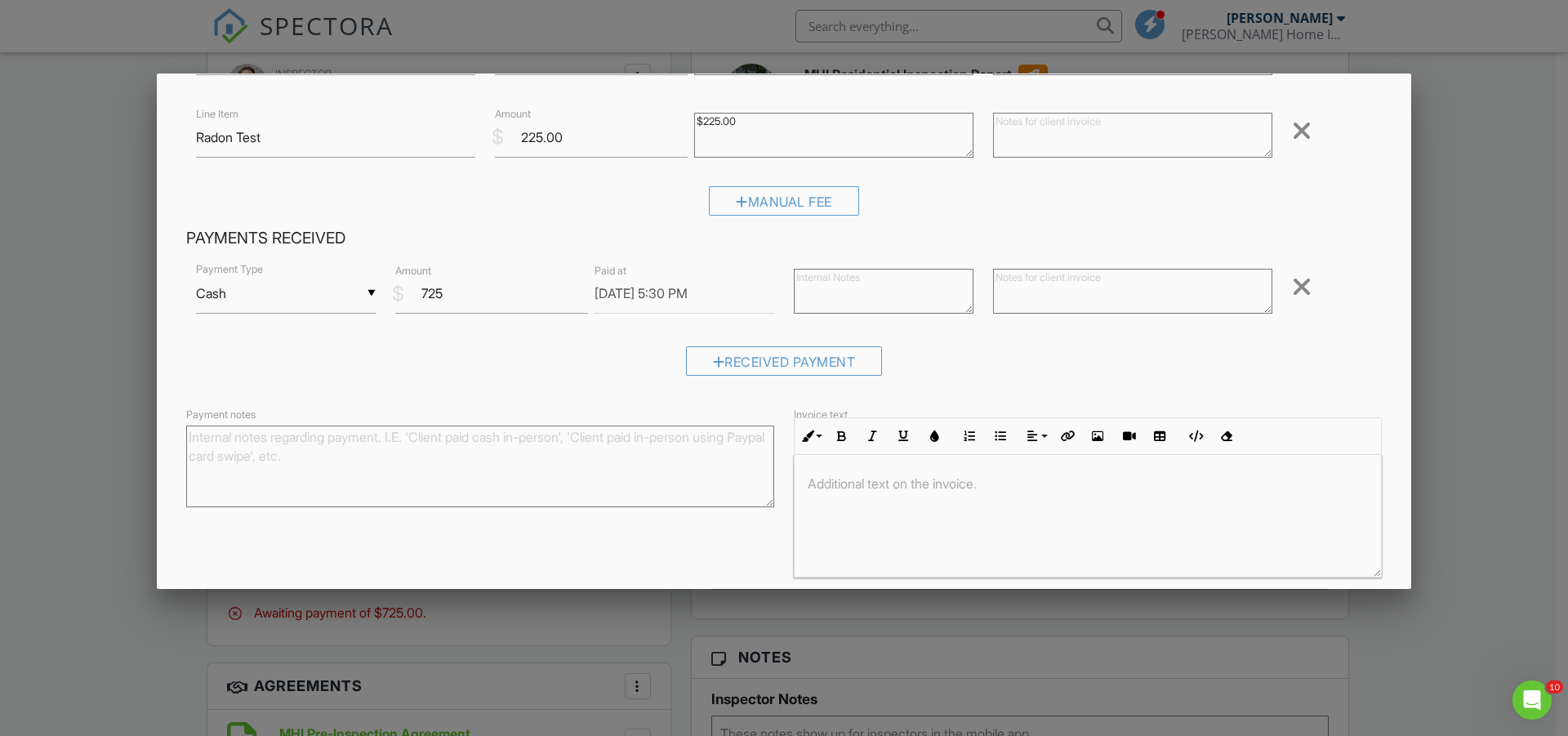 scroll, scrollTop: 89, scrollLeft: 0, axis: vertical 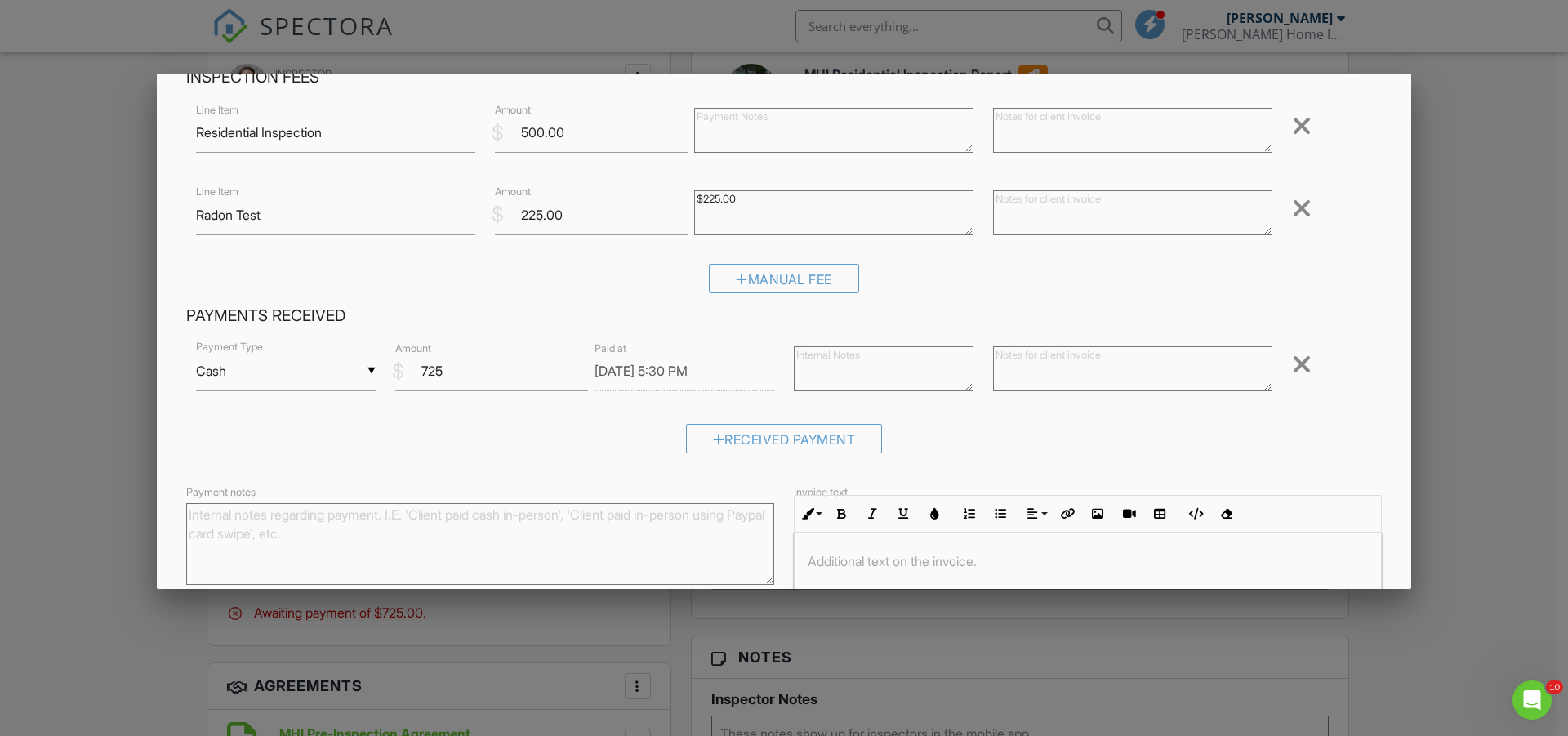 click at bounding box center (1133, 368) 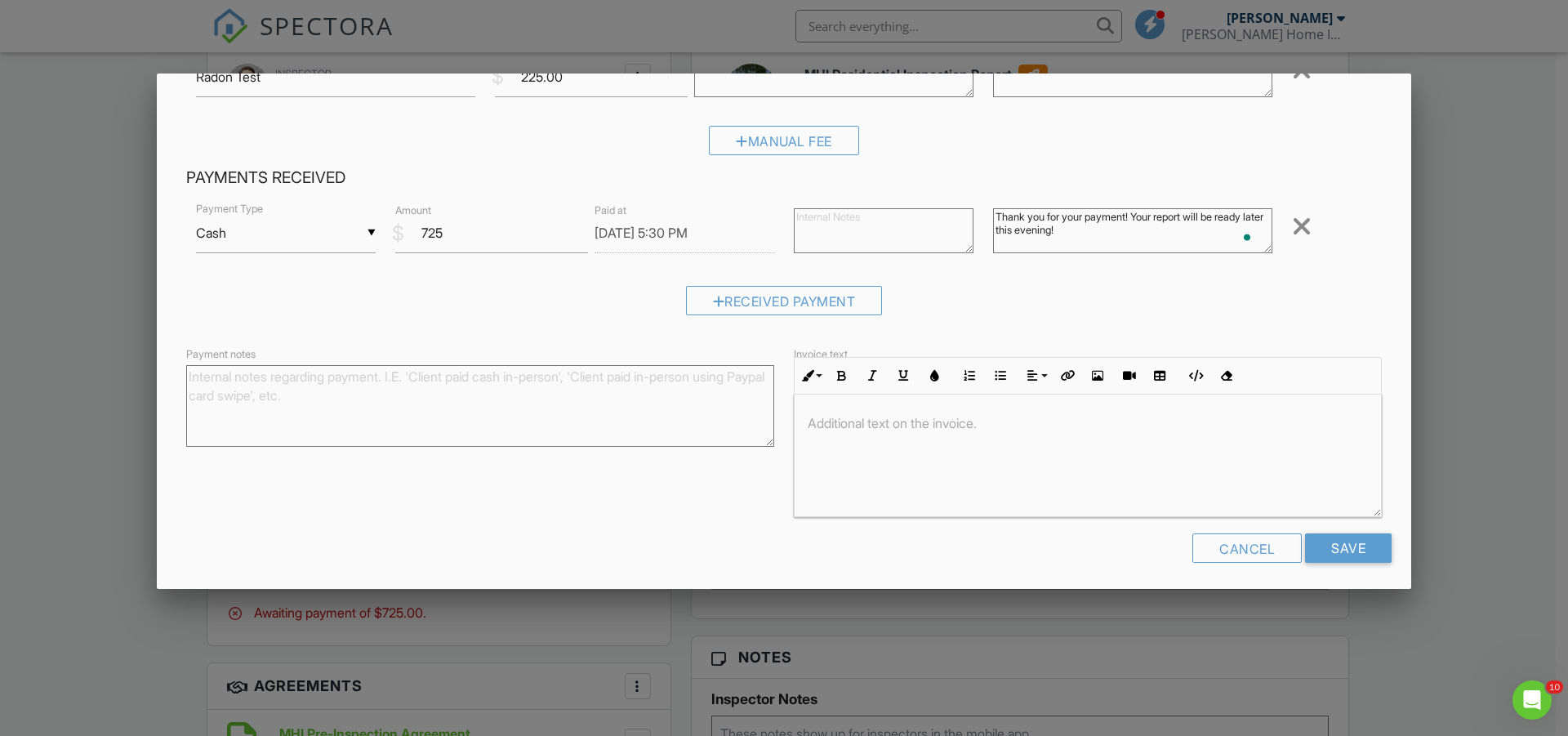 scroll, scrollTop: 233, scrollLeft: 0, axis: vertical 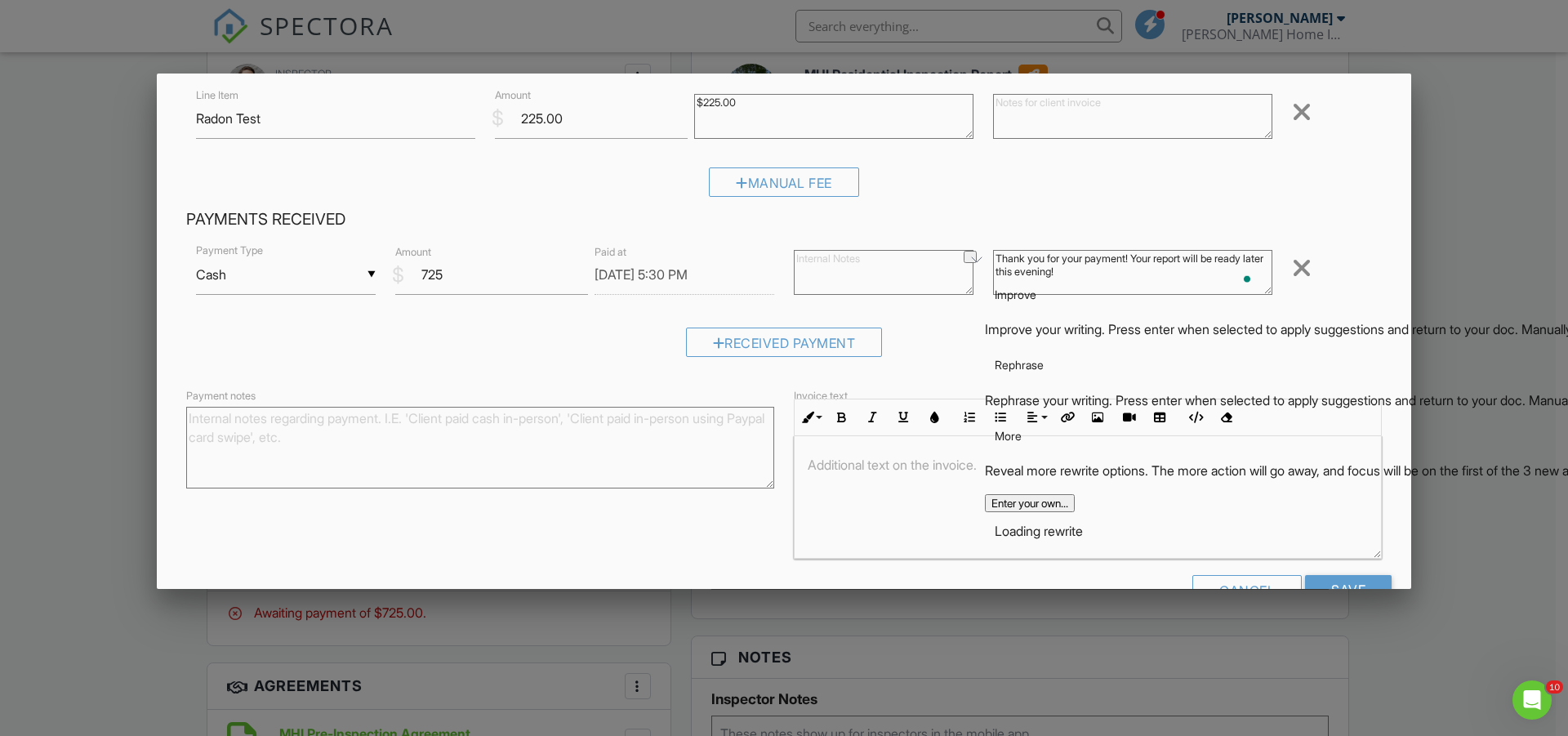 drag, startPoint x: 1078, startPoint y: 274, endPoint x: 970, endPoint y: 271, distance: 108.0417 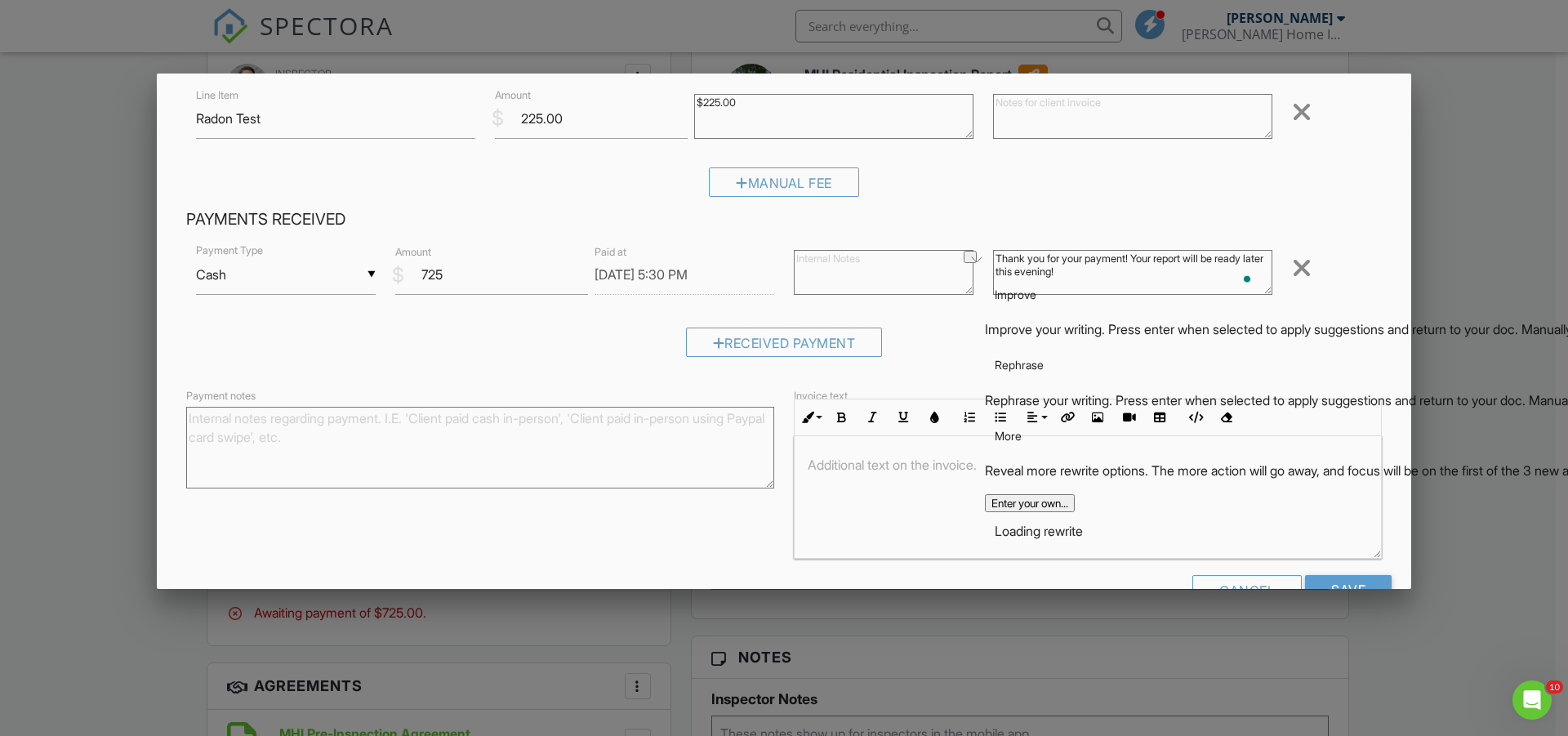 click on "Fees & Payments
Inspection Fees
Line Item
Residential Inspection
$
Amount
500.00
Remove
Line Item
Radon Test
$
Amount
225.00
$225.00
Remove
Manual Fee
Payments Received
▼ Cash Cash Check On-Site Card Other Cash
Check
On-Site Card
Other
Payment Type
$
Amount
725
Paid at
07/11/2025 5:30 PM
Thank you for your payment! Your report will be ready later this evening!
Remove
Received Payment
Payment notes
Invoice text
Inline Style XLarge Large Normal Small Light Small/Light Bold Italic Underline Colors Ordered List Unordered List Align Align Left Align Center Align Right Align Justify Insert Link Insert Image Insert Video Insert Table Code View Clear Formatting Additional text on the invoice.
Cancel
Save" at bounding box center (784, 331) 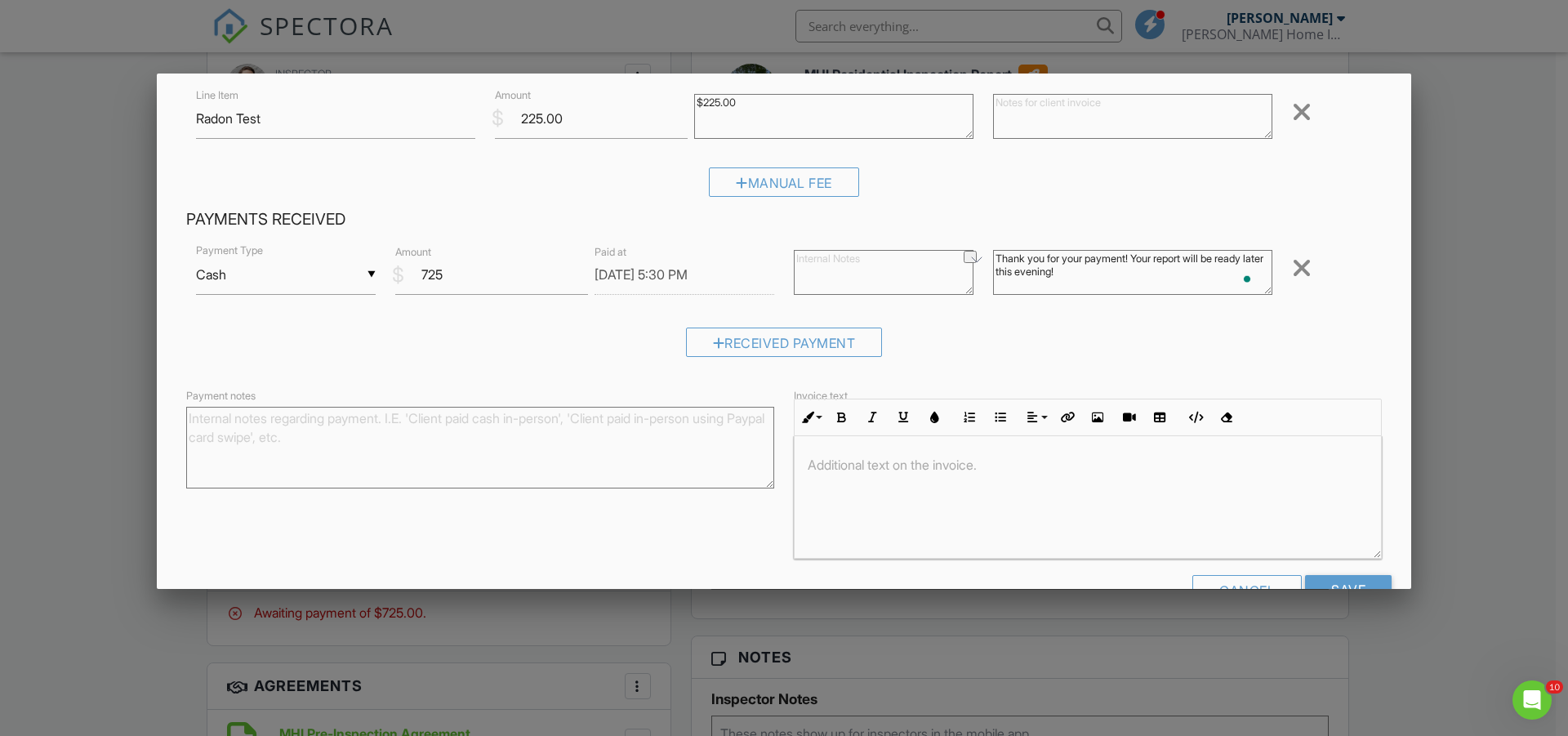 click on "Thank you for your payment! Your report will be ready later this evening!" at bounding box center (1133, 272) 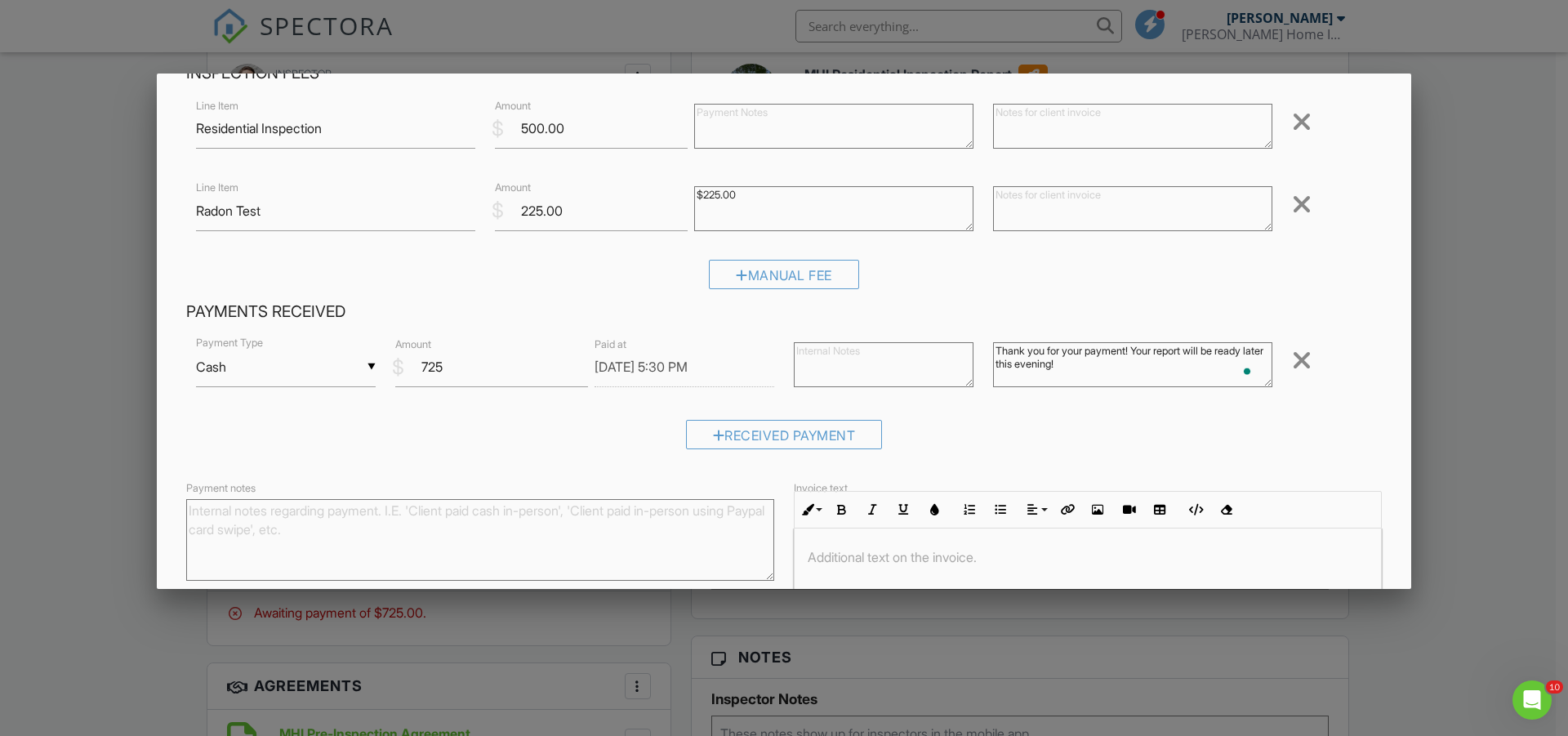 scroll, scrollTop: 233, scrollLeft: 0, axis: vertical 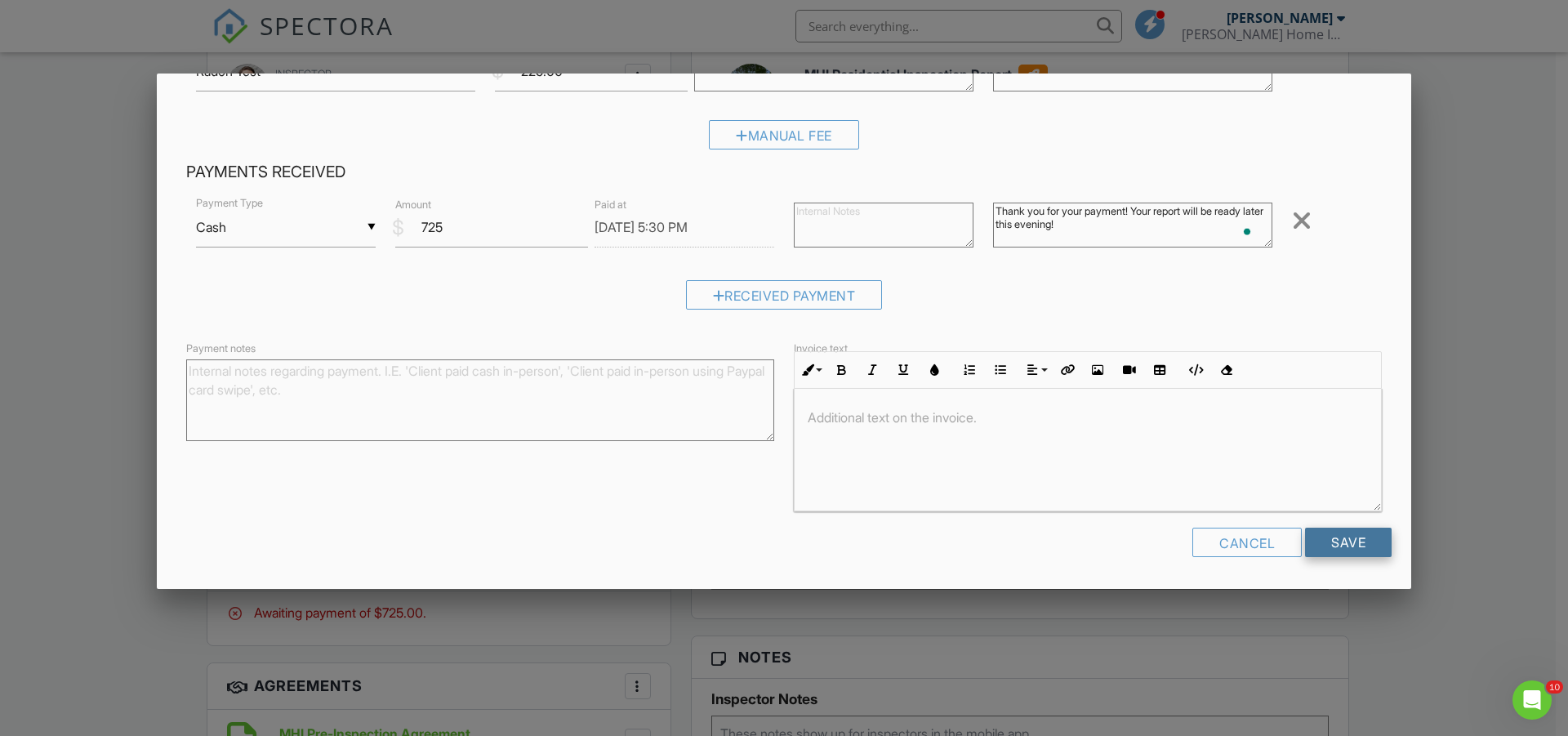 type on "Thank you for your payment! Your report will be ready later this evening!" 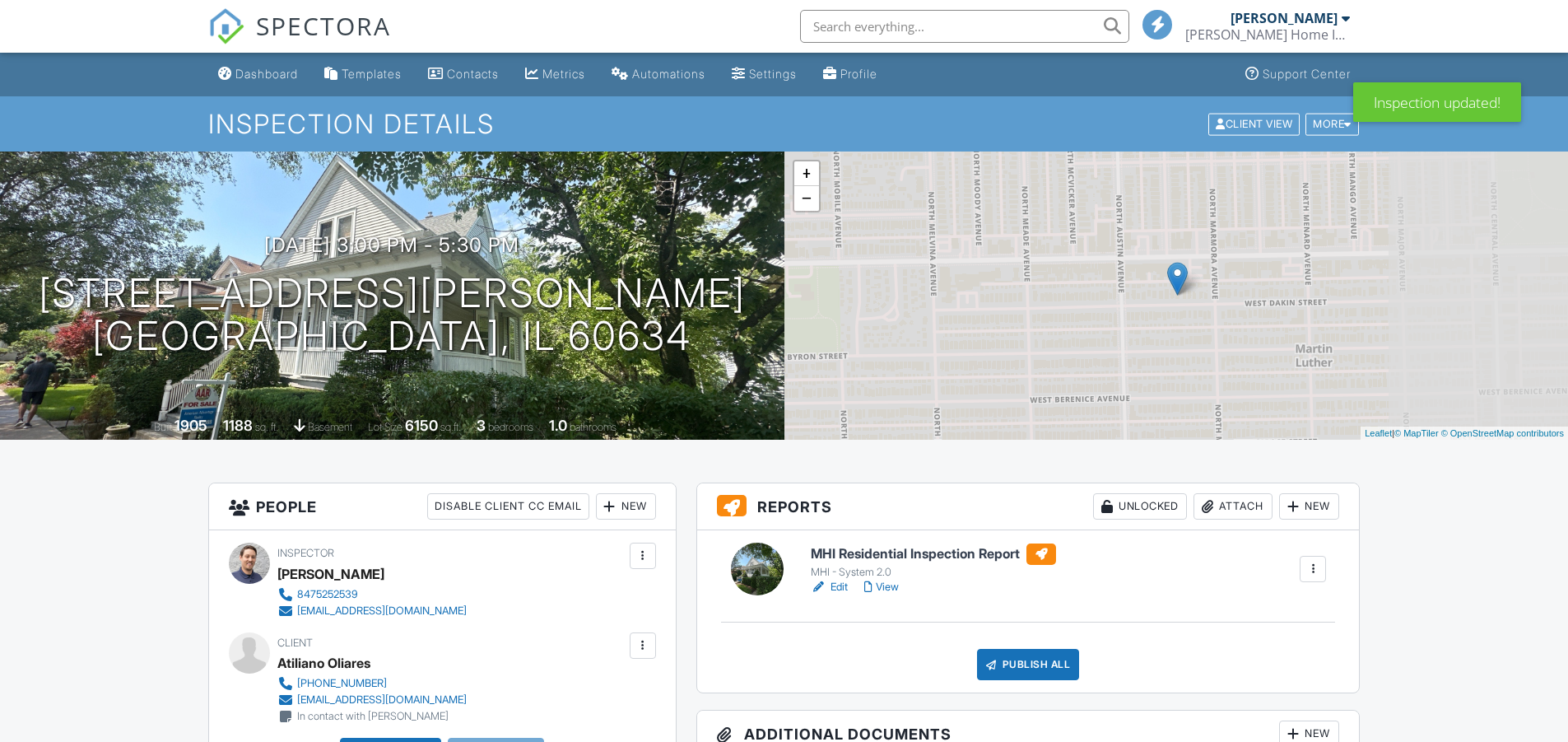 scroll, scrollTop: 0, scrollLeft: 0, axis: both 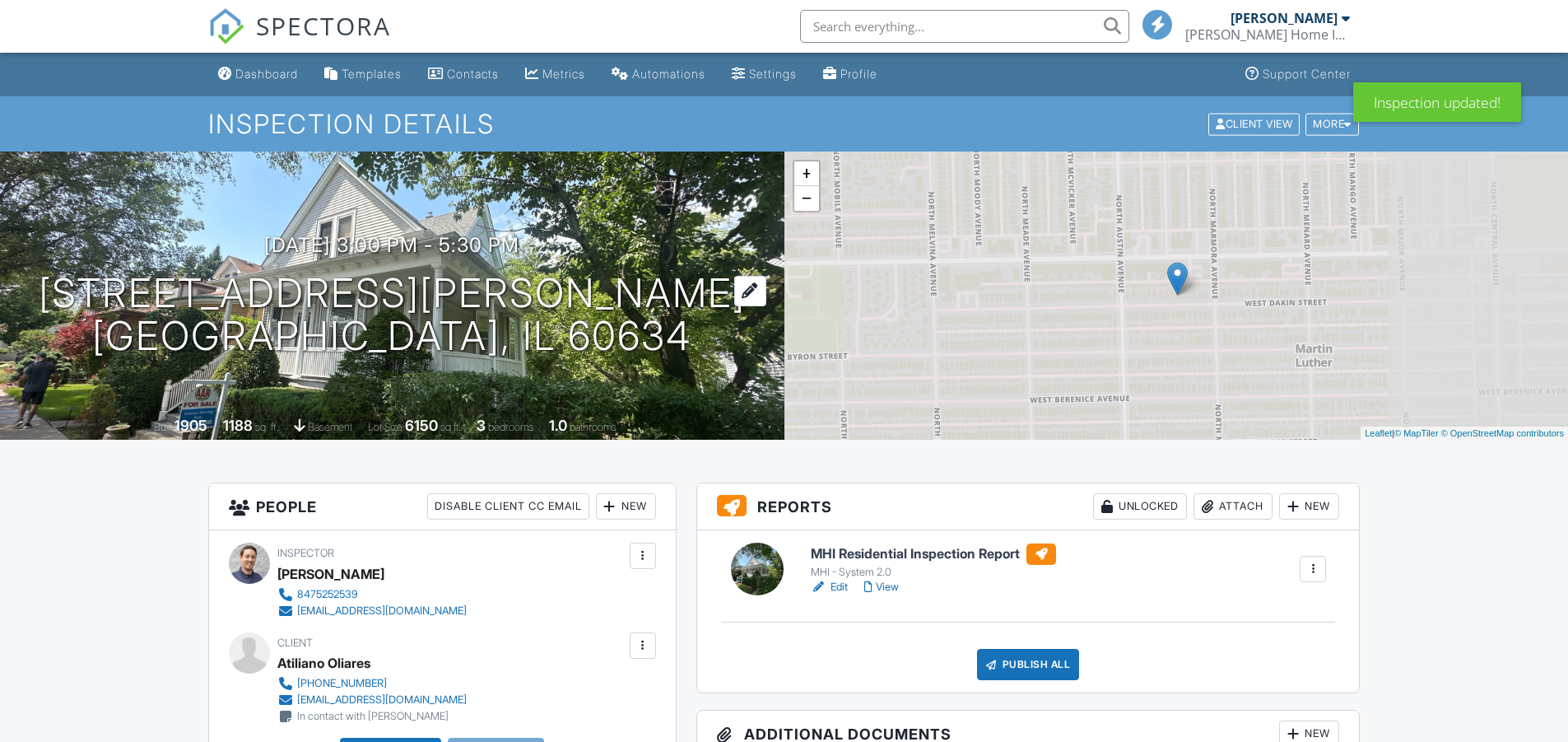 drag, startPoint x: 617, startPoint y: 336, endPoint x: 245, endPoint y: 293, distance: 374.47697 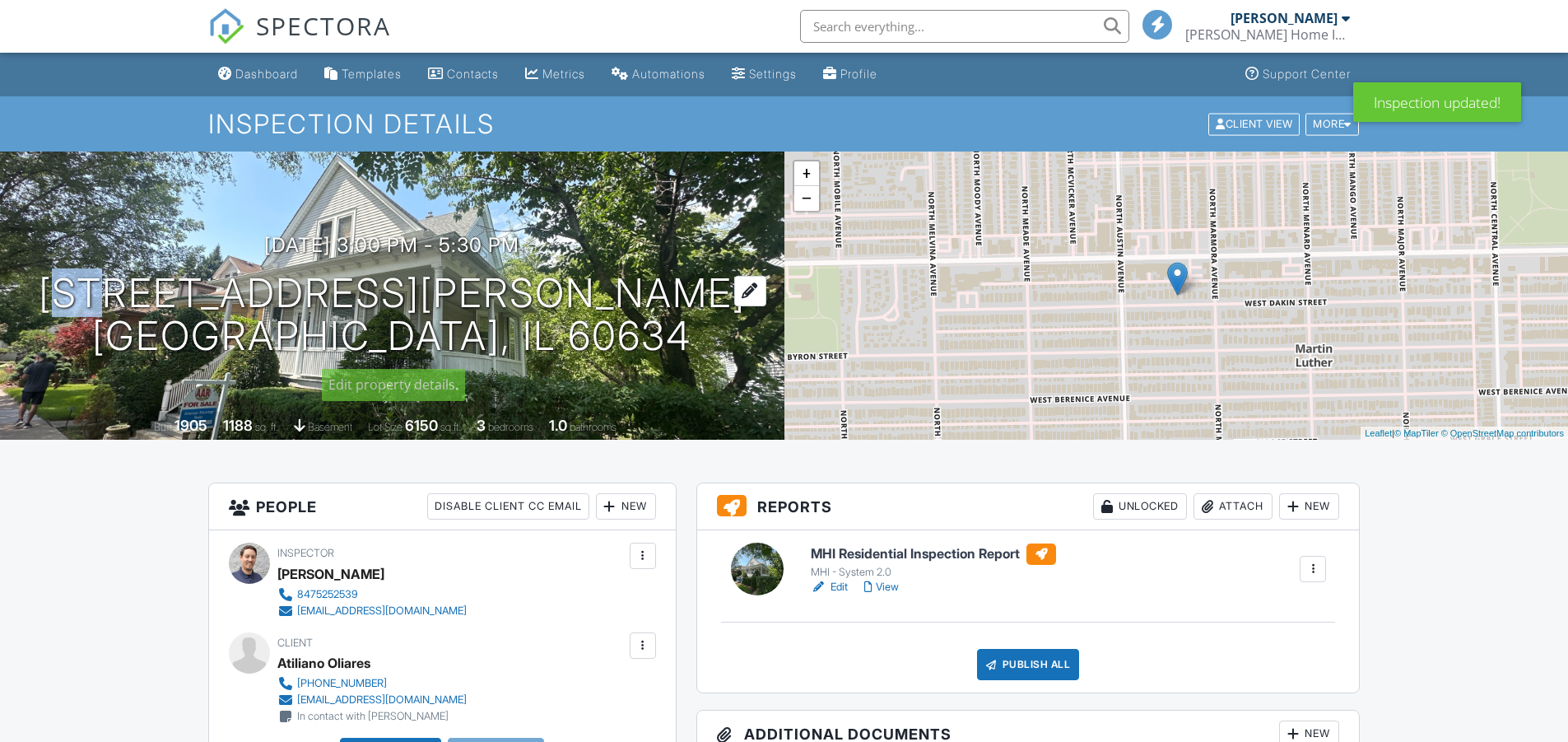 scroll, scrollTop: 0, scrollLeft: 0, axis: both 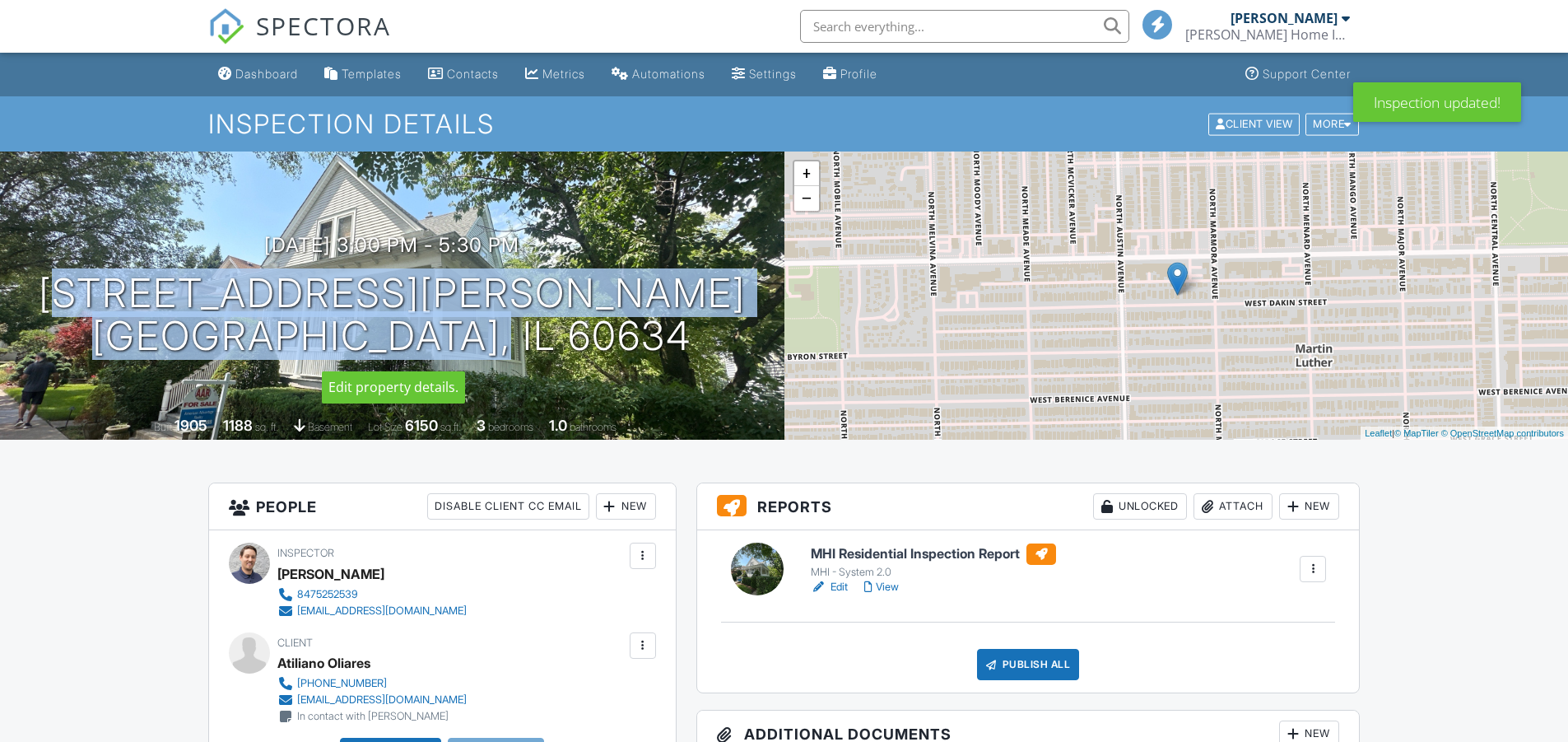 drag, startPoint x: 209, startPoint y: 290, endPoint x: 609, endPoint y: 344, distance: 403.629 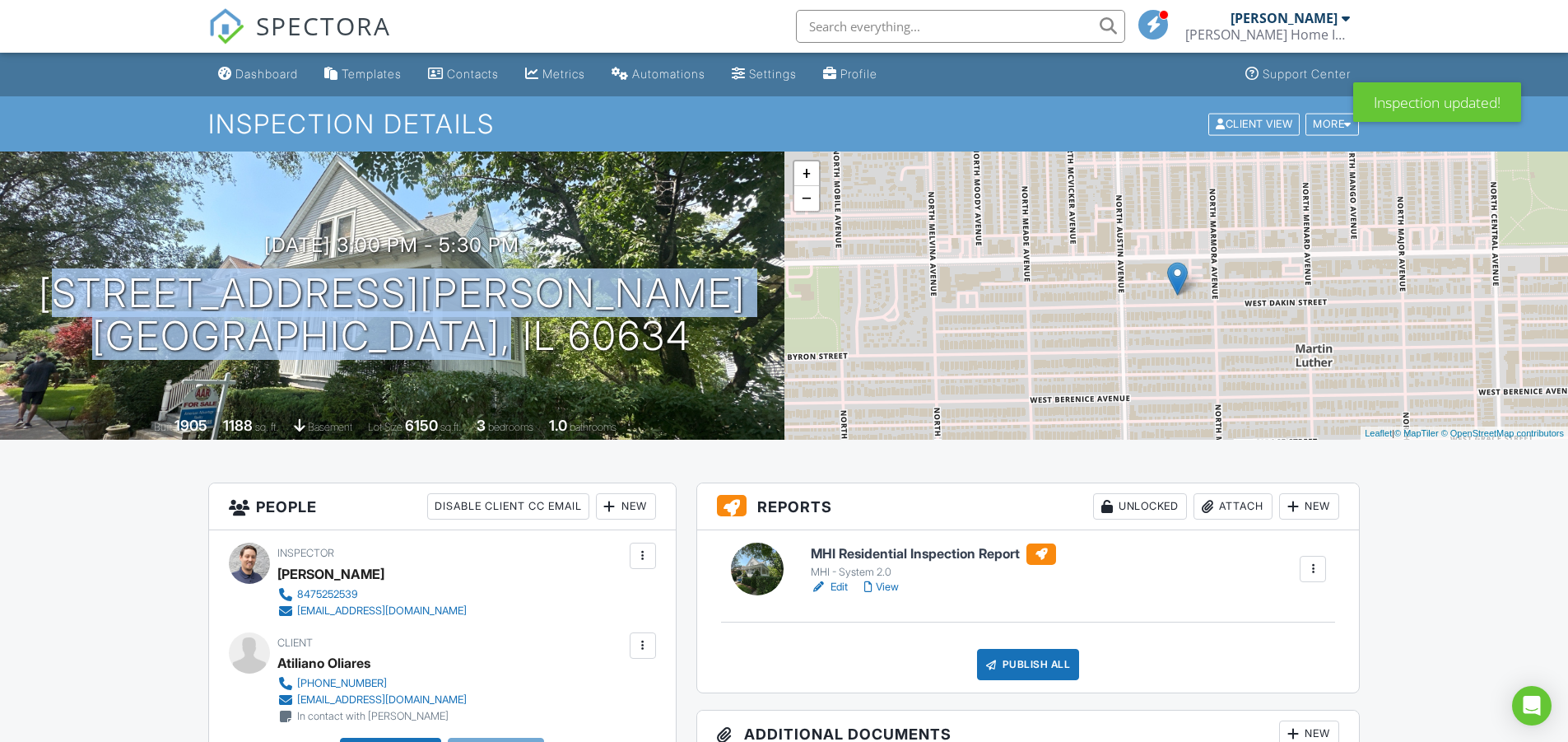 copy on "[STREET_ADDRESS][PERSON_NAME]" 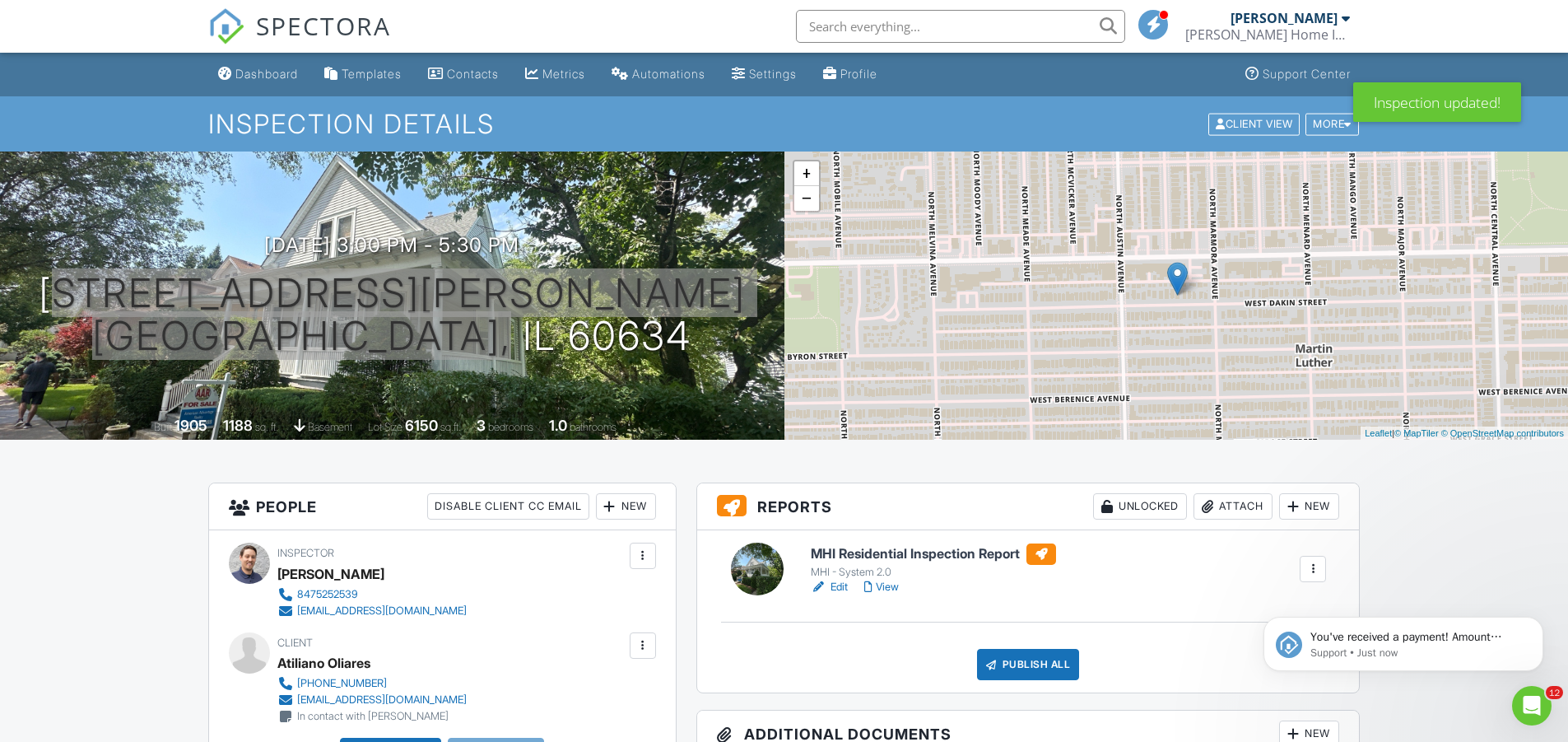 scroll, scrollTop: 0, scrollLeft: 0, axis: both 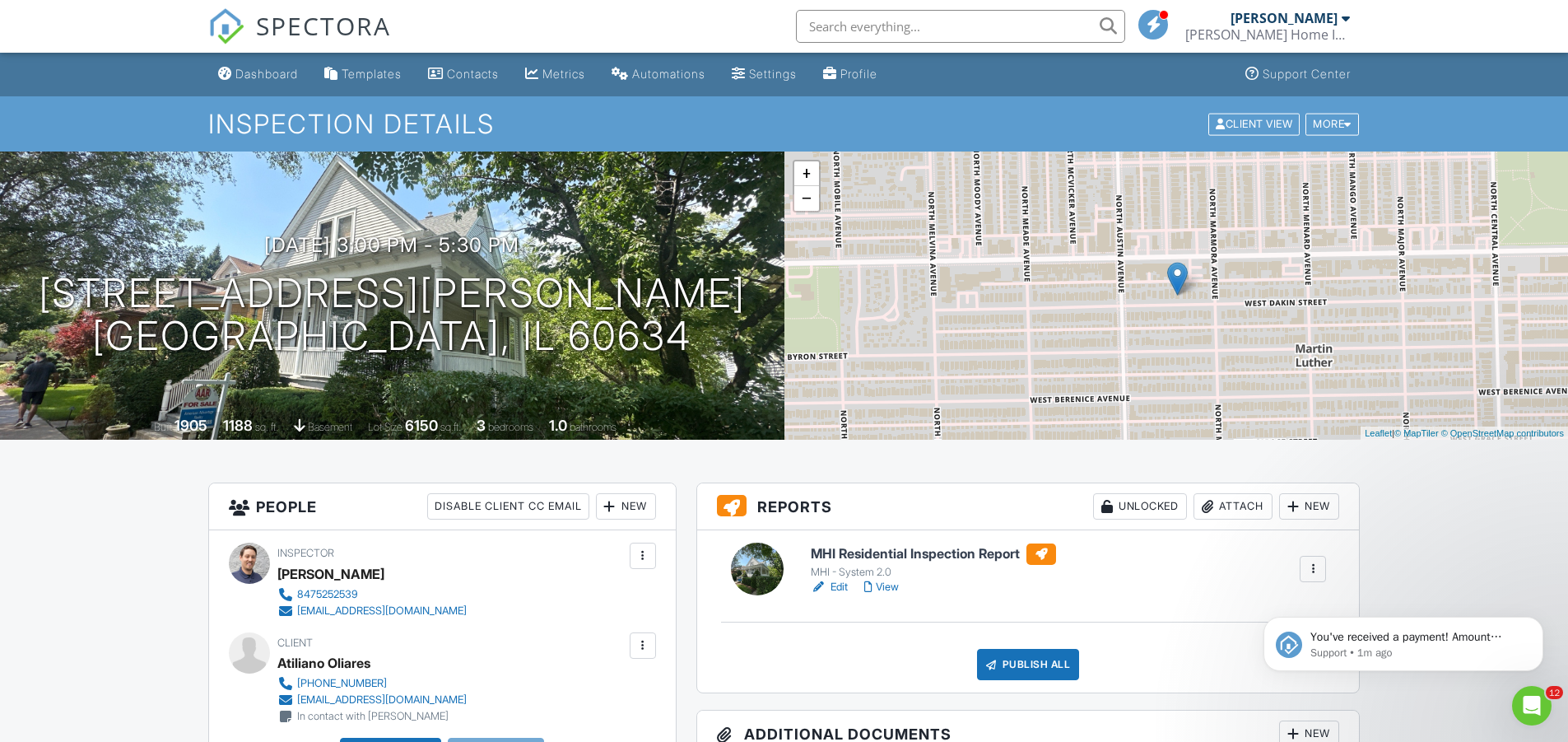 click on "Dashboard
Templates
Contacts
Metrics
Automations
Settings
Profile
Support Center
Inspection Details
Client View
More
Property Details
Reschedule
Reorder / Copy
Share
Cancel
[GEOGRAPHIC_DATA]
Print Order
Convert to V9
View Change Log
[DATE]  3:00 pm
- 5:30 pm
[STREET_ADDRESS][PERSON_NAME]
[GEOGRAPHIC_DATA], IL 60634
Built
1905
1188
sq. ft.
basement
Lot Size
6150
sq.ft.
3
bedrooms
1.0
bathrooms
+ − Leaflet  |  © MapTiler   © OpenStreetMap contributors
All emails and texts are disabled for this inspection!
Turn on emails and texts
Turn on and Requeue Notifications
Reports
Unlocked
Attach
New
MHI Residential Inspection Report
MHI - System 2.0" at bounding box center (784, 1185) 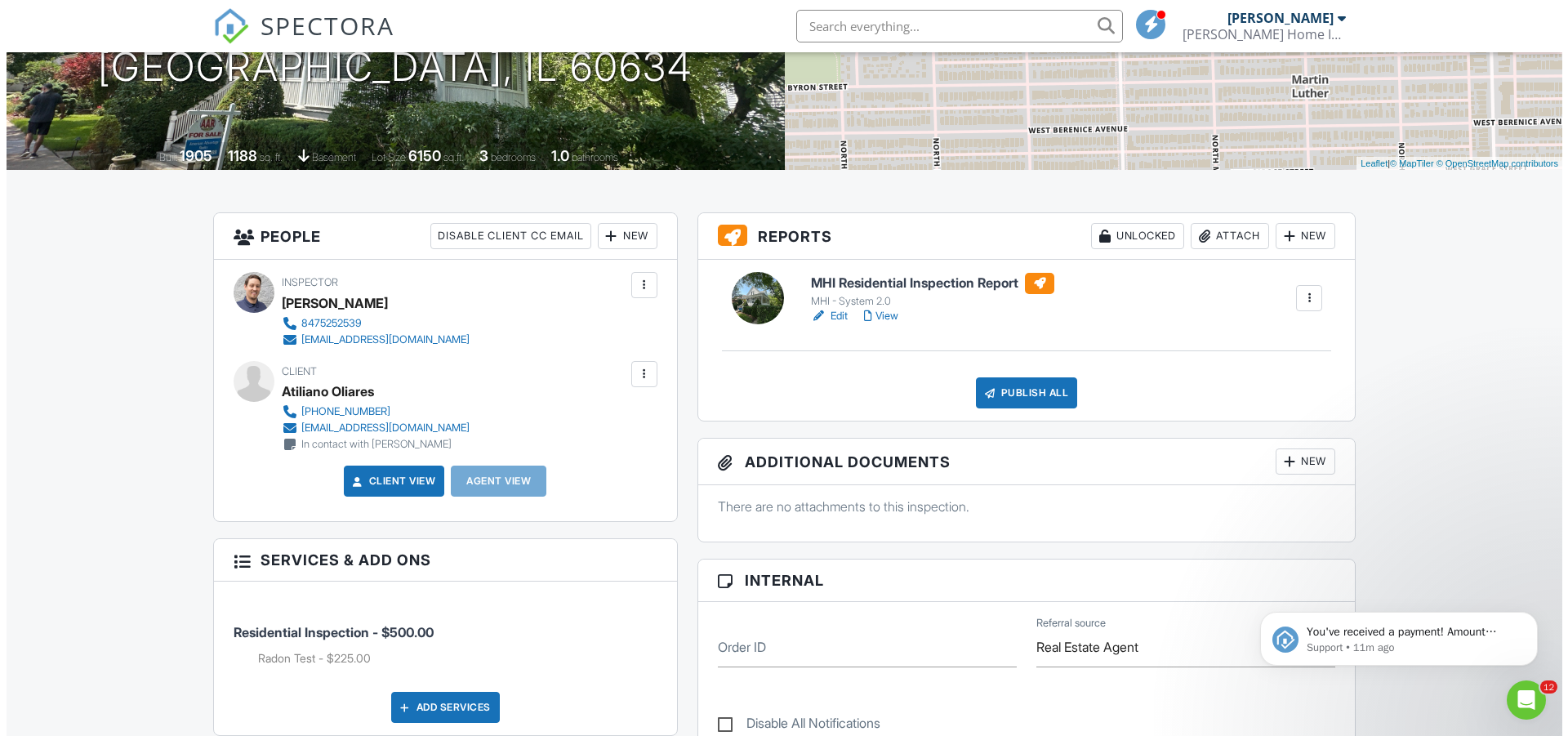 scroll, scrollTop: 267, scrollLeft: 0, axis: vertical 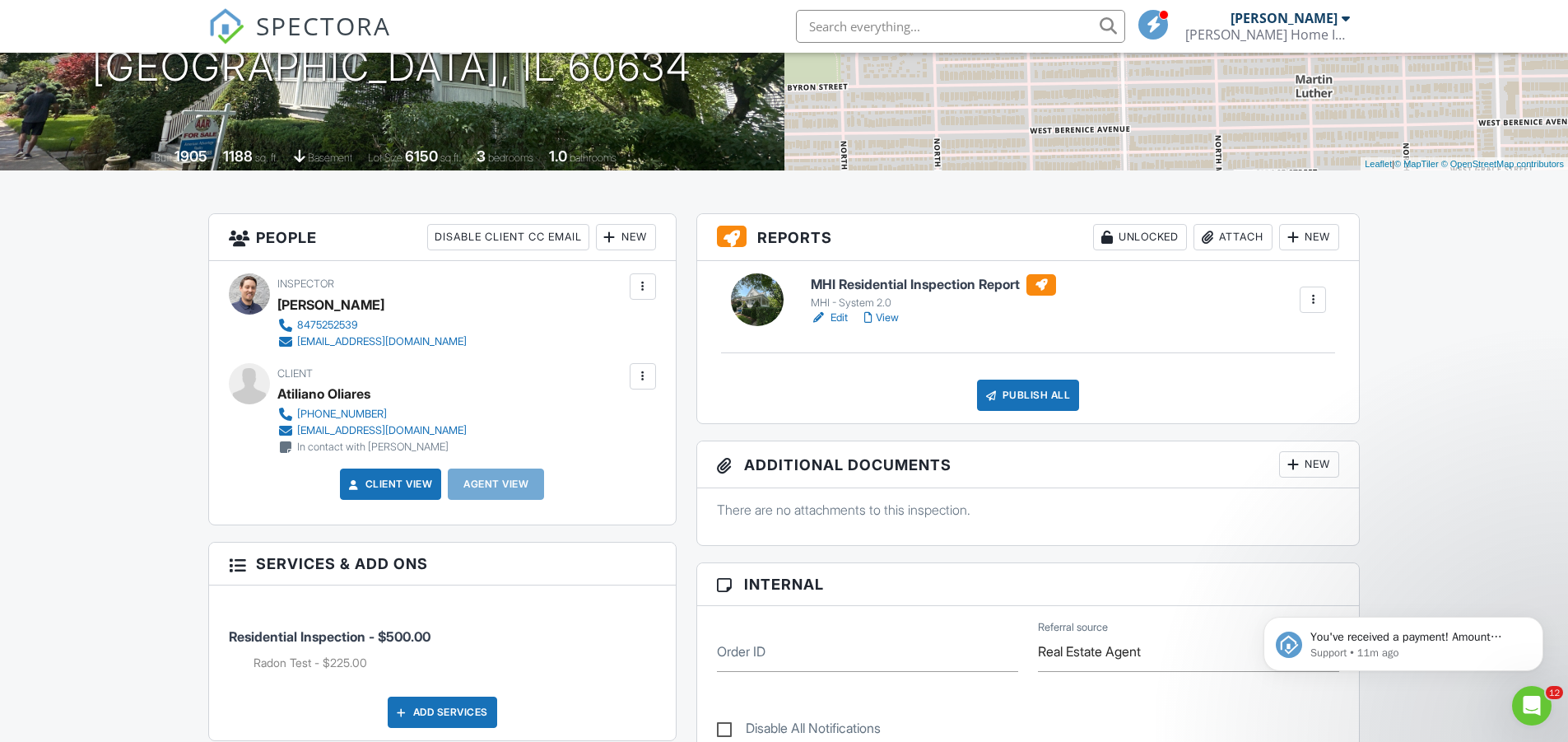 click on "New" at bounding box center (626, 237) 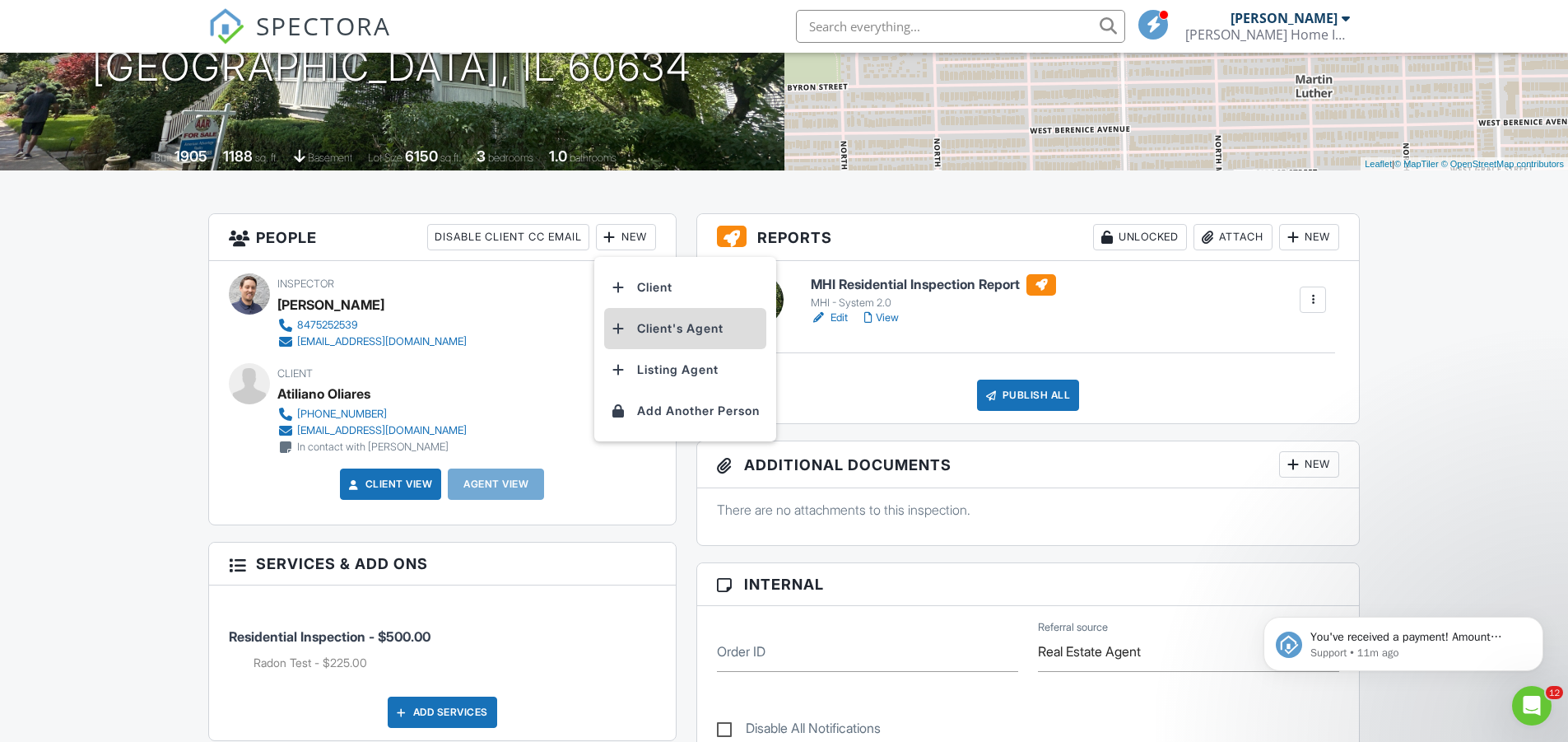 click on "Client's Agent" at bounding box center (685, 329) 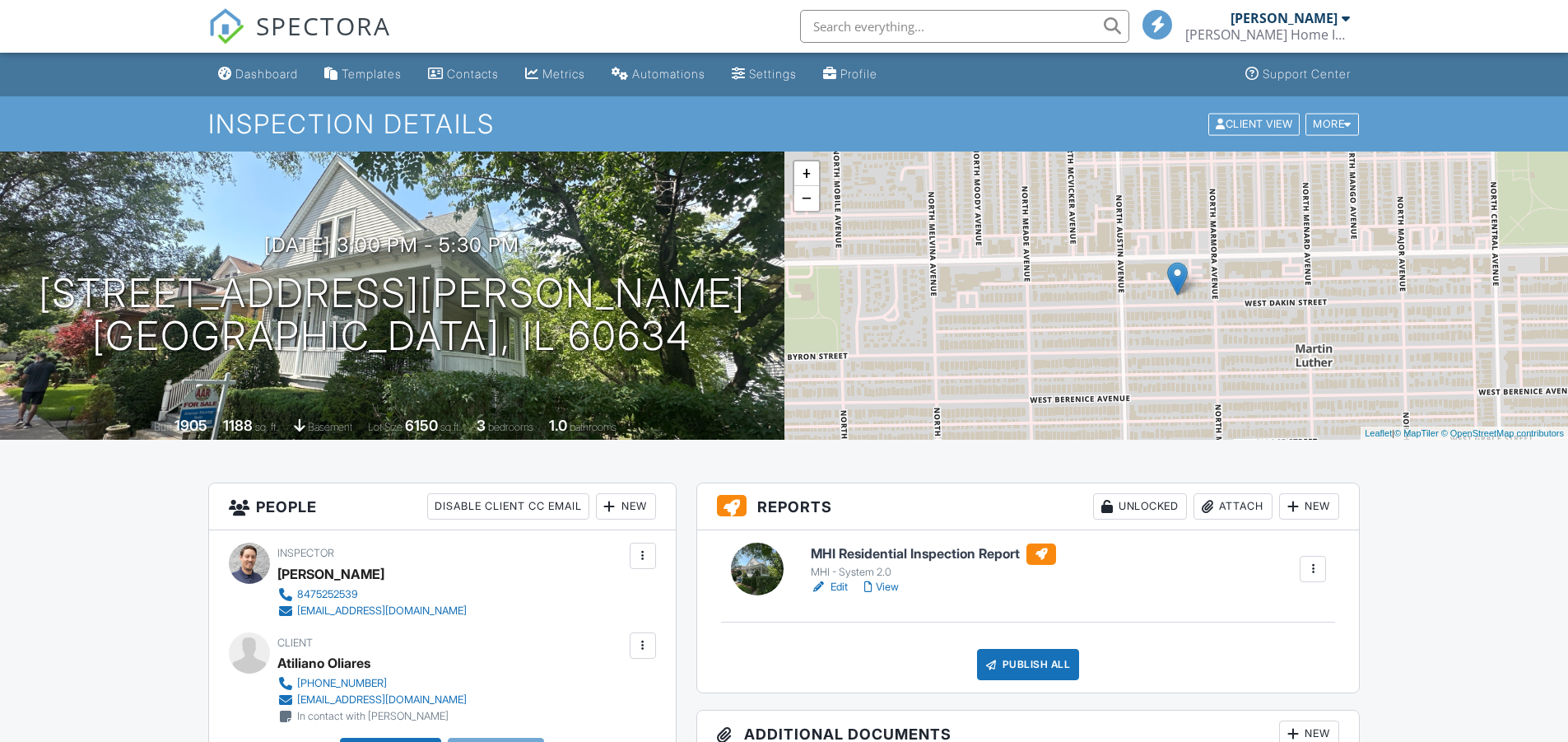 click on "New" at bounding box center [626, 506] 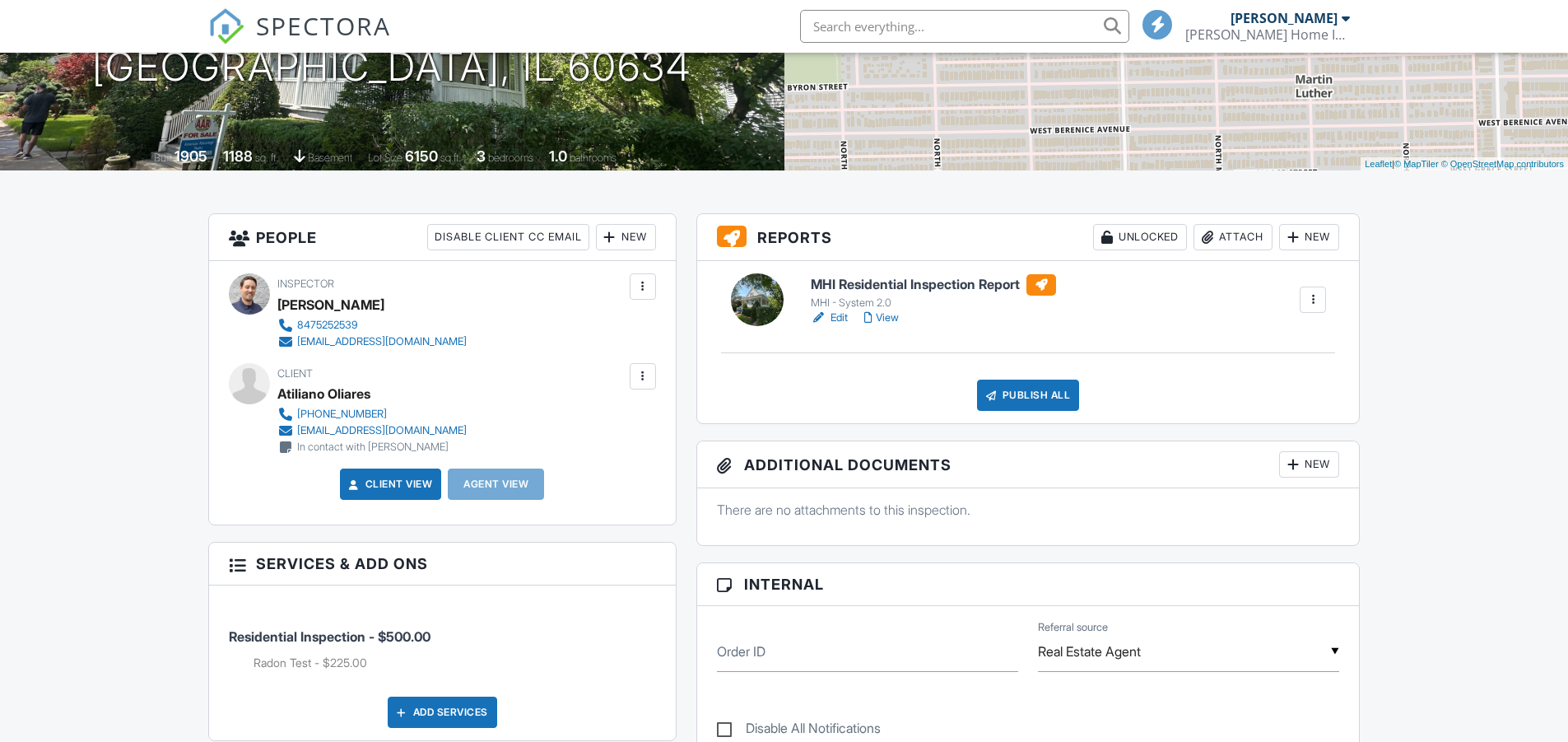 scroll, scrollTop: 269, scrollLeft: 0, axis: vertical 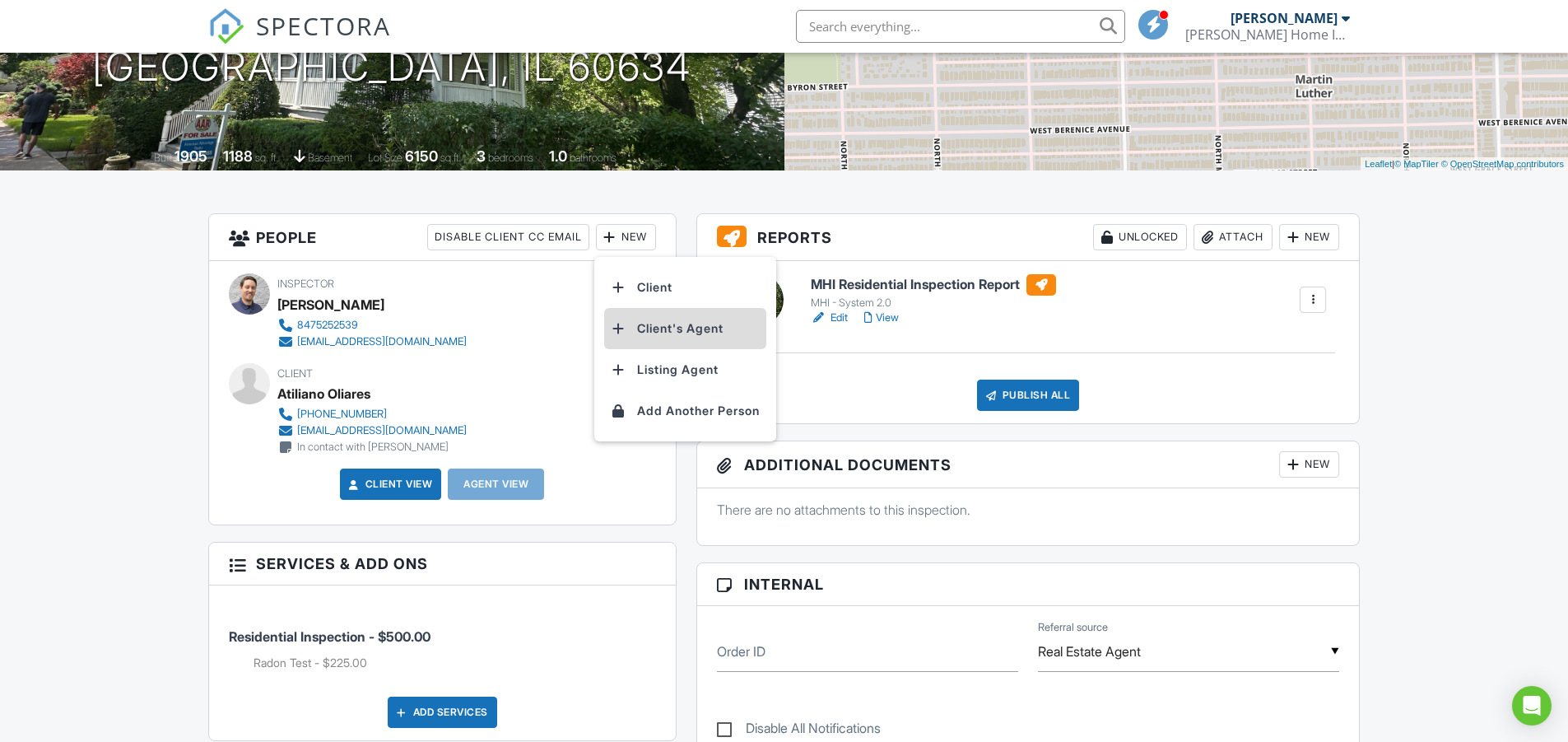 click on "Client's Agent" at bounding box center (685, 329) 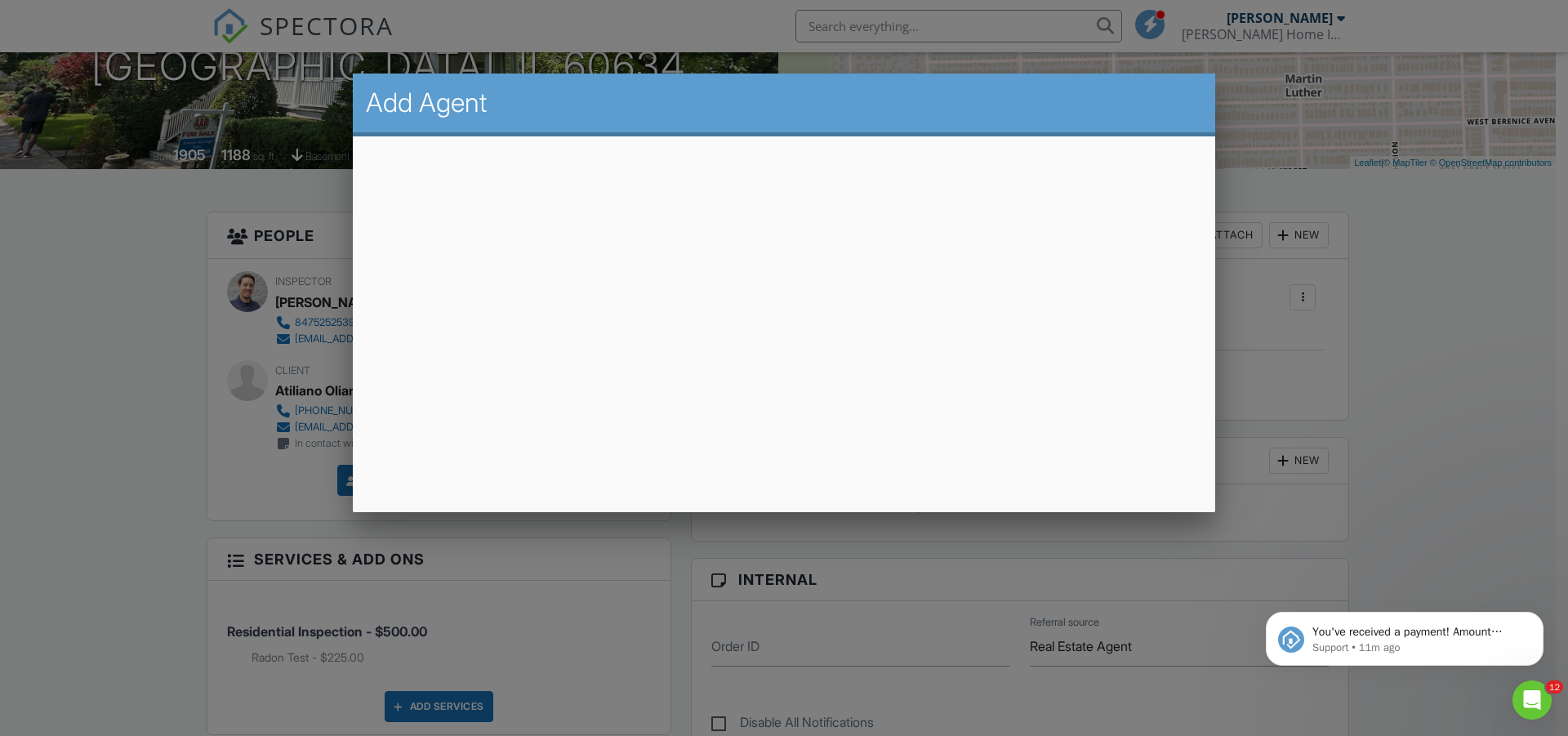 scroll, scrollTop: 0, scrollLeft: 0, axis: both 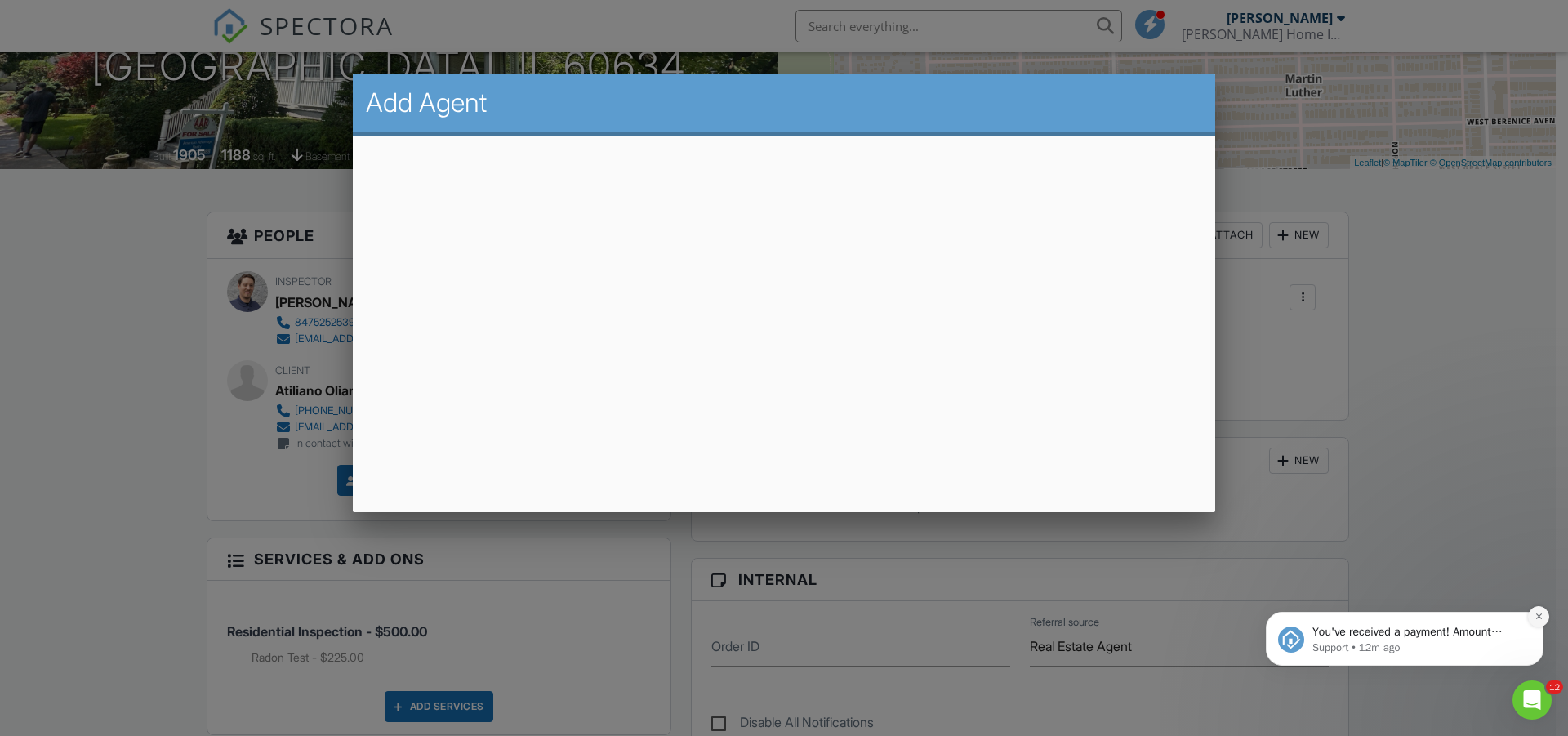 click 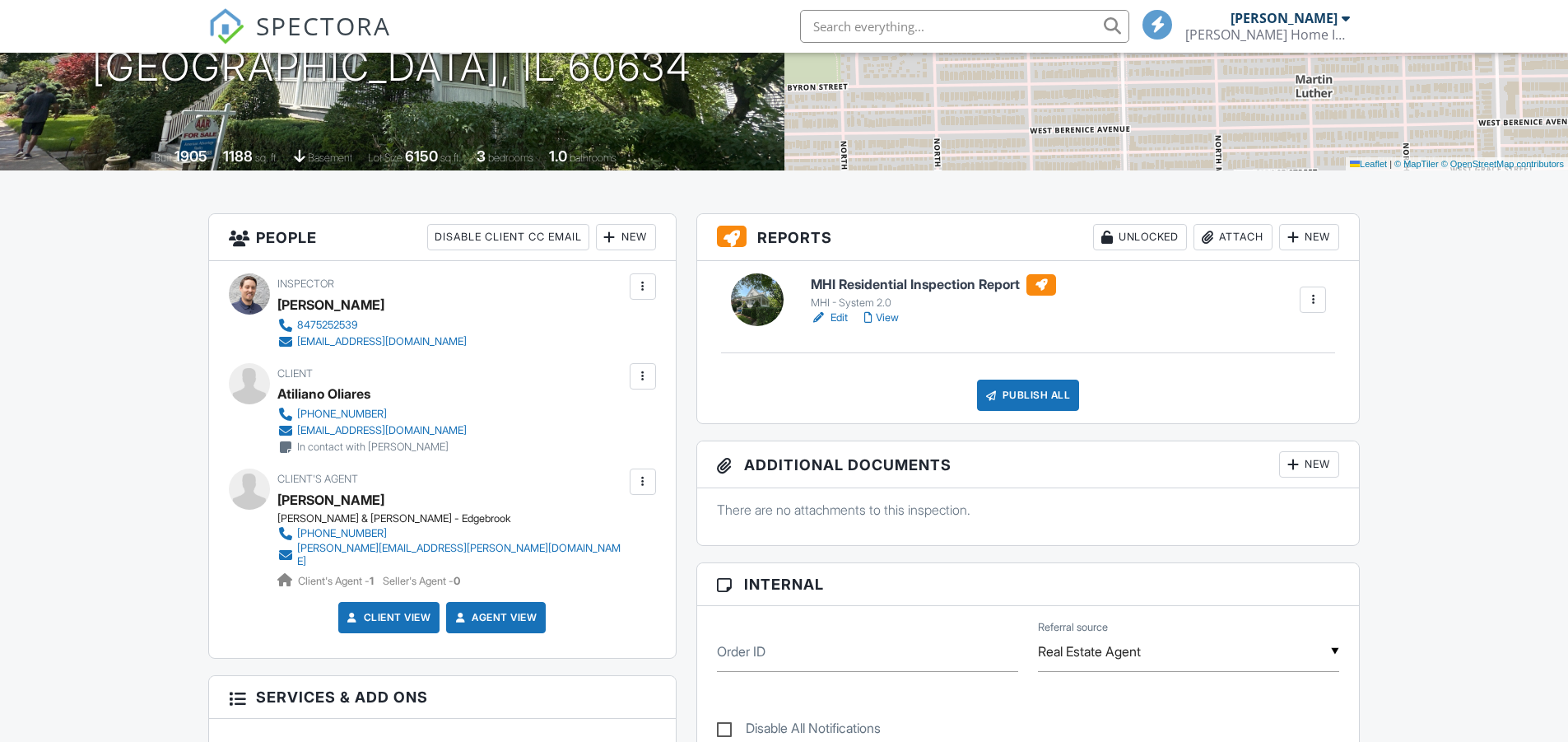 scroll, scrollTop: 269, scrollLeft: 0, axis: vertical 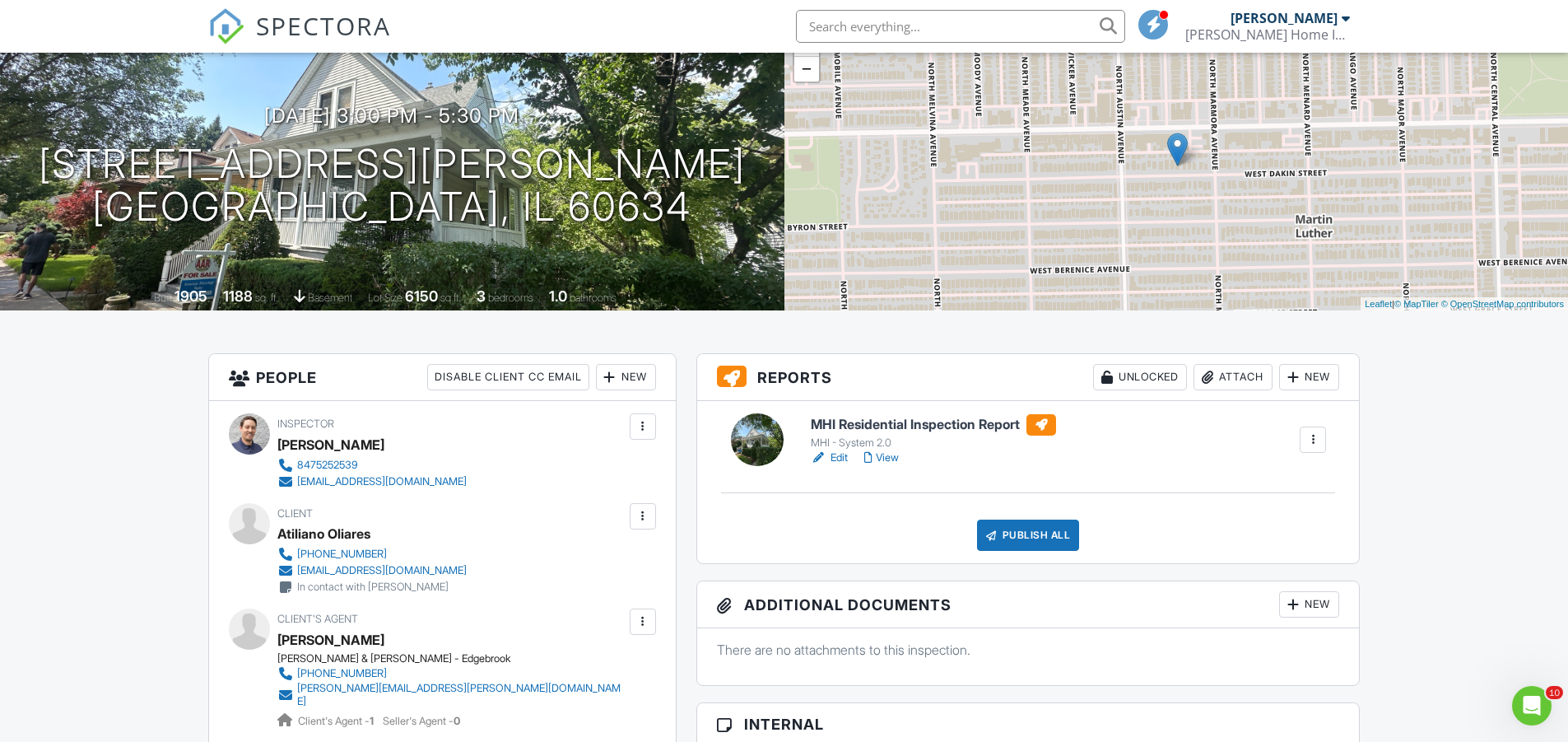 click on "Edit" at bounding box center (829, 458) 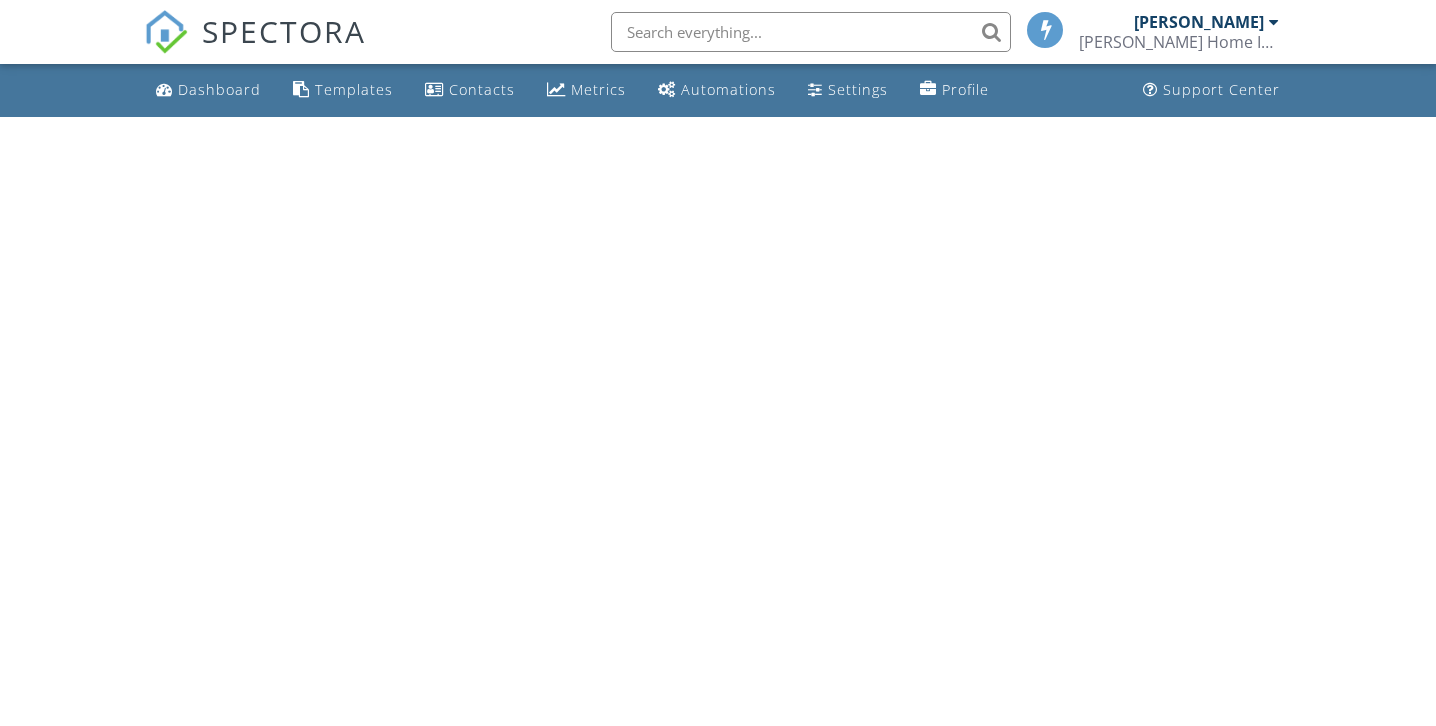 scroll, scrollTop: 0, scrollLeft: 0, axis: both 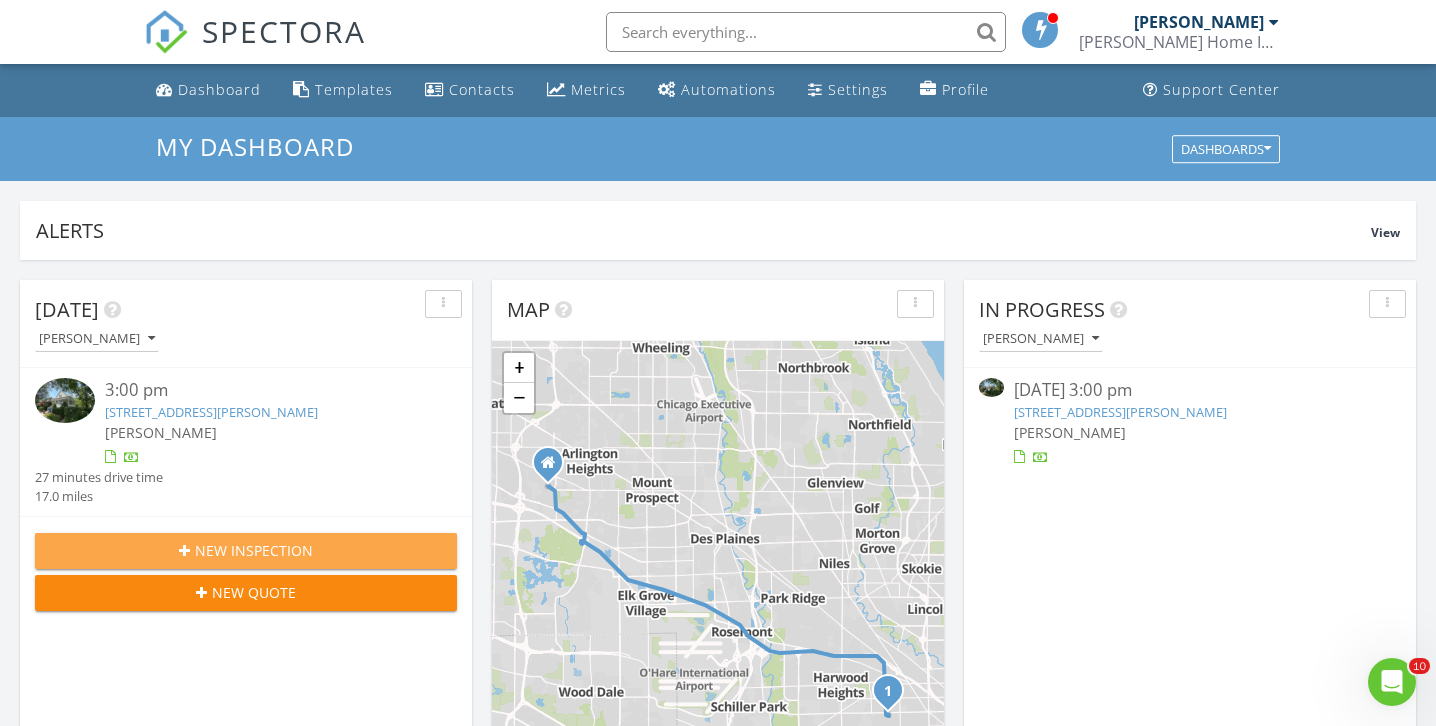click on "New Inspection" at bounding box center [254, 550] 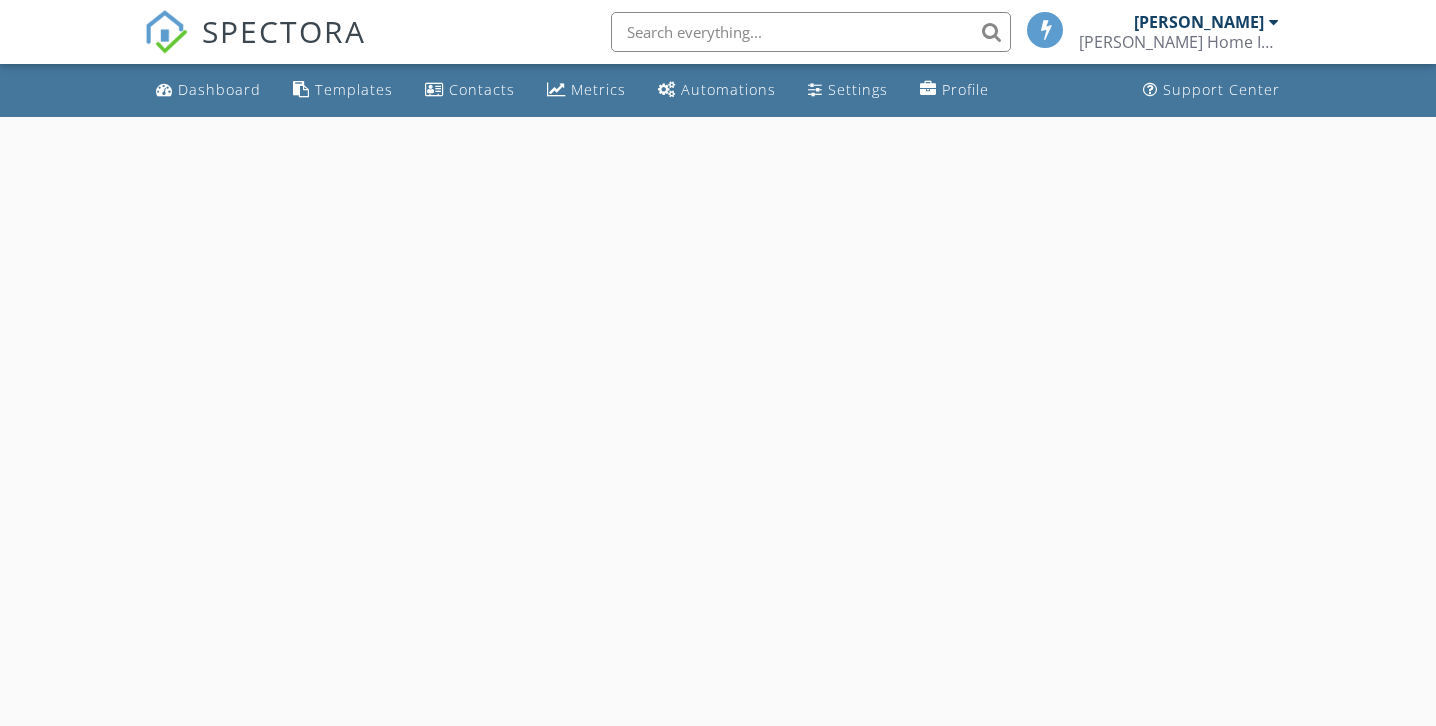 scroll, scrollTop: 0, scrollLeft: 0, axis: both 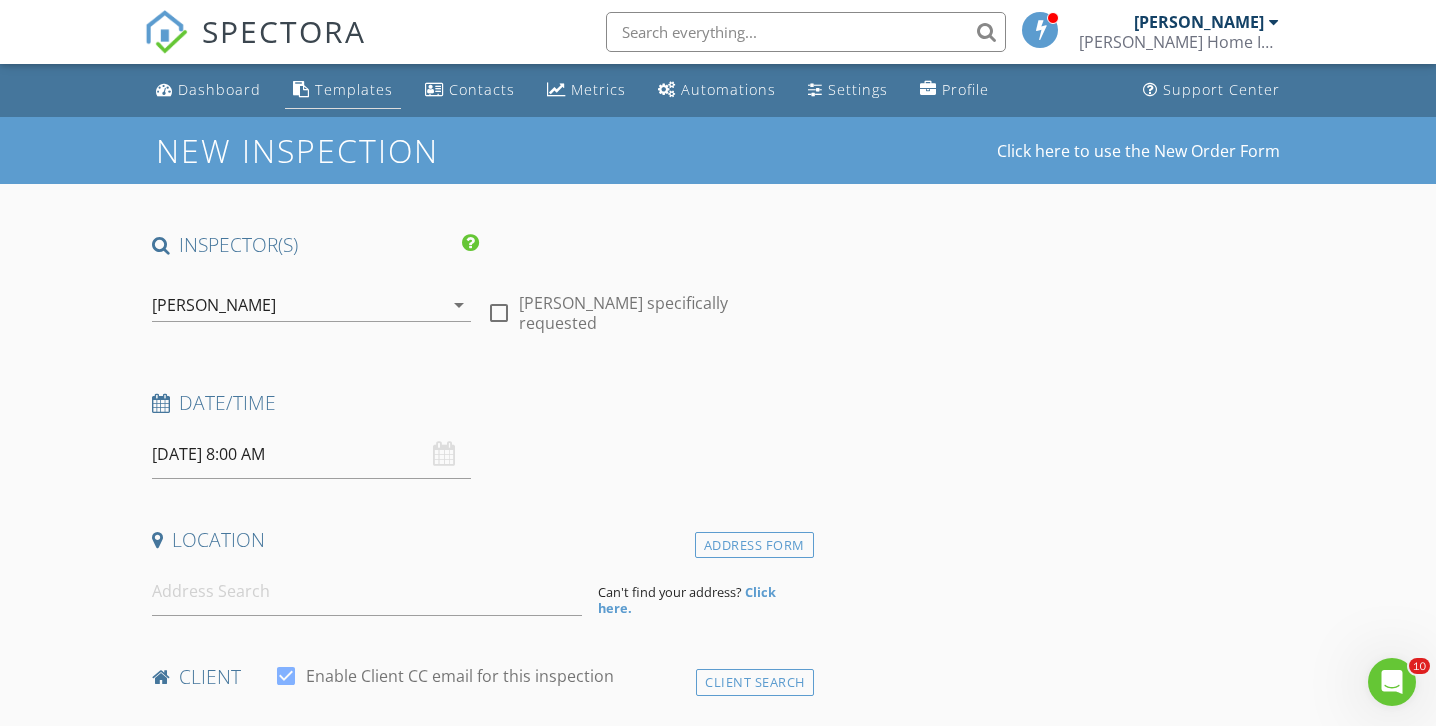 click on "Templates" at bounding box center (343, 90) 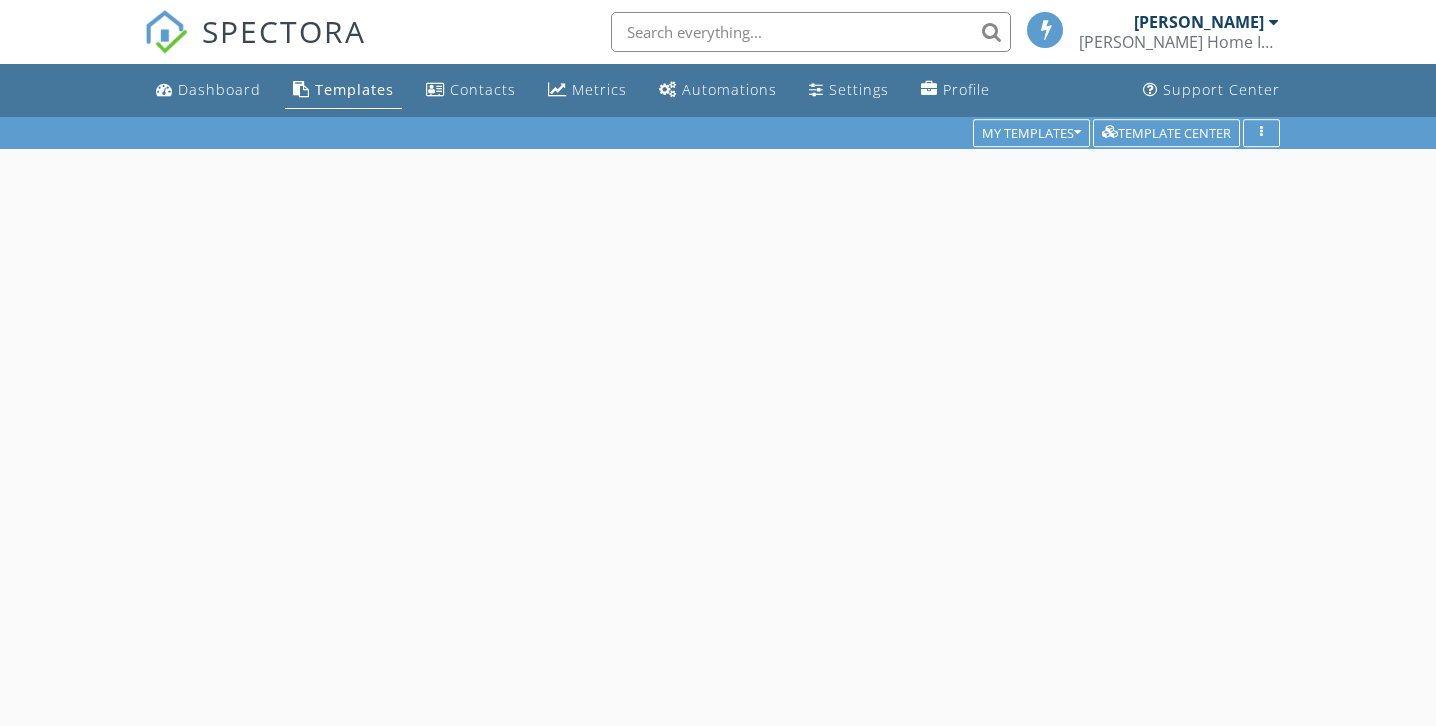 scroll, scrollTop: 0, scrollLeft: 0, axis: both 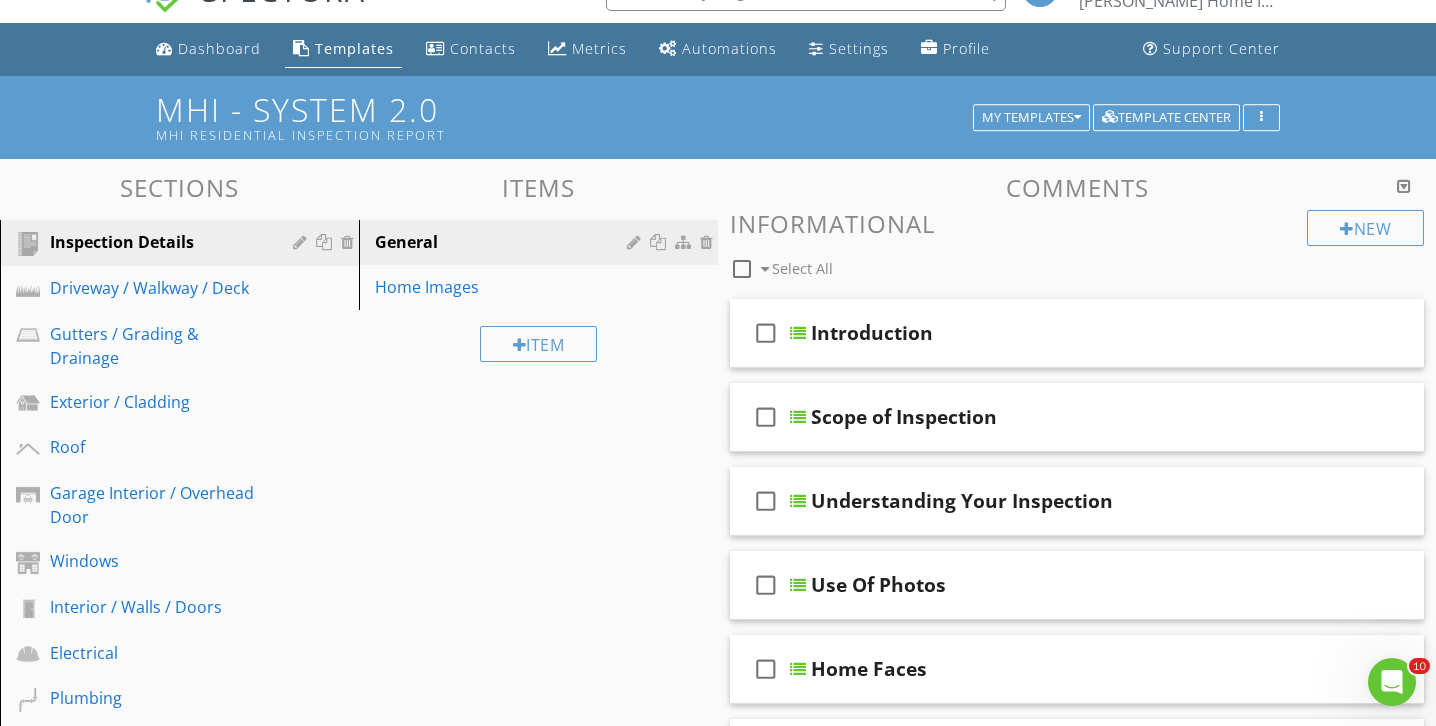 click on "Sections
Inspection Details           Driveway / Walkway / Deck           Gutters / Grading & Drainage           Exterior / Cladding           Roof           Garage Interior / Overhead Door           Windows           Interior / Walls / Doors           Electrical           Plumbing           Heating           Cooling           Fireplaces           Basement / Crawl Space           Foundation           Attic / Structure / Insulation & Ventilation           Appliances - Kitchen & Laundry           Deferred / Budget to Repair or Replace
Section
Attachments
Attachment
Items
General           Home Images
Item
Comments
New
Informational   check_box_outline_blank     Select All       check_box_outline_blank
Introduction
check_box_outline_blank" at bounding box center [718, 1946] 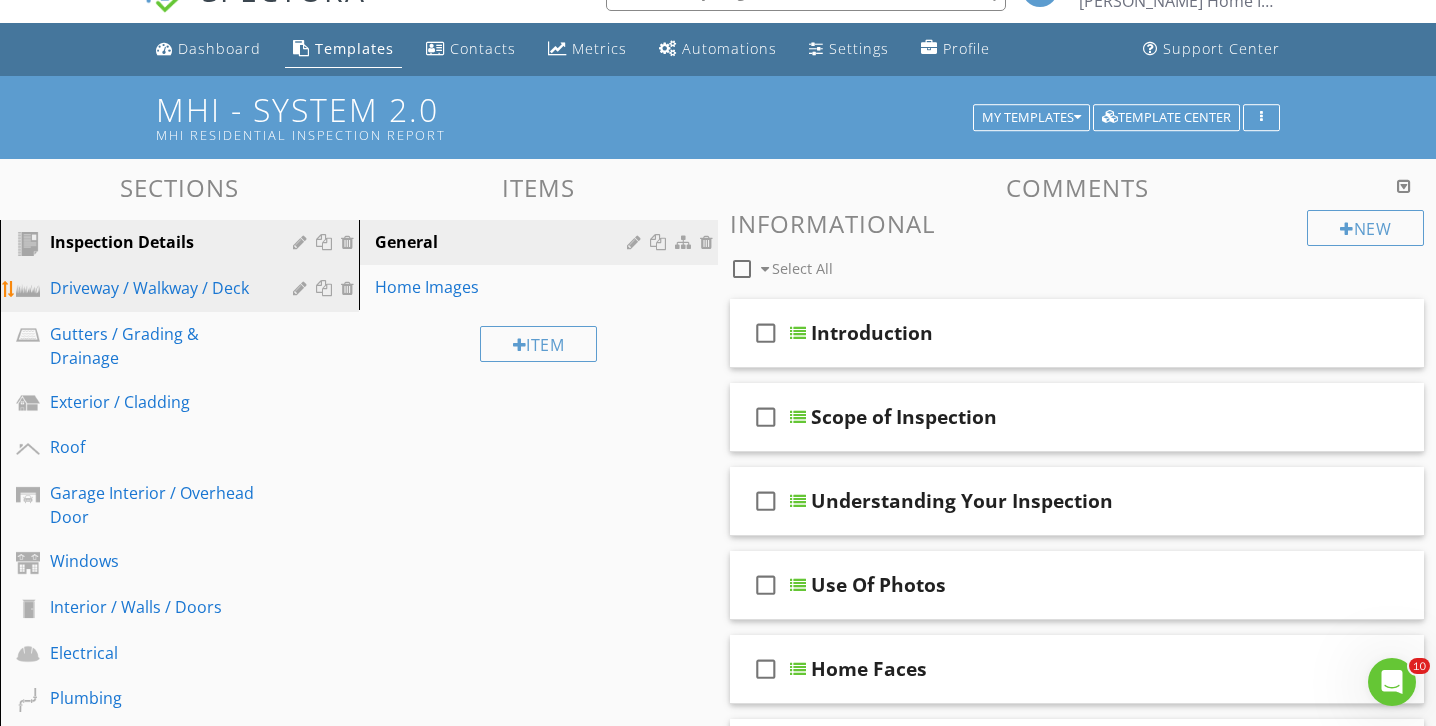 click on "Driveway / Walkway / Deck" at bounding box center [157, 288] 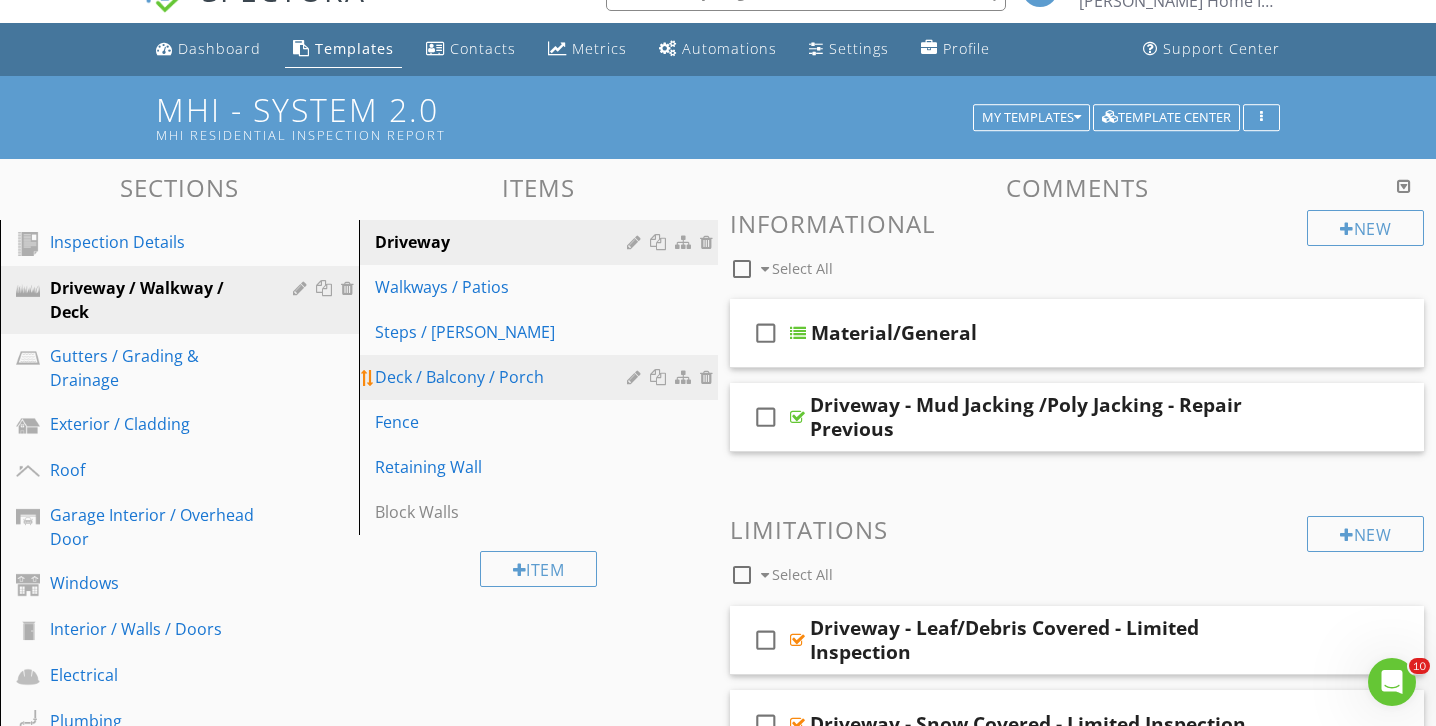click on "Deck / Balcony / Porch" at bounding box center [504, 377] 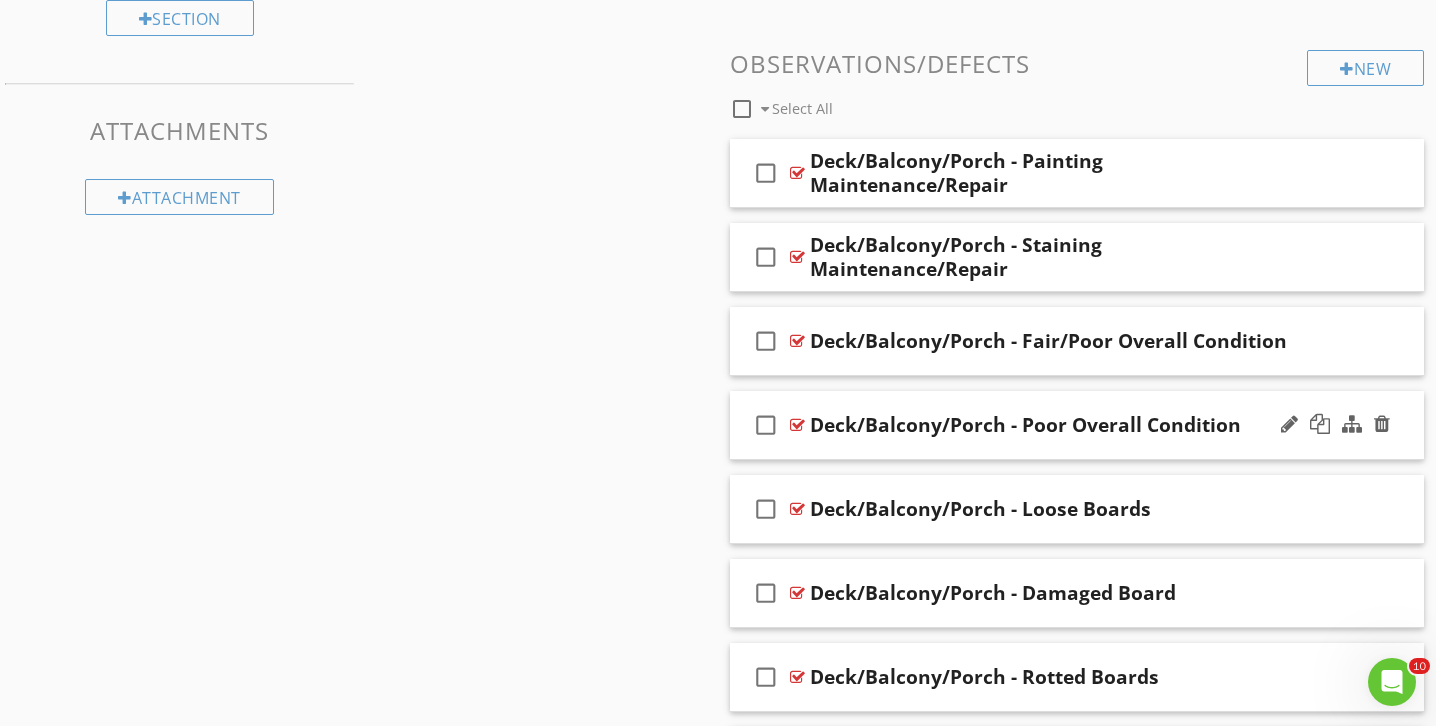 scroll, scrollTop: 1512, scrollLeft: 0, axis: vertical 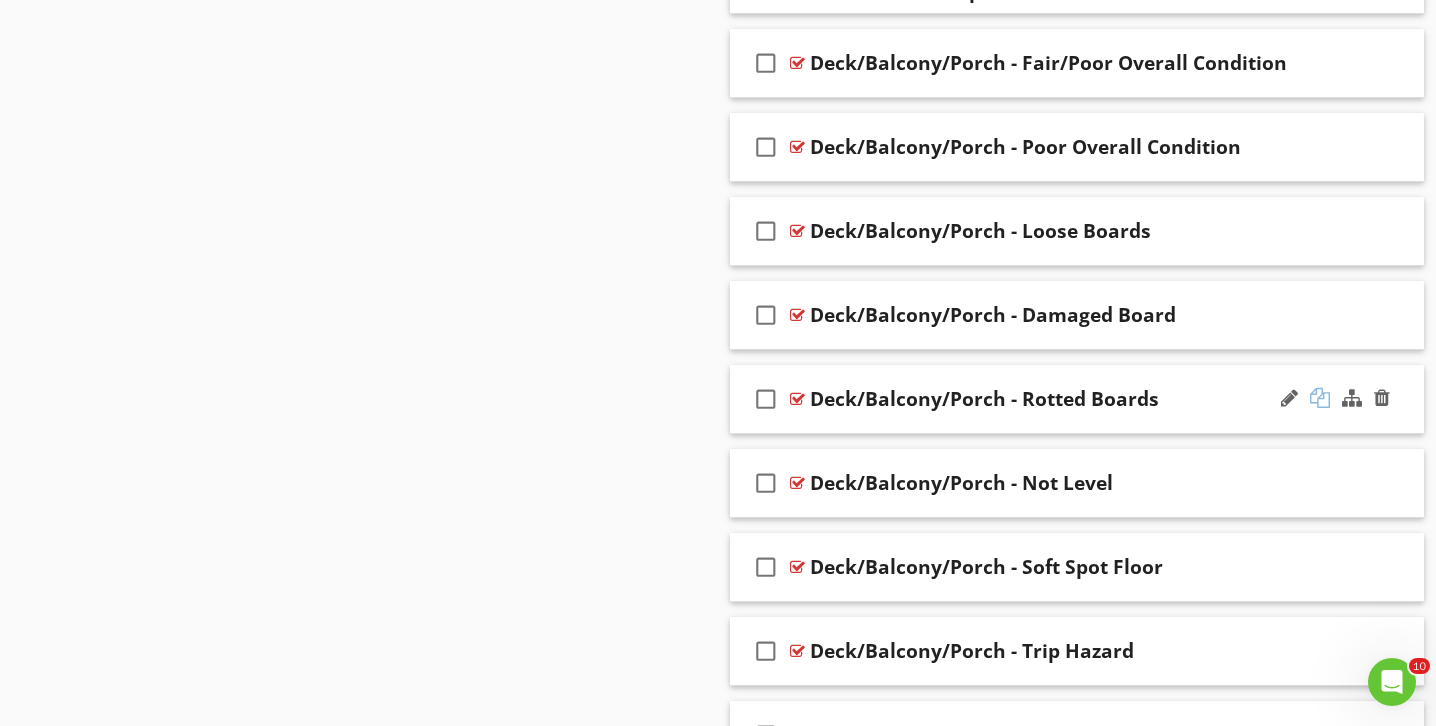 click at bounding box center [1320, 398] 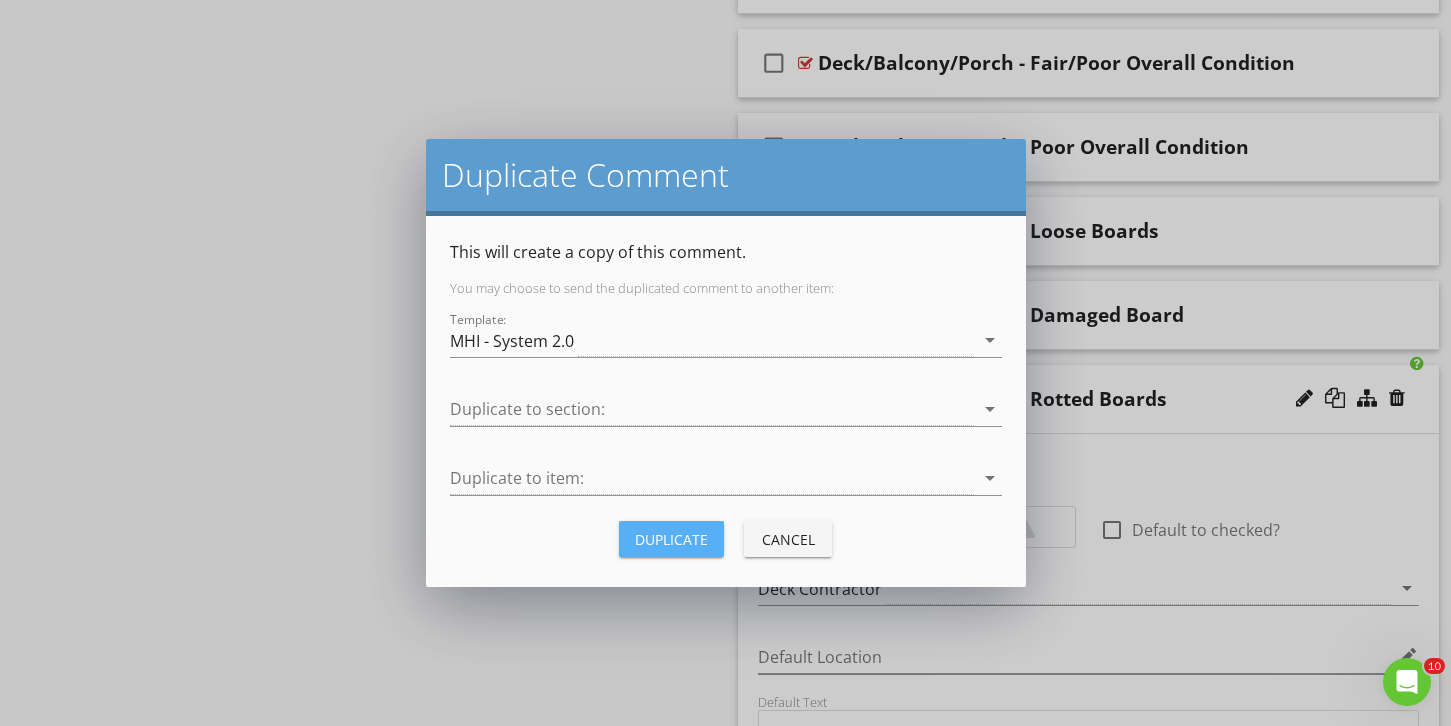 click on "Duplicate" at bounding box center [671, 539] 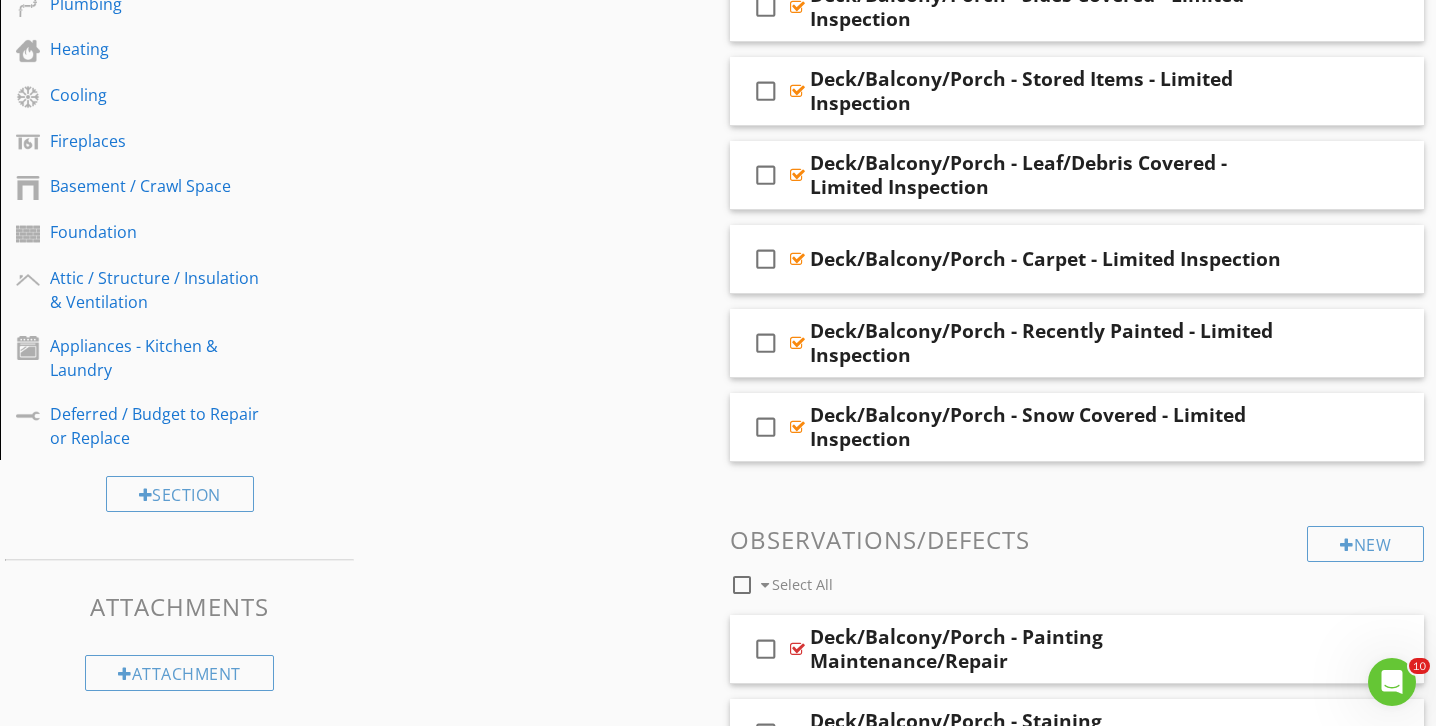 scroll, scrollTop: 1512, scrollLeft: 0, axis: vertical 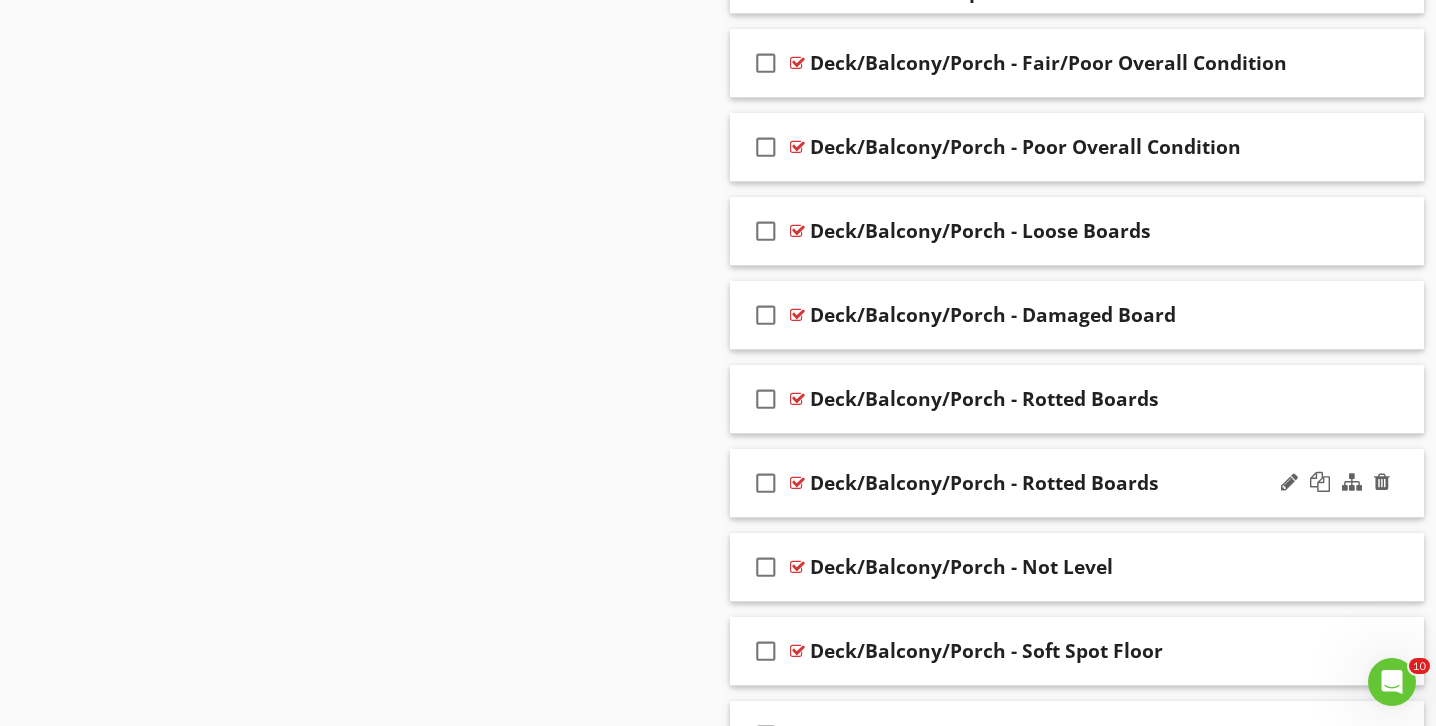 click on "Deck/Balcony/Porch - Rotted Boards" at bounding box center (1055, 483) 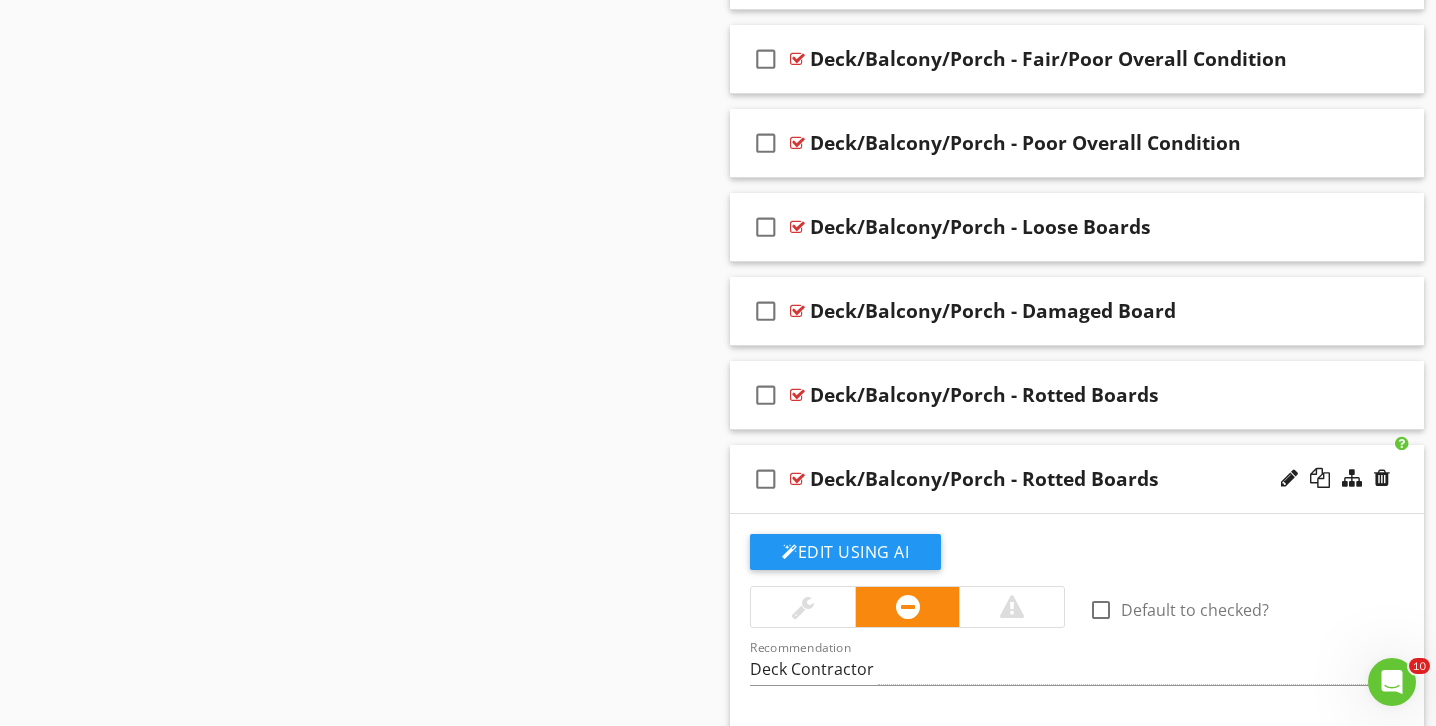 scroll, scrollTop: 1516, scrollLeft: 0, axis: vertical 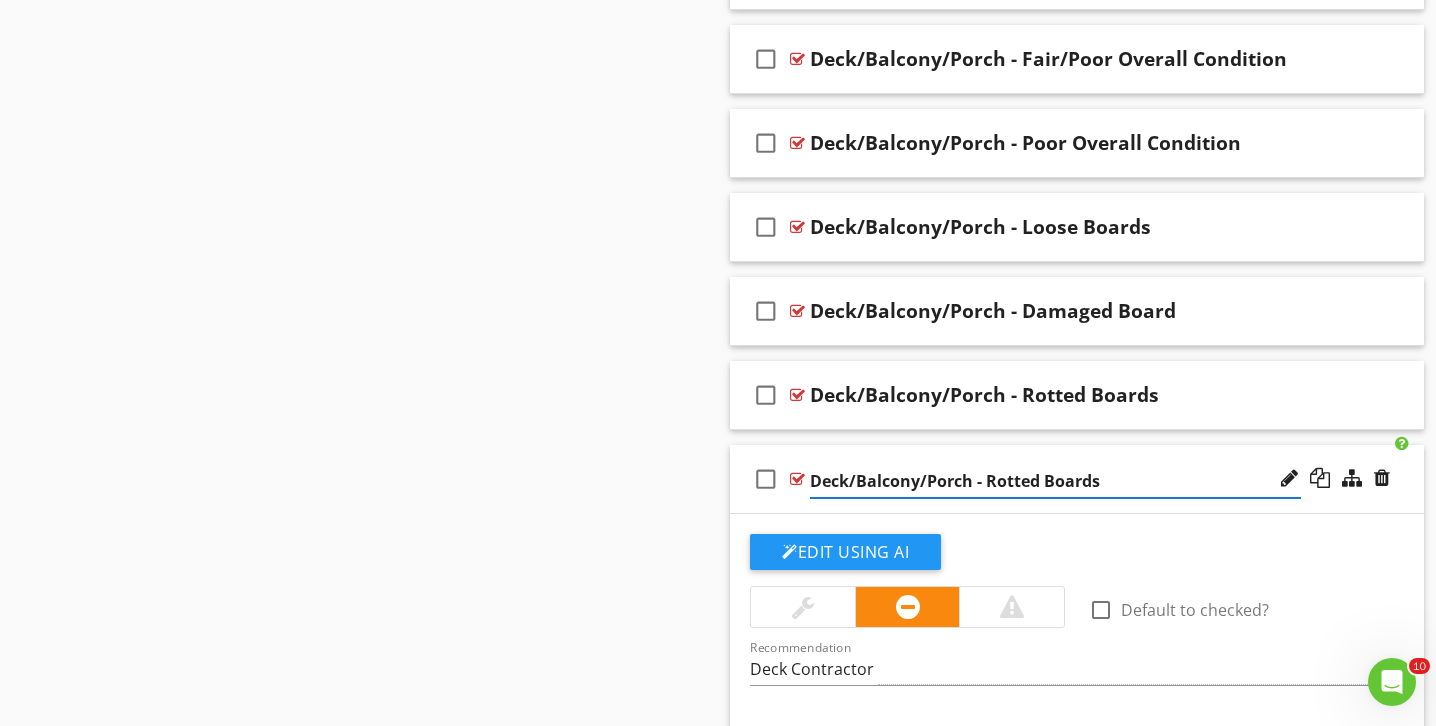 click on "Deck/Balcony/Porch - Rotted Boards" at bounding box center [1055, 481] 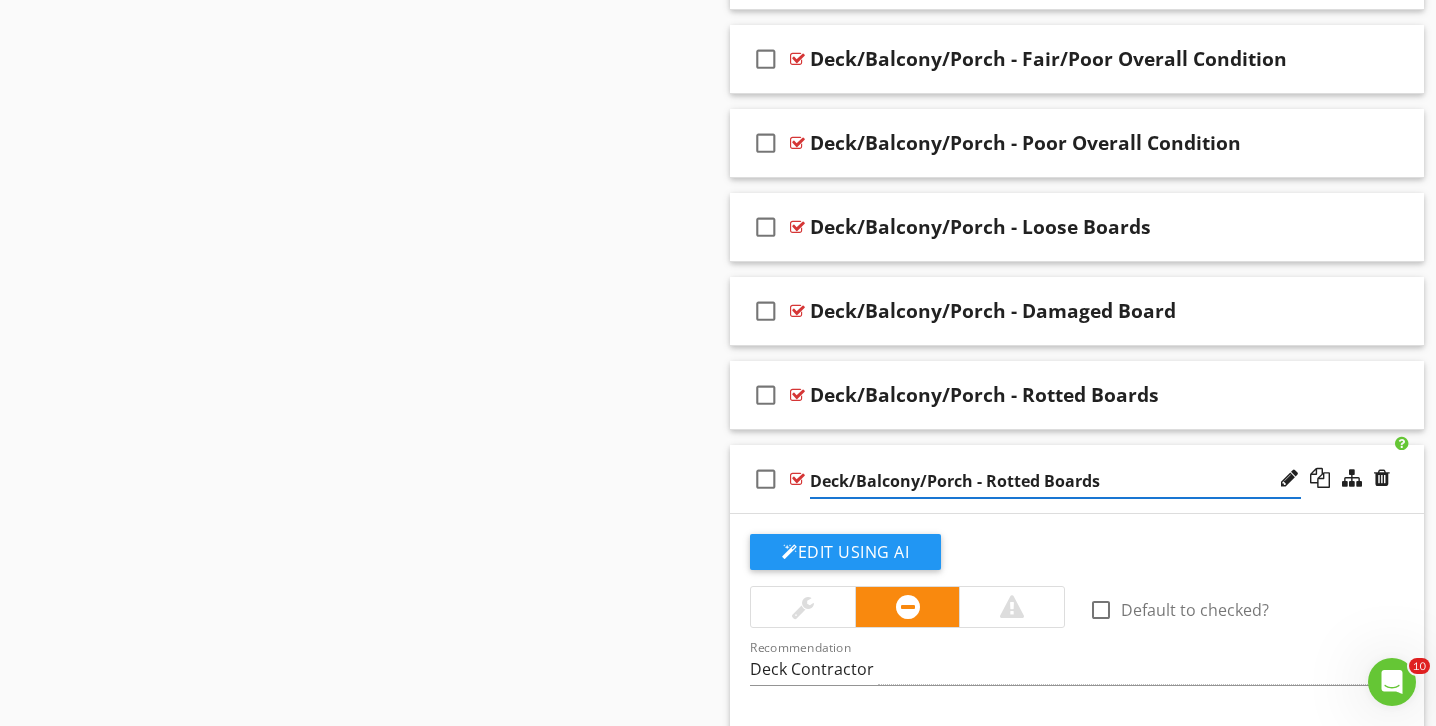paste on "rotted/damaged" 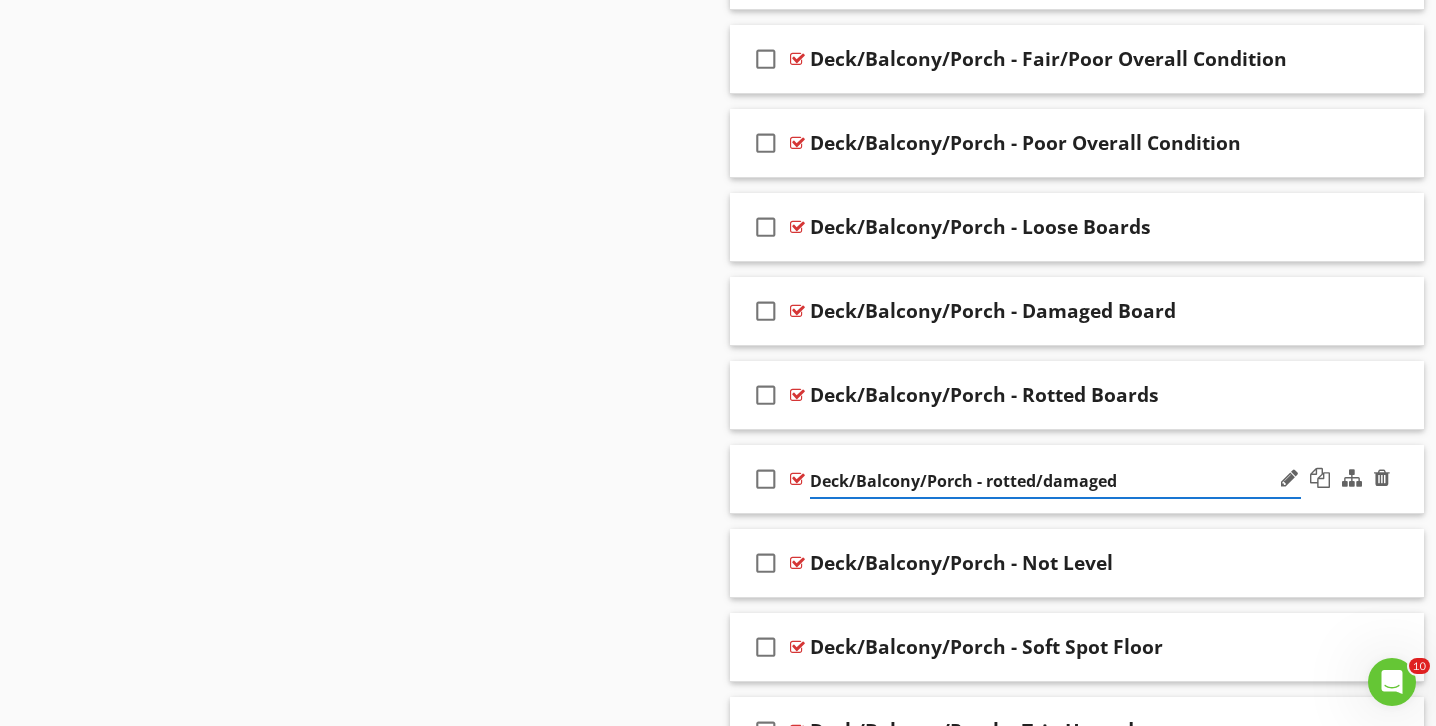 click on "Deck/Balcony/Porch - rotted/damaged" at bounding box center [1055, 481] 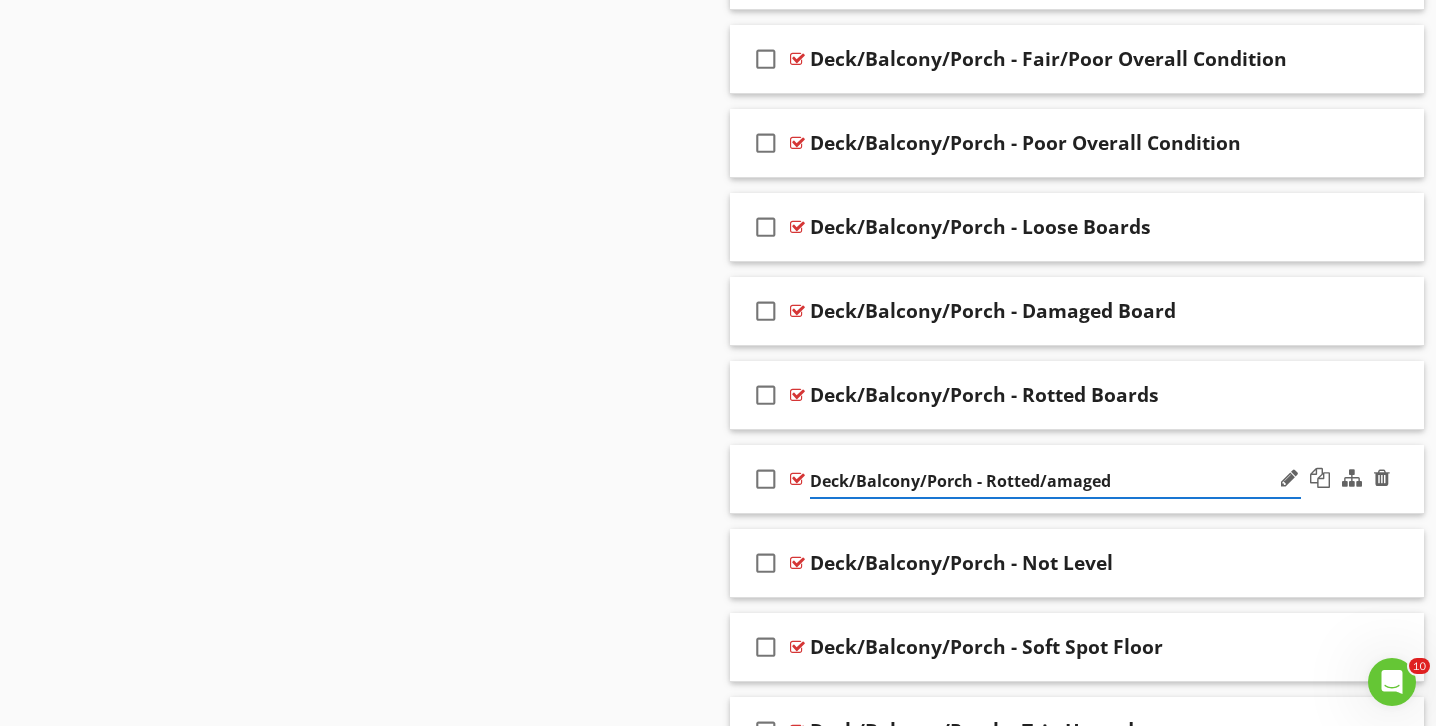 type on "Deck/Balcony/Porch - Rotted/Damaged" 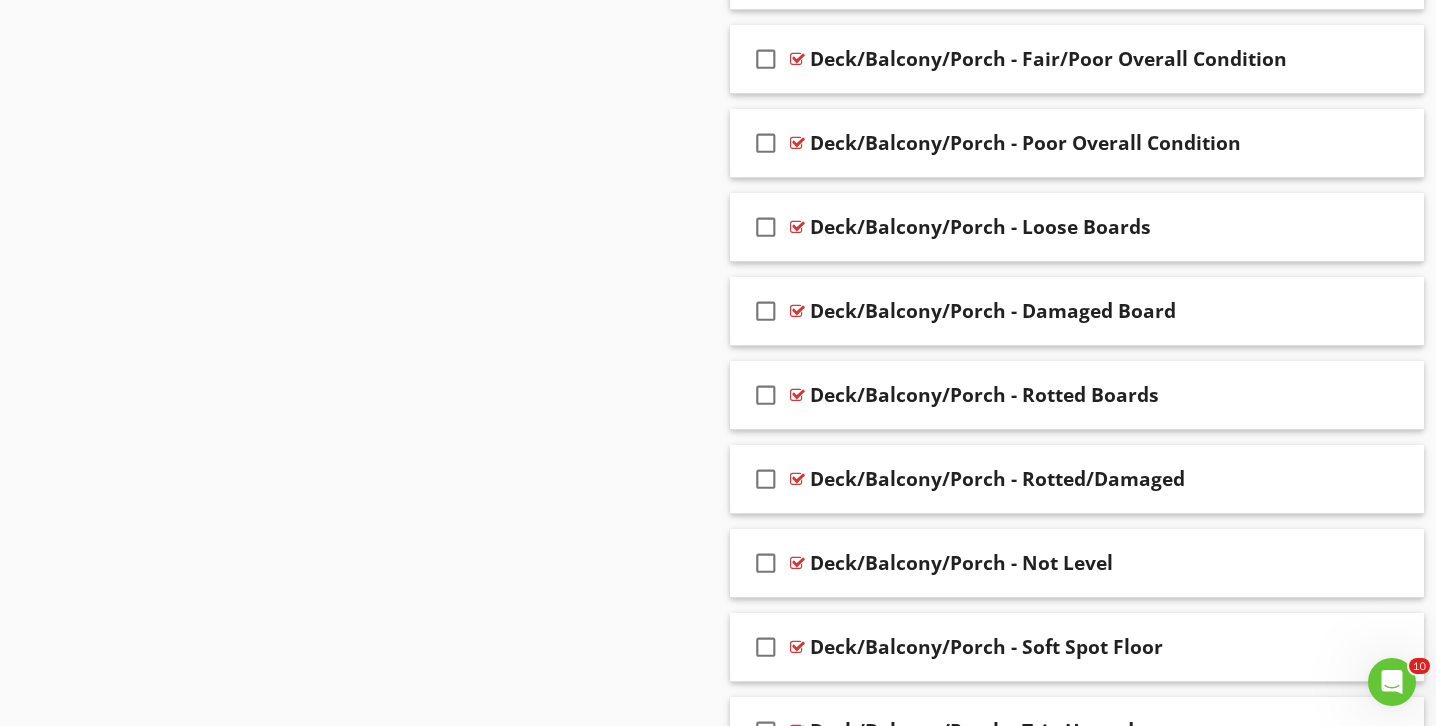 click on "Sections
Inspection Details           Driveway / Walkway / Deck           Gutters / Grading & Drainage           Exterior / Cladding           Roof           Garage Interior / Overhead Door           Windows           Interior / Walls / Doors           Electrical           Plumbing           Heating           Cooling           Fireplaces           Basement / Crawl Space           Foundation           Attic / Structure / Insulation & Ventilation           Appliances - Kitchen & Laundry           Deferred / Budget to Repair or Replace
Section
Attachments
Attachment
Items
Driveway           Walkways / Patios           Steps / [PERSON_NAME]           Deck / Balcony / Porch           Fence           Retaining Wall           Block Walls
Item
Comments
New
Informational   check_box_outline_blank" at bounding box center (718, 1857) 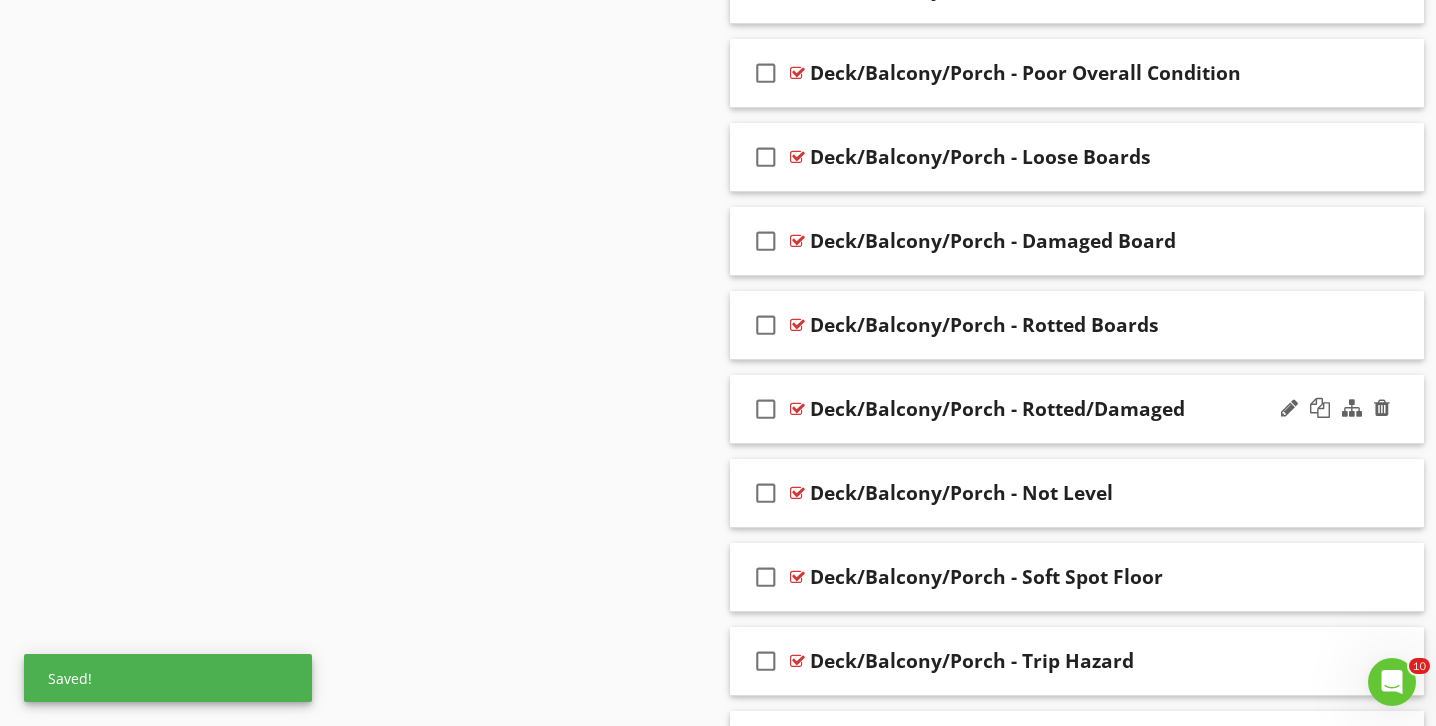 scroll, scrollTop: 1588, scrollLeft: 0, axis: vertical 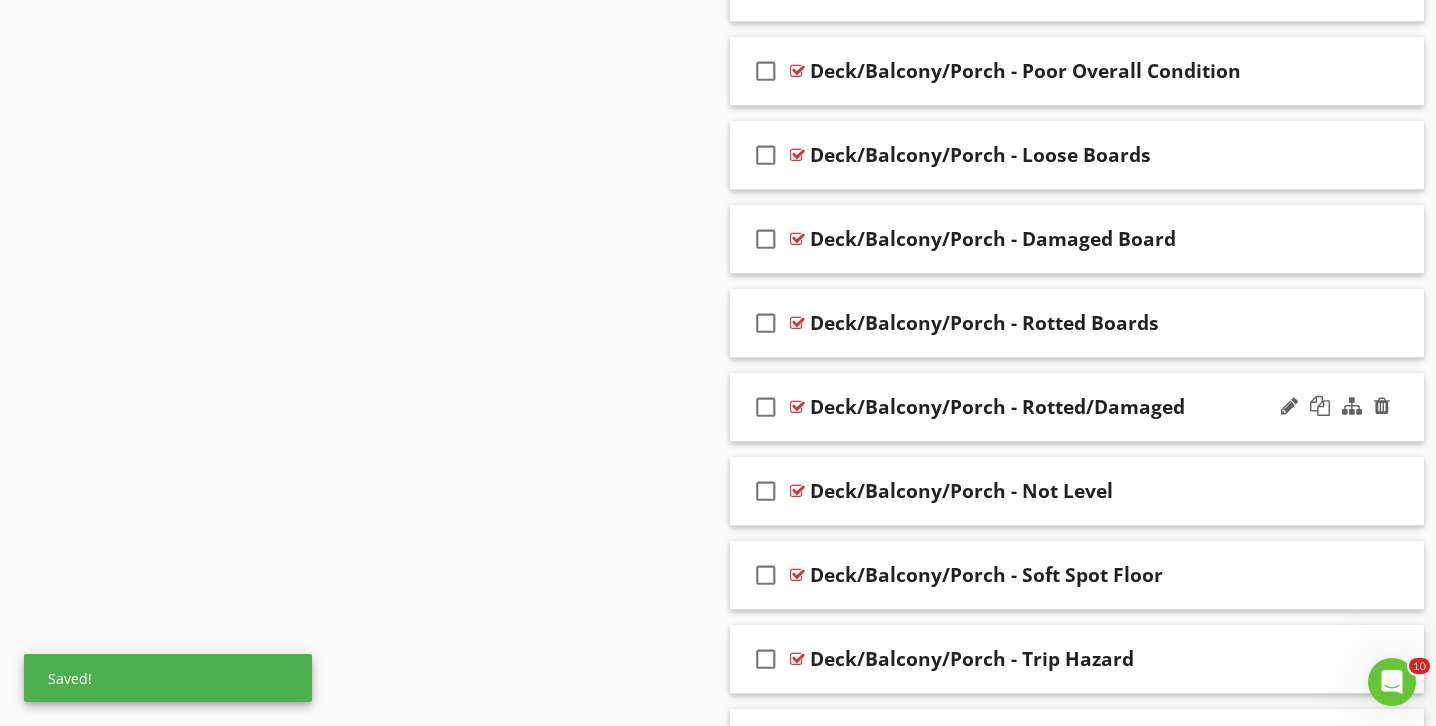 click on "check_box_outline_blank
Deck/Balcony/Porch - Rotted/Damaged" at bounding box center [1077, 407] 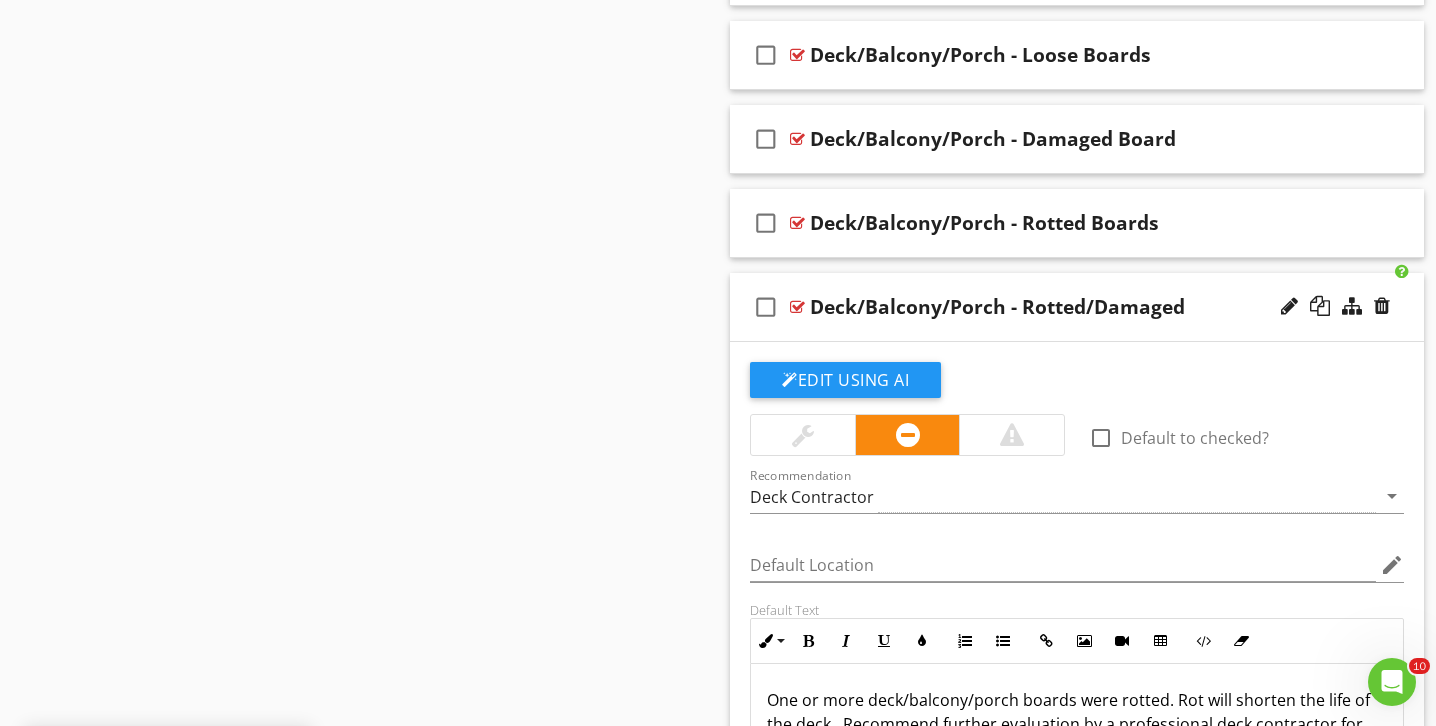 scroll, scrollTop: 1835, scrollLeft: 0, axis: vertical 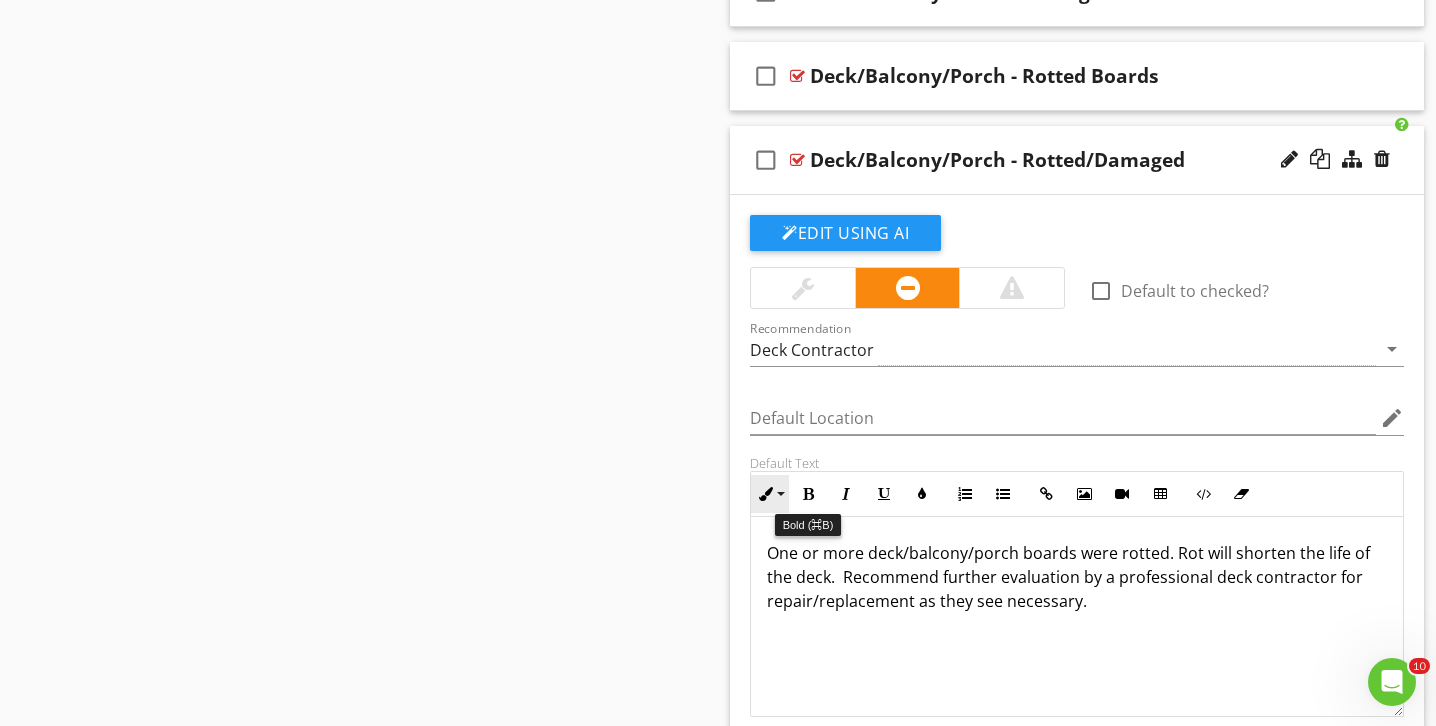 drag, startPoint x: 1114, startPoint y: 631, endPoint x: 787, endPoint y: 482, distance: 359.34662 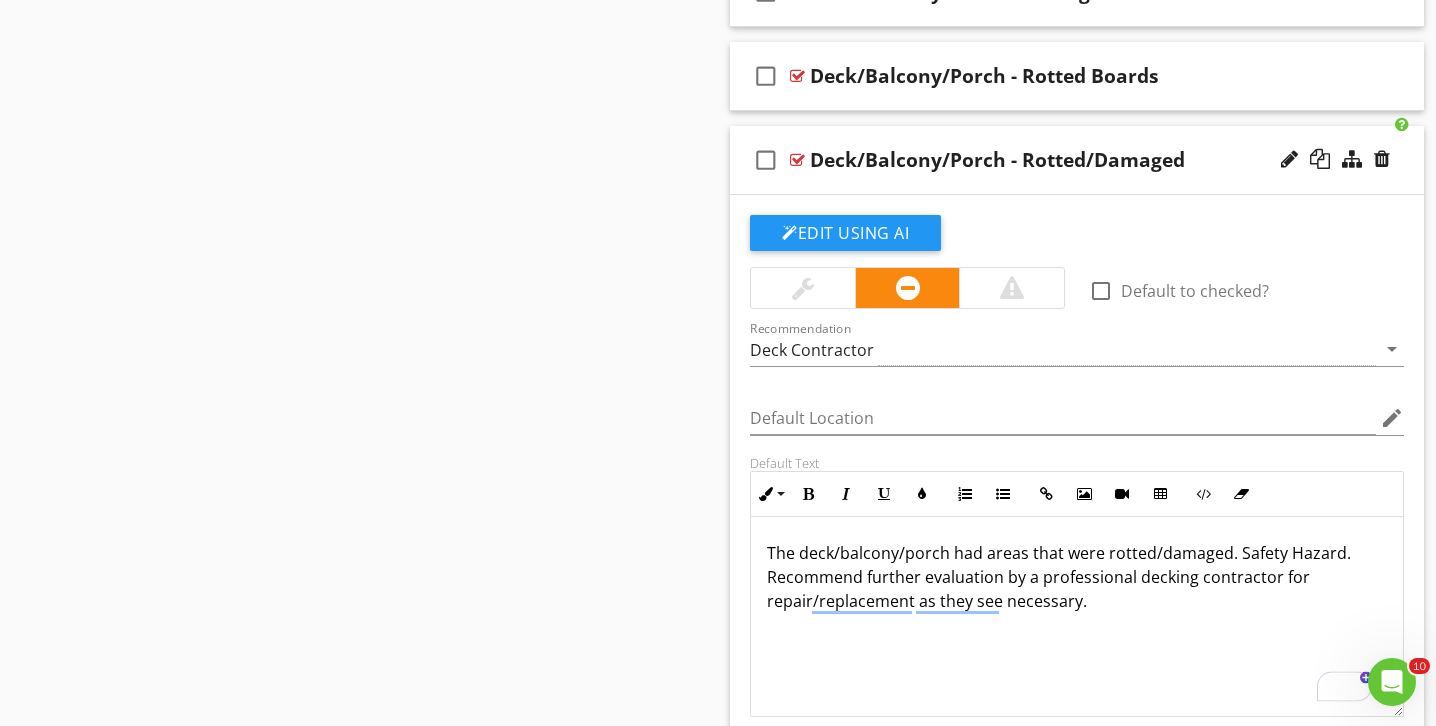 click at bounding box center [1012, 288] 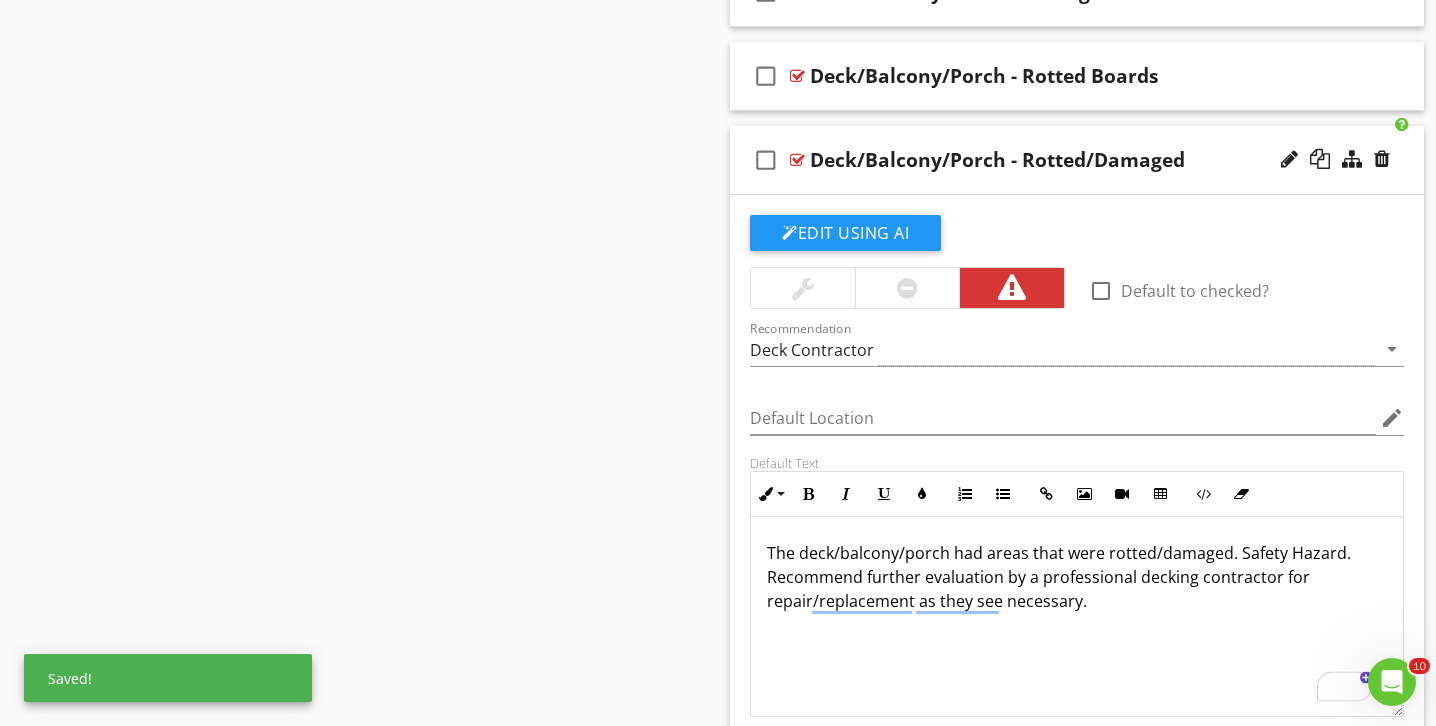 click on "Sections
Inspection Details           Driveway / Walkway / Deck           Gutters / Grading & Drainage           Exterior / Cladding           Roof           Garage Interior / Overhead Door           Windows           Interior / Walls / Doors           Electrical           Plumbing           Heating           Cooling           Fireplaces           Basement / Crawl Space           Foundation           Attic / Structure / Insulation & Ventilation           Appliances - Kitchen & Laundry           Deferred / Budget to Repair or Replace
Section
Attachments
Attachment
Items
Driveway           Walkways / Patios           Steps / [PERSON_NAME]           Deck / Balcony / Porch           Fence           Retaining Wall           Block Walls
Item
Comments
New
Informational   check_box_outline_blank" at bounding box center [718, 1874] 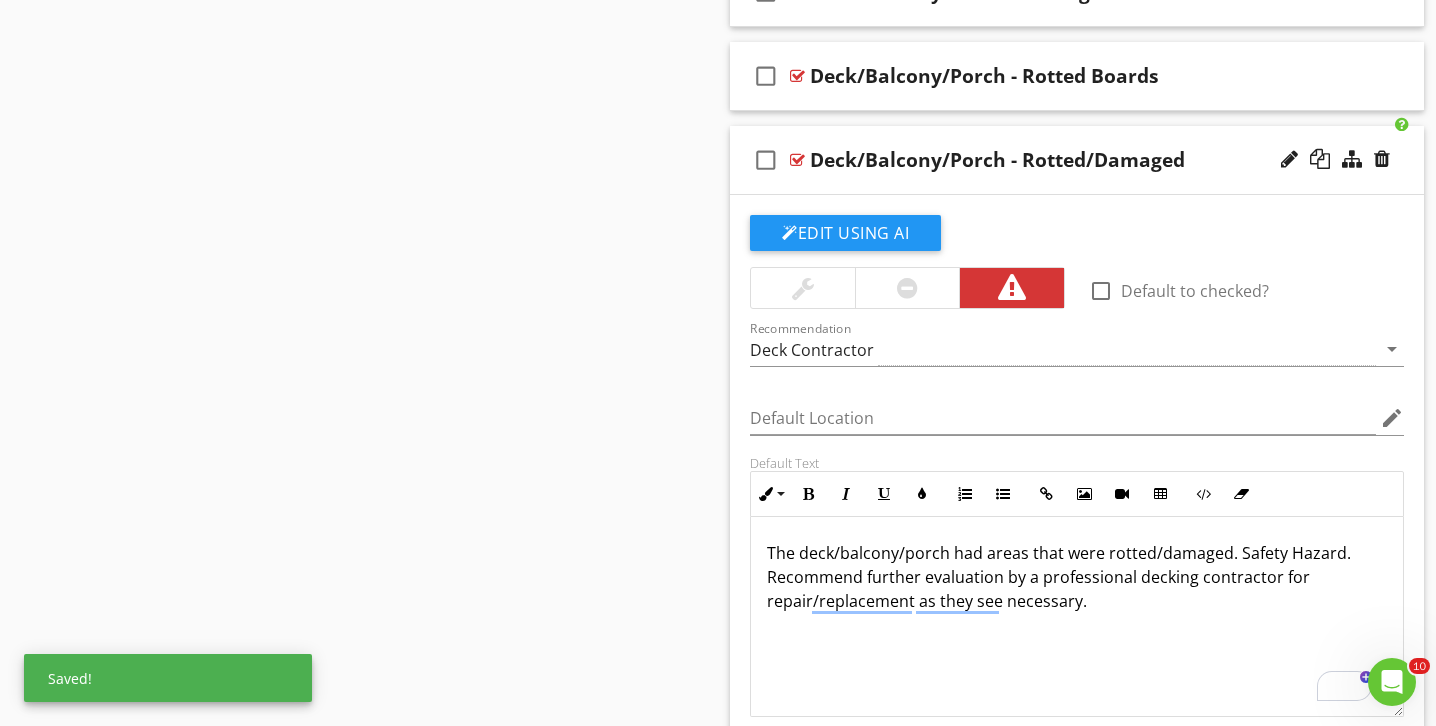 click on "Deck/Balcony/Porch - Rotted/Damaged" at bounding box center (1055, 160) 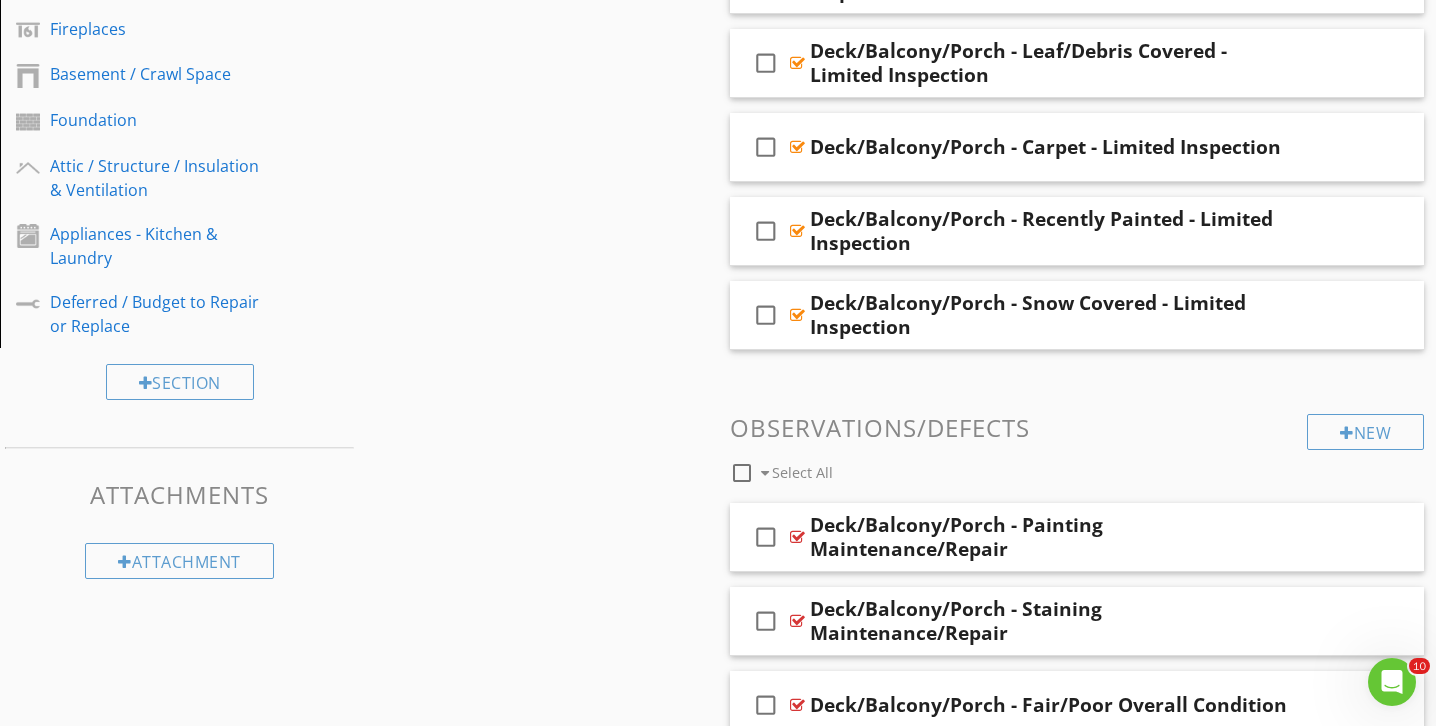 scroll, scrollTop: 19, scrollLeft: 0, axis: vertical 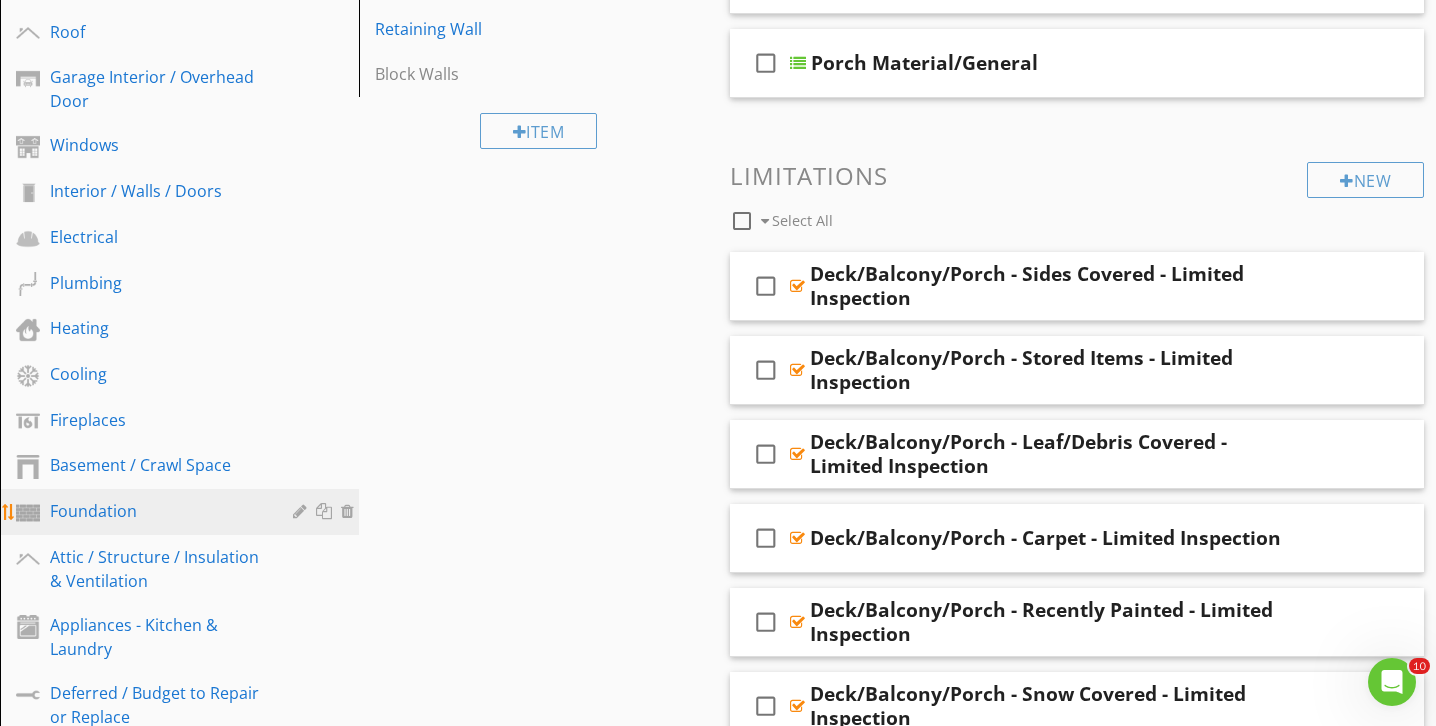 click on "Foundation" at bounding box center [157, 511] 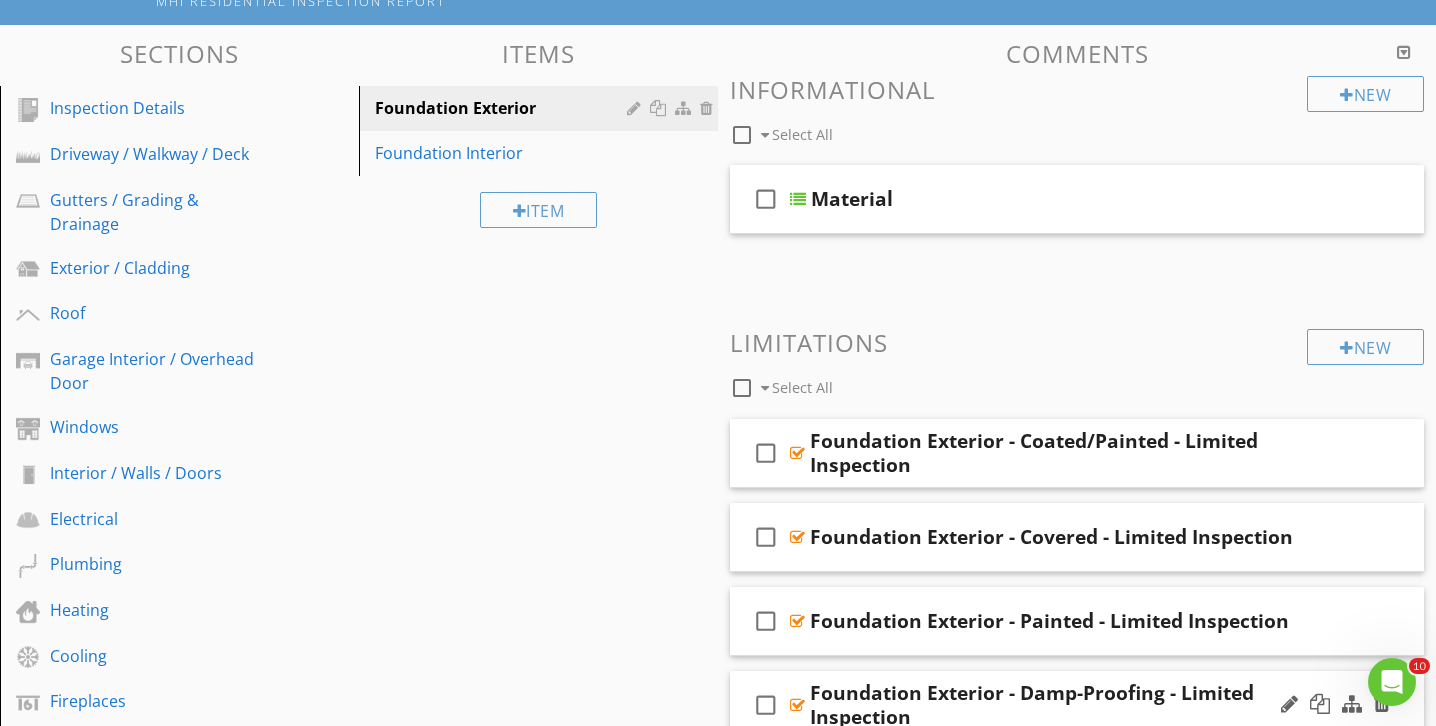 scroll, scrollTop: 0, scrollLeft: 0, axis: both 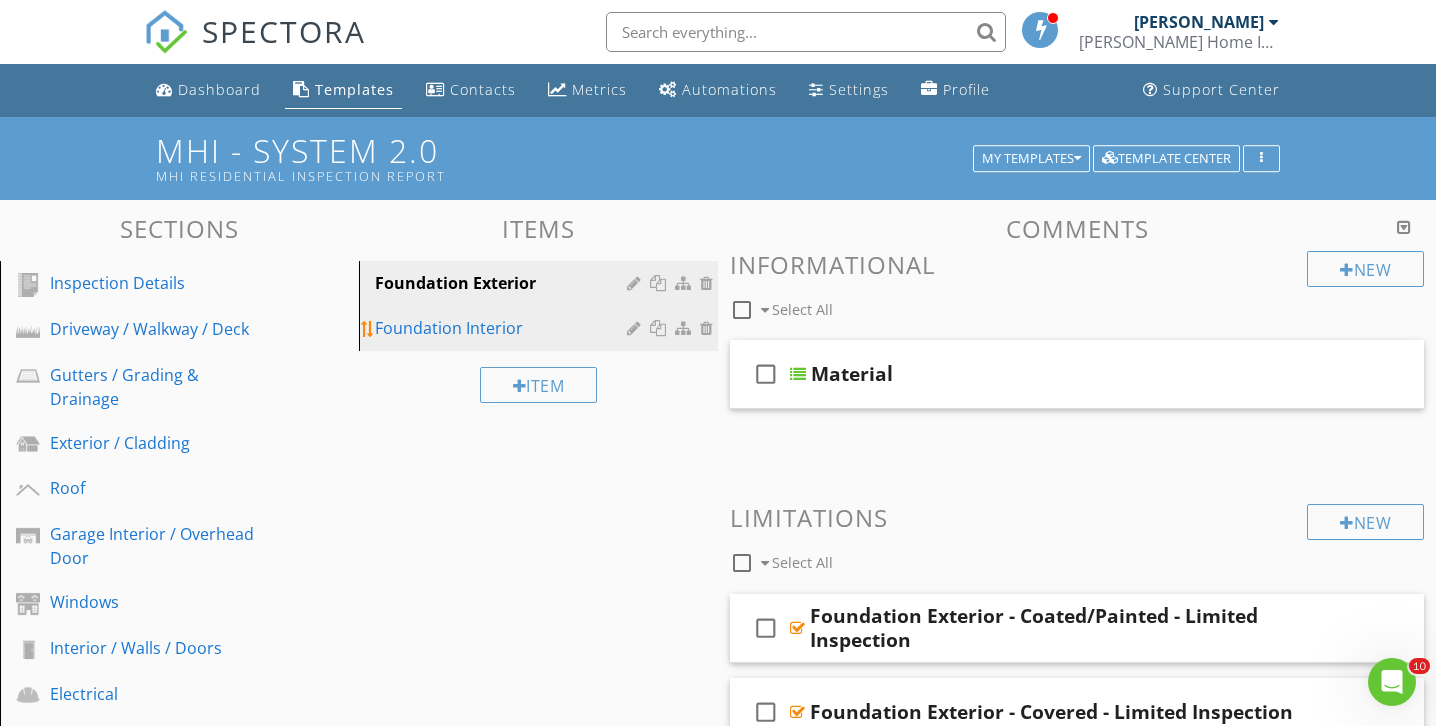 click on "Foundation Interior" at bounding box center (504, 328) 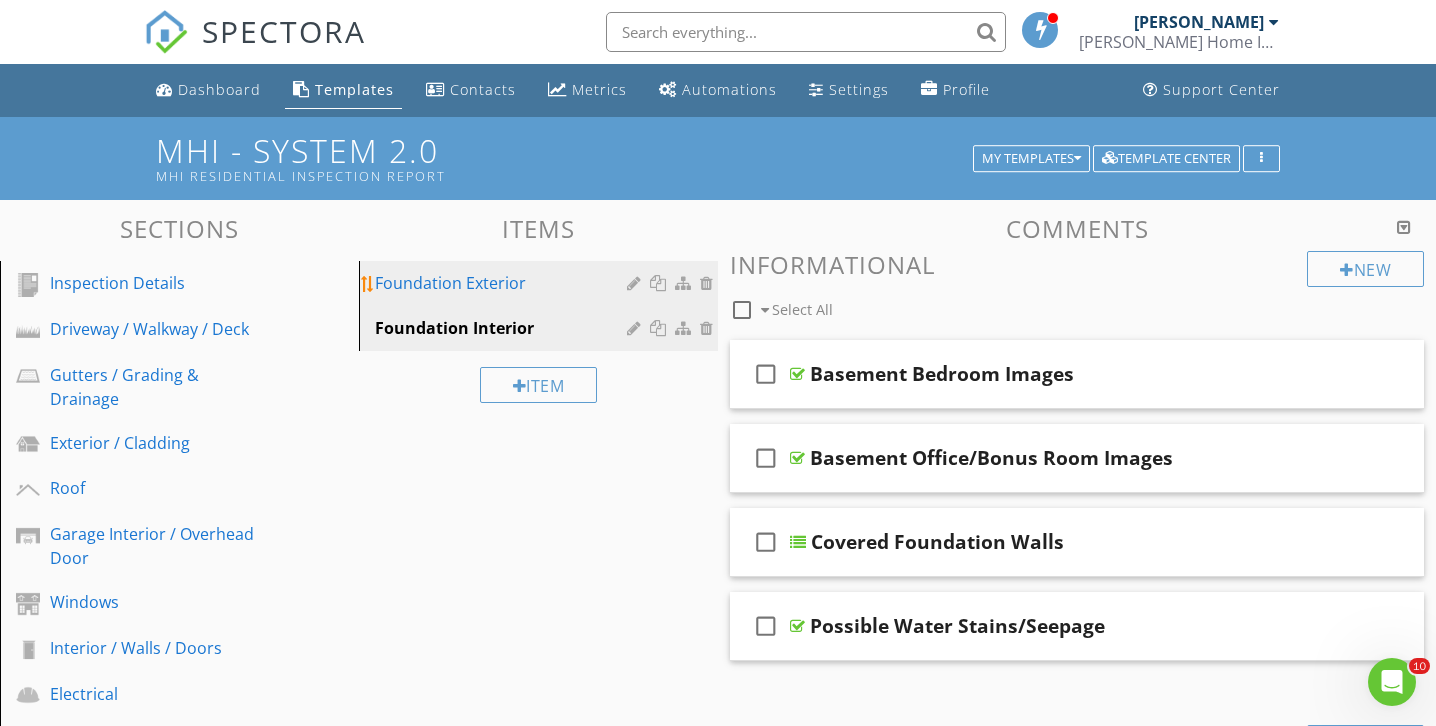click on "Foundation Exterior" at bounding box center (504, 283) 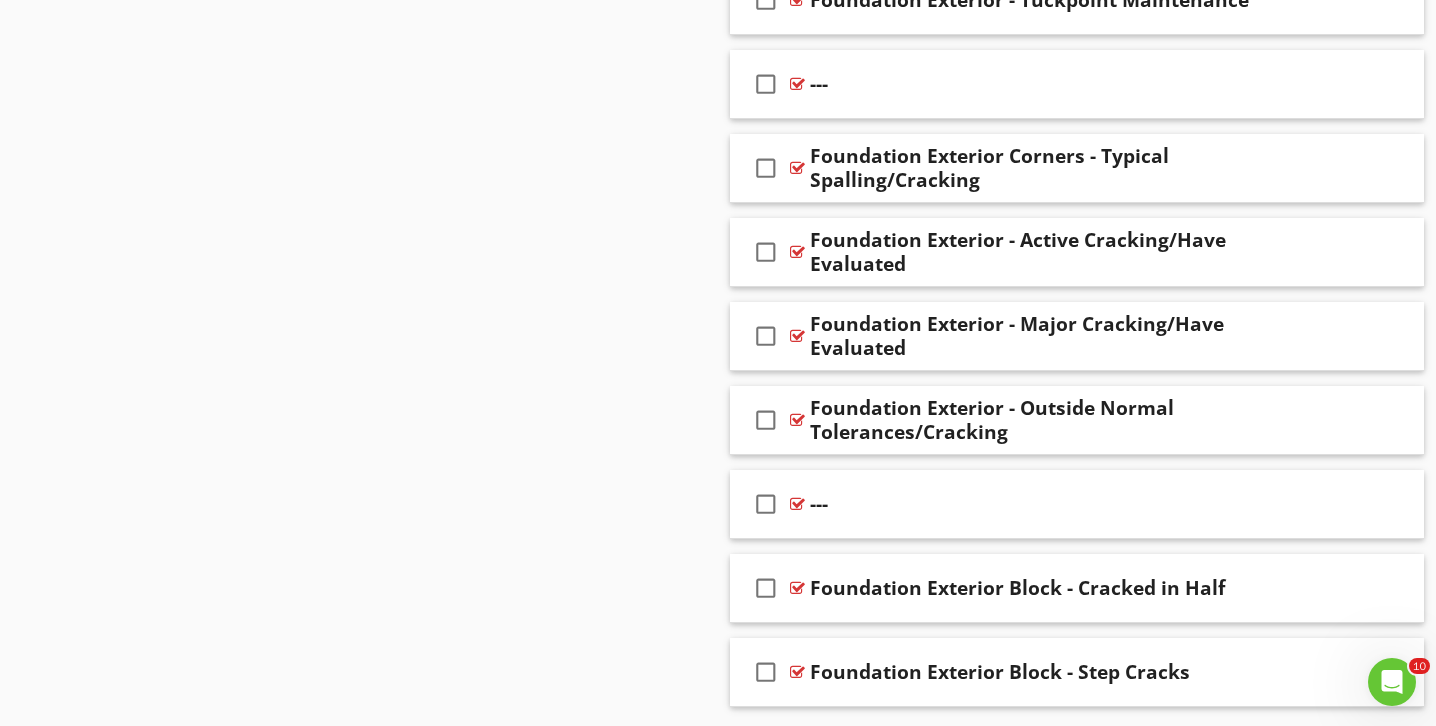 scroll, scrollTop: 1839, scrollLeft: 0, axis: vertical 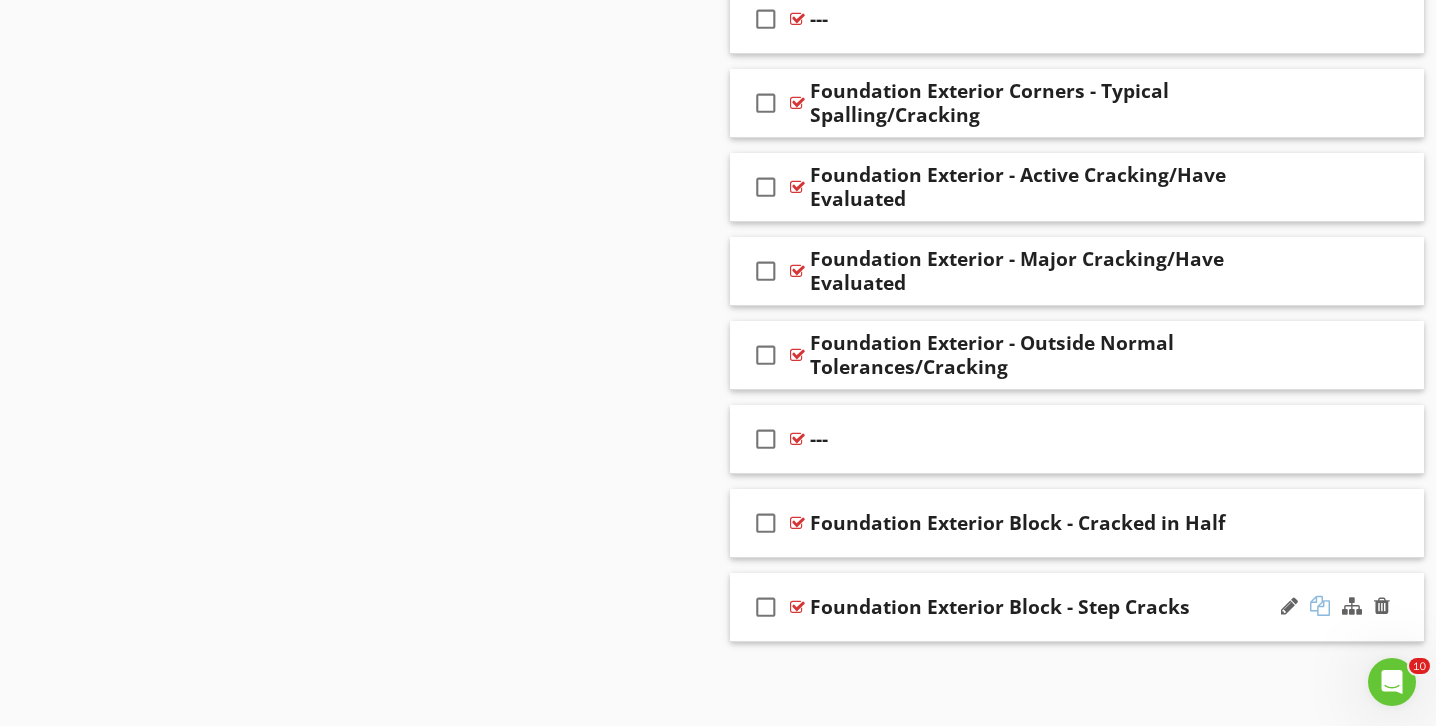click at bounding box center (1320, 606) 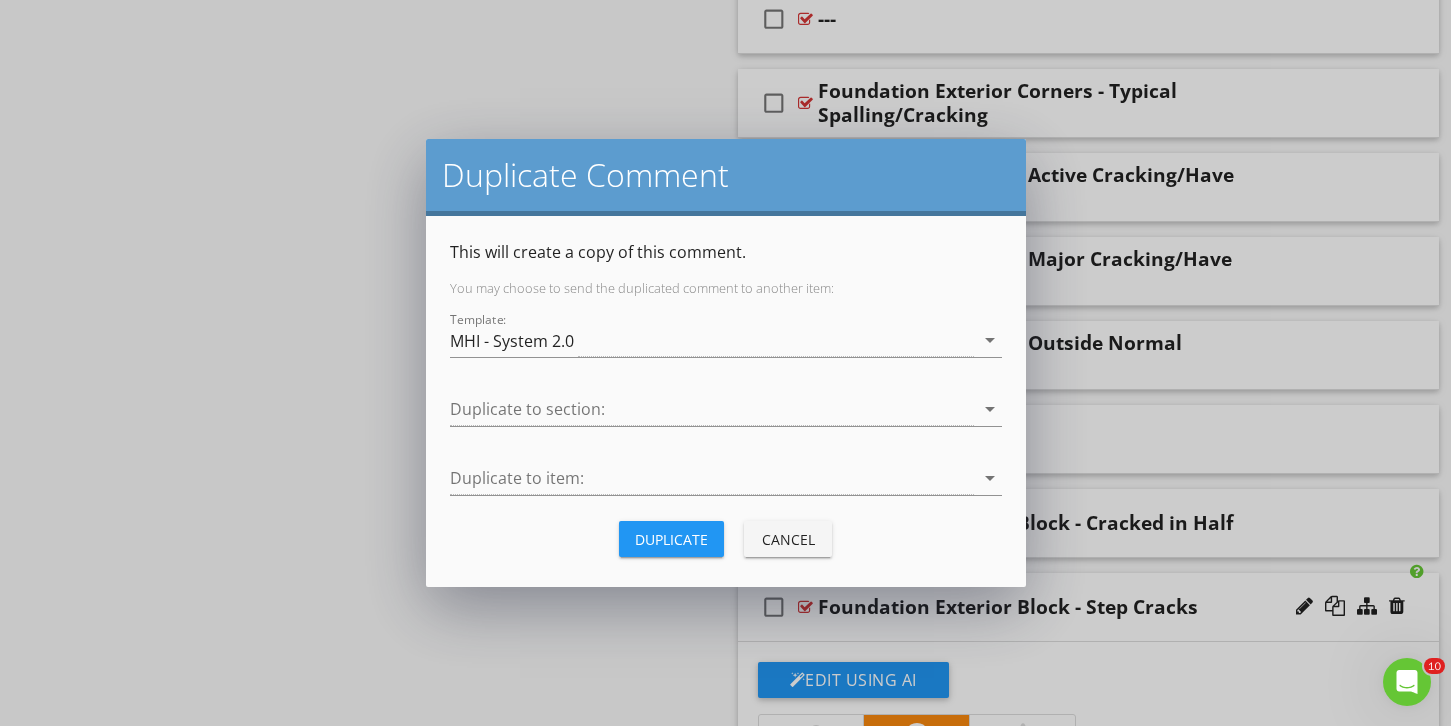 click on "Duplicate" at bounding box center (671, 539) 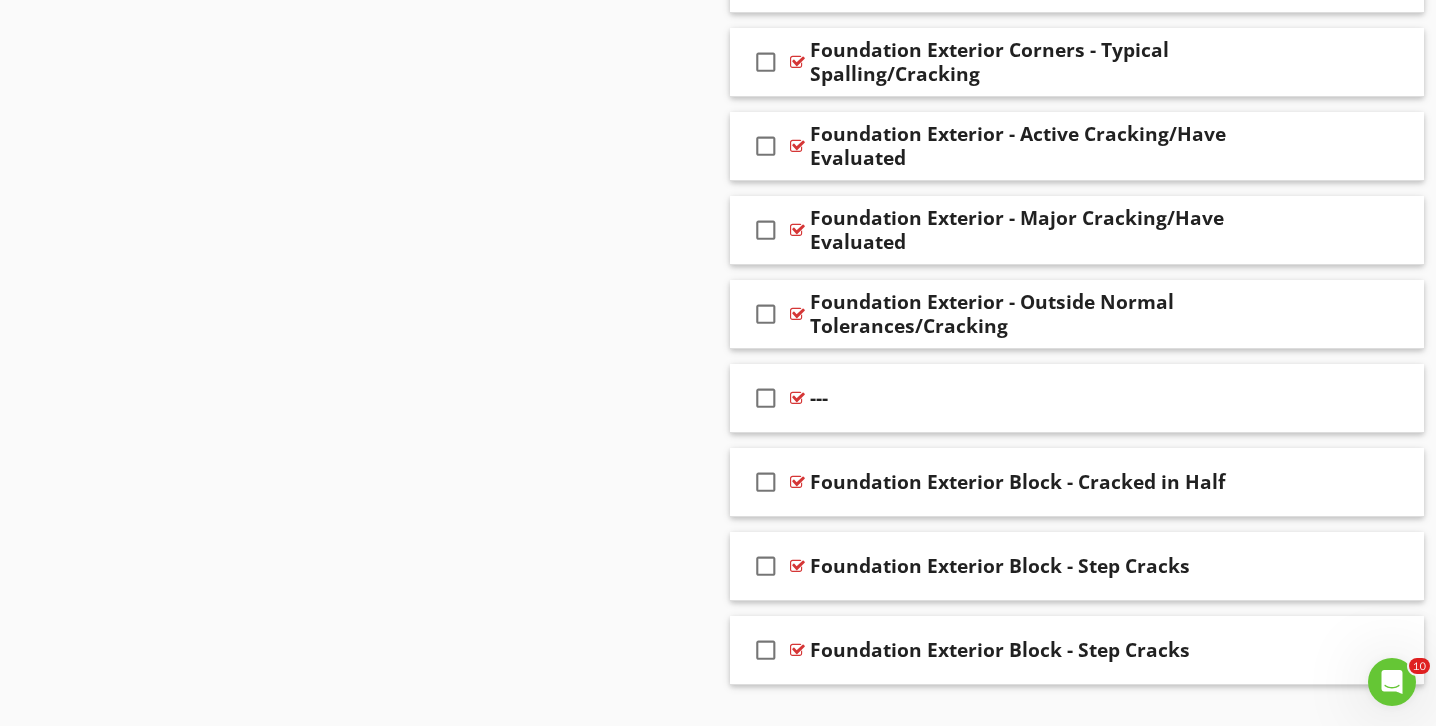 scroll, scrollTop: 1923, scrollLeft: 0, axis: vertical 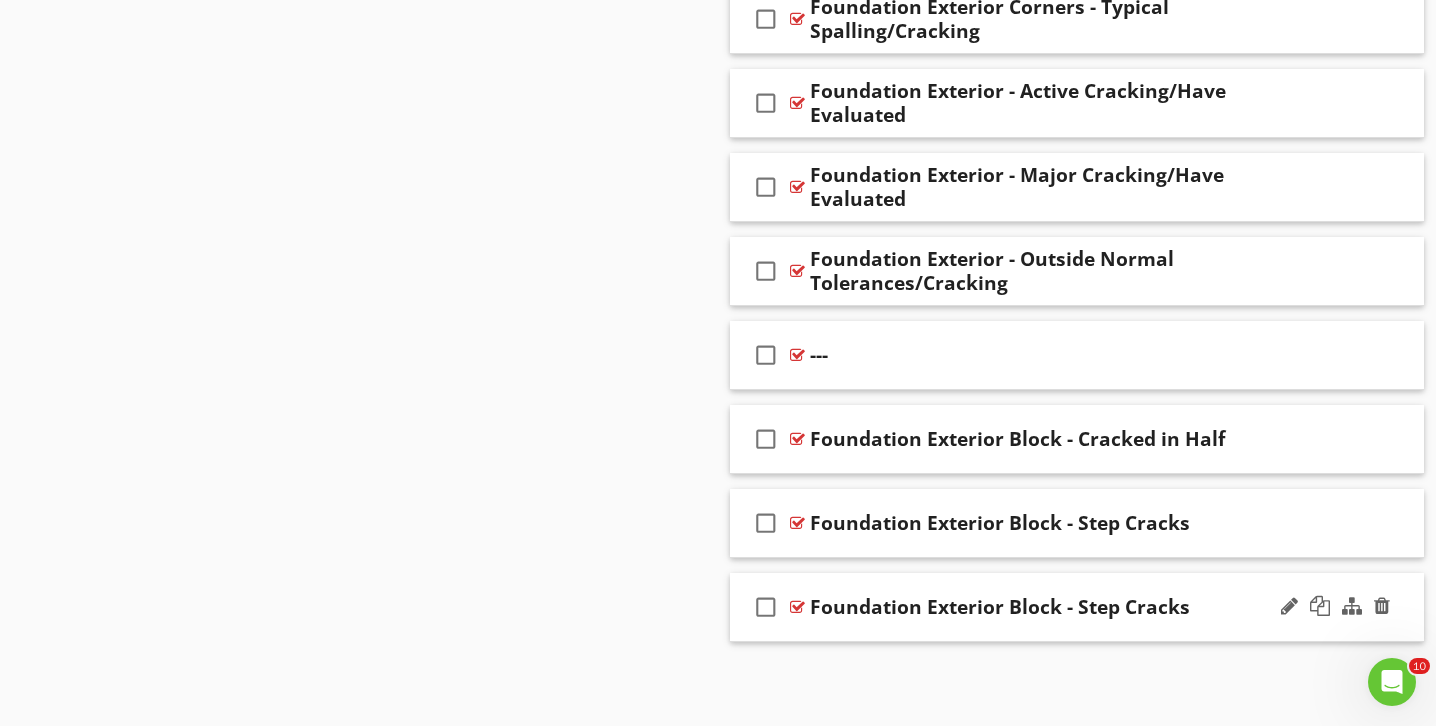 click on "Foundation Exterior Block - Step Cracks" at bounding box center (1055, 607) 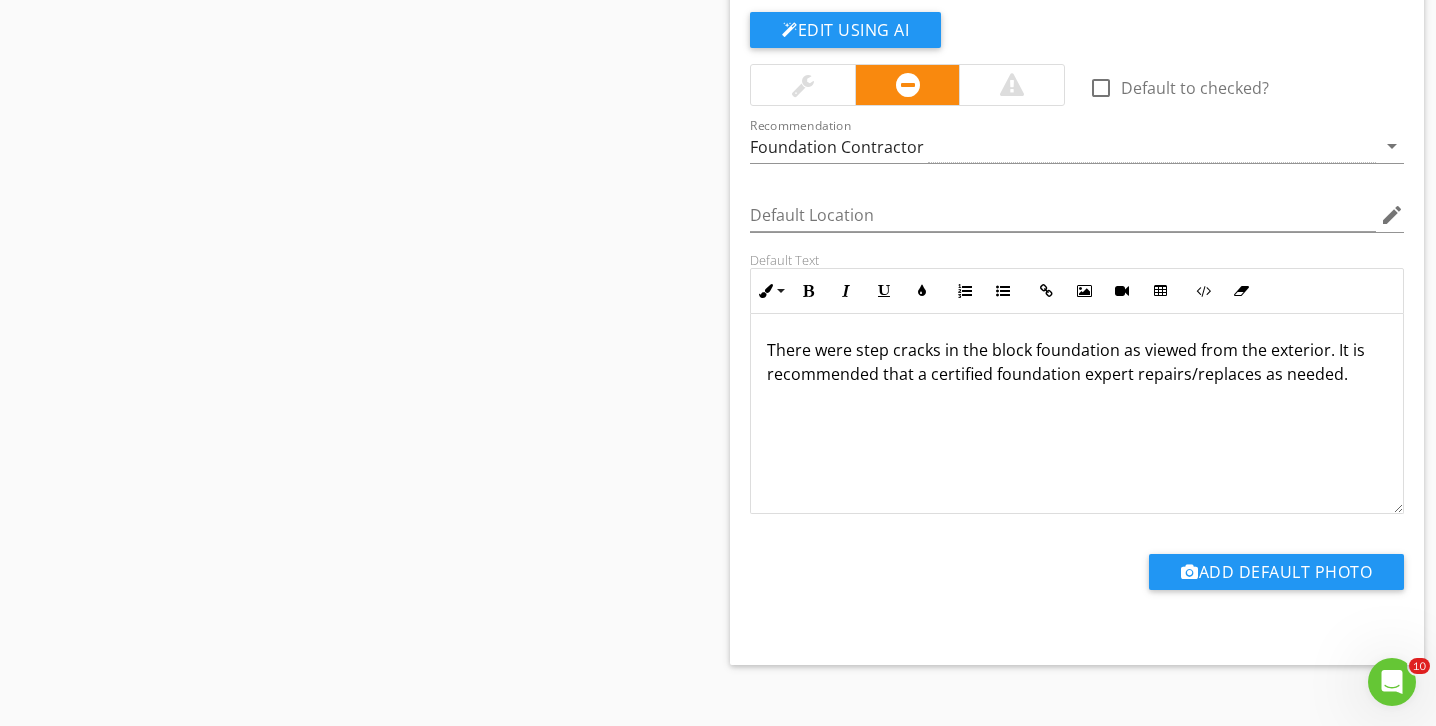 scroll, scrollTop: 2596, scrollLeft: 0, axis: vertical 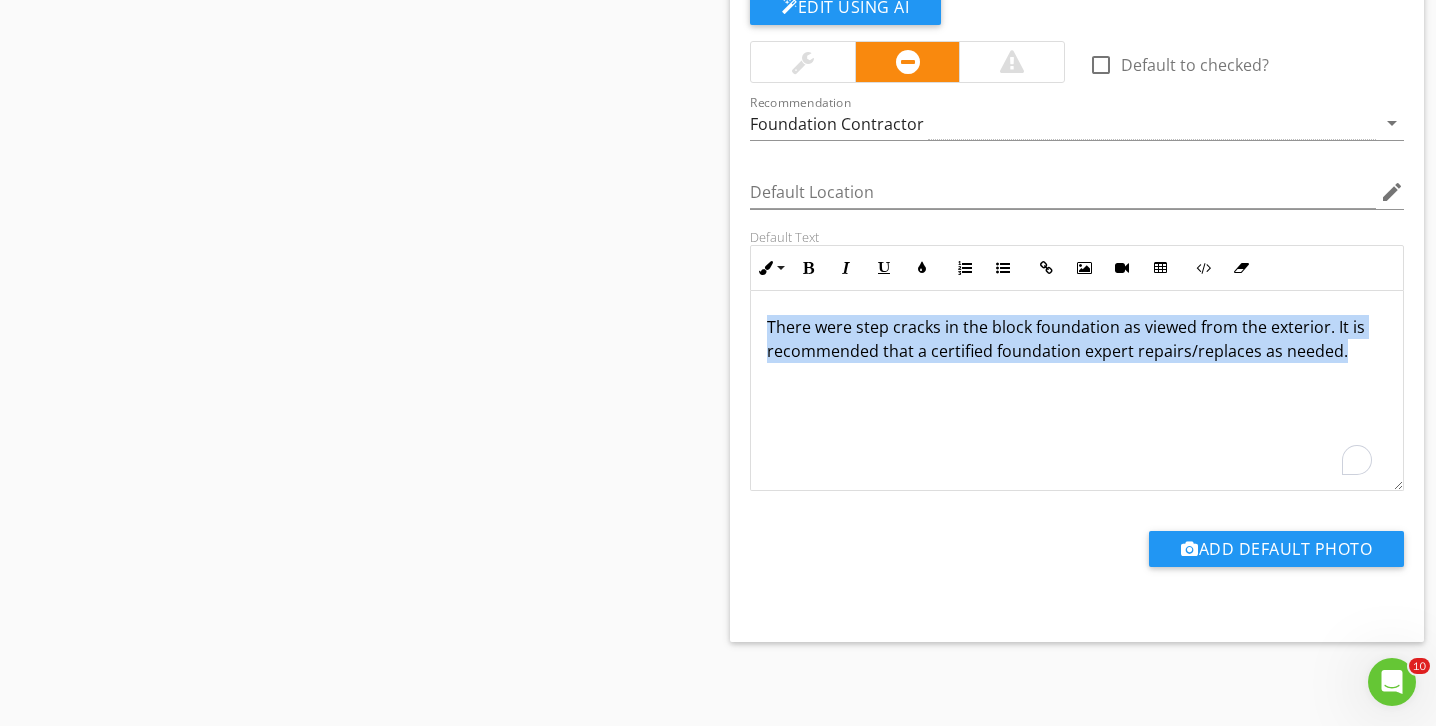 drag, startPoint x: 1103, startPoint y: 411, endPoint x: 581, endPoint y: 220, distance: 555.8462 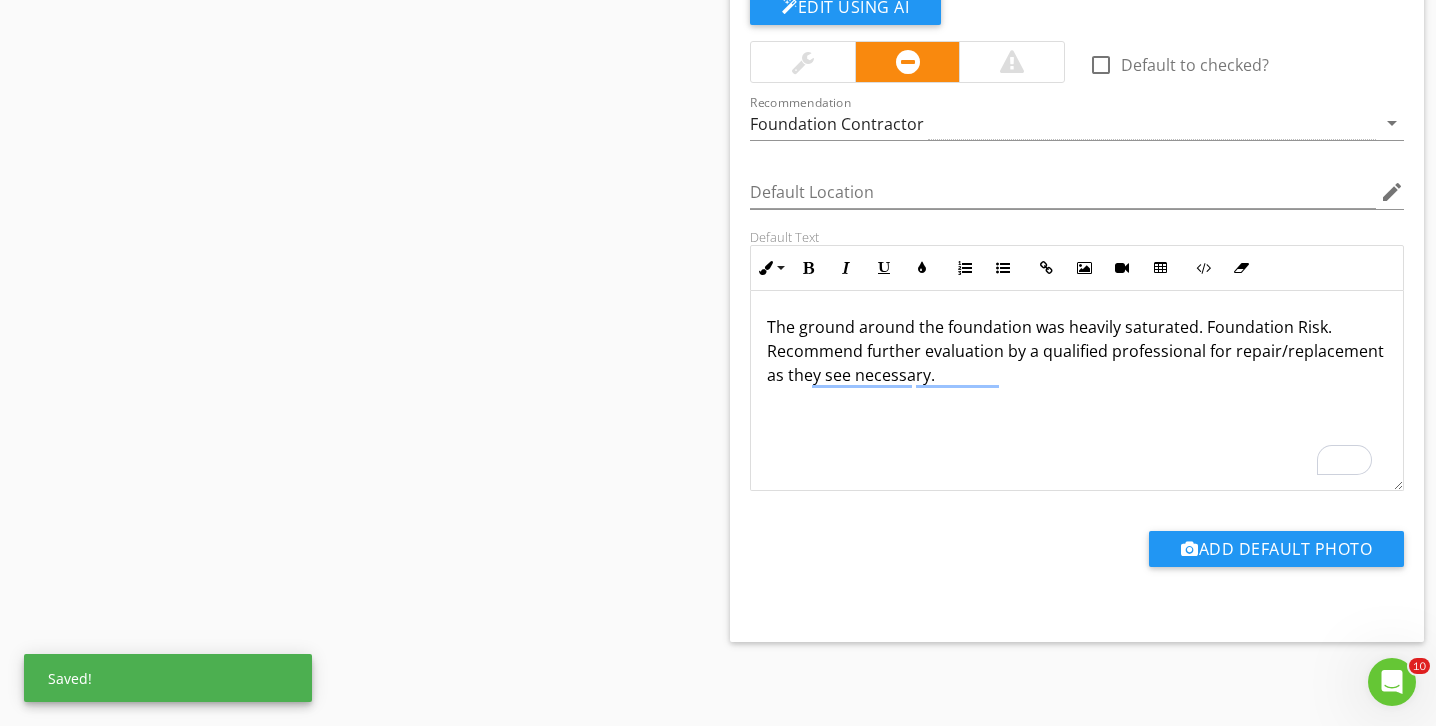 click on "The ground around the foundation was heavily saturated. Foundation Risk. Recommend further evaluation by a qualified professional for repair/replacement as they see necessary." at bounding box center [1077, 351] 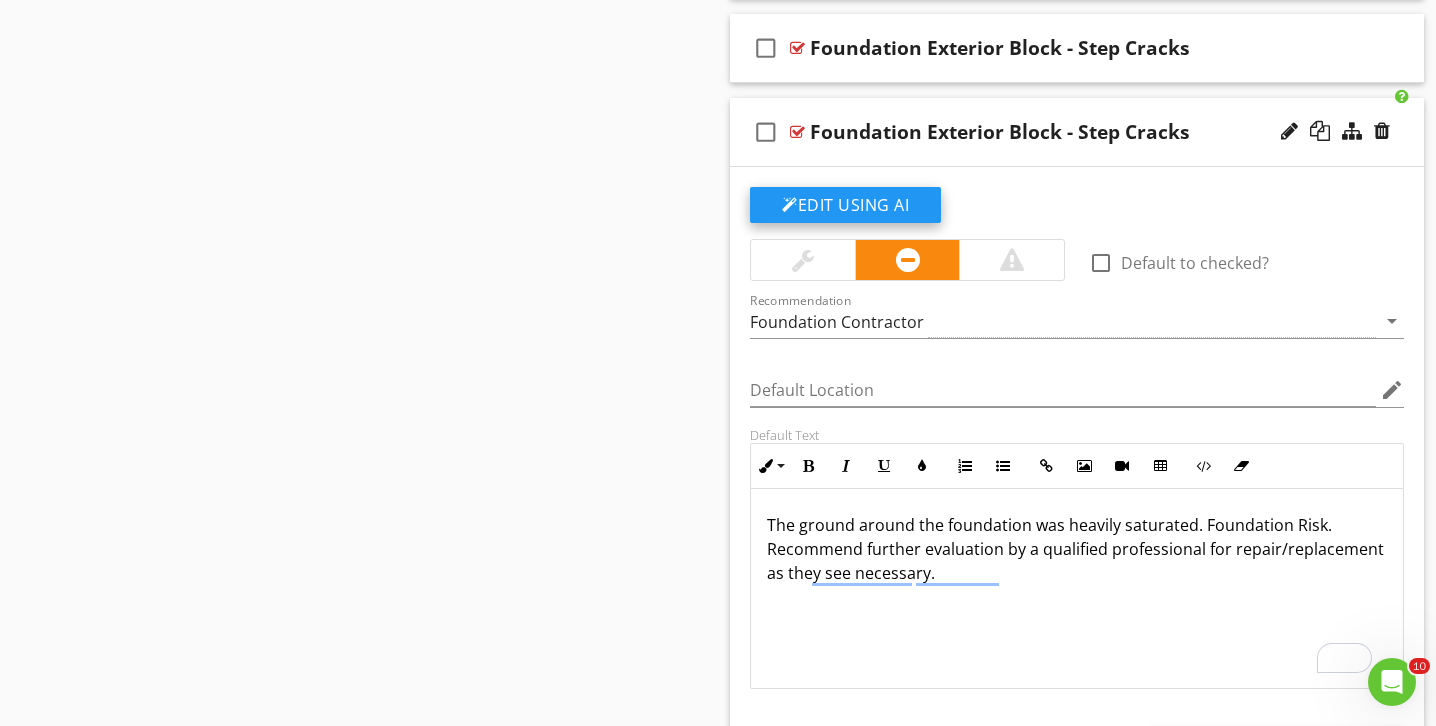 scroll, scrollTop: 2392, scrollLeft: 0, axis: vertical 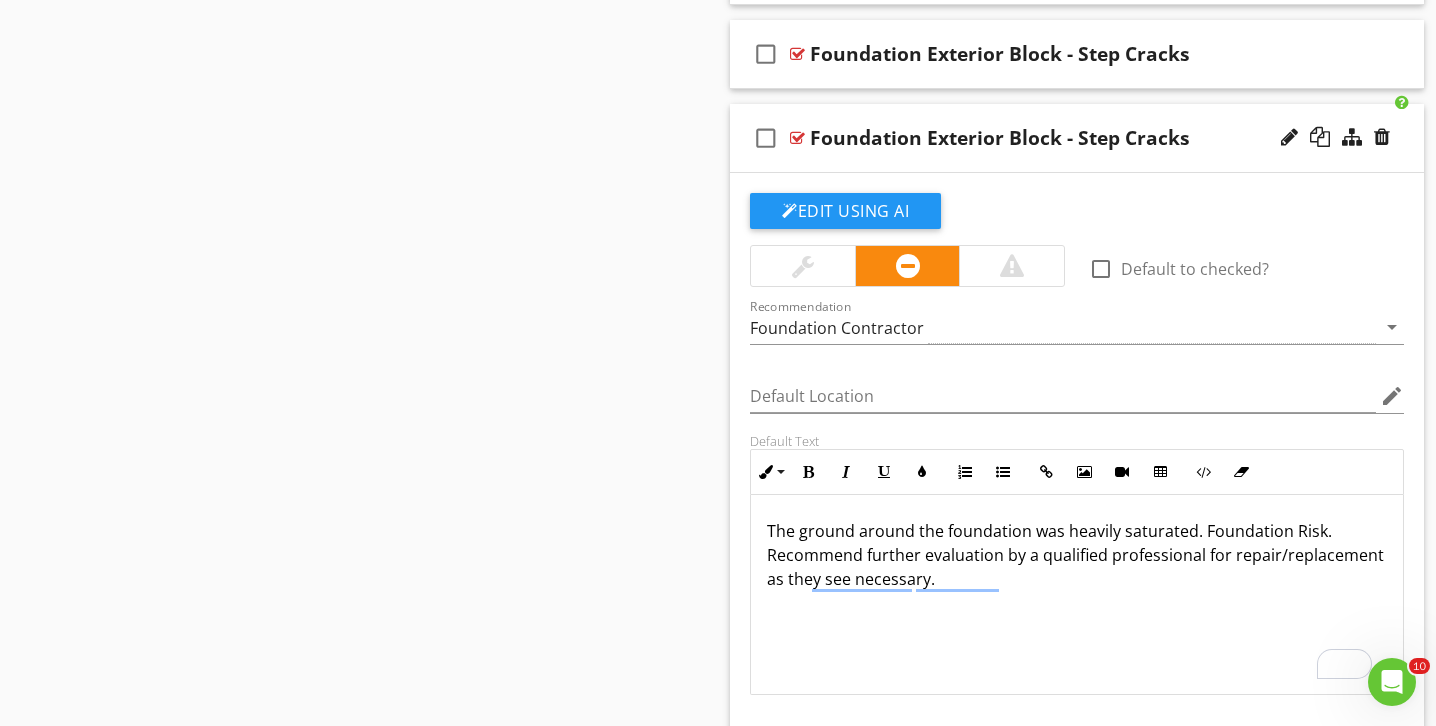 drag, startPoint x: 1018, startPoint y: 260, endPoint x: 1009, endPoint y: 266, distance: 10.816654 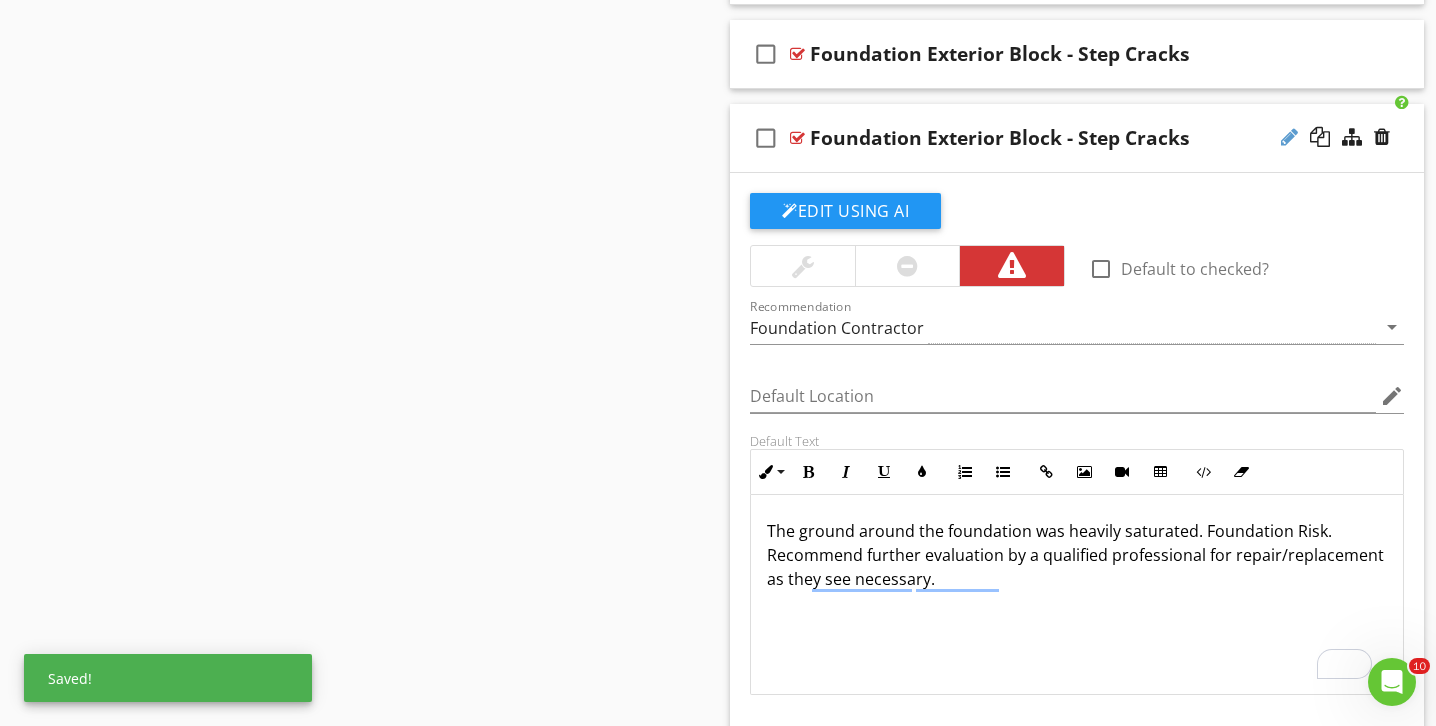 click at bounding box center [1289, 137] 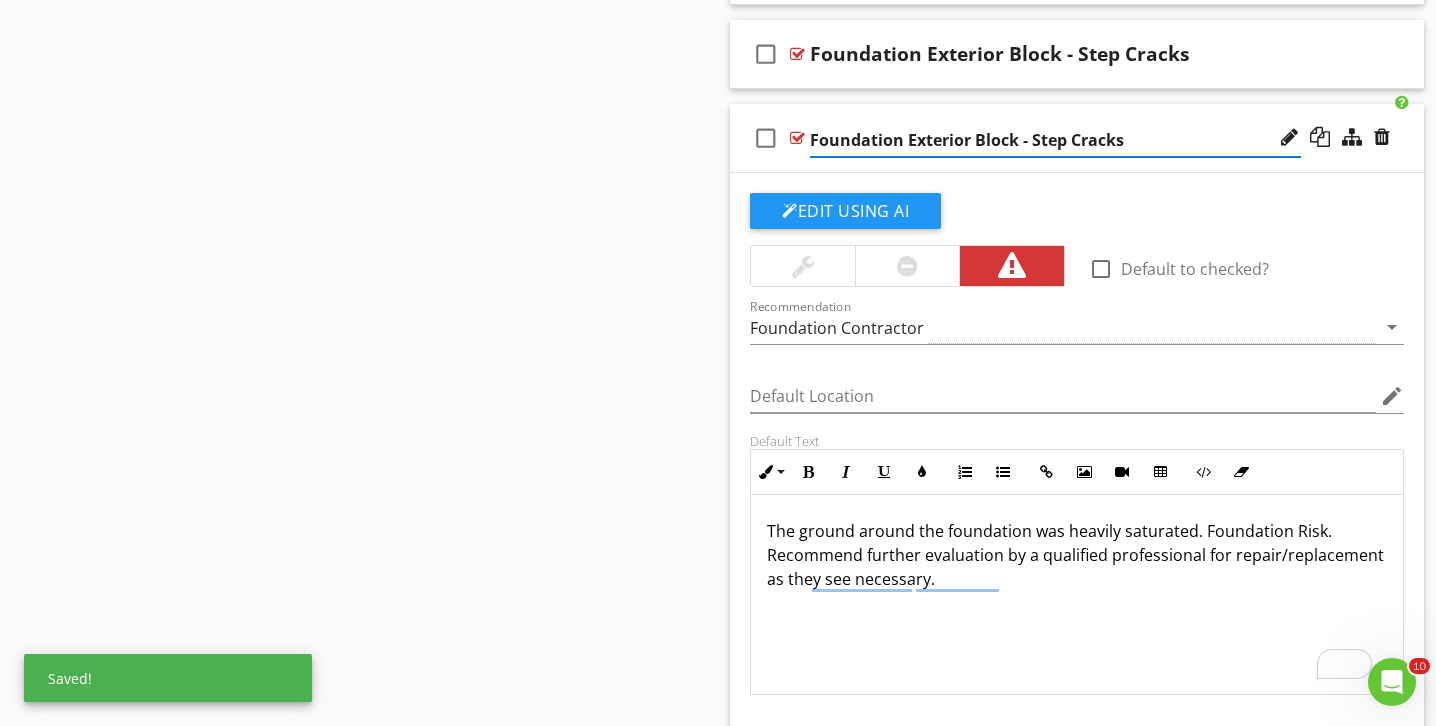 click on "Foundation Exterior Block - Step Cracks" at bounding box center (1055, 140) 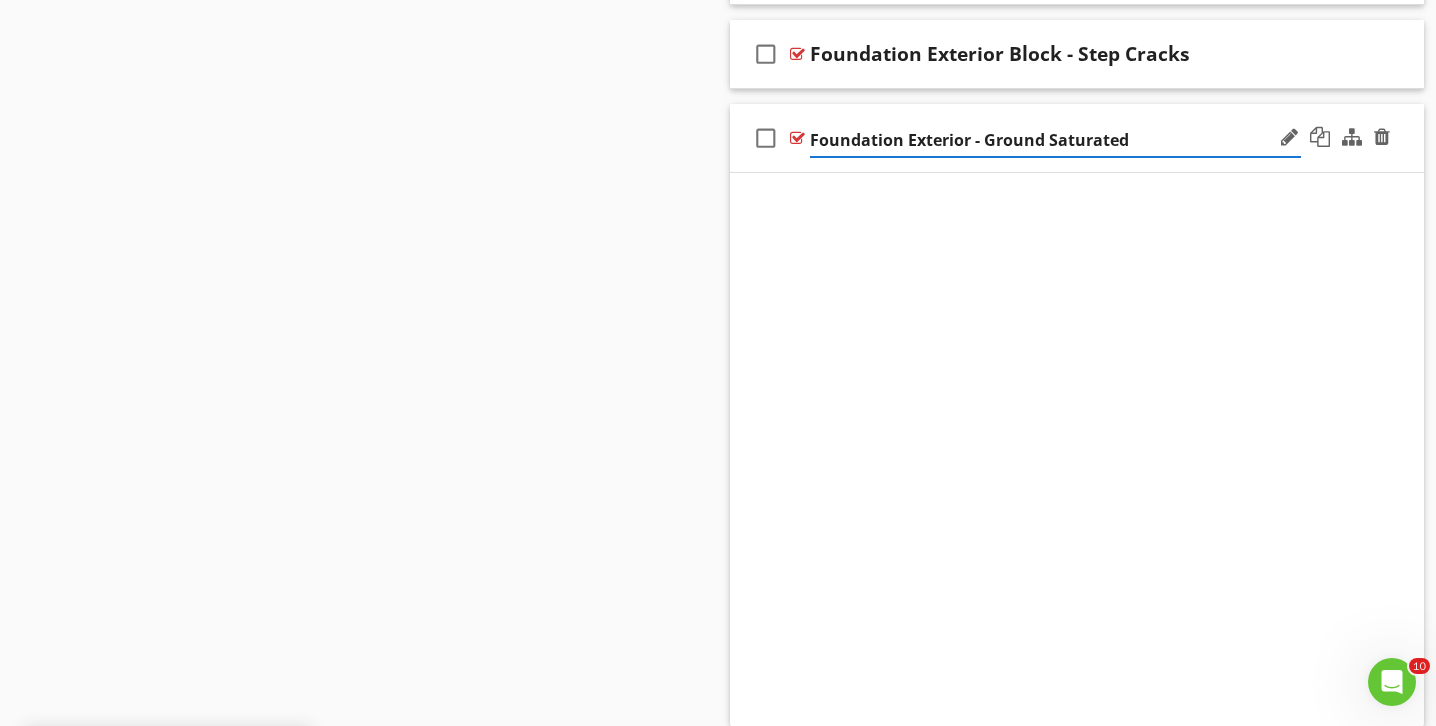 scroll, scrollTop: 1923, scrollLeft: 0, axis: vertical 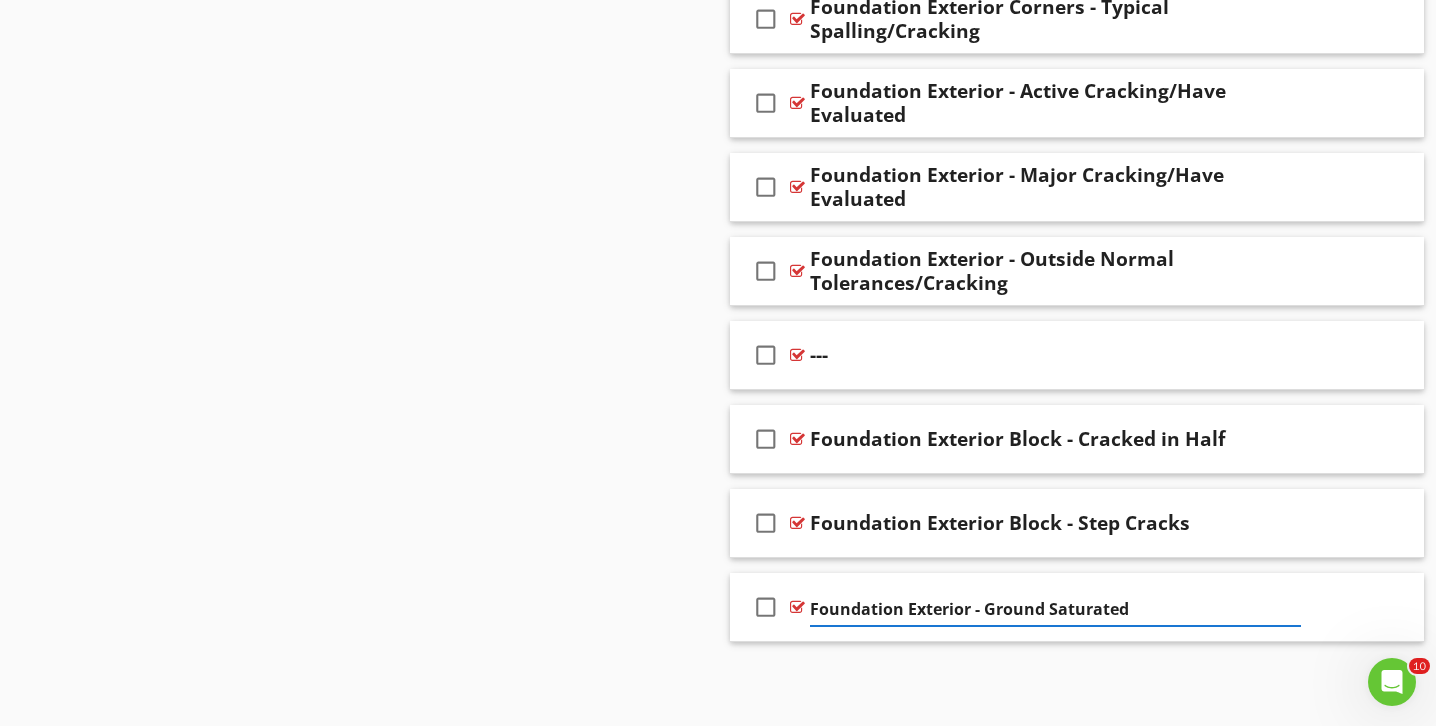 click on "Sections
Inspection Details           Driveway / Walkway / Deck           Gutters / Grading & Drainage           Exterior / Cladding           Roof           Garage Interior / Overhead Door           Windows           Interior / Walls / Doors           Electrical           Plumbing           Heating           Cooling           Fireplaces           Basement / Crawl Space           Foundation           Attic / Structure / Insulation & Ventilation           Appliances - Kitchen & Laundry           Deferred / Budget to Repair or Replace
Section
Attachments
Attachment
Items
Foundation Exterior           Foundation Interior
Item
Comments
New
Informational   check_box_outline_blank     Select All       check_box_outline_blank
Material
Limitations" at bounding box center [718, -509] 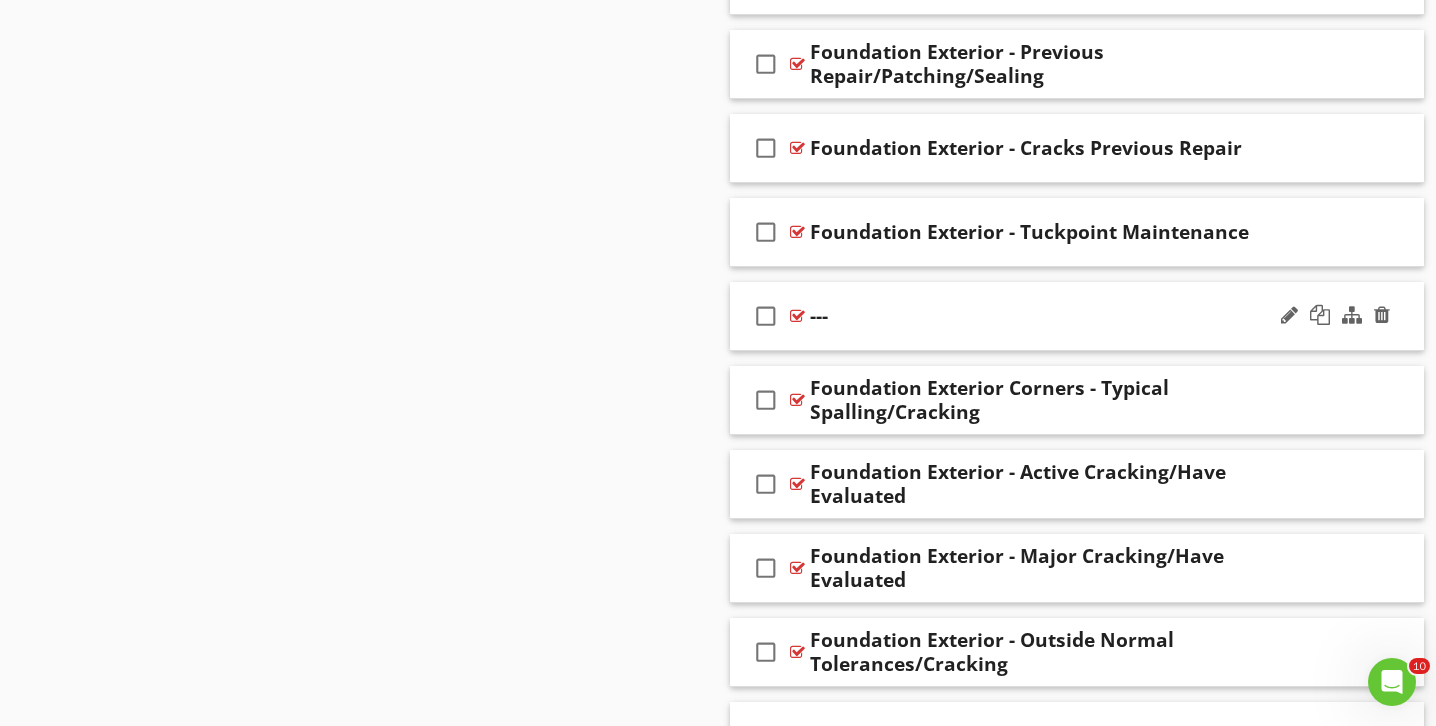scroll, scrollTop: 1628, scrollLeft: 0, axis: vertical 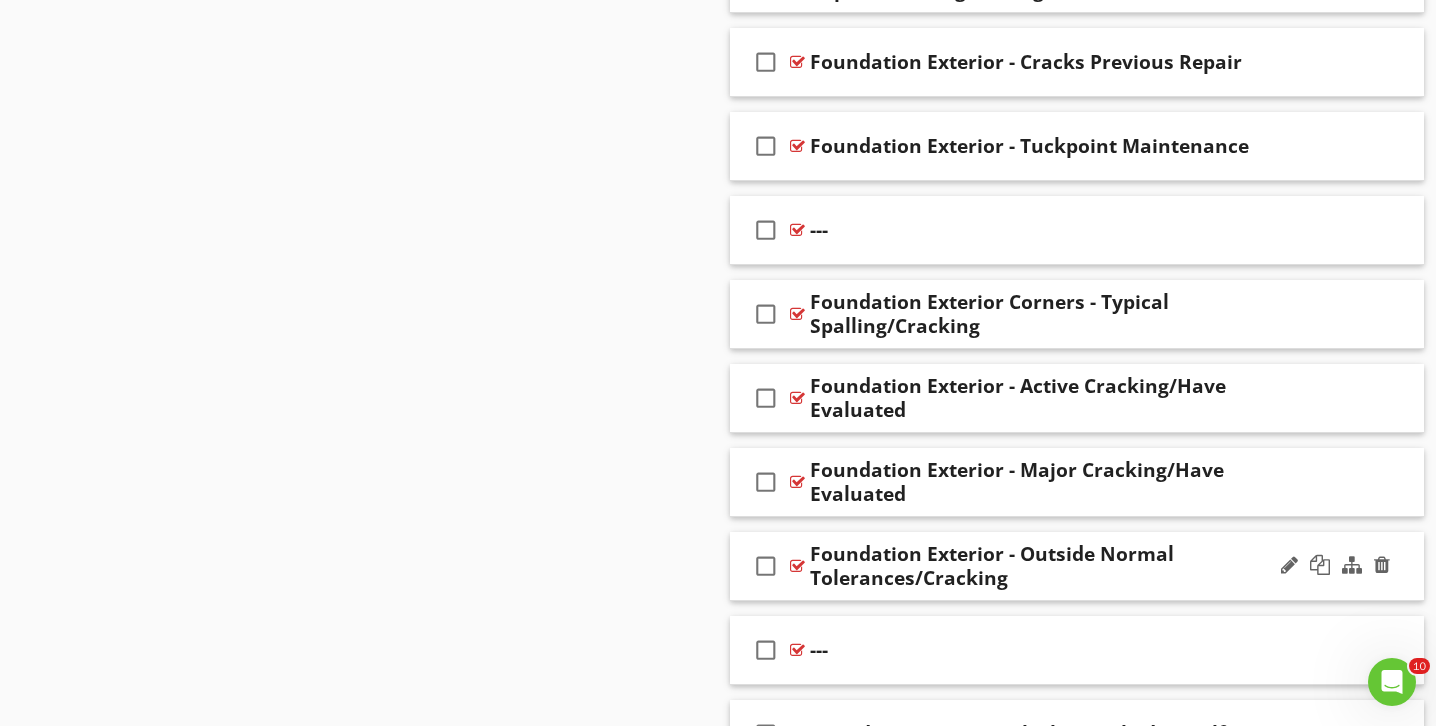 click on "check_box_outline_blank" at bounding box center (766, 566) 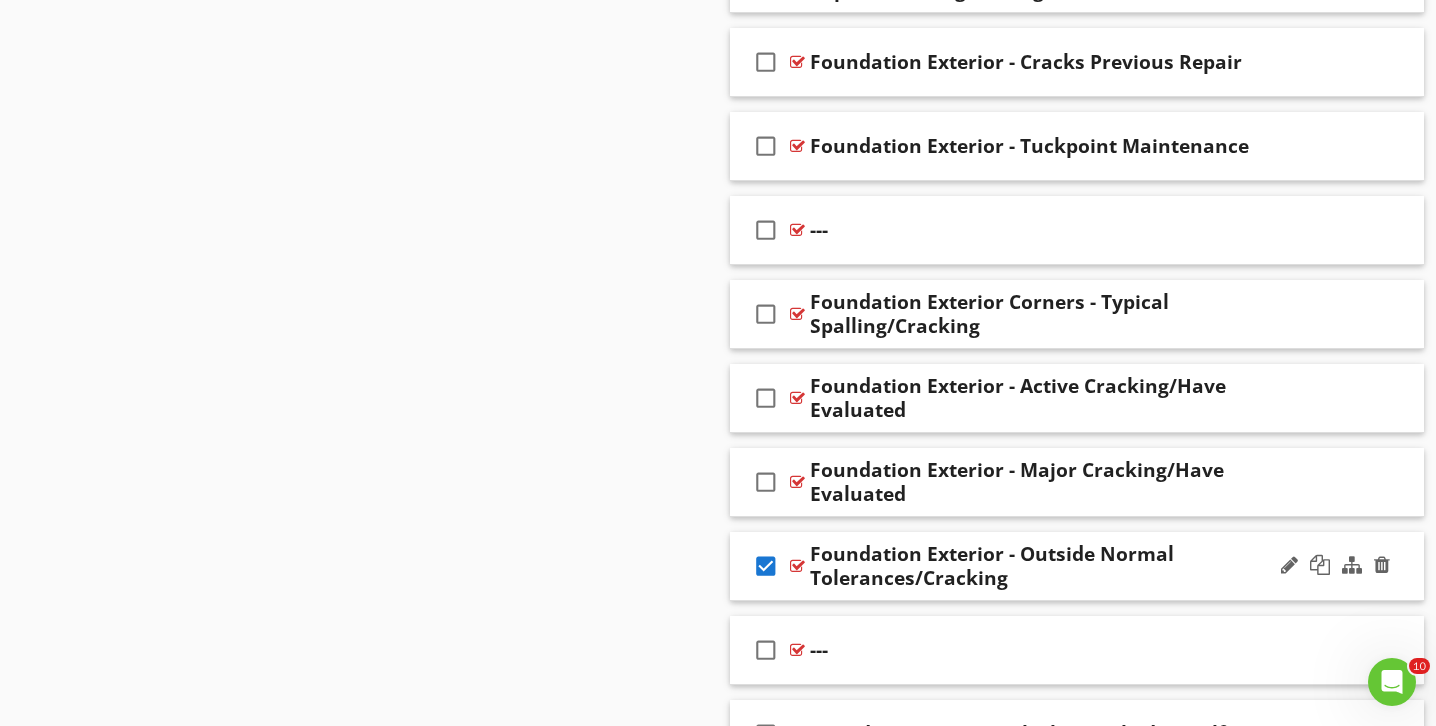 click on "Foundation Exterior - Outside Normal Tolerances/Cracking" at bounding box center [1055, 566] 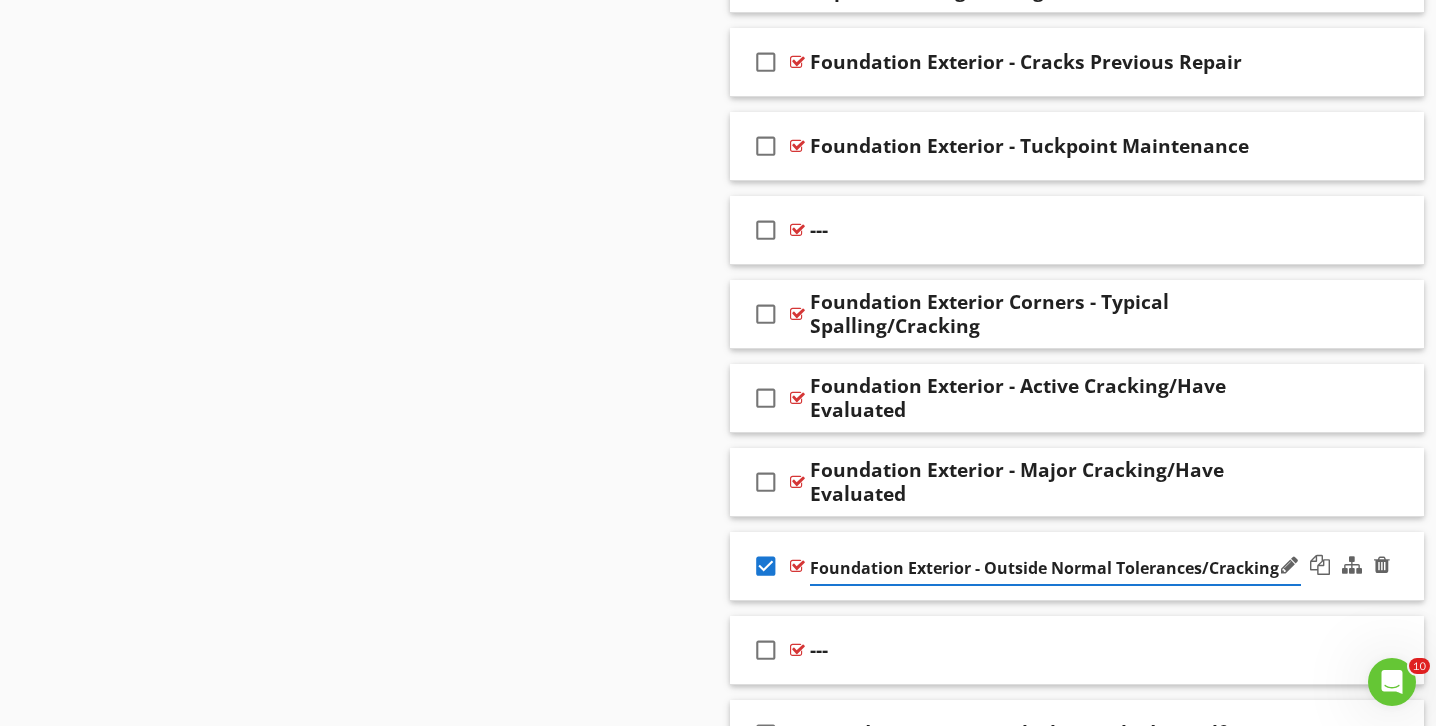 click on "Foundation Exterior - Outside Normal Tolerances/Cracking" at bounding box center [1055, 568] 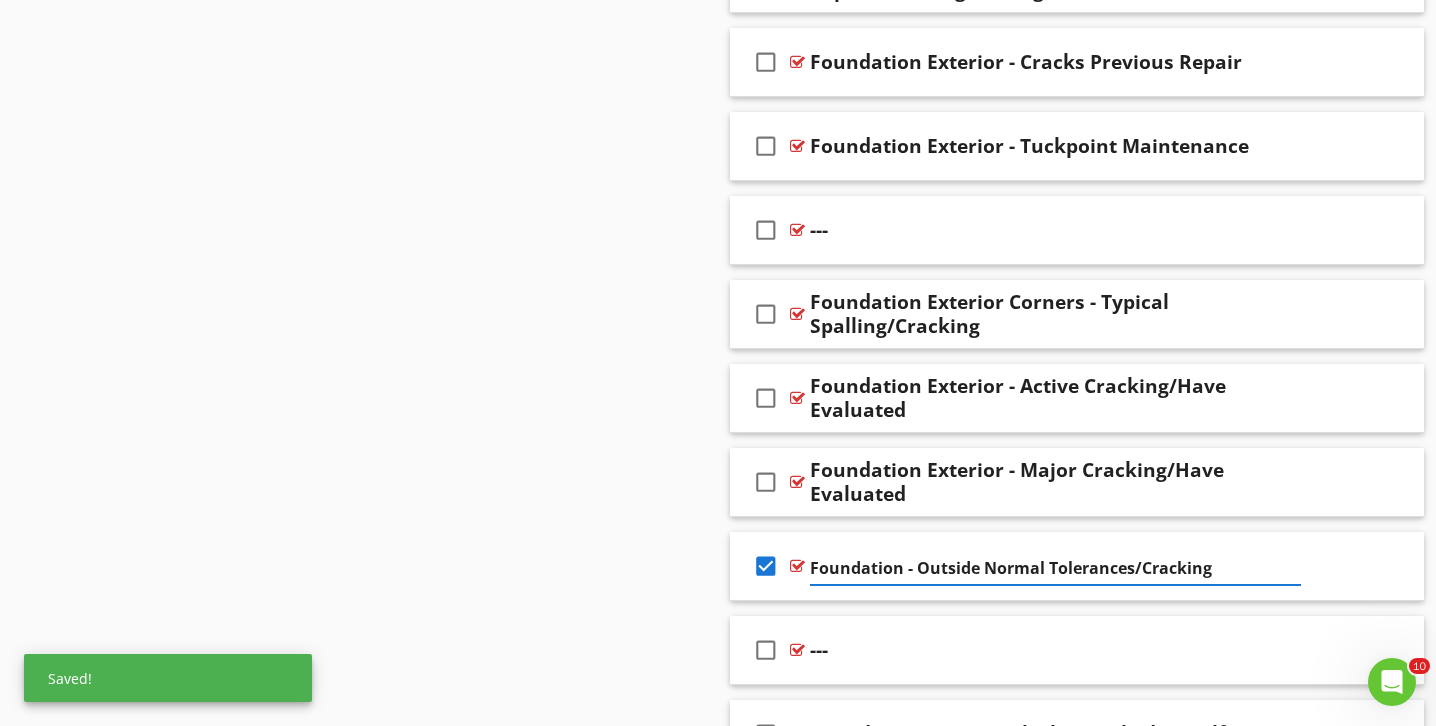 click on "Sections
Inspection Details           Driveway / Walkway / Deck           Gutters / Grading & Drainage           Exterior / Cladding           Roof           Garage Interior / Overhead Door           Windows           Interior / Walls / Doors           Electrical           Plumbing           Heating           Cooling           Fireplaces           Basement / Crawl Space           Foundation           Attic / Structure / Insulation & Ventilation           Appliances - Kitchen & Laundry           Deferred / Budget to Repair or Replace
Section
Attachments
Attachment
Items
Foundation Exterior           Foundation Interior
Item
Comments
New
Informational   check_box_outline_blank     Select All           check_box_outline_blank
Material
Limitations" at bounding box center (718, -214) 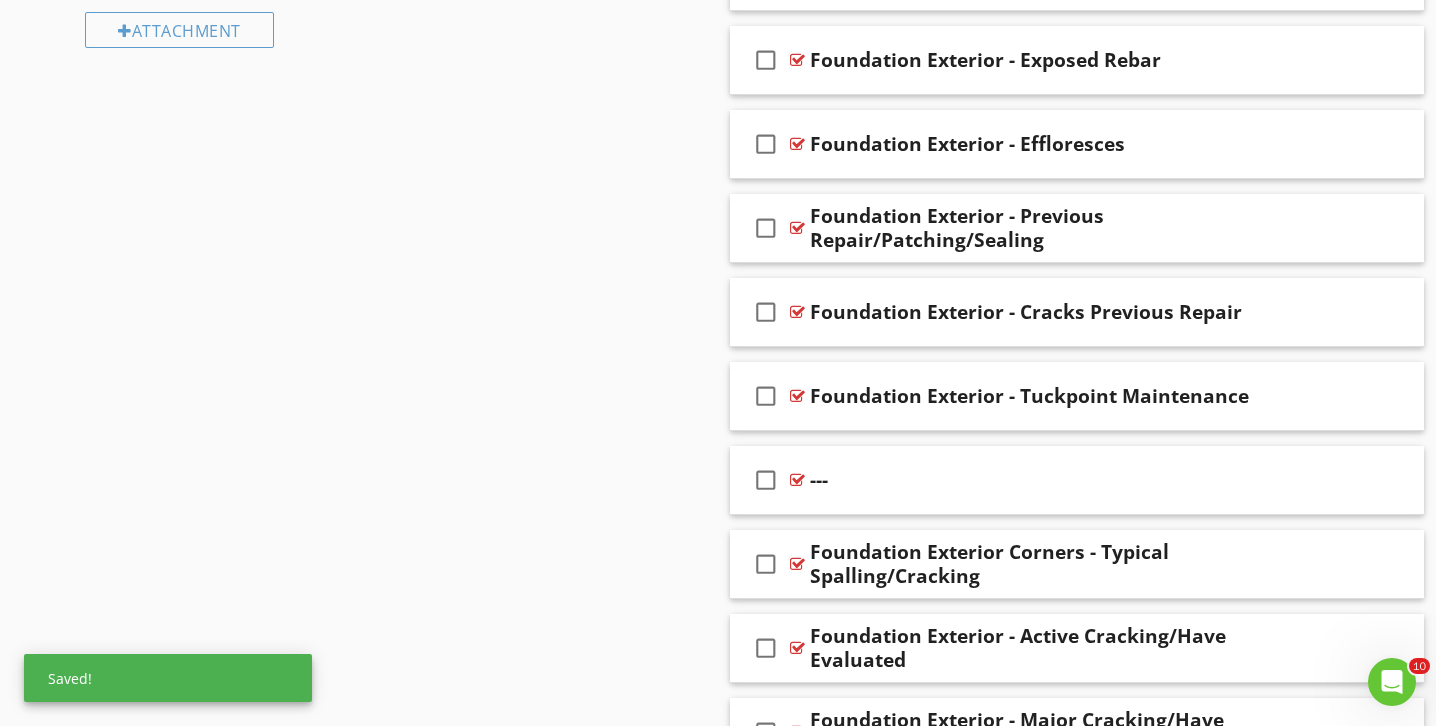 scroll, scrollTop: 1560, scrollLeft: 0, axis: vertical 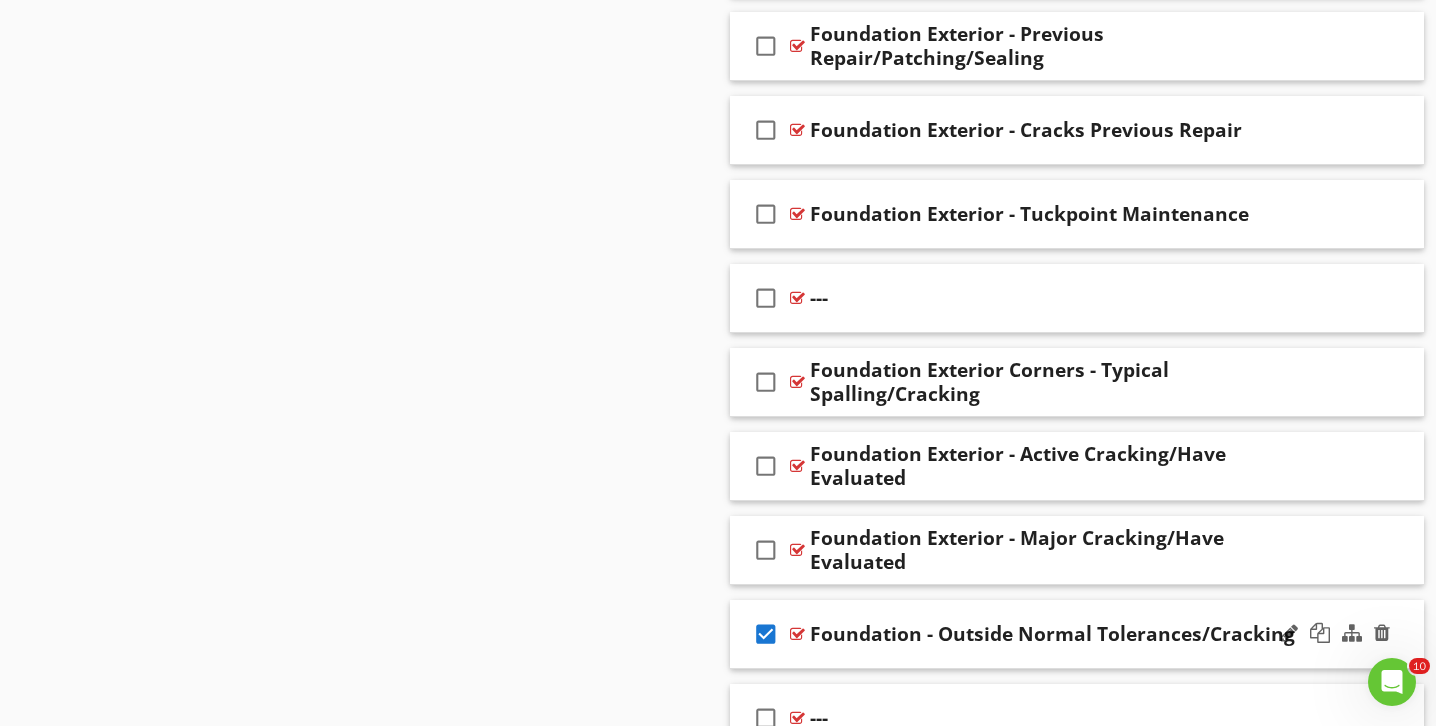 click on "check_box
Foundation - Outside Normal Tolerances/Cracking" at bounding box center [1077, 634] 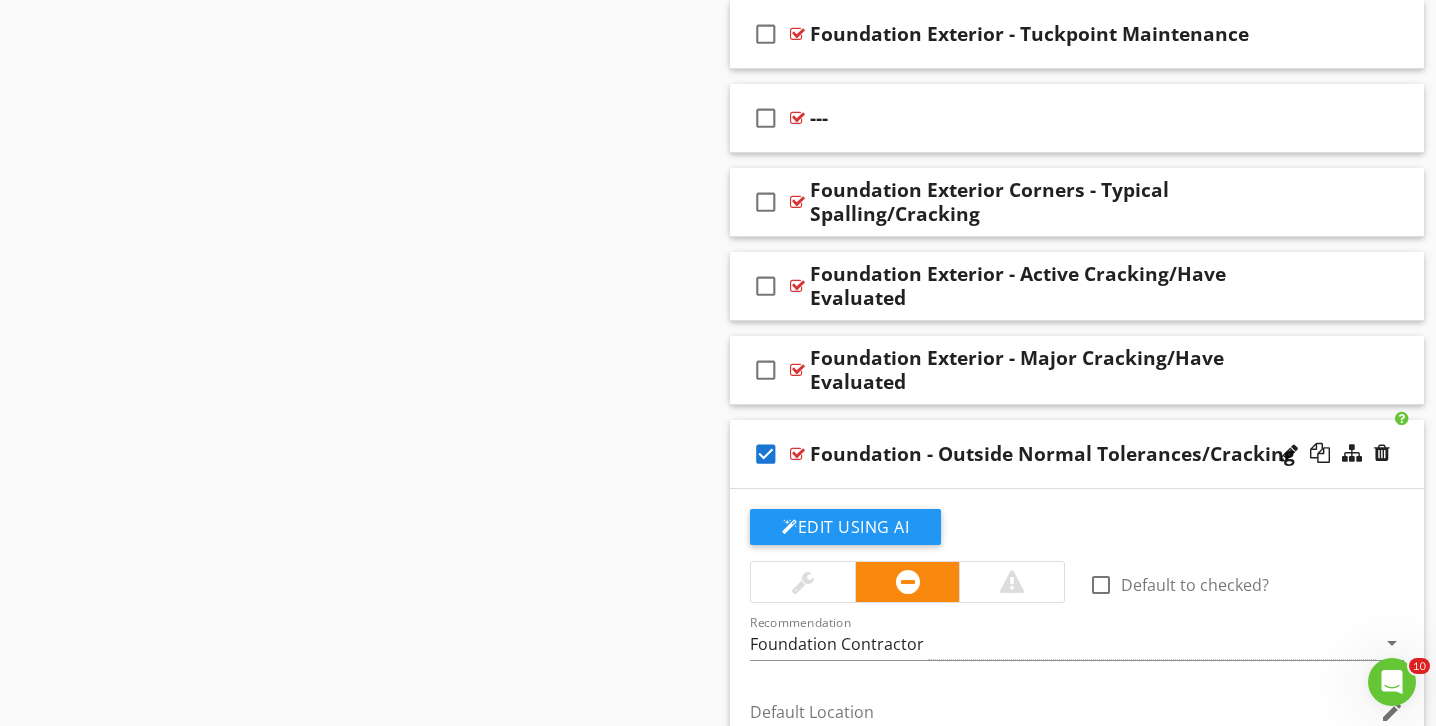 scroll, scrollTop: 1740, scrollLeft: 0, axis: vertical 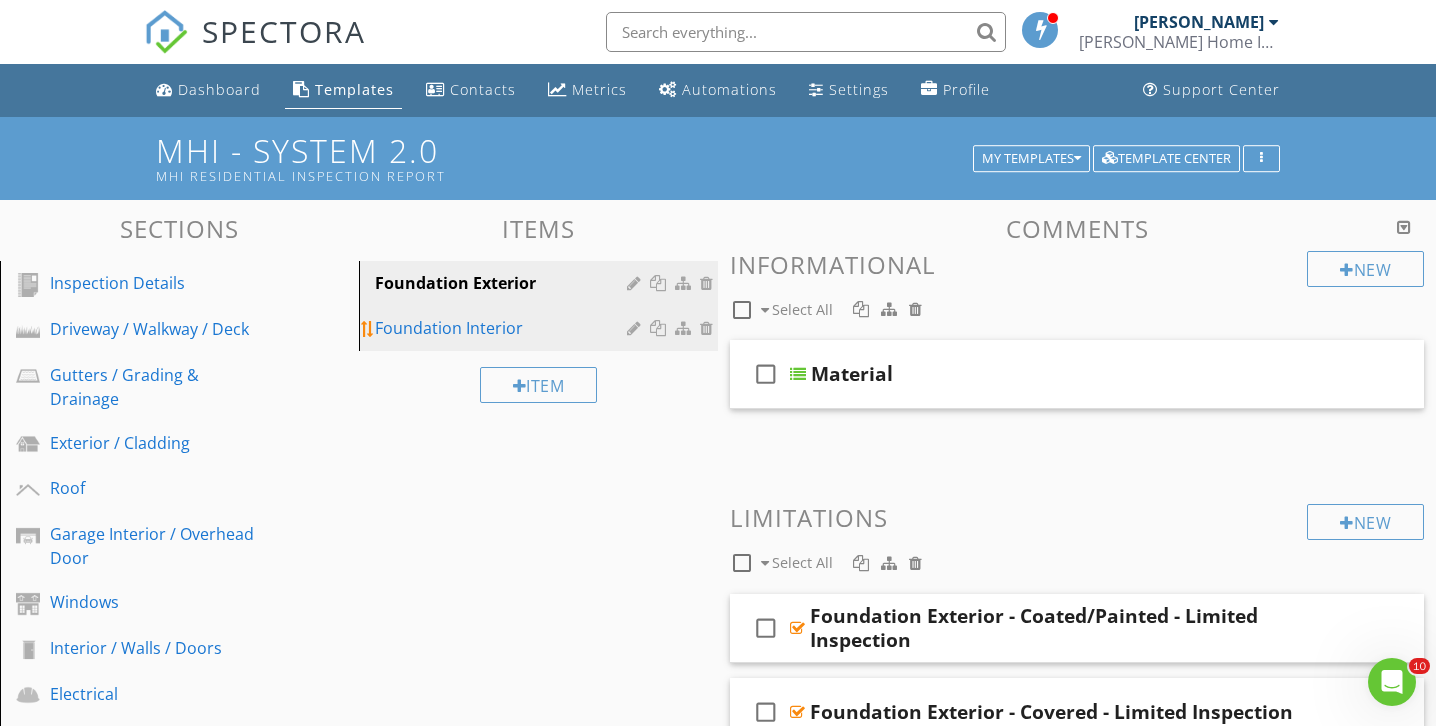 click on "Foundation Interior" at bounding box center (504, 328) 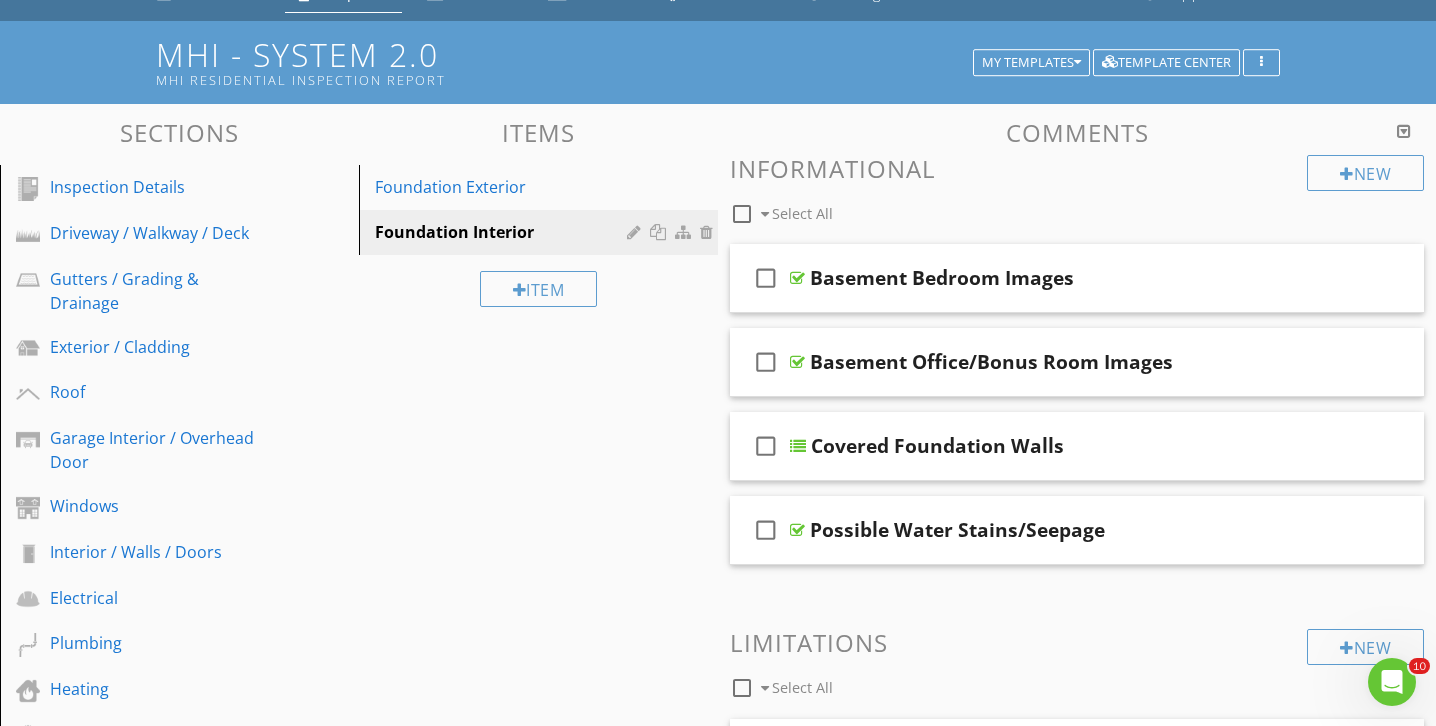 scroll, scrollTop: 36, scrollLeft: 0, axis: vertical 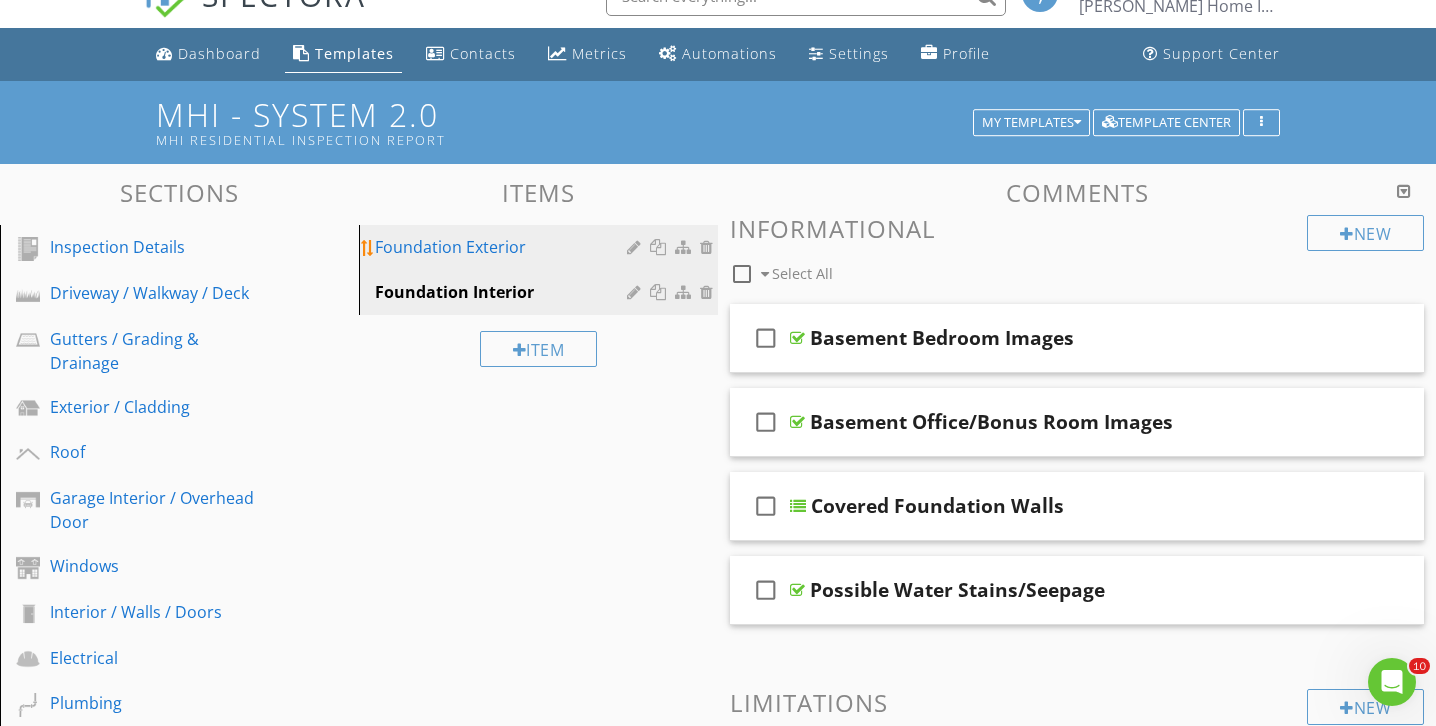 click on "Foundation Exterior" at bounding box center [541, 247] 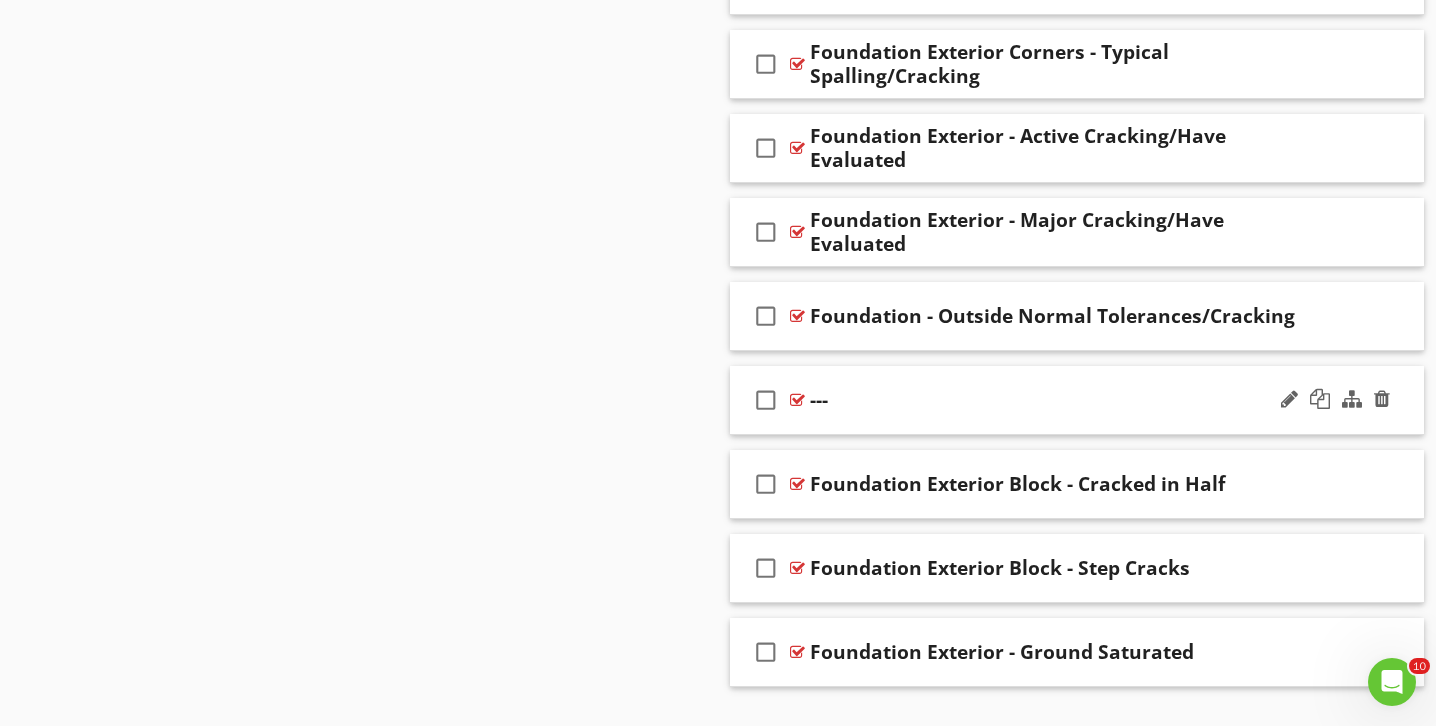 scroll, scrollTop: 1773, scrollLeft: 0, axis: vertical 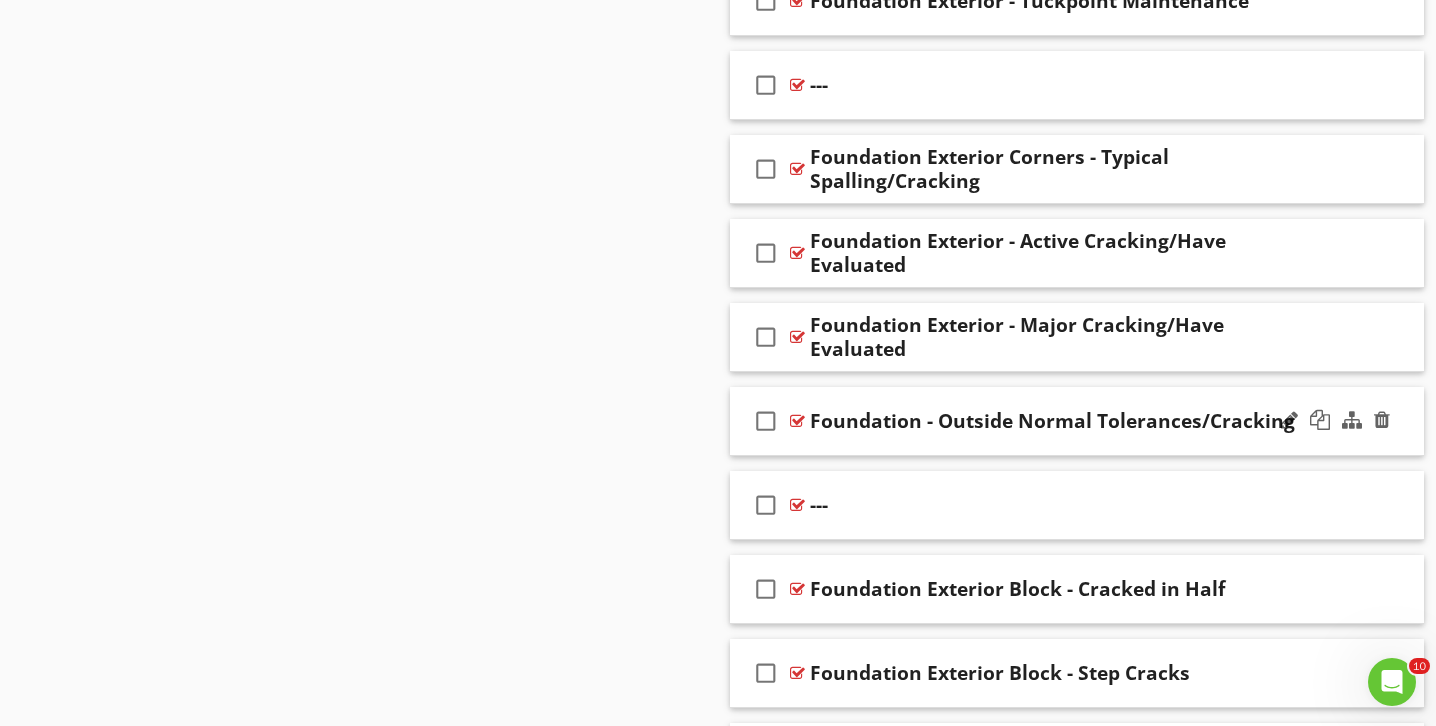 click on "Foundation - Outside Normal Tolerances/Cracking" at bounding box center (1052, 421) 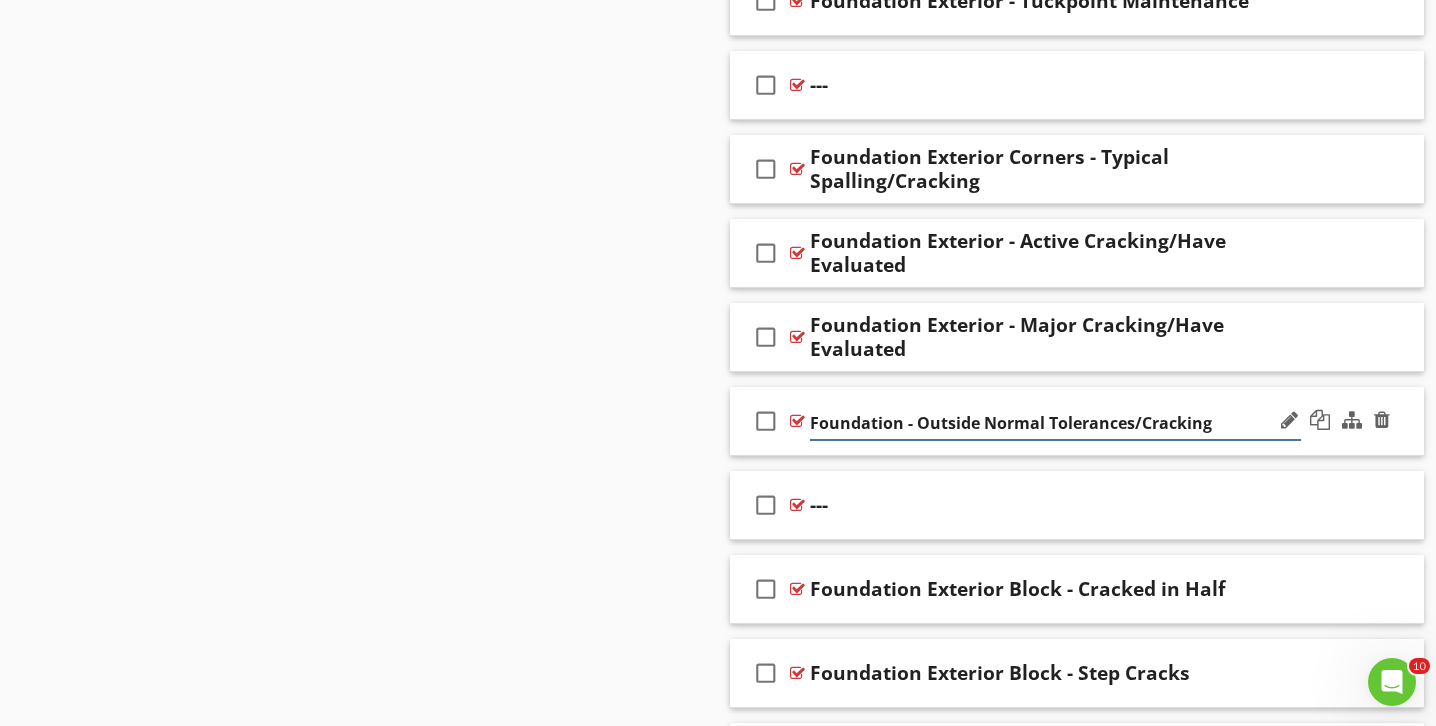 click on "Foundation - Outside Normal Tolerances/Cracking" at bounding box center [1055, 423] 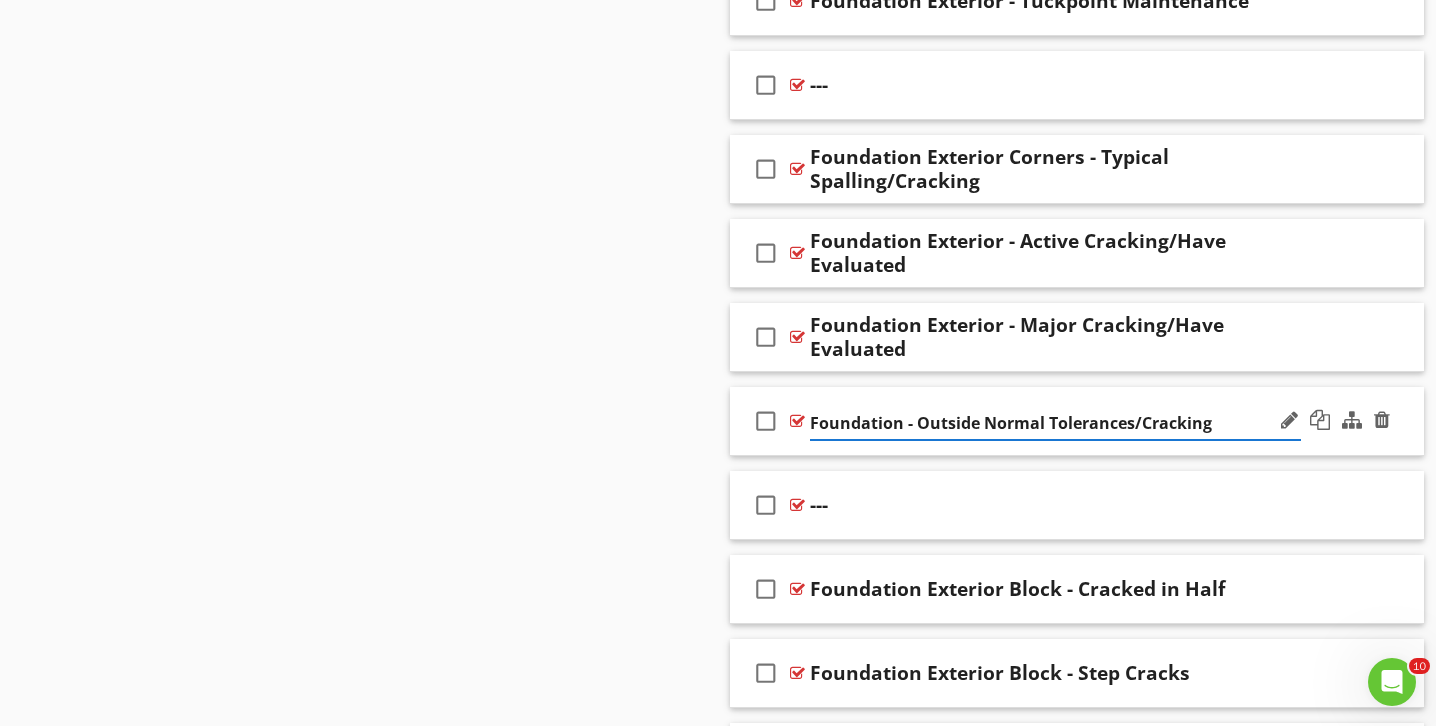 click on "Foundation - Outside Normal Tolerances/Cracking" at bounding box center [1055, 423] 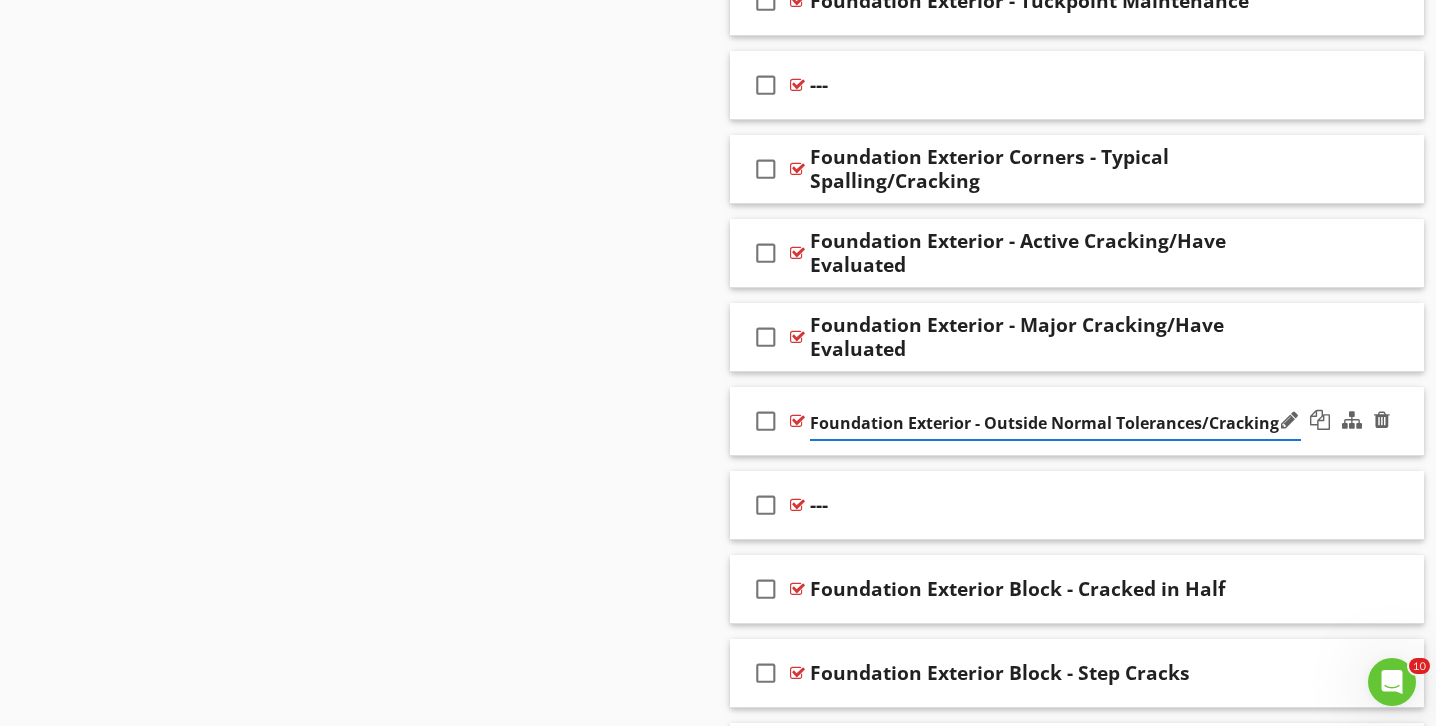 type on "Foundation Exterior - Outside Normal Tolerances/Cracking" 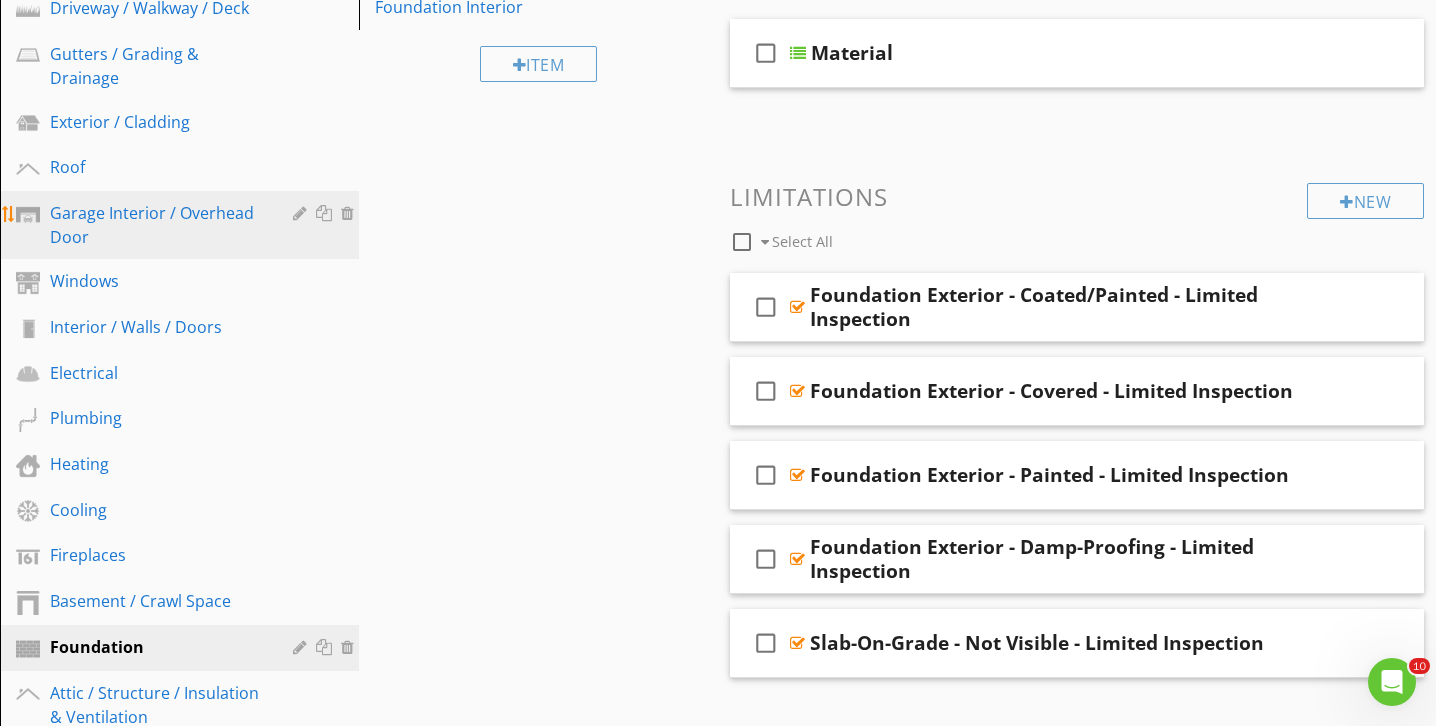 scroll, scrollTop: 330, scrollLeft: 0, axis: vertical 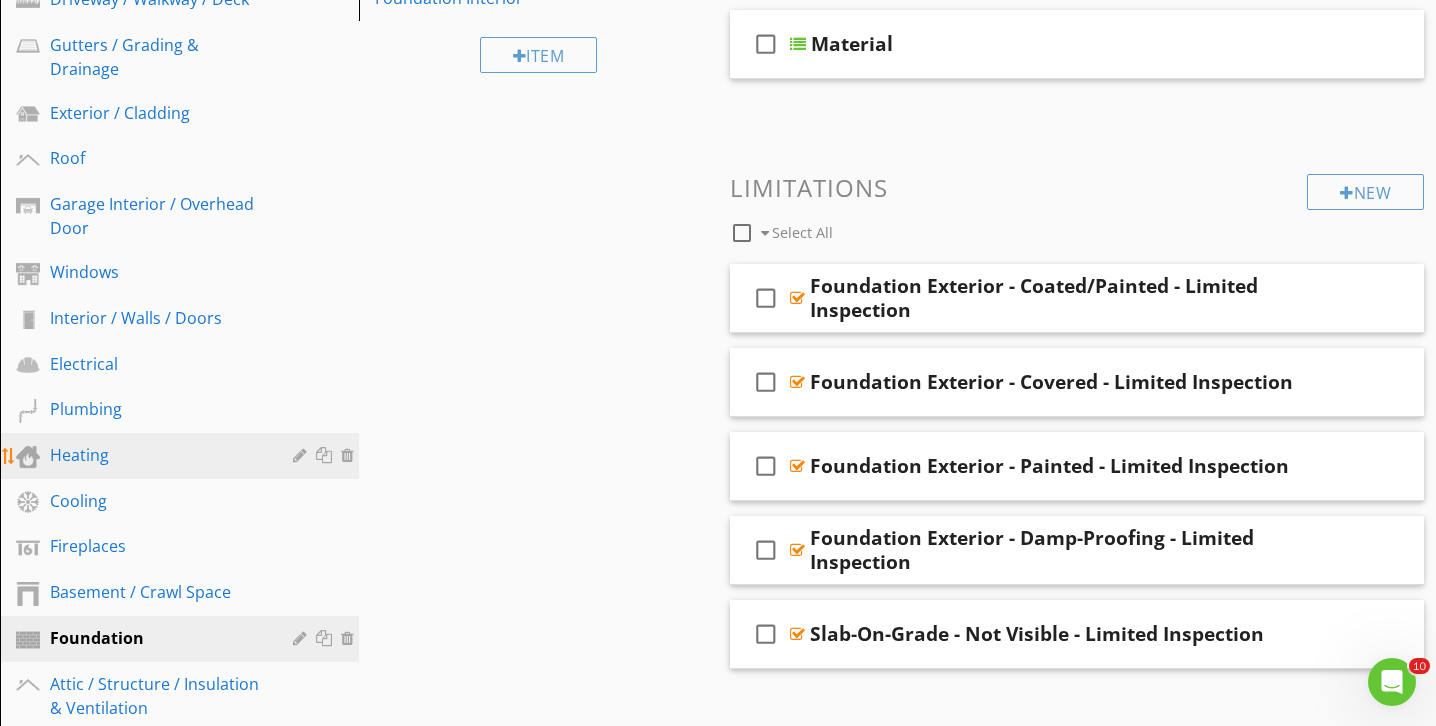 click on "Heating" at bounding box center [157, 455] 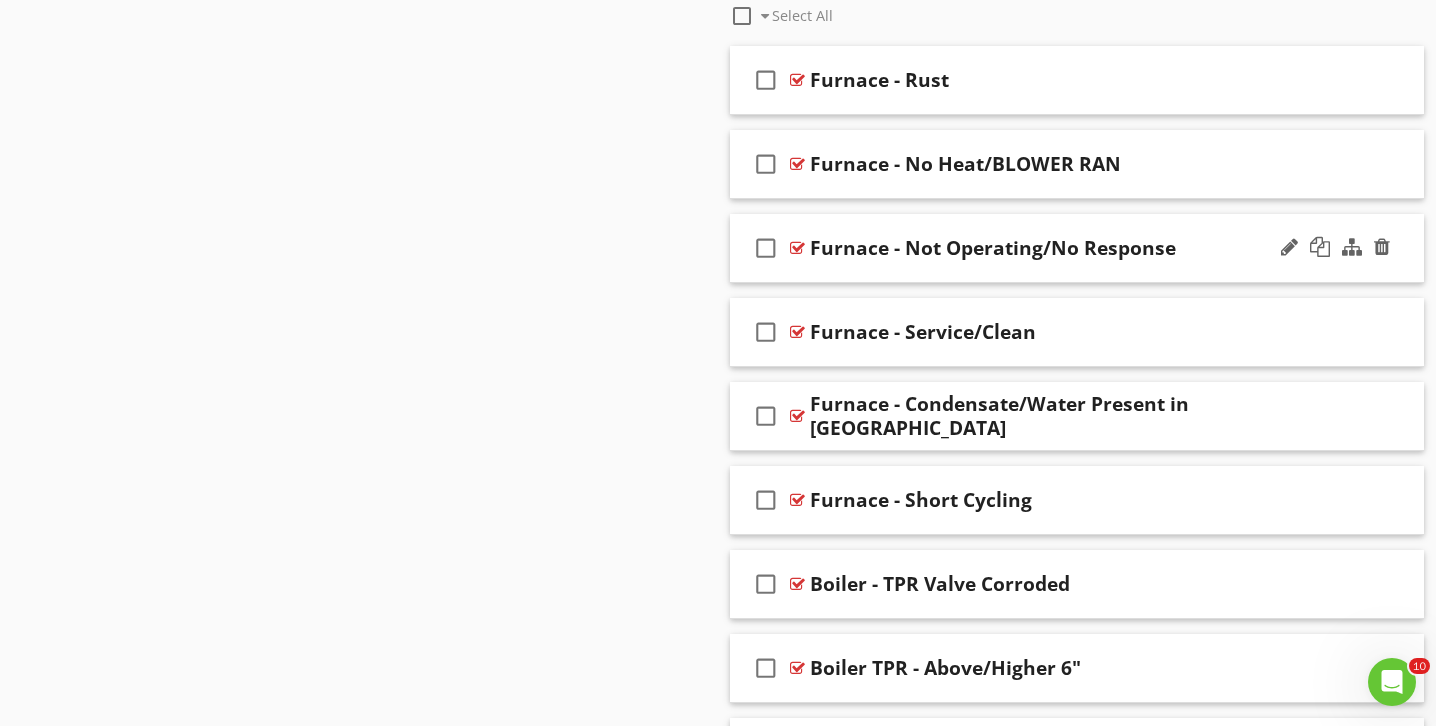 scroll, scrollTop: 1999, scrollLeft: 0, axis: vertical 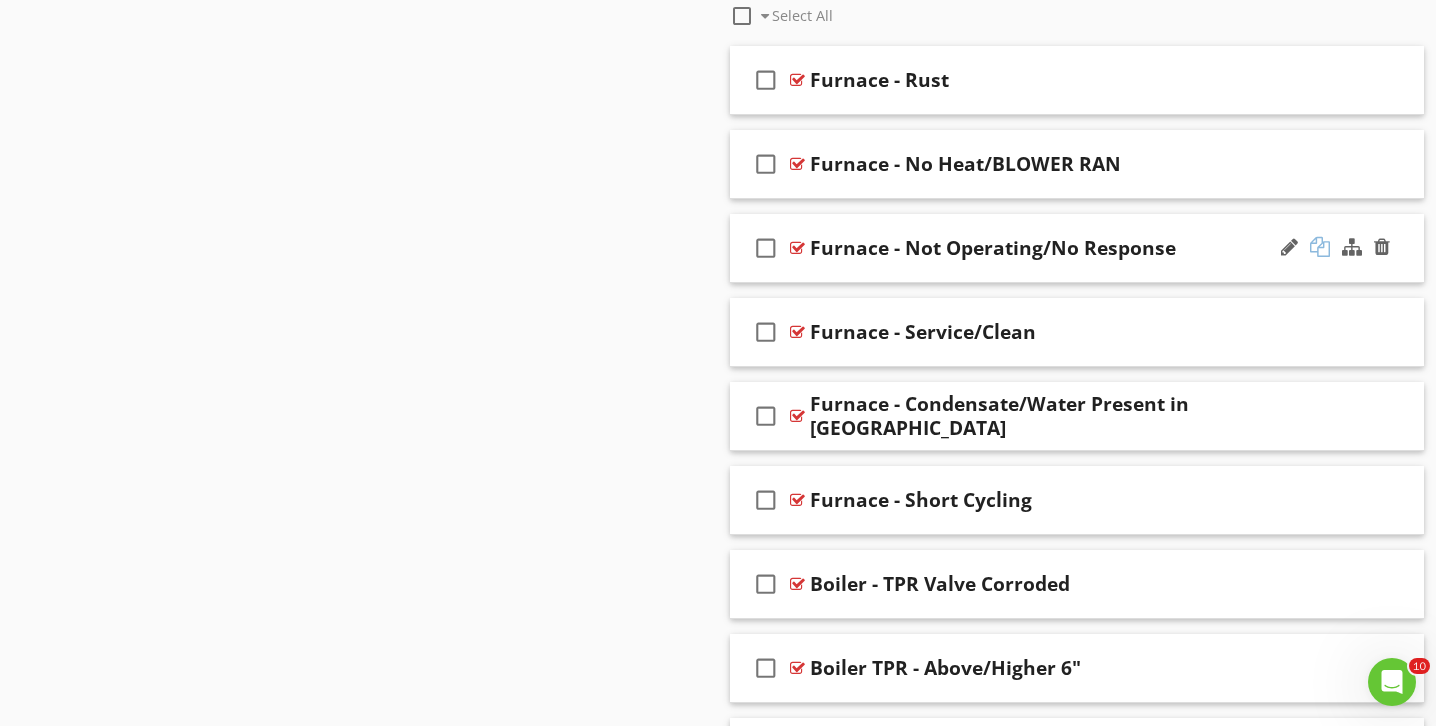 click at bounding box center [1320, 247] 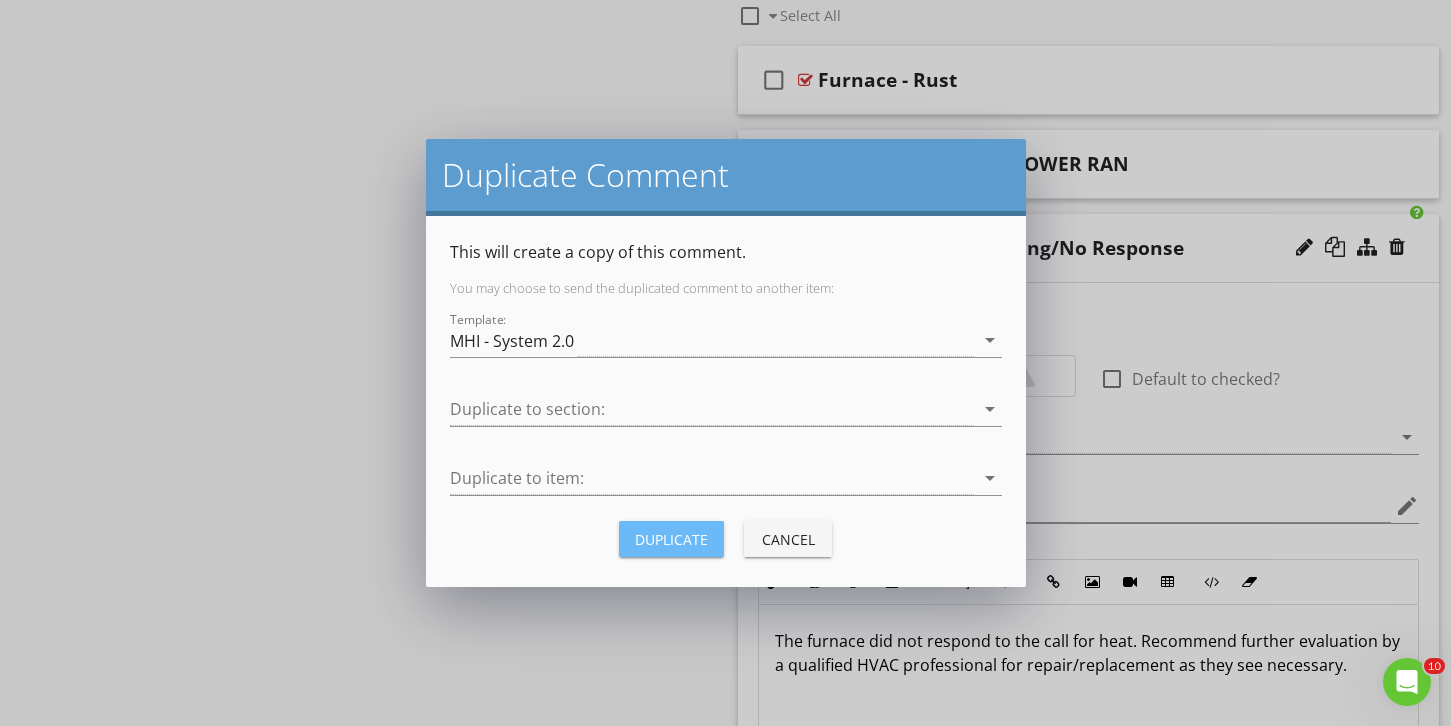 click on "Duplicate" at bounding box center (671, 539) 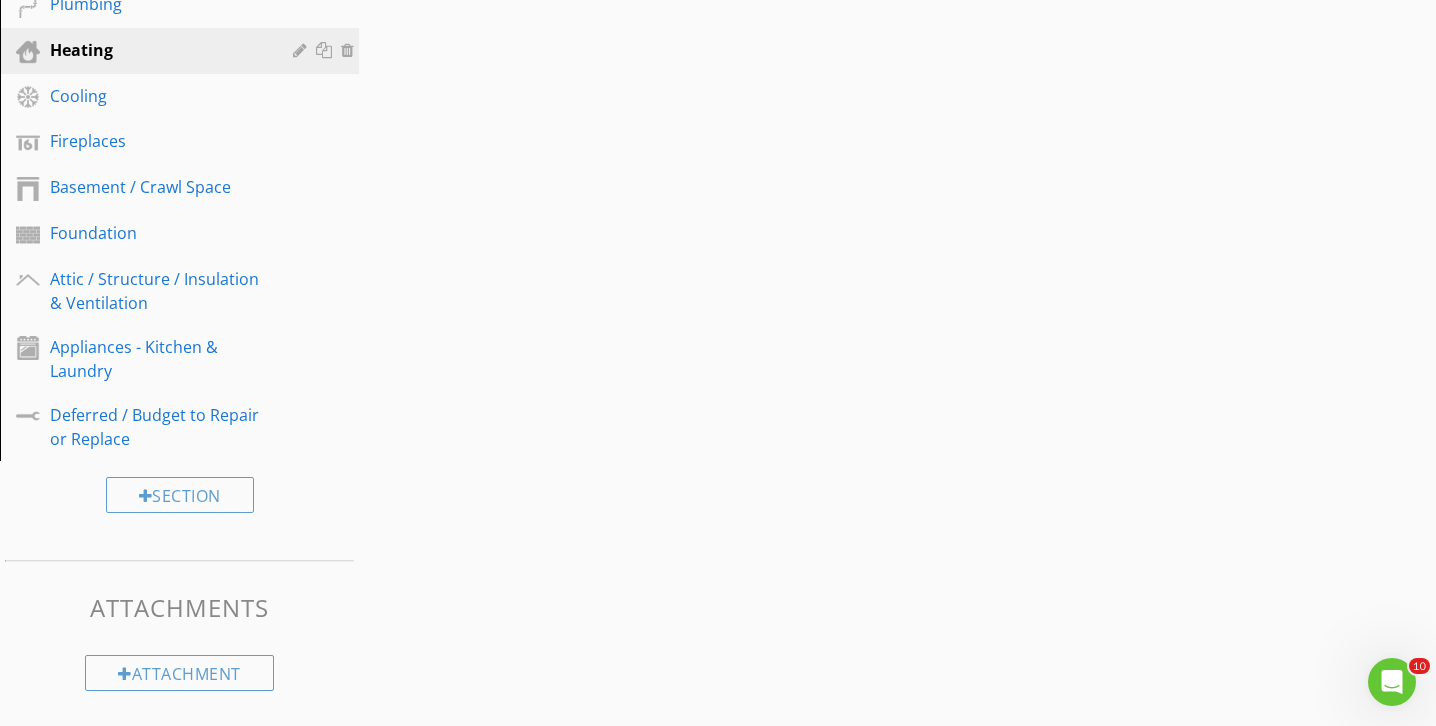 scroll, scrollTop: 1999, scrollLeft: 0, axis: vertical 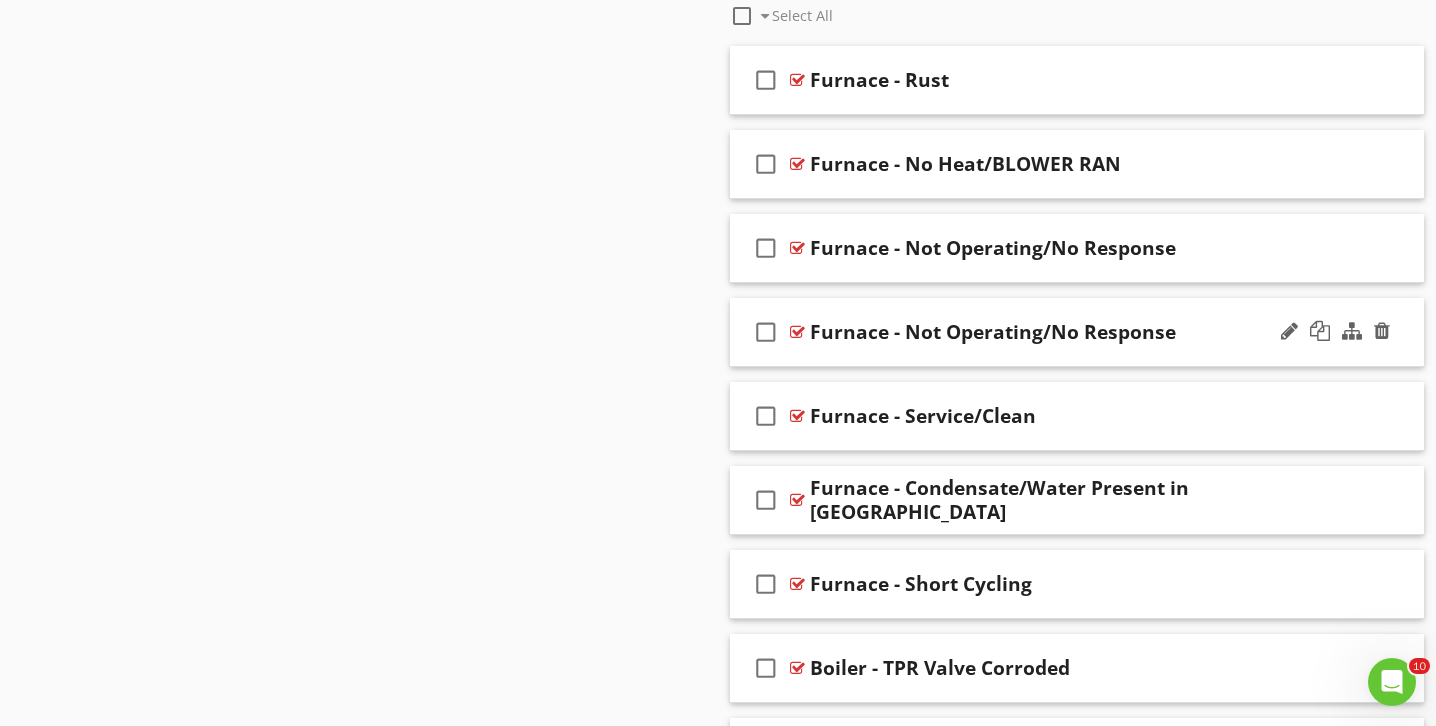 click on "Furnace - Not Operating/No Response" at bounding box center [1055, 332] 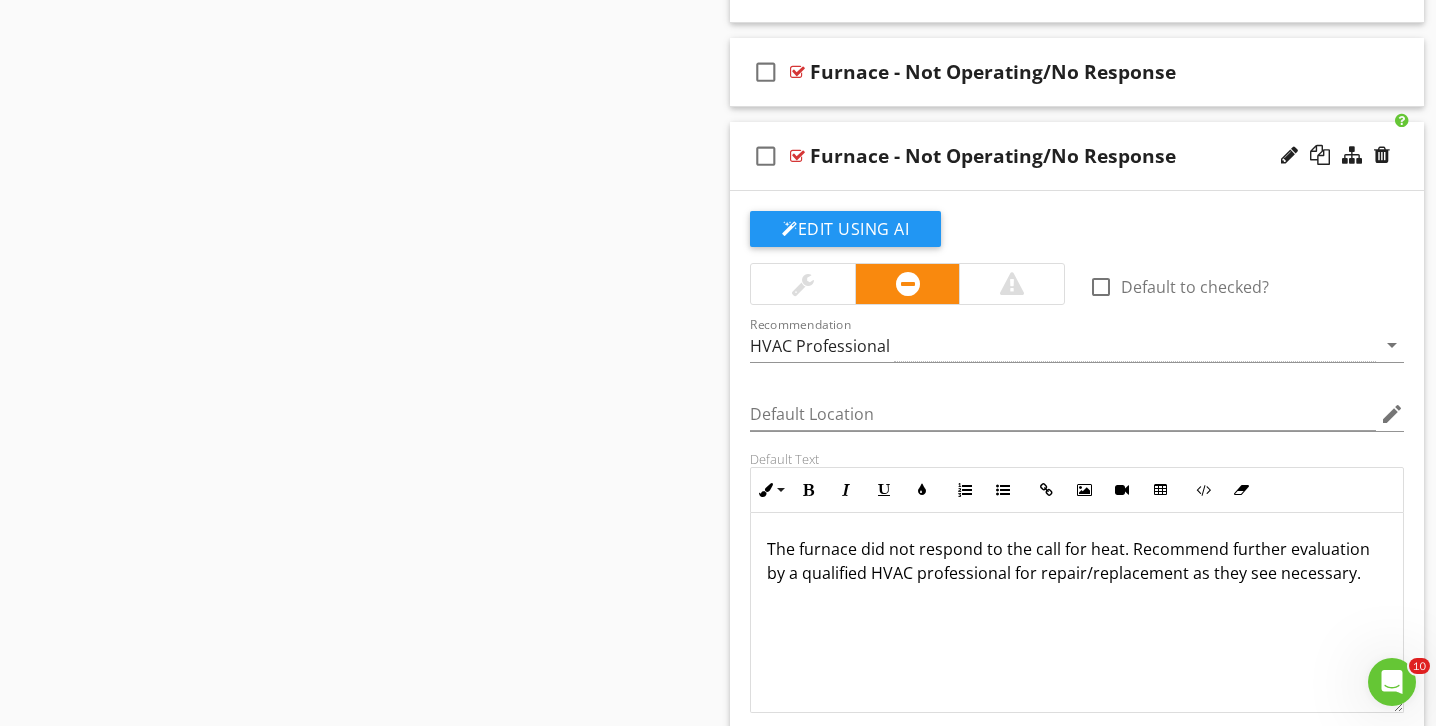scroll, scrollTop: 2177, scrollLeft: 0, axis: vertical 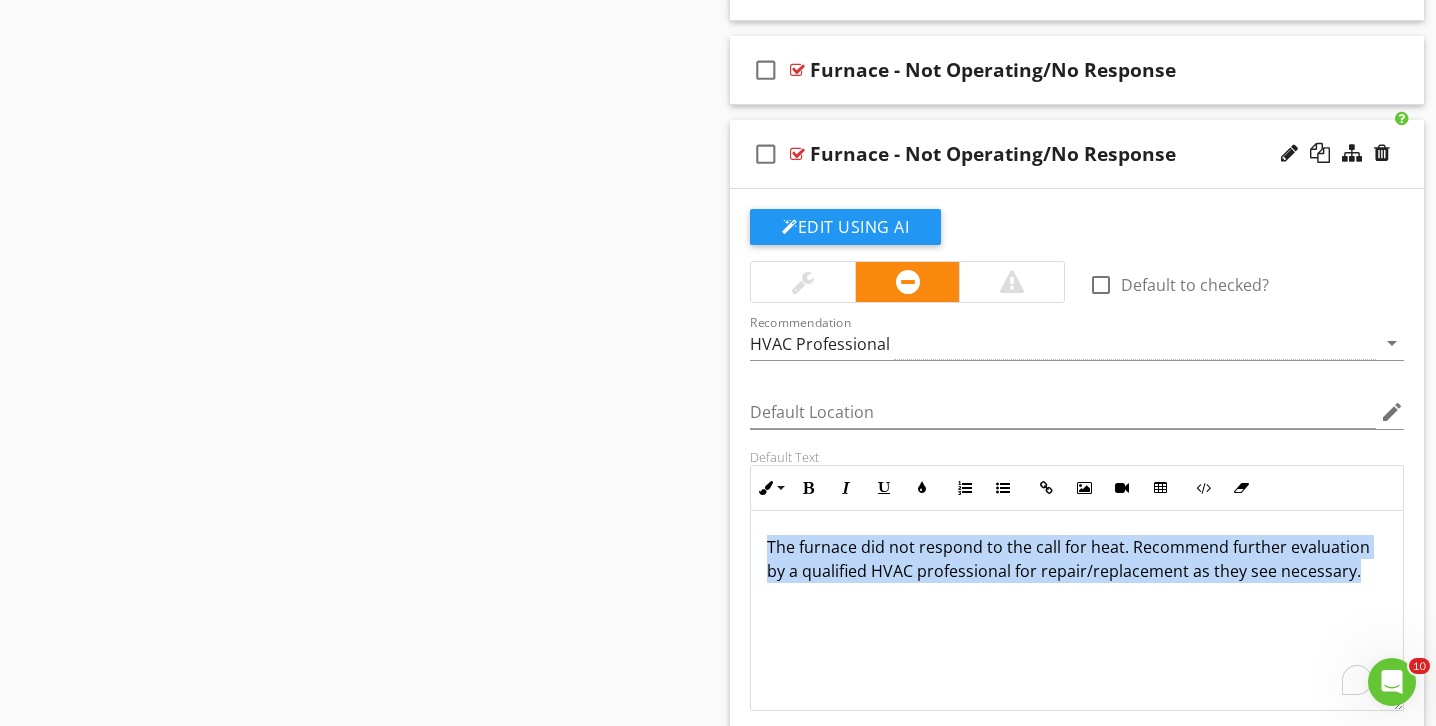 drag, startPoint x: 1210, startPoint y: 611, endPoint x: 696, endPoint y: 480, distance: 530.43097 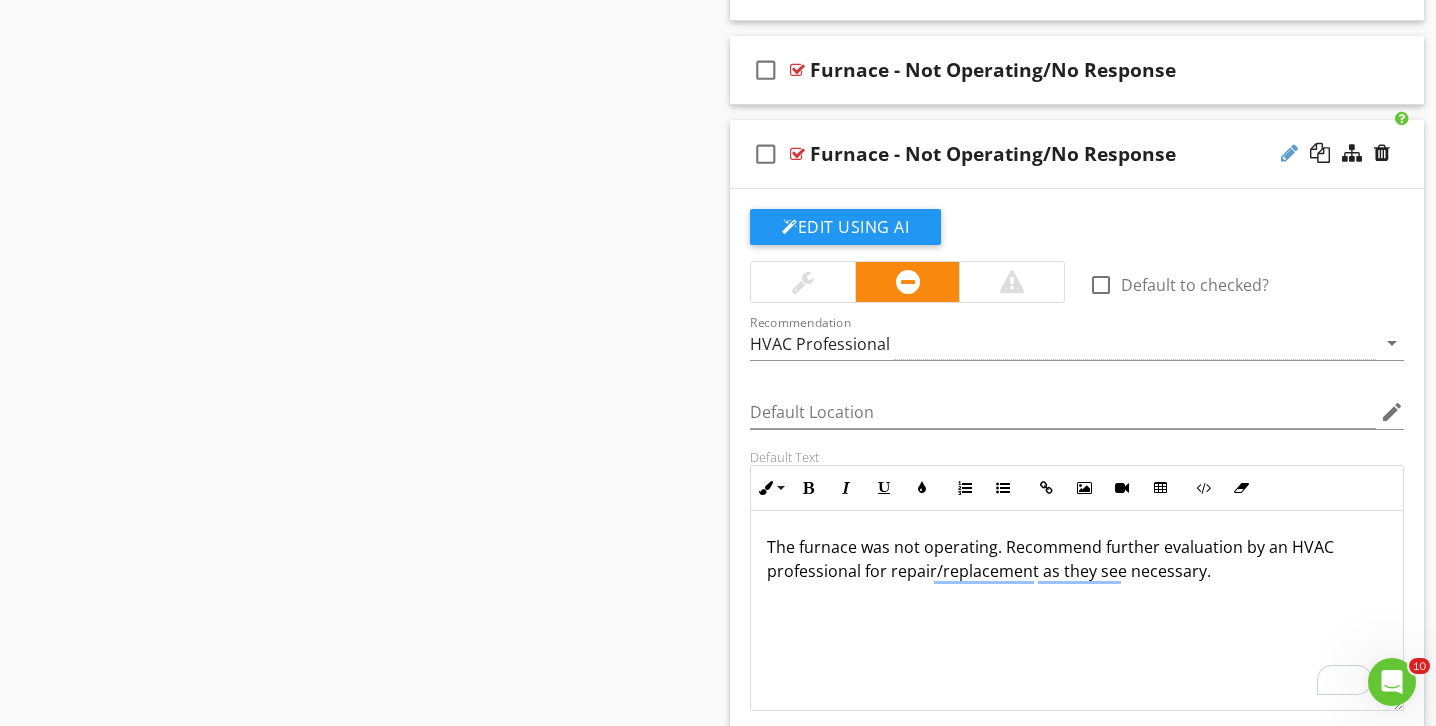 click at bounding box center [1289, 153] 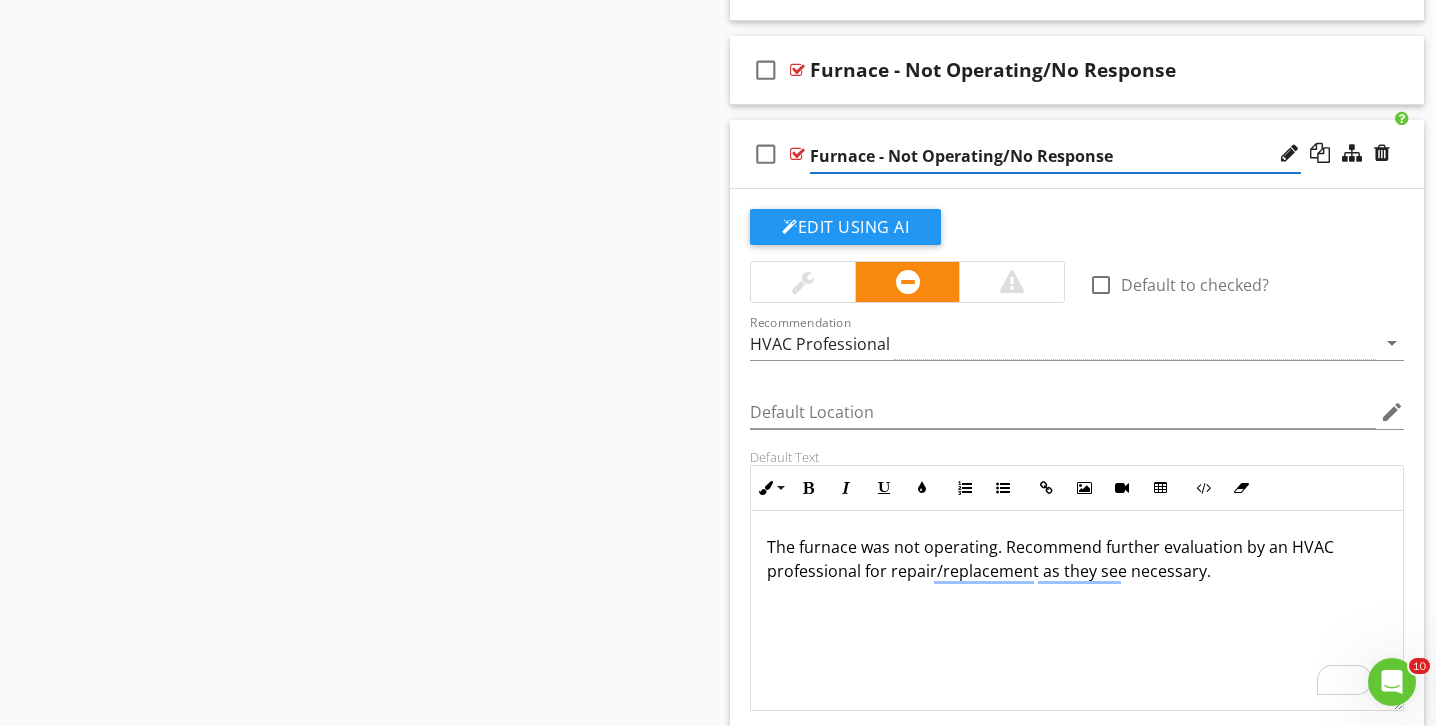 click on "Furnace - Not Operating/No Response" at bounding box center [1055, 156] 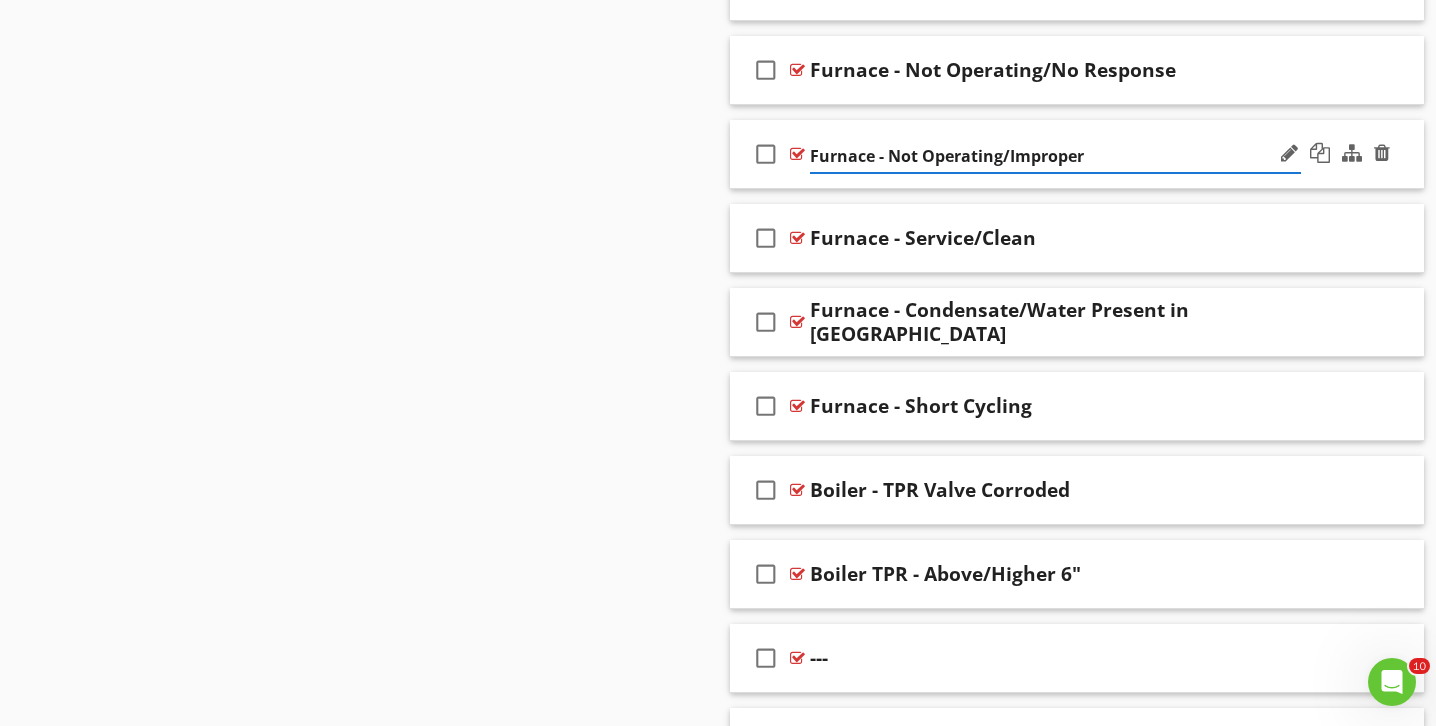 click on "Sections
Inspection Details           Driveway / Walkway / Deck           Gutters / Grading & Drainage           Exterior / Cladding           Roof           Garage Interior / Overhead Door           Windows           Interior / Walls / Doors           Electrical           Plumbing           Heating           Cooling           Fireplaces           Basement / Crawl Space           Foundation           Attic / Structure / Insulation & Ventilation           Appliances - Kitchen & Laundry           Deferred / Budget to Repair or Replace
Section
Attachments
Attachment
Items
Heating System           Distribution Systems           Flues / Vents           Garage Heater
Item
Comments
New
Informational   check_box_outline_blank     Select All       check_box_outline_blank" at bounding box center (718, 62) 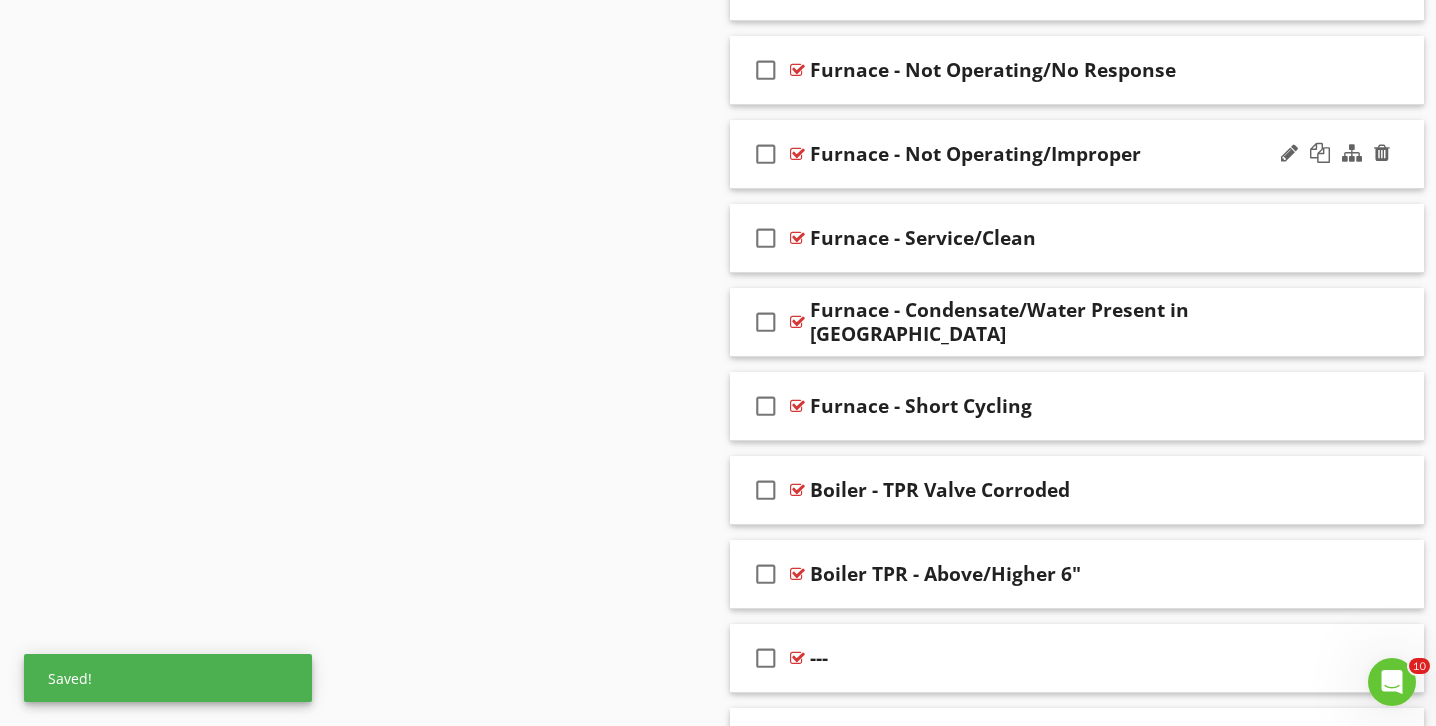 click on "Furnace - Not Operating/Improper" at bounding box center (1055, 154) 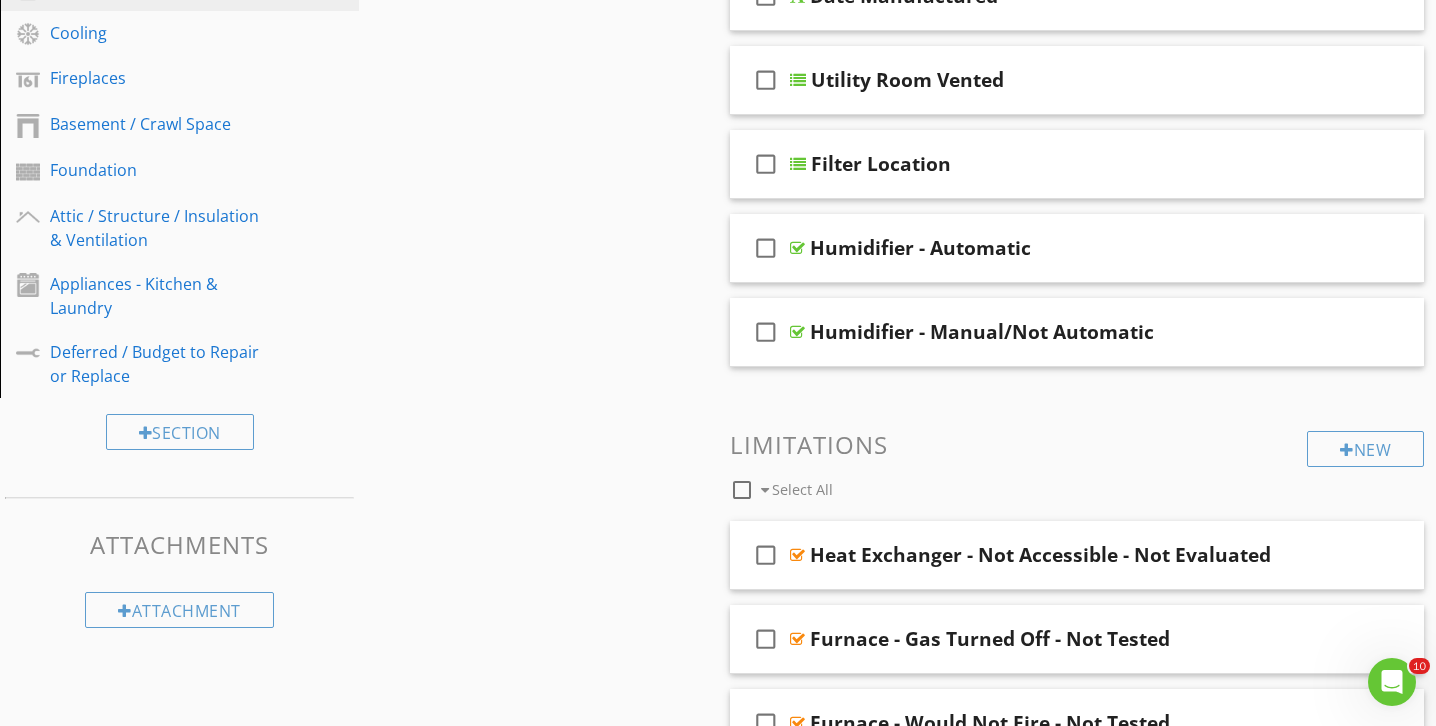 scroll, scrollTop: 579, scrollLeft: 0, axis: vertical 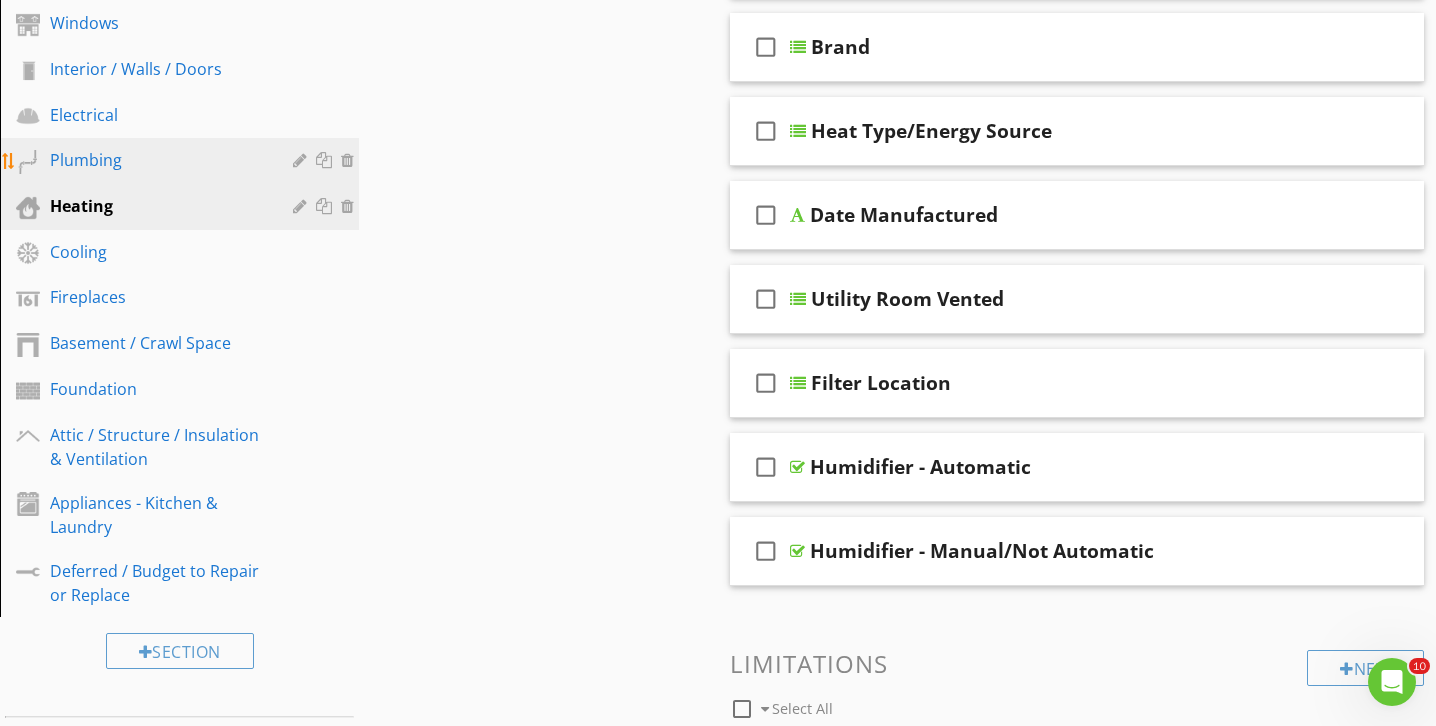 click on "Plumbing" at bounding box center (157, 160) 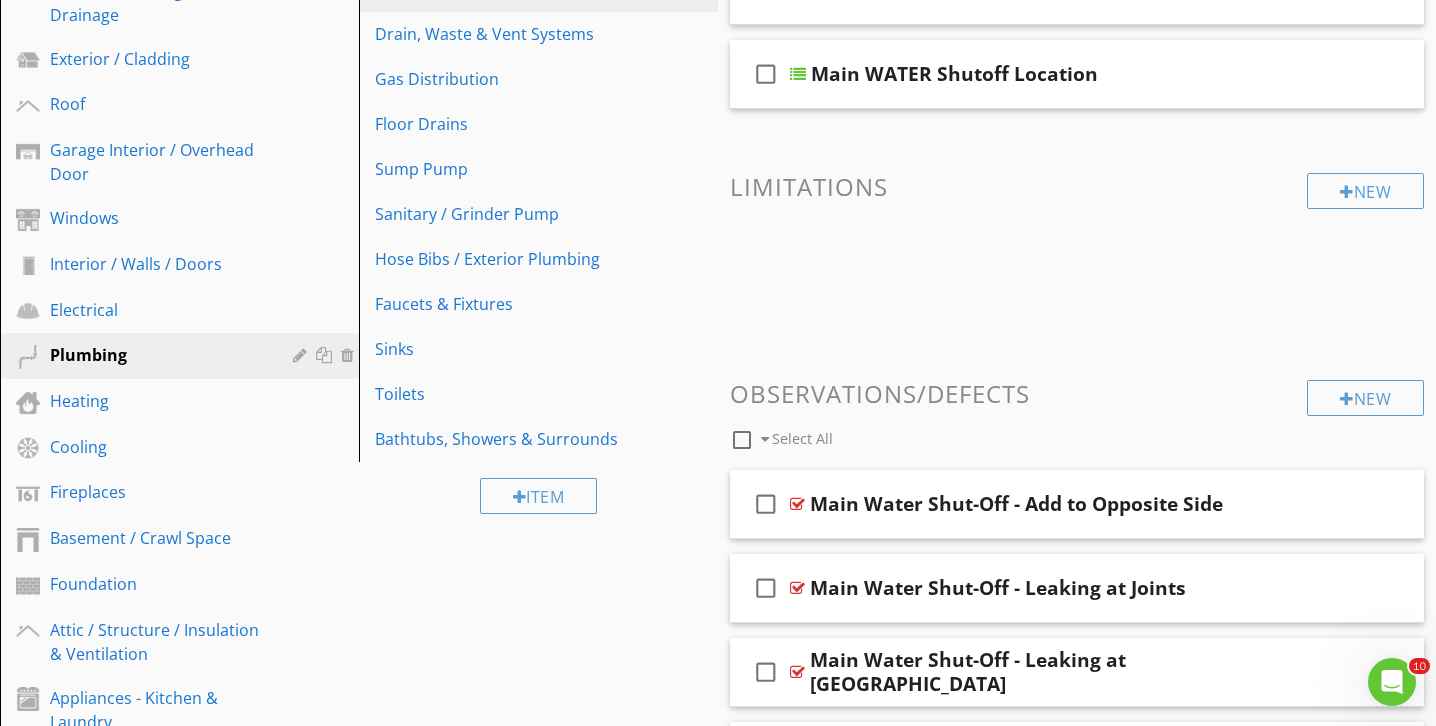 scroll, scrollTop: 311, scrollLeft: 0, axis: vertical 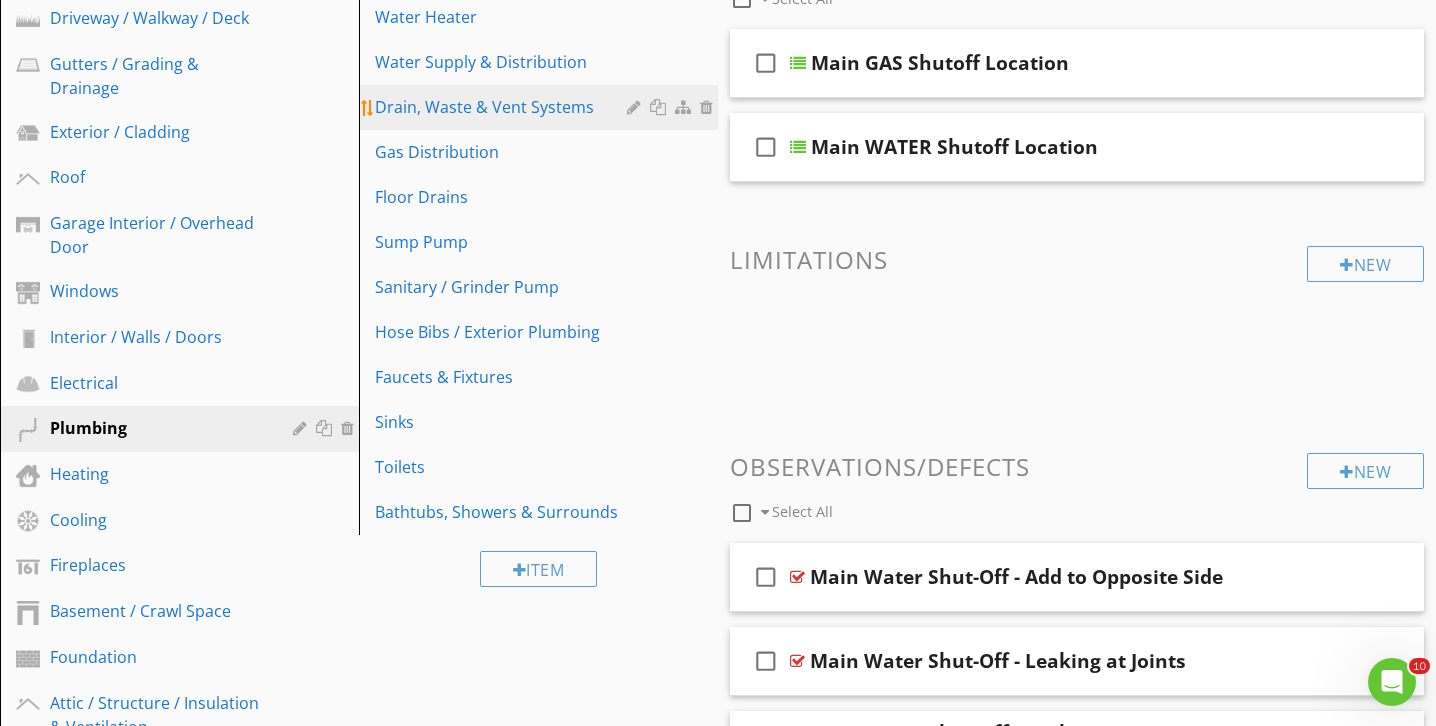 click on "Drain, Waste & Vent Systems" at bounding box center (504, 107) 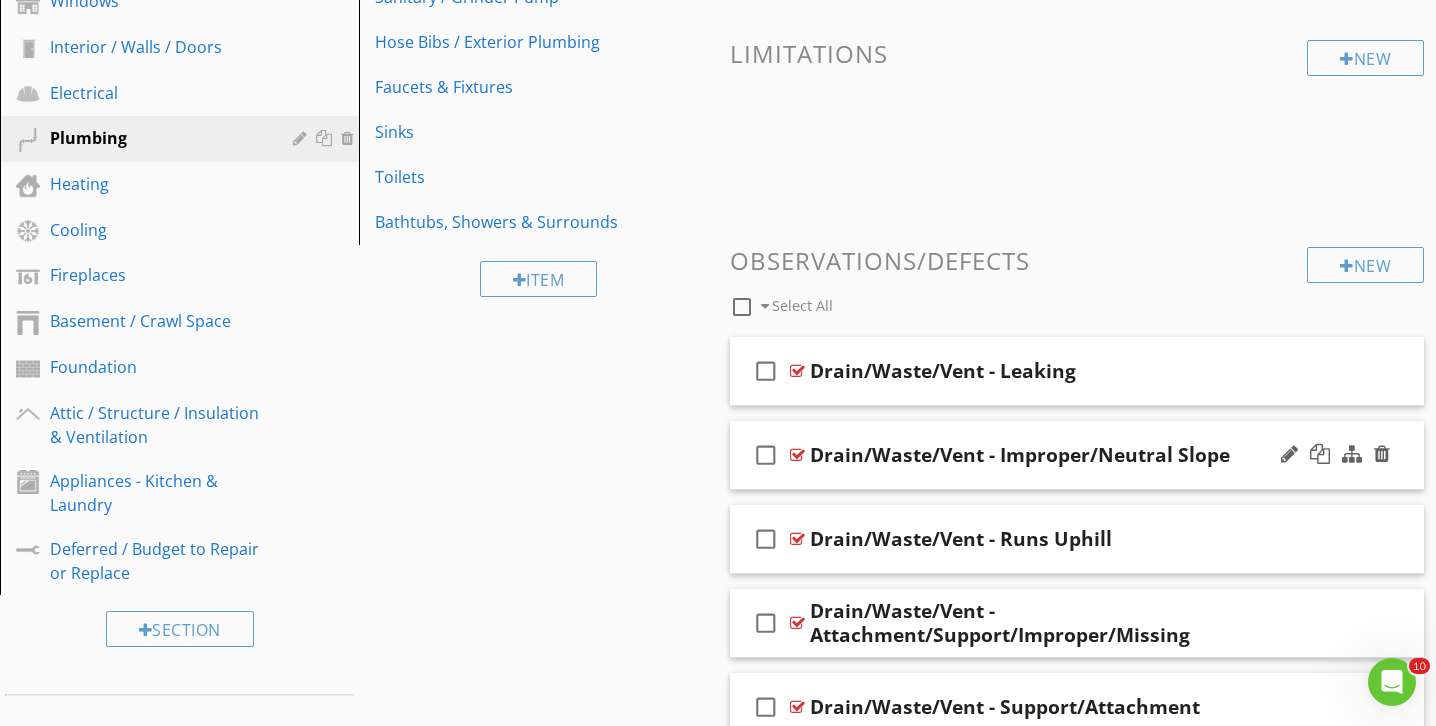 scroll, scrollTop: 227, scrollLeft: 0, axis: vertical 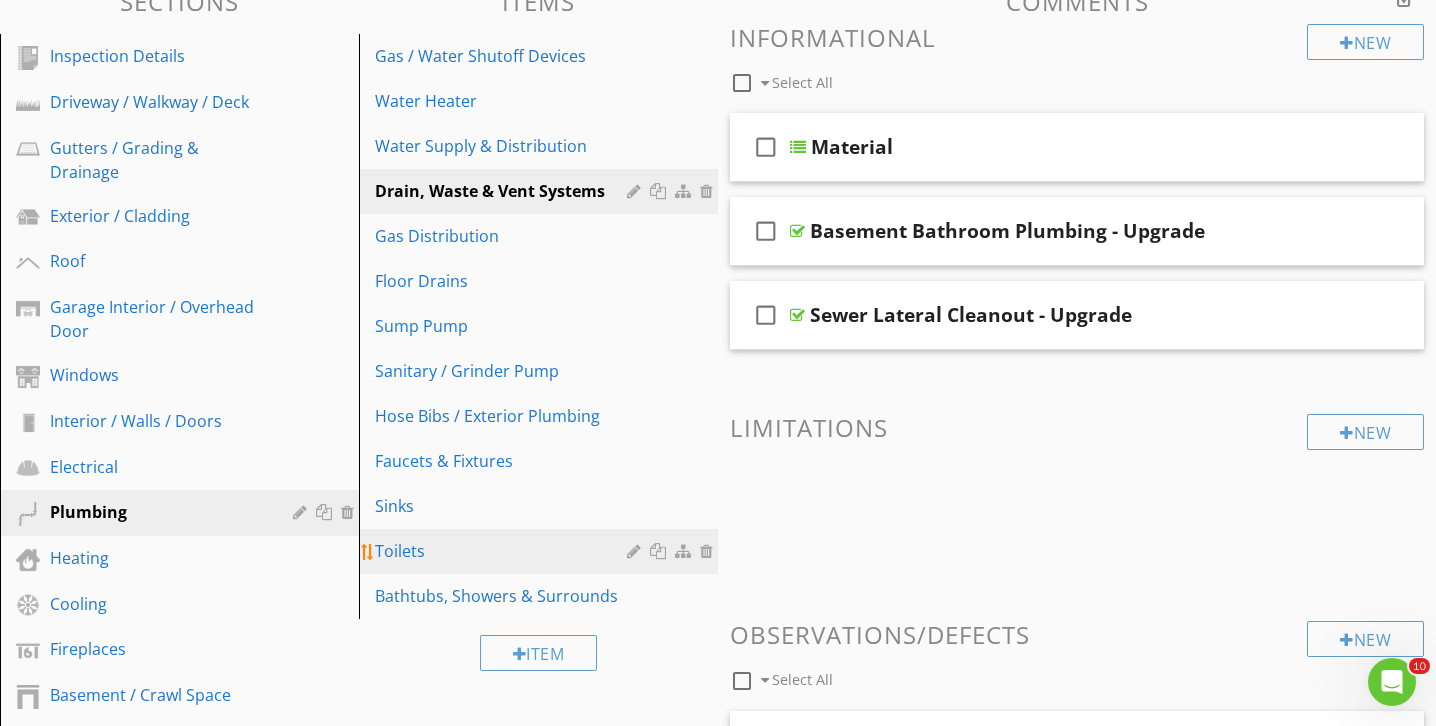 click on "Toilets" at bounding box center (504, 551) 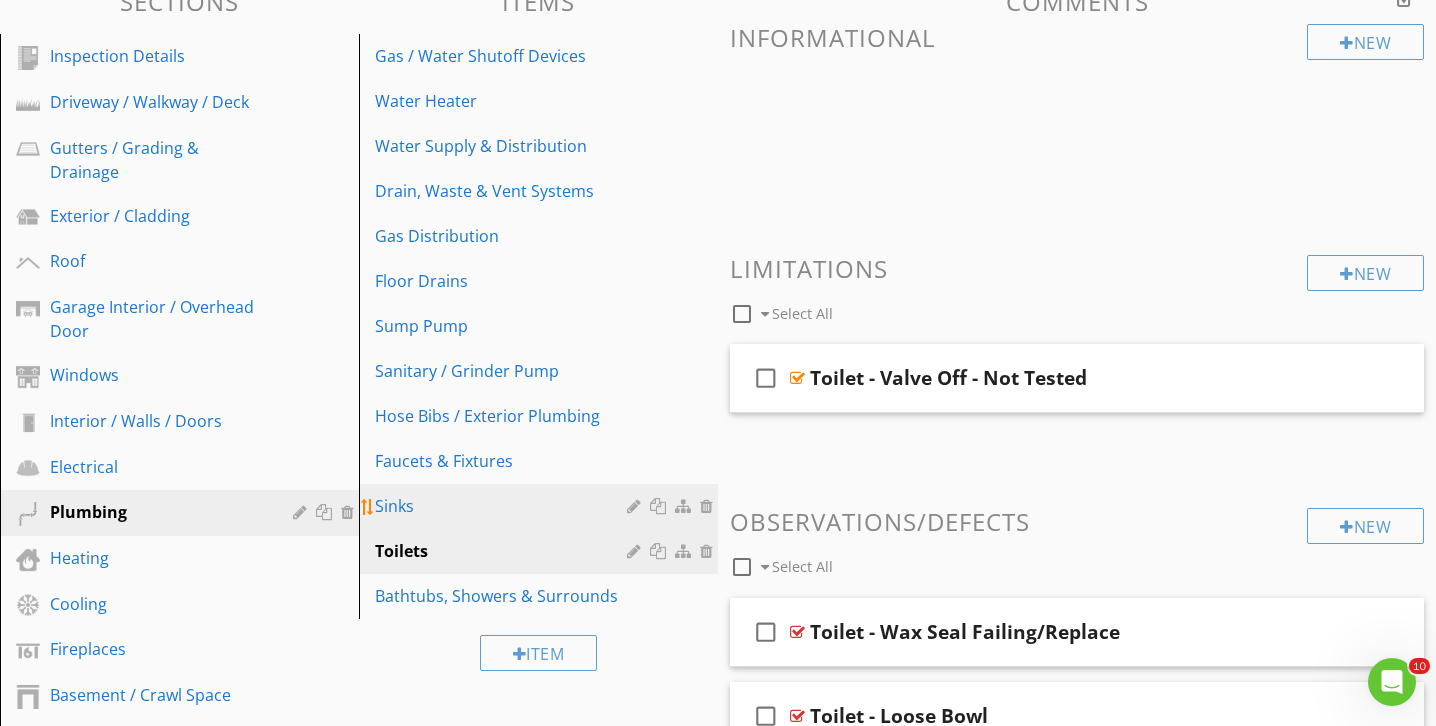click on "Sinks" at bounding box center (541, 506) 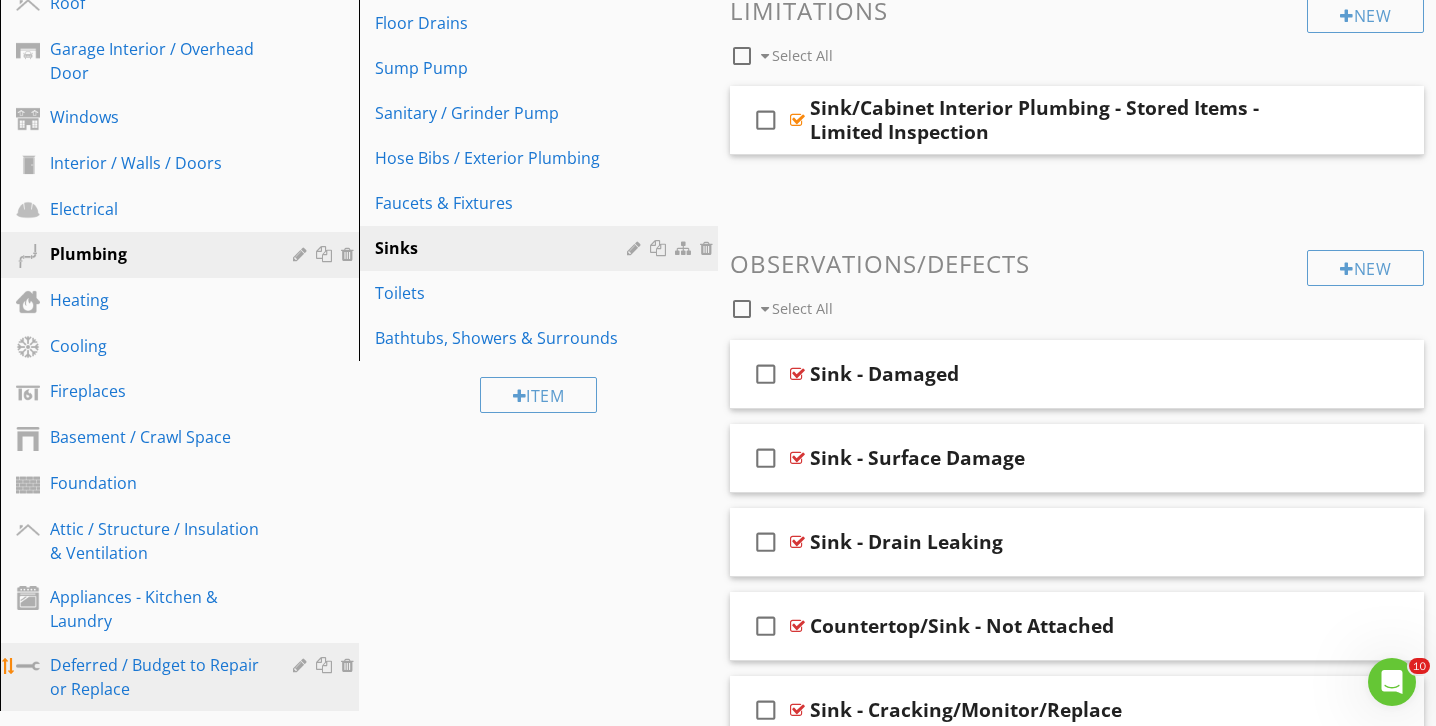 scroll, scrollTop: 630, scrollLeft: 0, axis: vertical 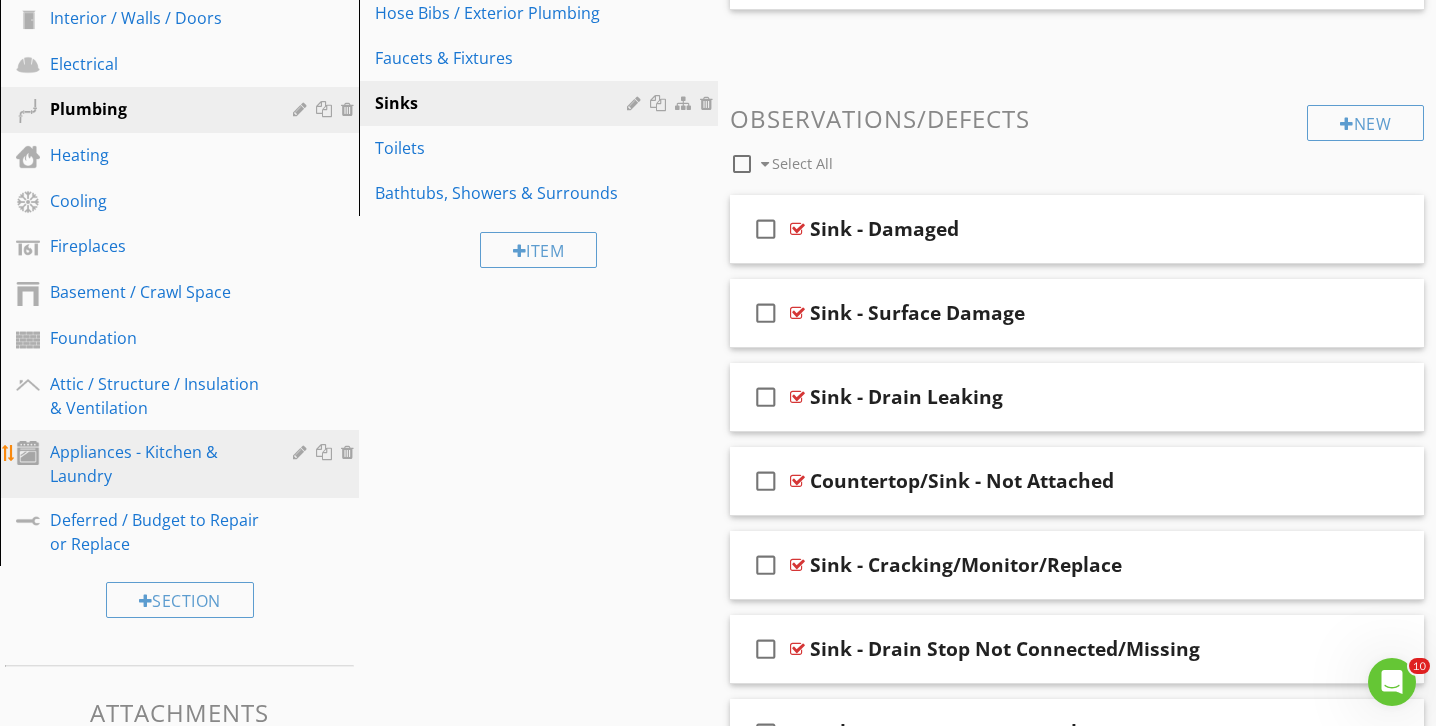 click on "Appliances - Kitchen & Laundry" at bounding box center (157, 464) 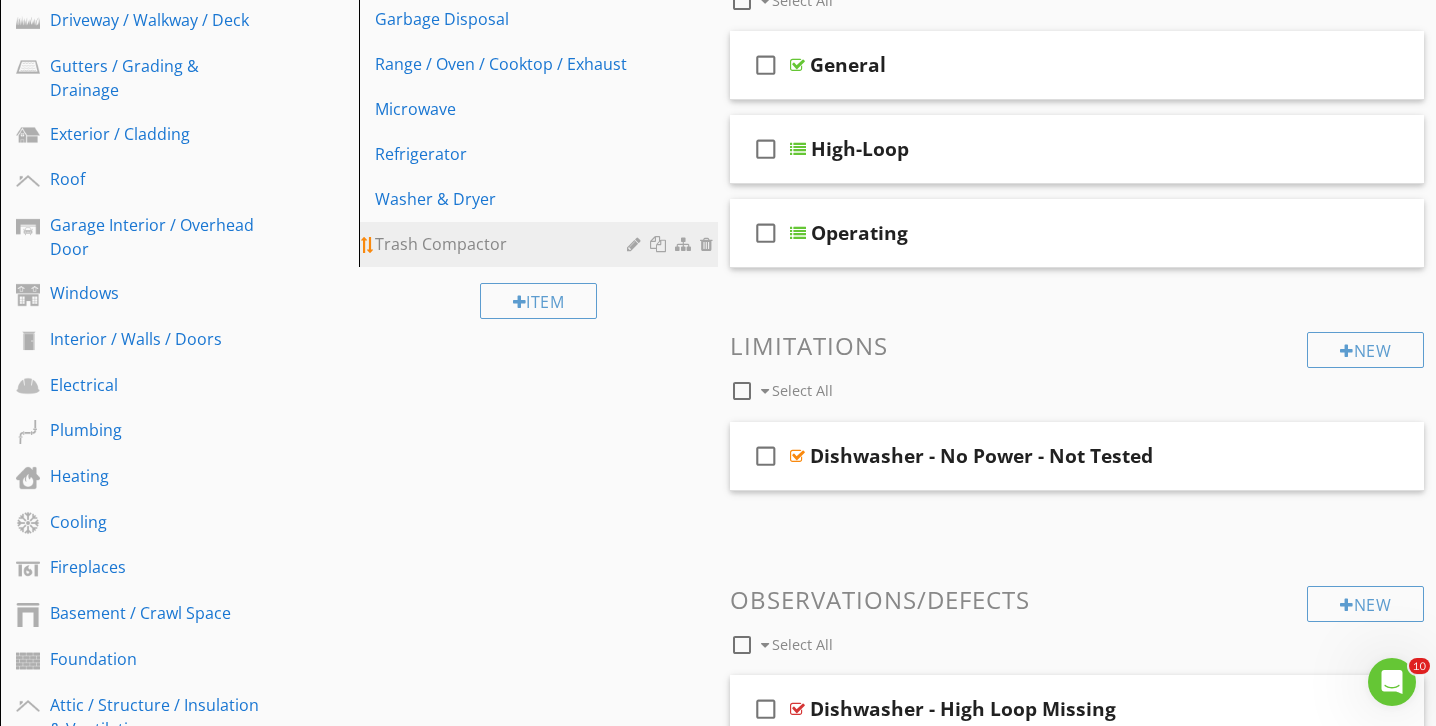 scroll, scrollTop: 66, scrollLeft: 0, axis: vertical 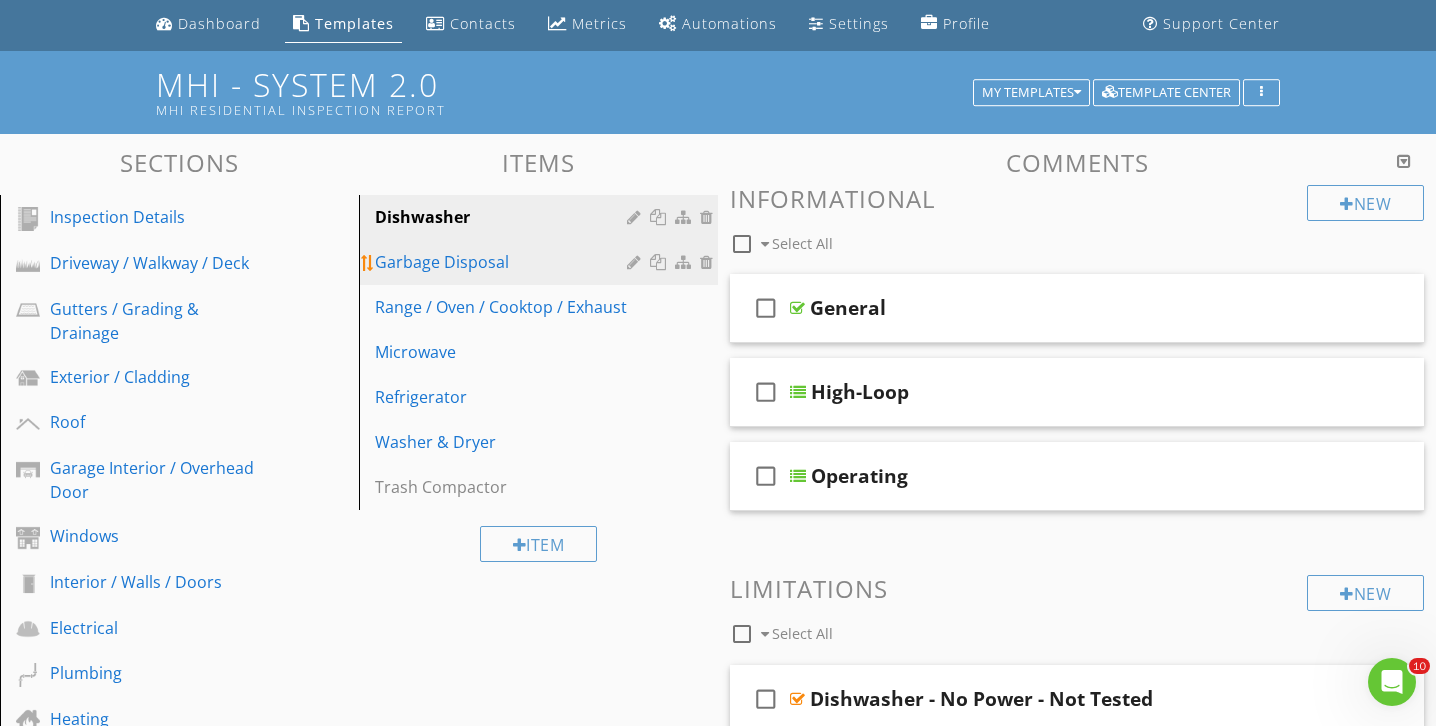 click on "Garbage Disposal" at bounding box center [541, 262] 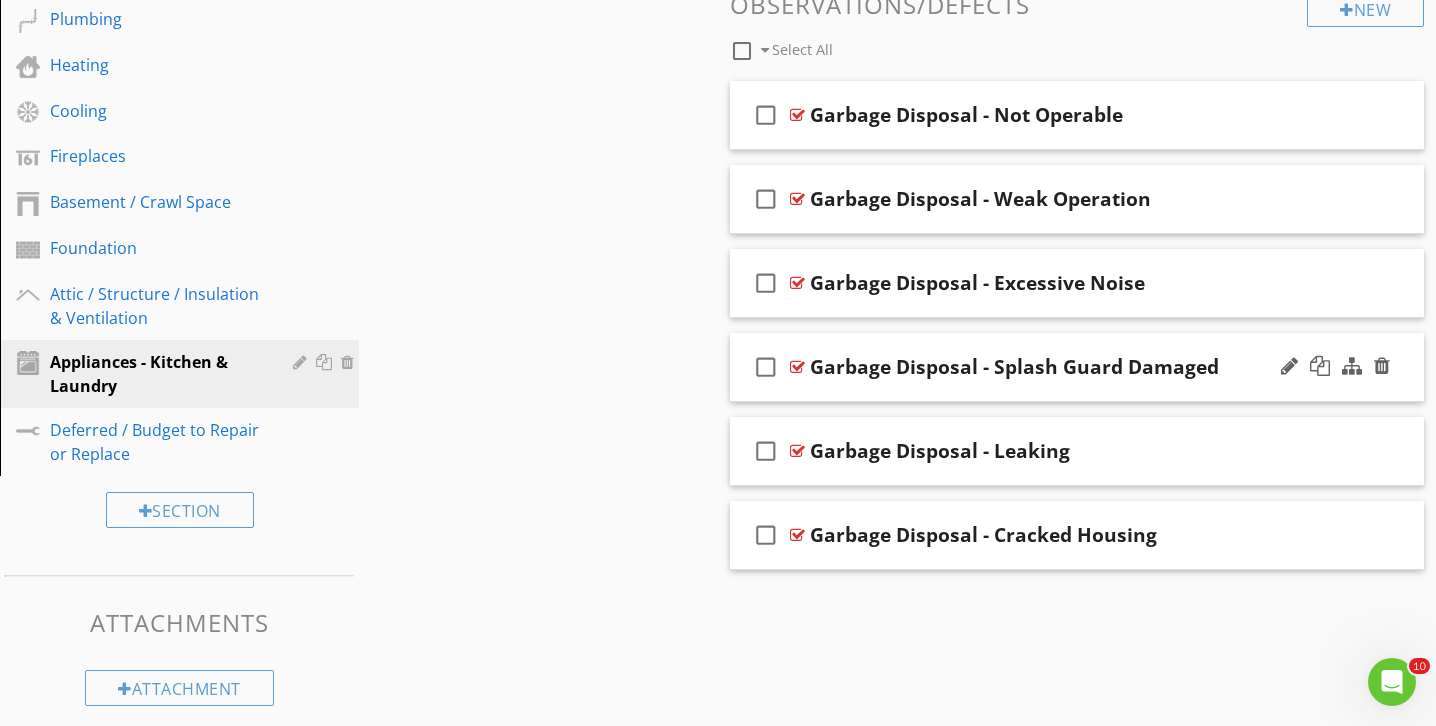 scroll, scrollTop: 735, scrollLeft: 0, axis: vertical 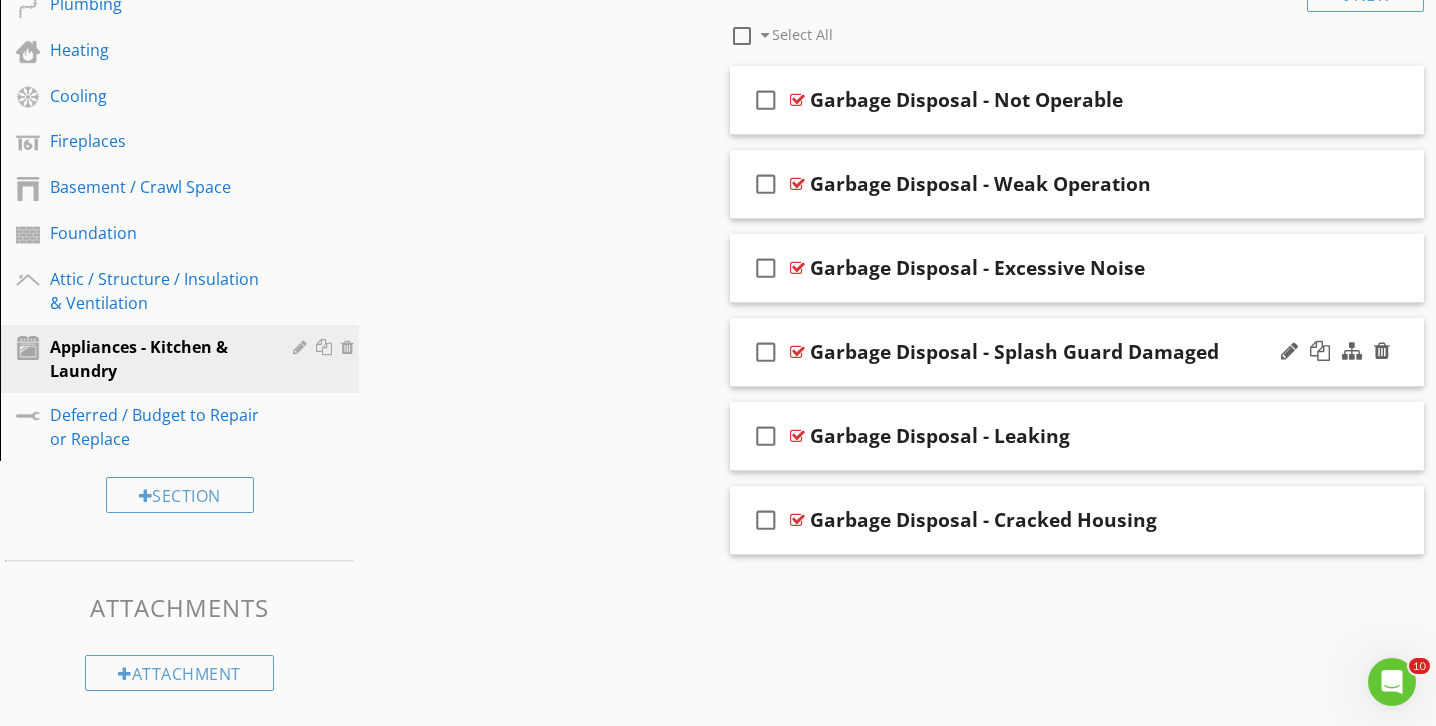 click on "check_box_outline_blank
Garbage Disposal - Splash Guard Damaged" at bounding box center (1077, 352) 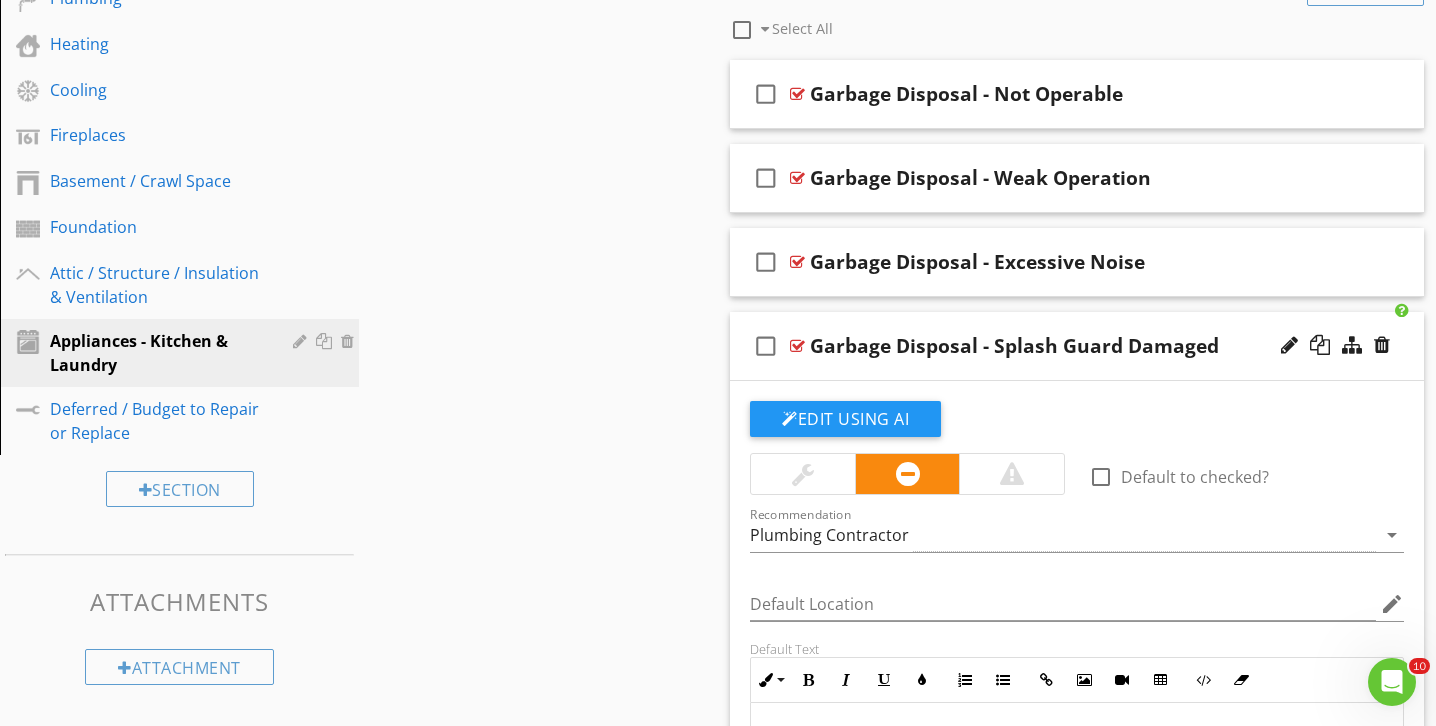 scroll, scrollTop: 1040, scrollLeft: 0, axis: vertical 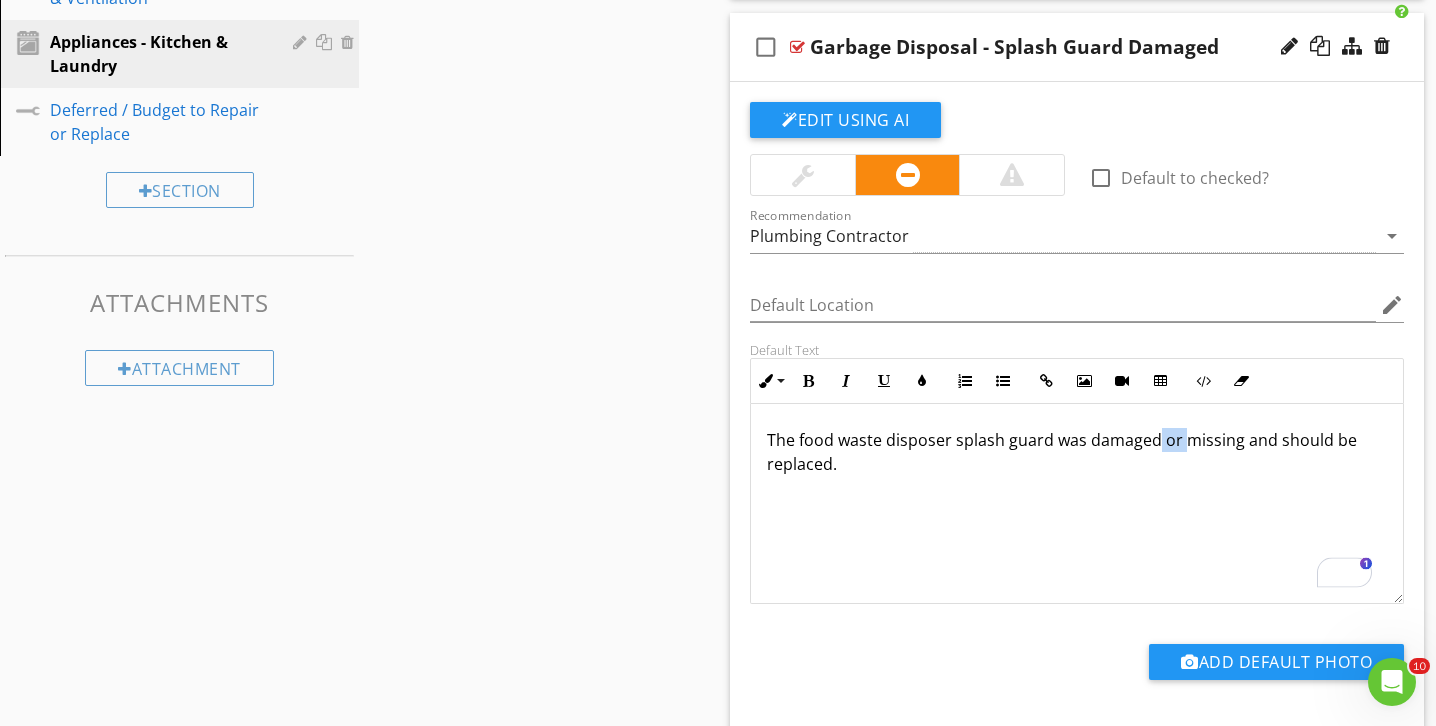 drag, startPoint x: 1179, startPoint y: 442, endPoint x: 1153, endPoint y: 444, distance: 26.076809 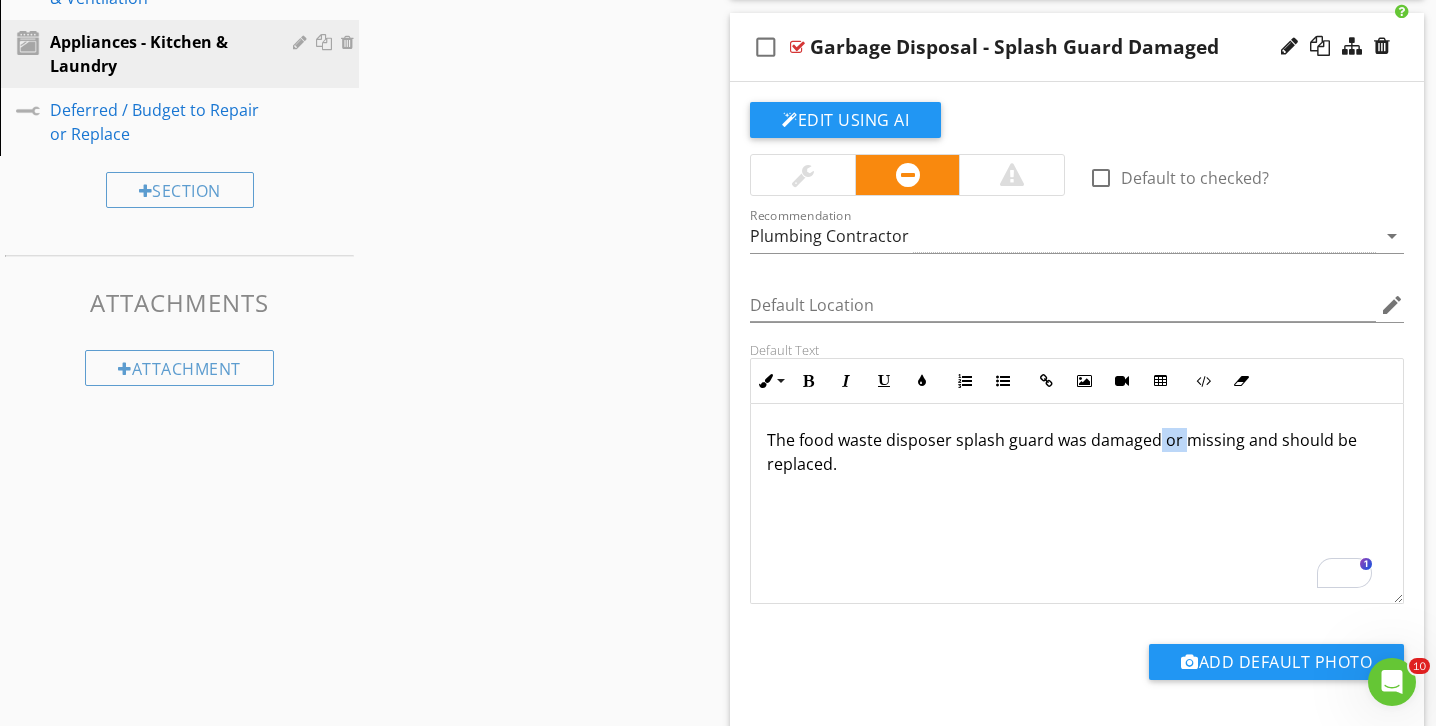 type 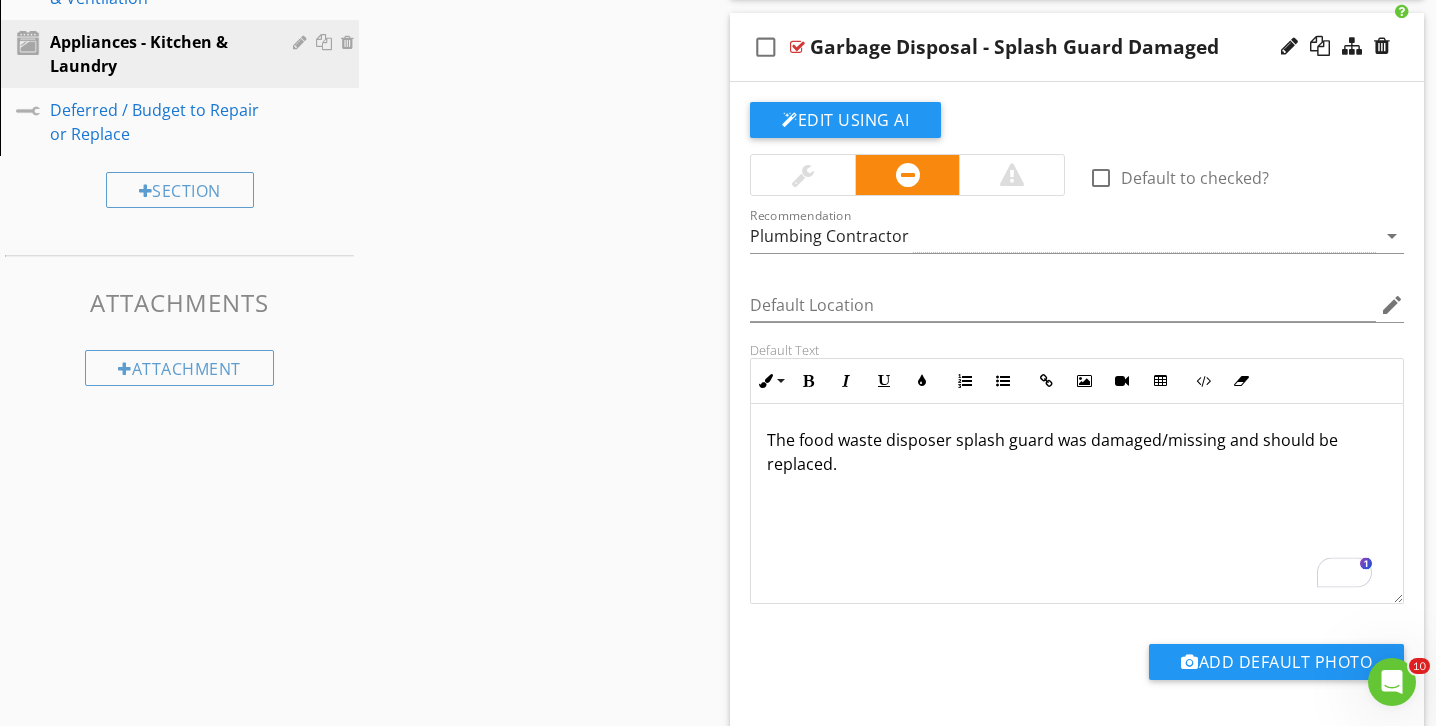 click on "The food waste disposer splash guard was damaged/missing and should be replaced." at bounding box center [1077, 504] 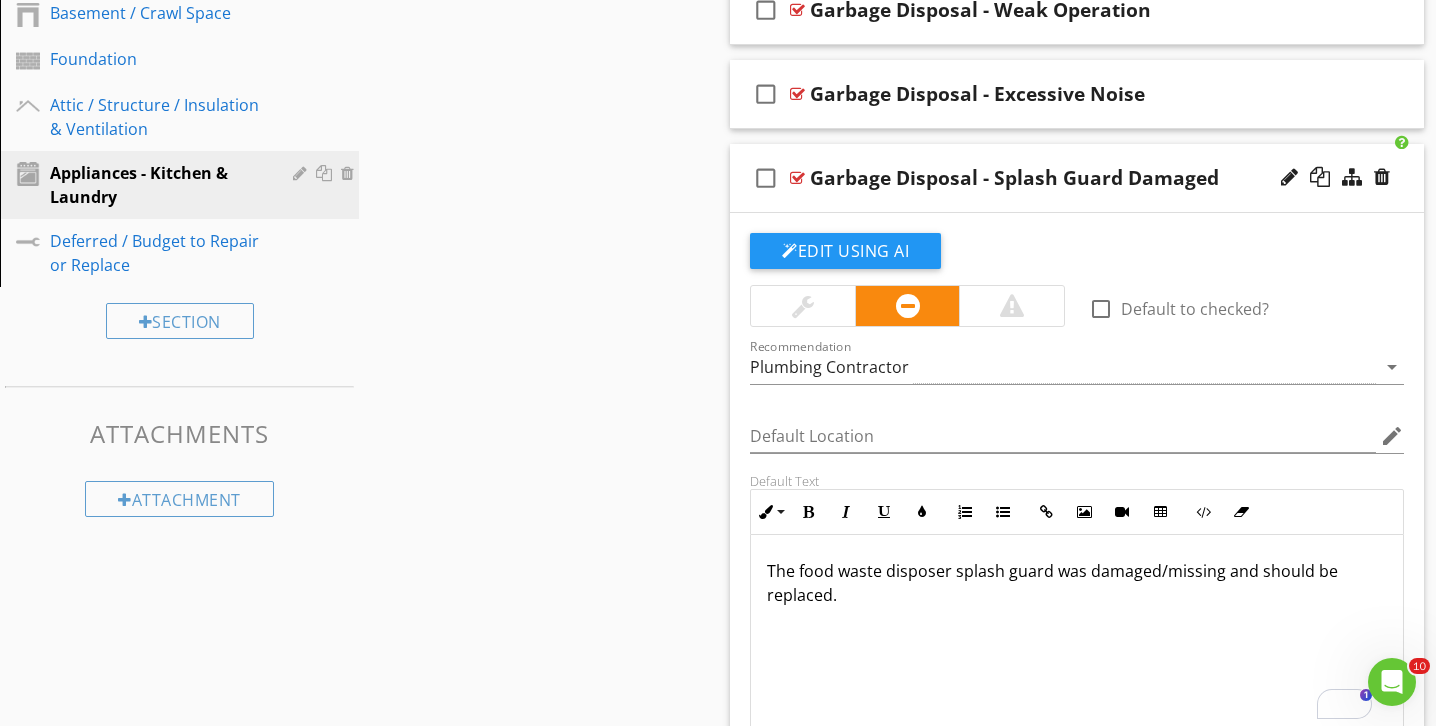 scroll, scrollTop: 875, scrollLeft: 0, axis: vertical 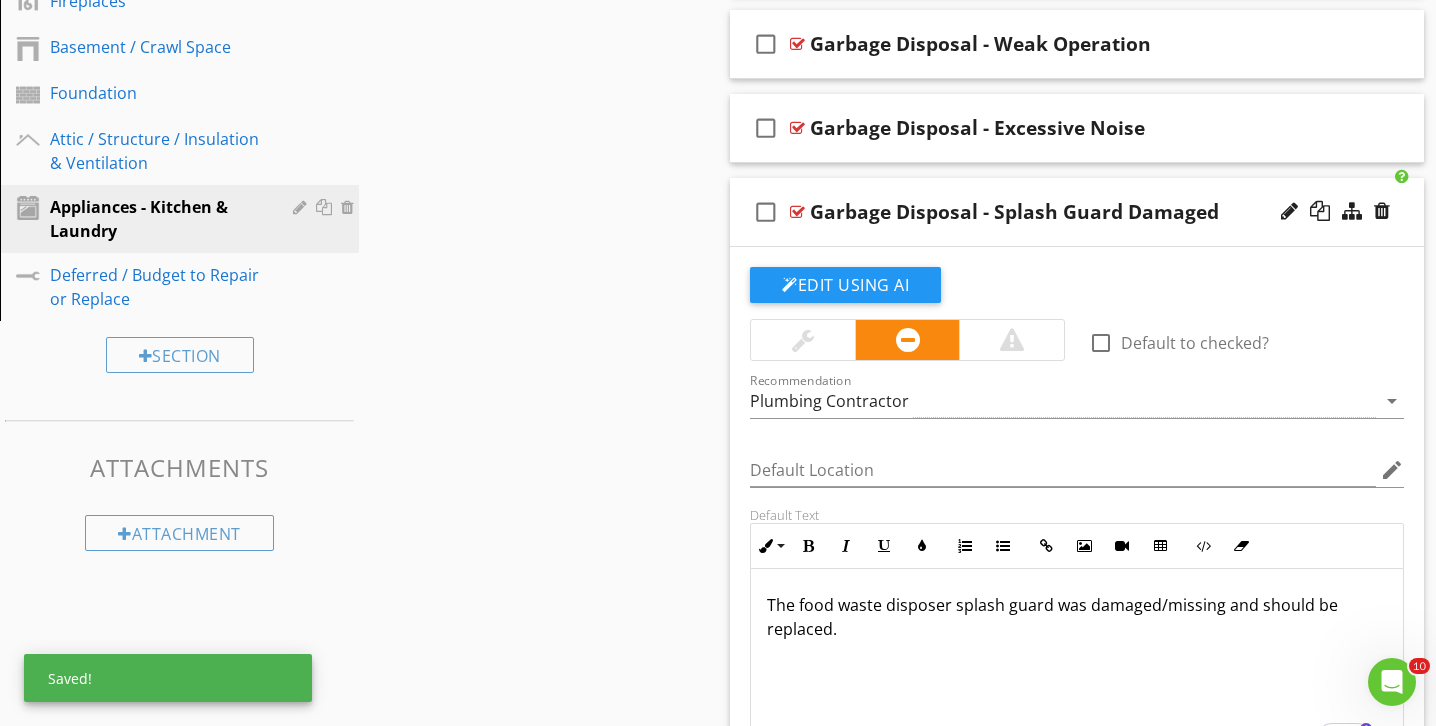 click on "check_box_outline_blank
Garbage Disposal - Splash Guard Damaged" at bounding box center (1077, 212) 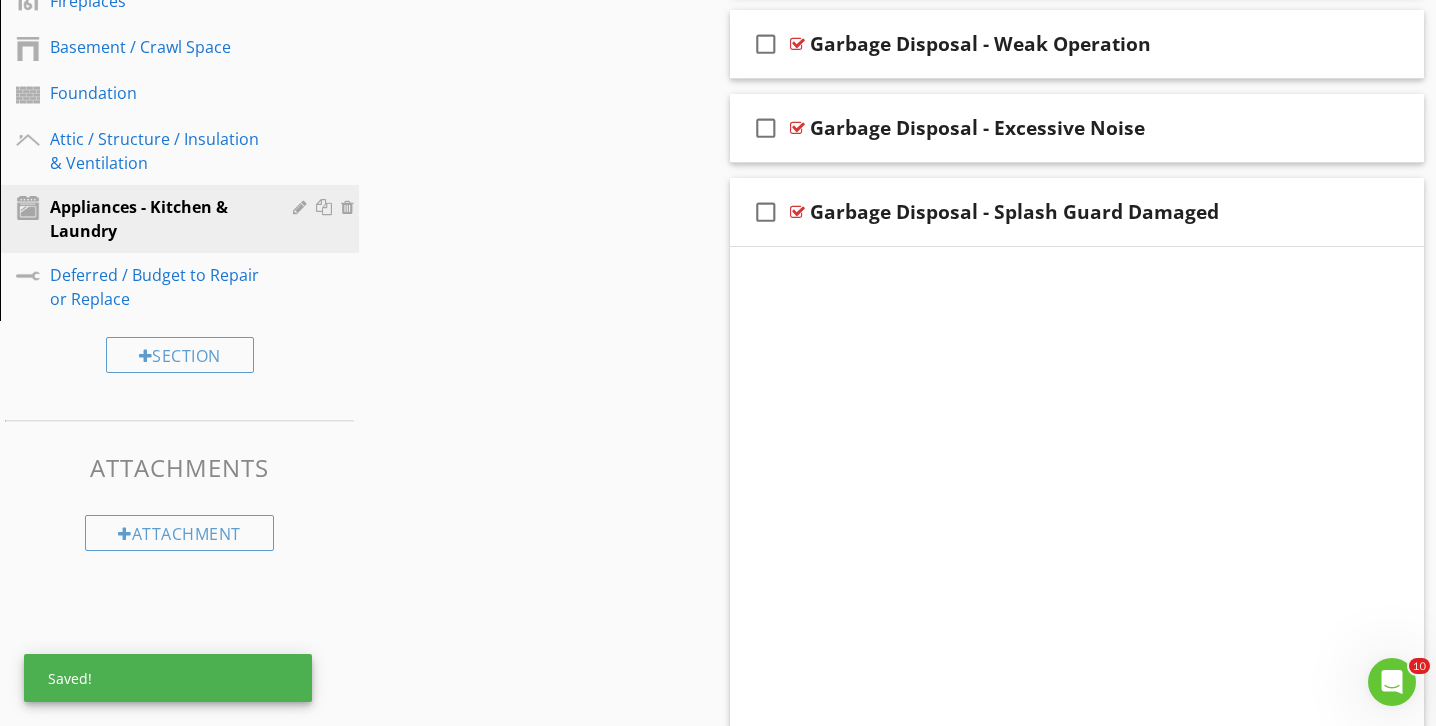 scroll, scrollTop: 735, scrollLeft: 0, axis: vertical 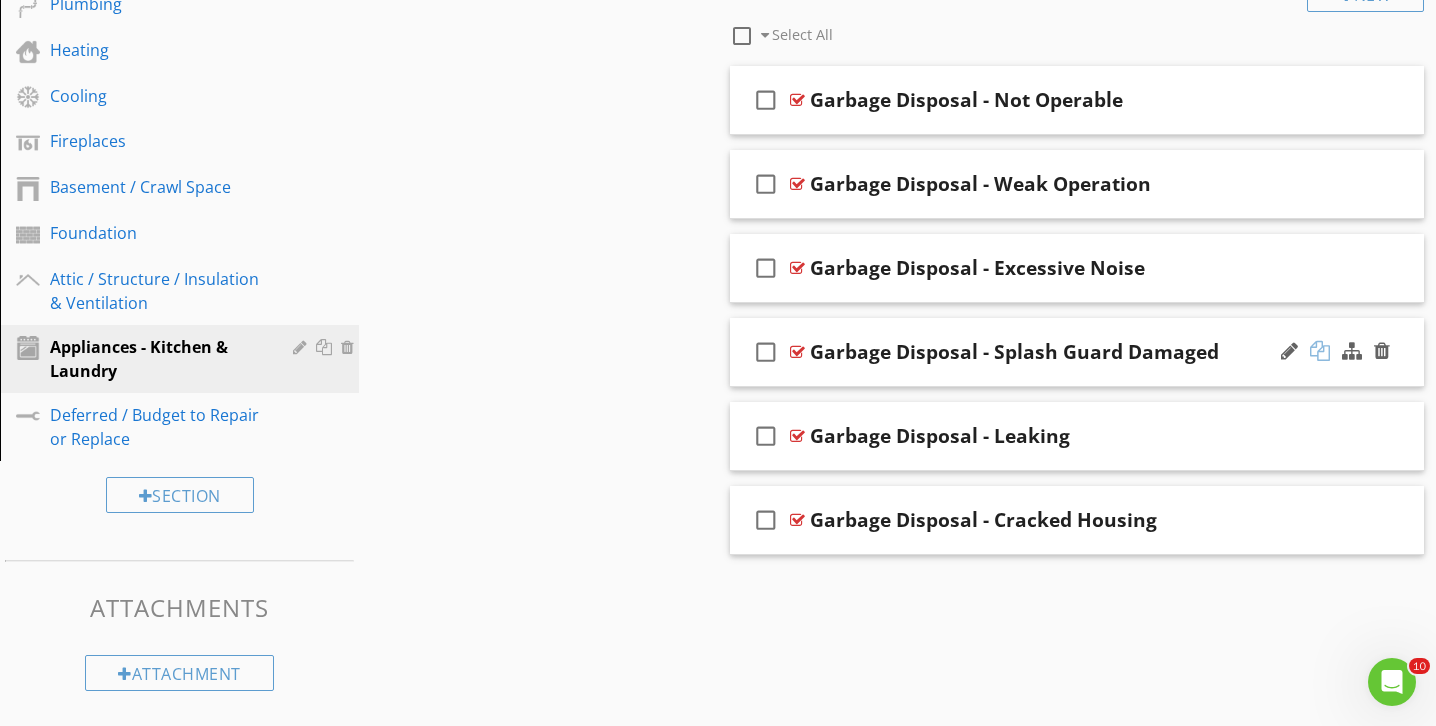 click at bounding box center (1320, 351) 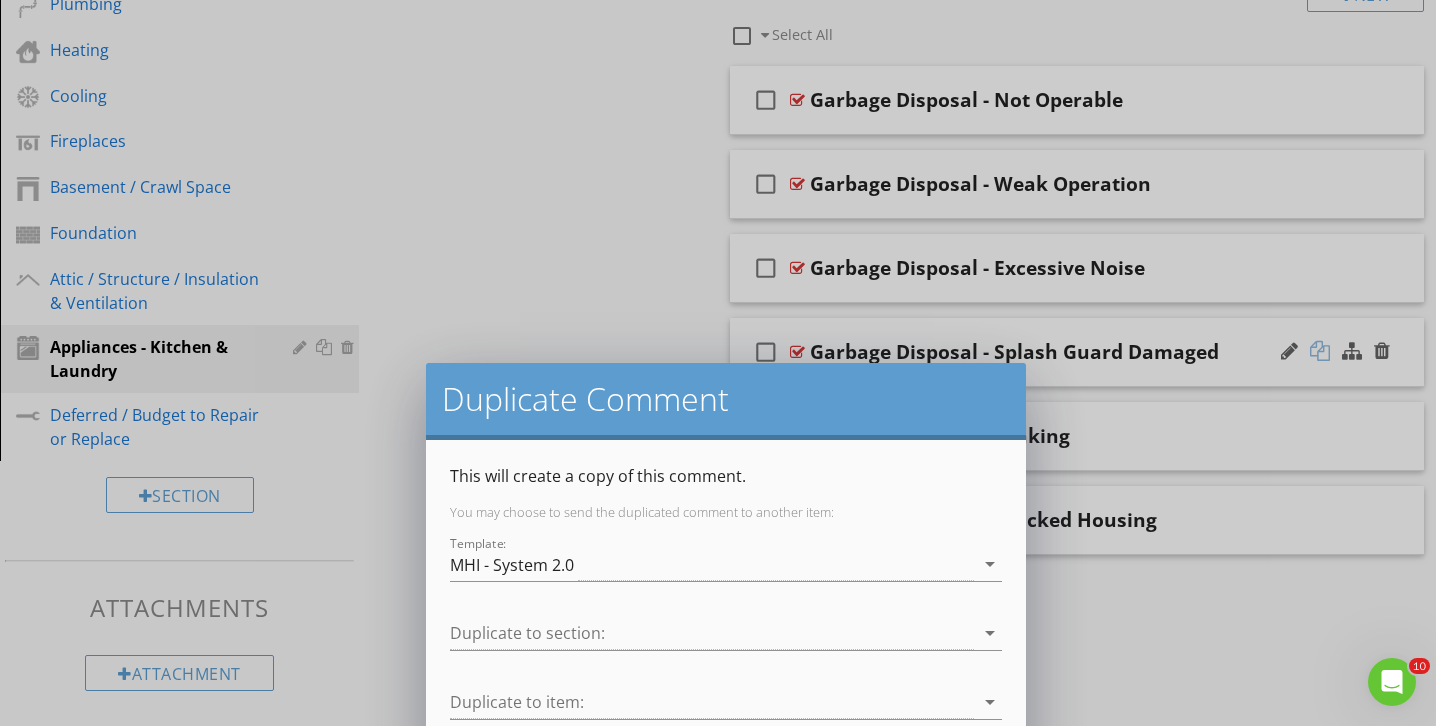 scroll, scrollTop: 713, scrollLeft: 0, axis: vertical 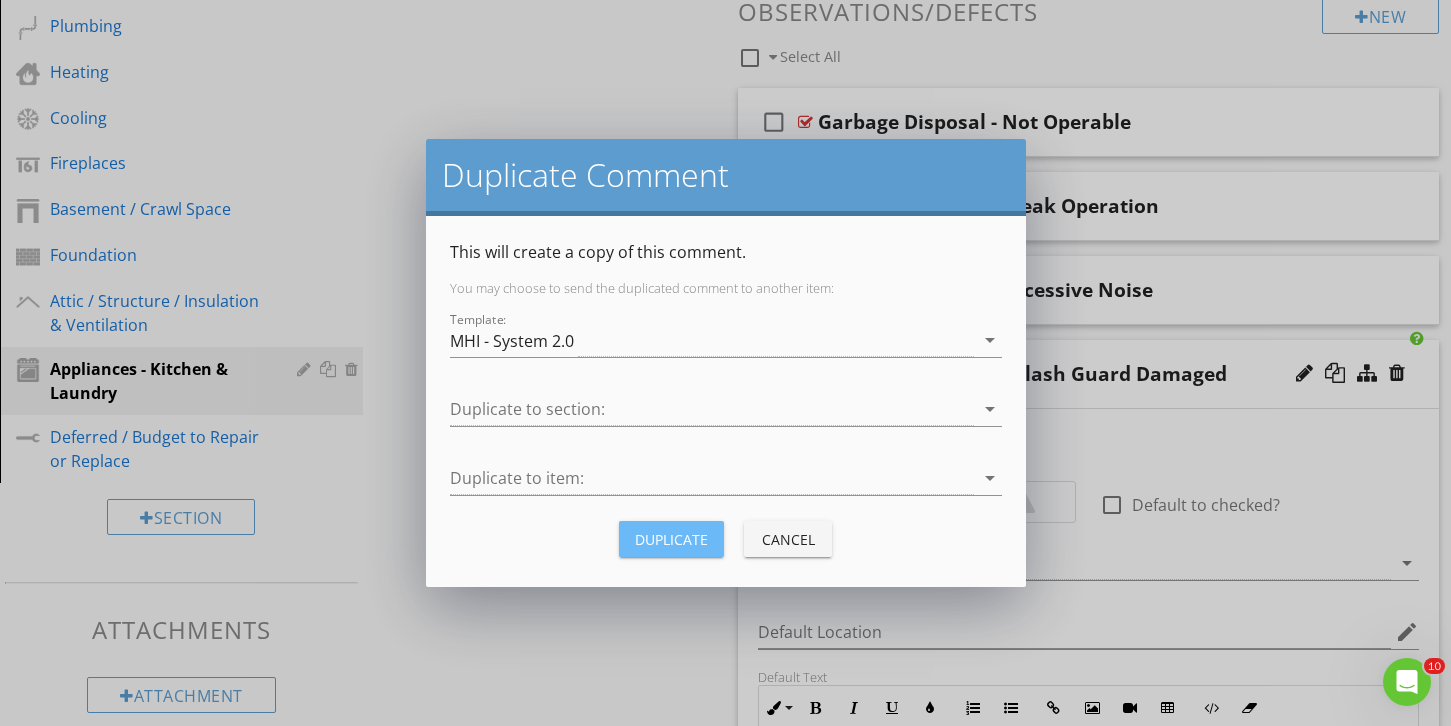 drag, startPoint x: 679, startPoint y: 553, endPoint x: 688, endPoint y: 547, distance: 10.816654 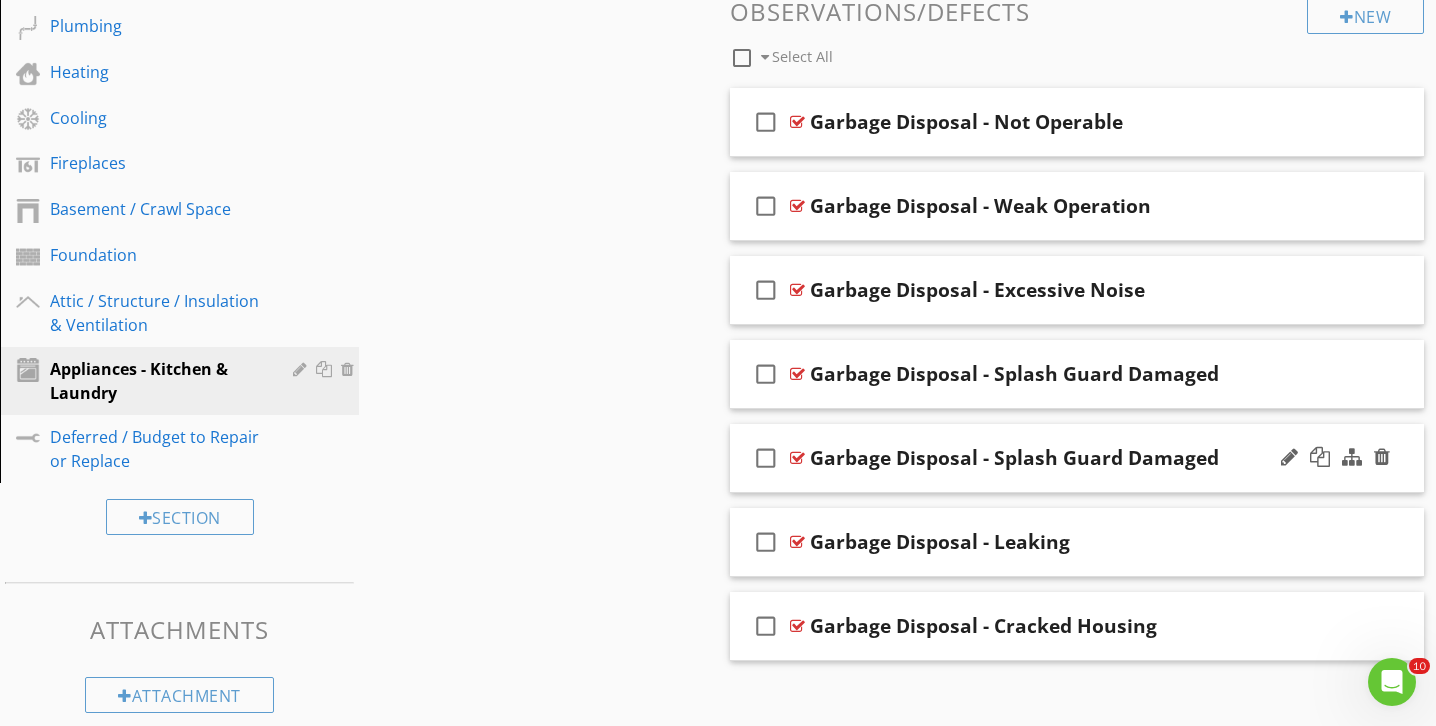 click on "Garbage Disposal - Splash Guard Damaged" at bounding box center (1014, 458) 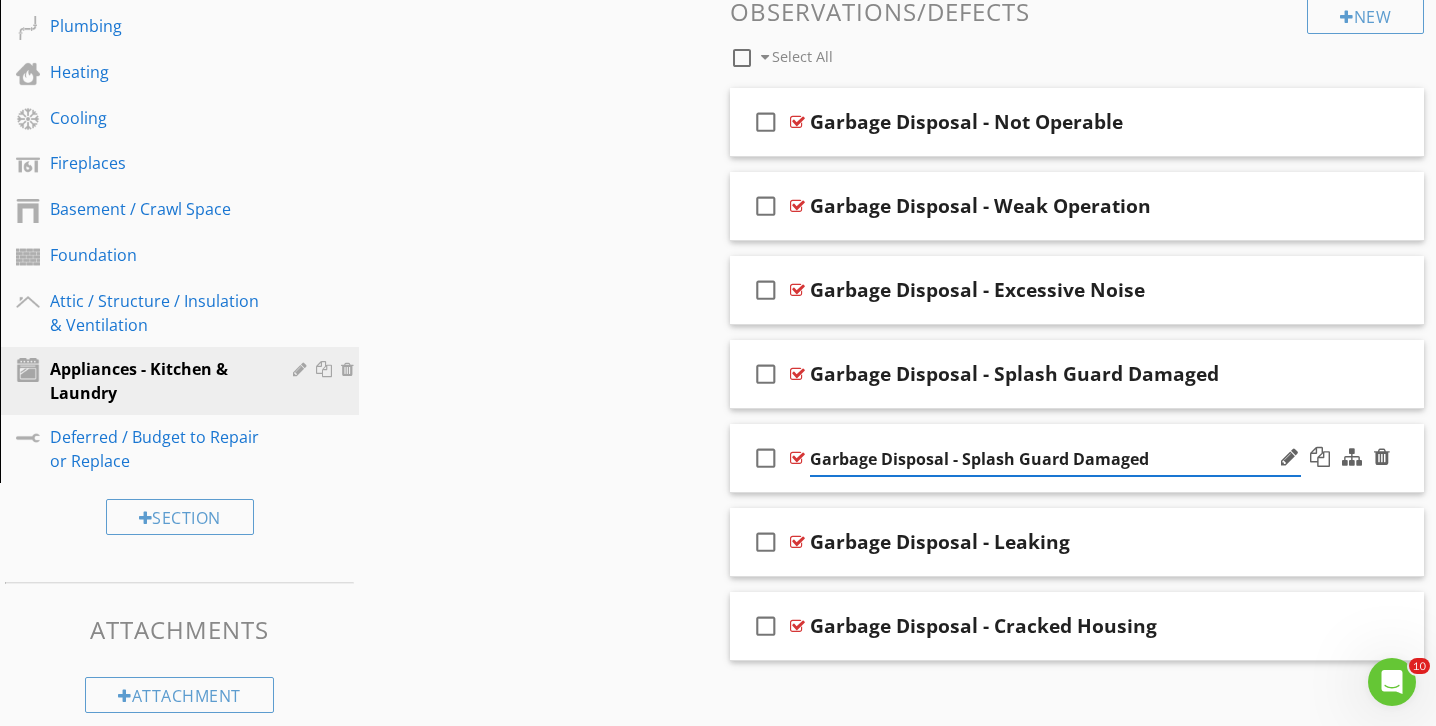 click on "Garbage Disposal - Splash Guard Damaged" at bounding box center [1055, 459] 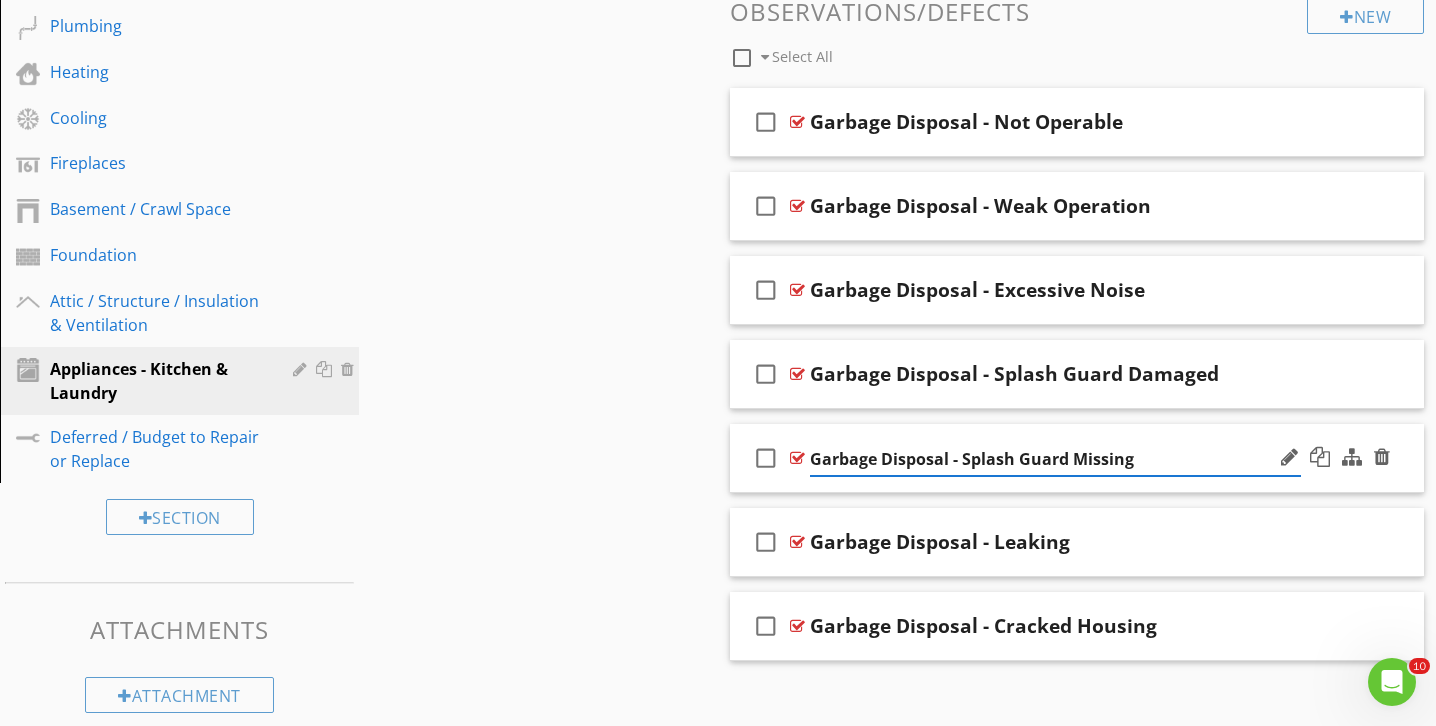 type on "Garbage Disposal - Splash Guard Missing" 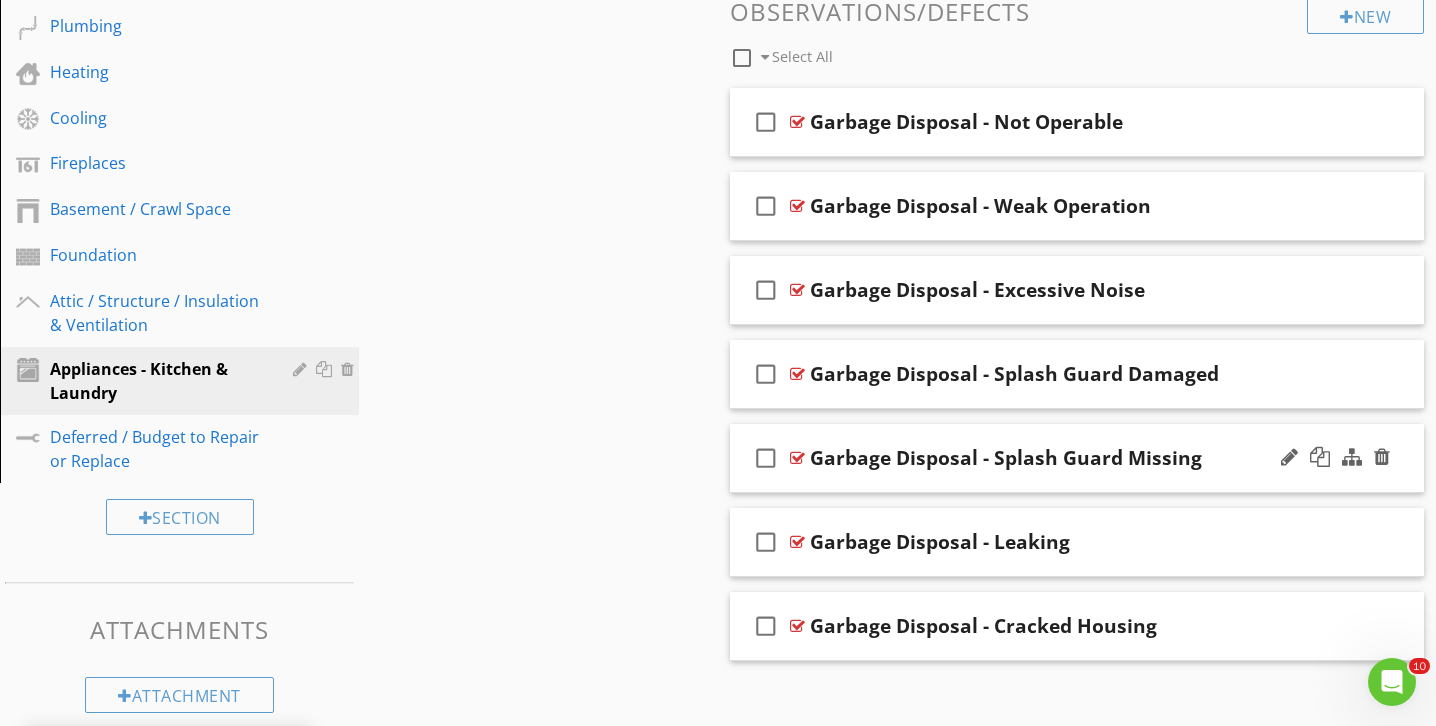 click on "Sections
Inspection Details           Driveway / Walkway / Deck           Gutters / Grading & Drainage           Exterior / Cladding           Roof           Garage Interior / Overhead Door           Windows           Interior / Walls / Doors           Electrical           Plumbing           Heating           Cooling           Fireplaces           Basement / Crawl Space           Foundation           Attic / Structure / Insulation & Ventilation           Appliances - Kitchen & Laundry           Deferred / Budget to Repair or Replace
Section
Attachments
Attachment
Items
Dishwasher           Garbage Disposal           Range / Oven / Cooktop / Exhaust           Microwave           Refrigerator           Washer & Dryer           Trash Compactor
Item
Comments
New
Informational       Select All" at bounding box center [718, 107] 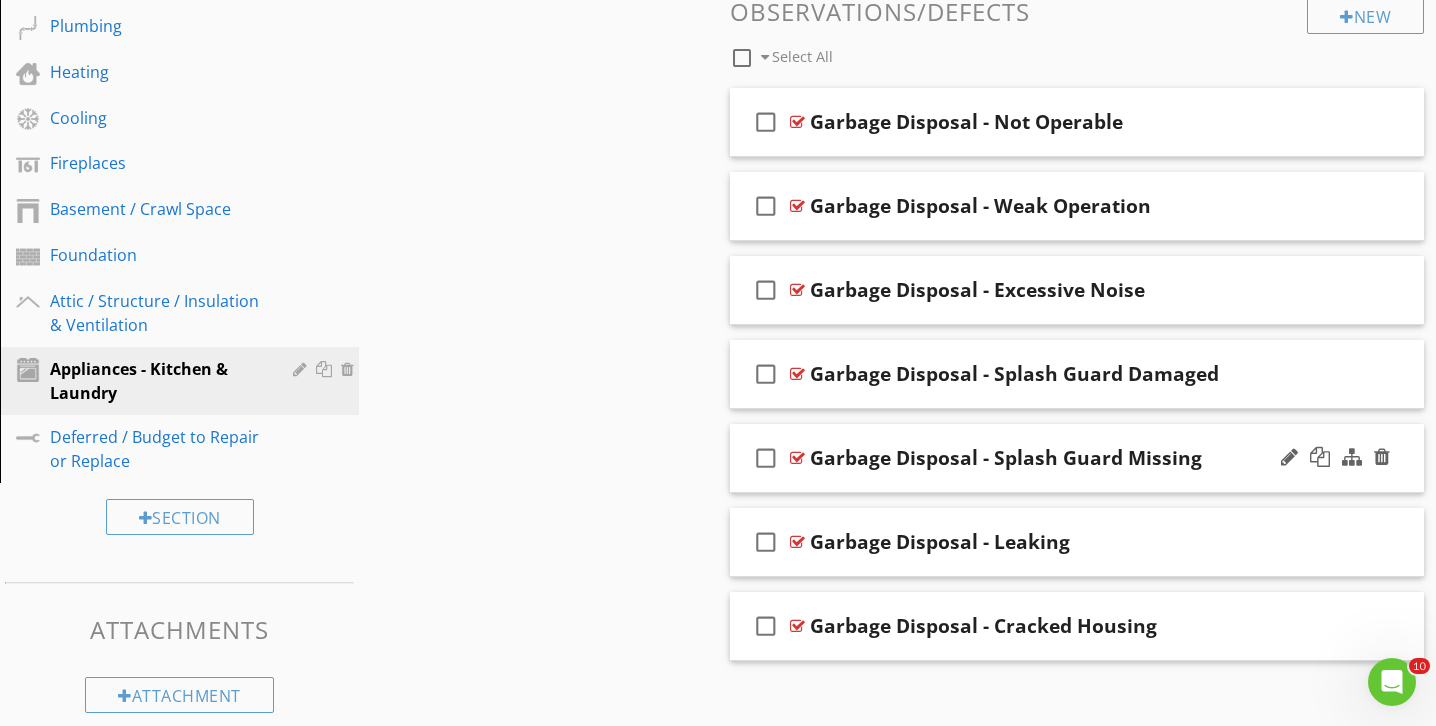type 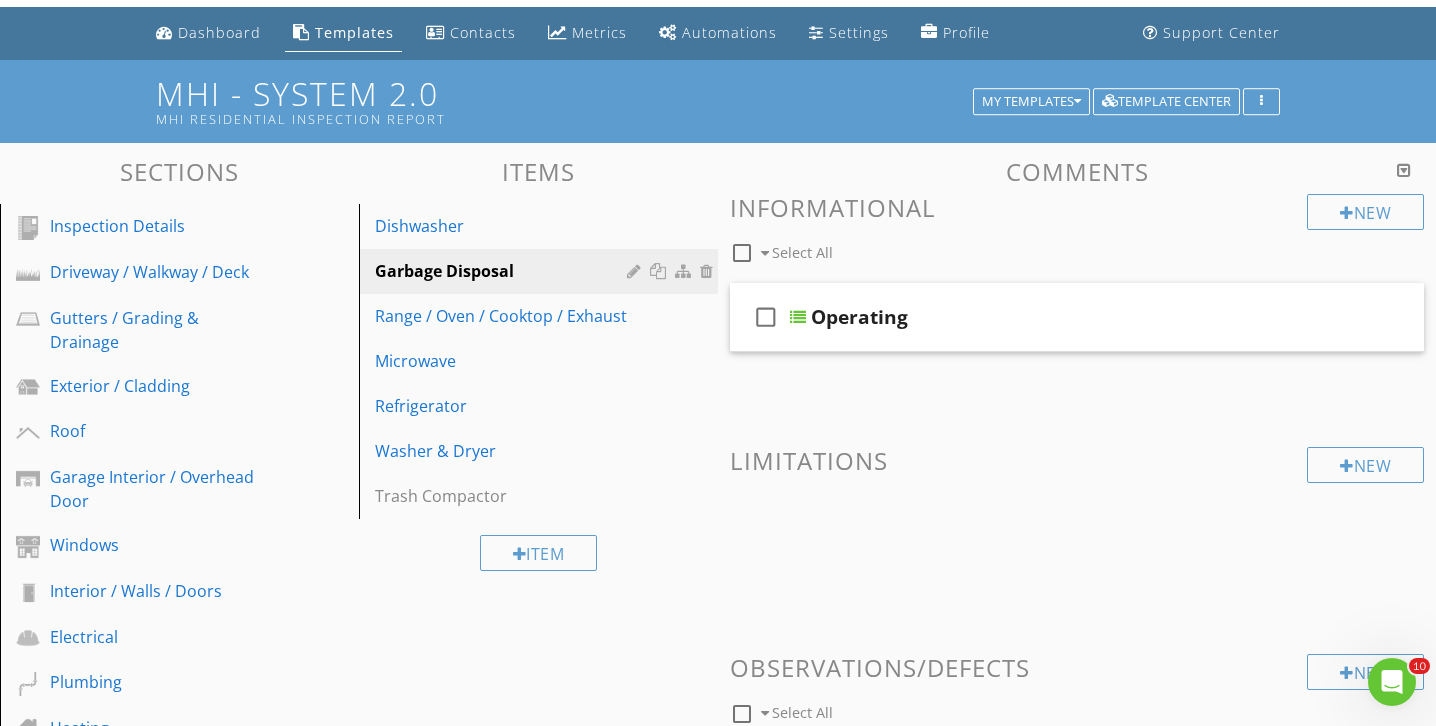 scroll, scrollTop: 87, scrollLeft: 0, axis: vertical 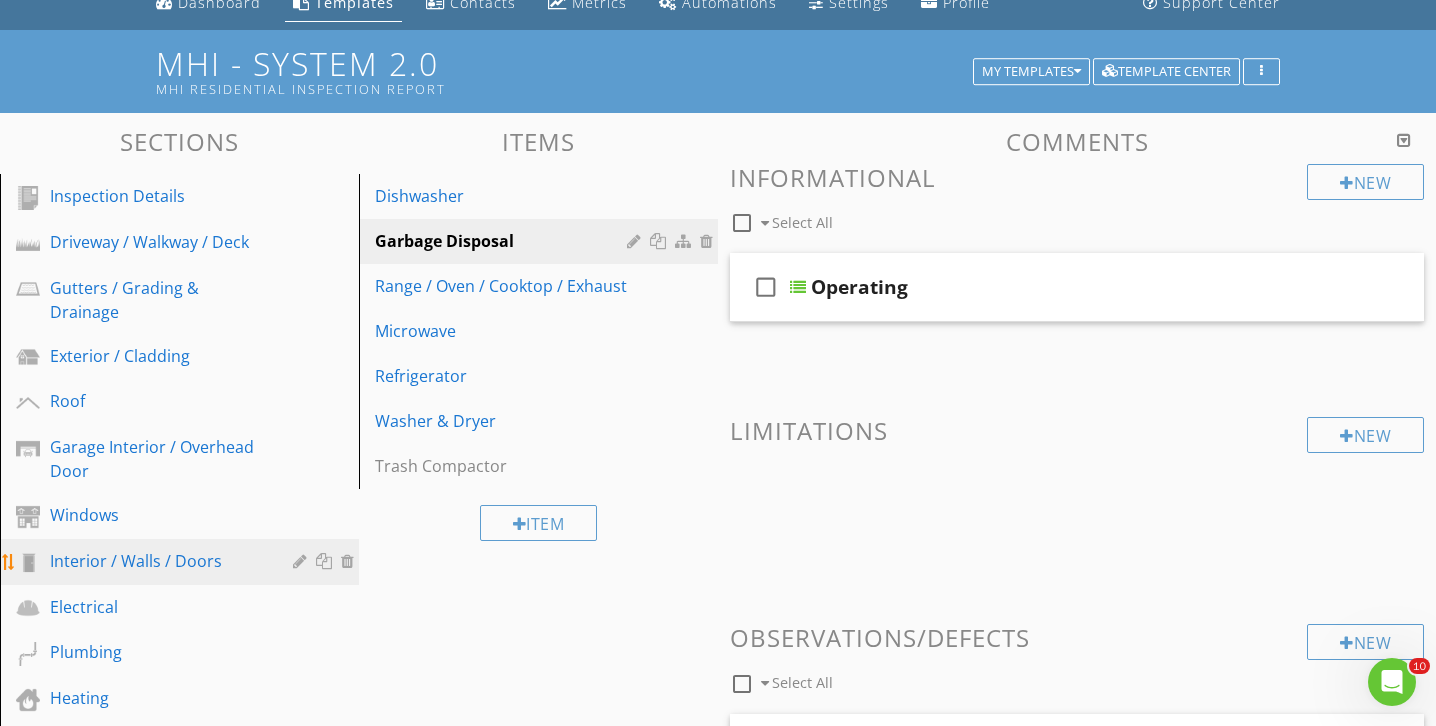 click on "Interior / Walls / Doors" at bounding box center [157, 561] 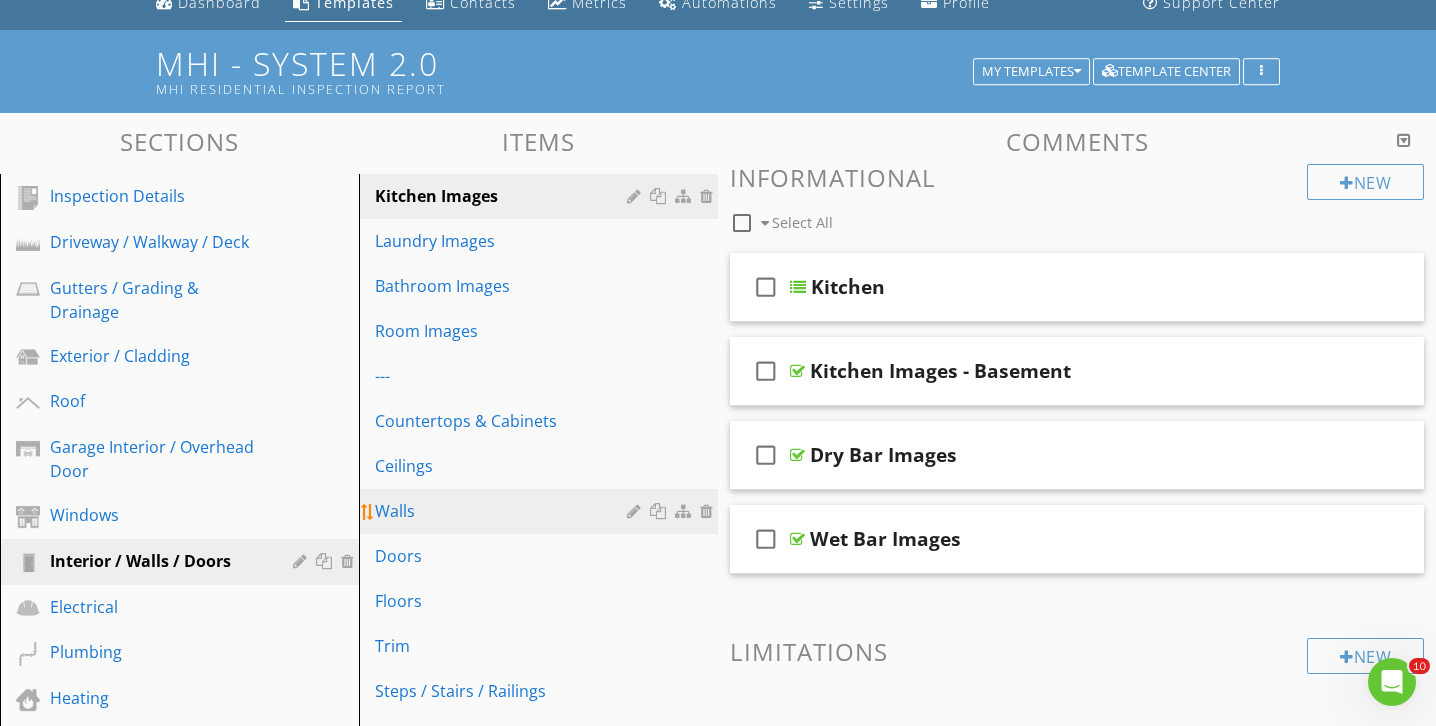 click on "Walls" at bounding box center (504, 511) 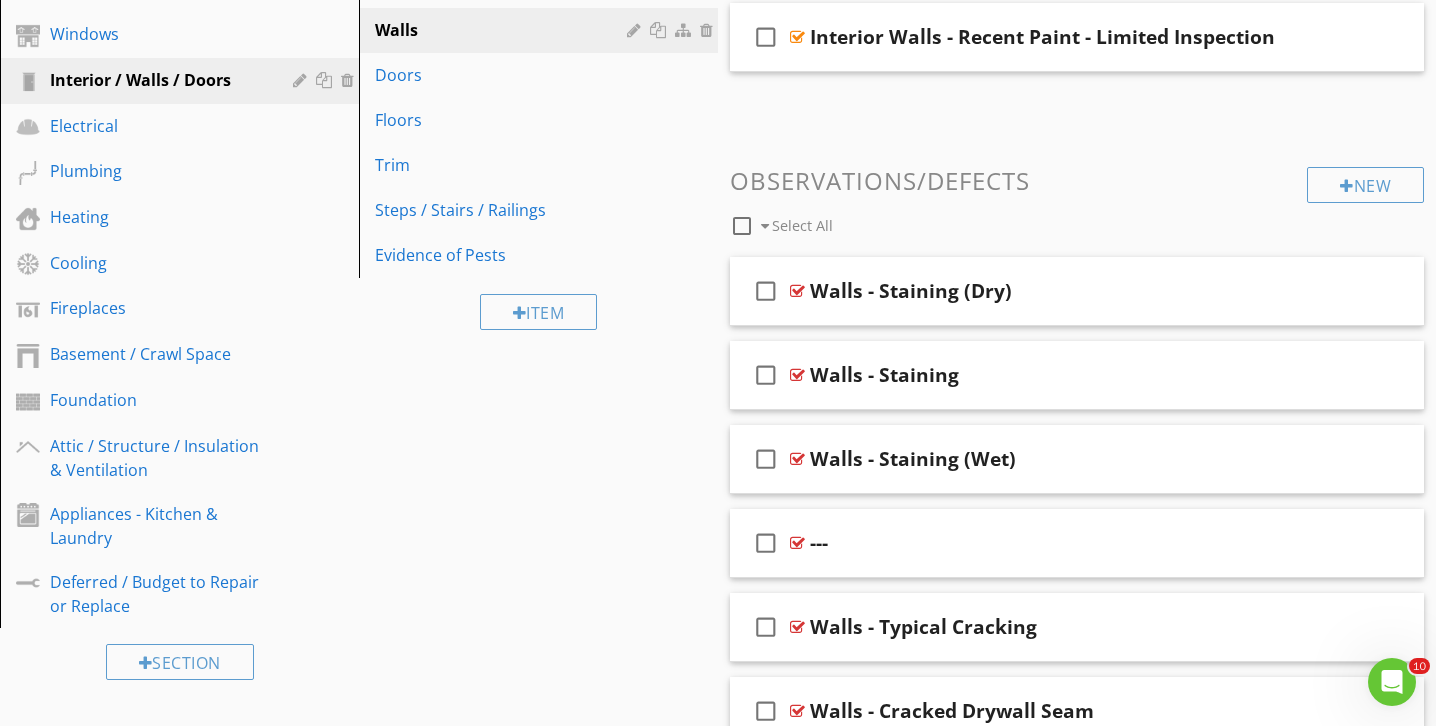 scroll, scrollTop: 609, scrollLeft: 0, axis: vertical 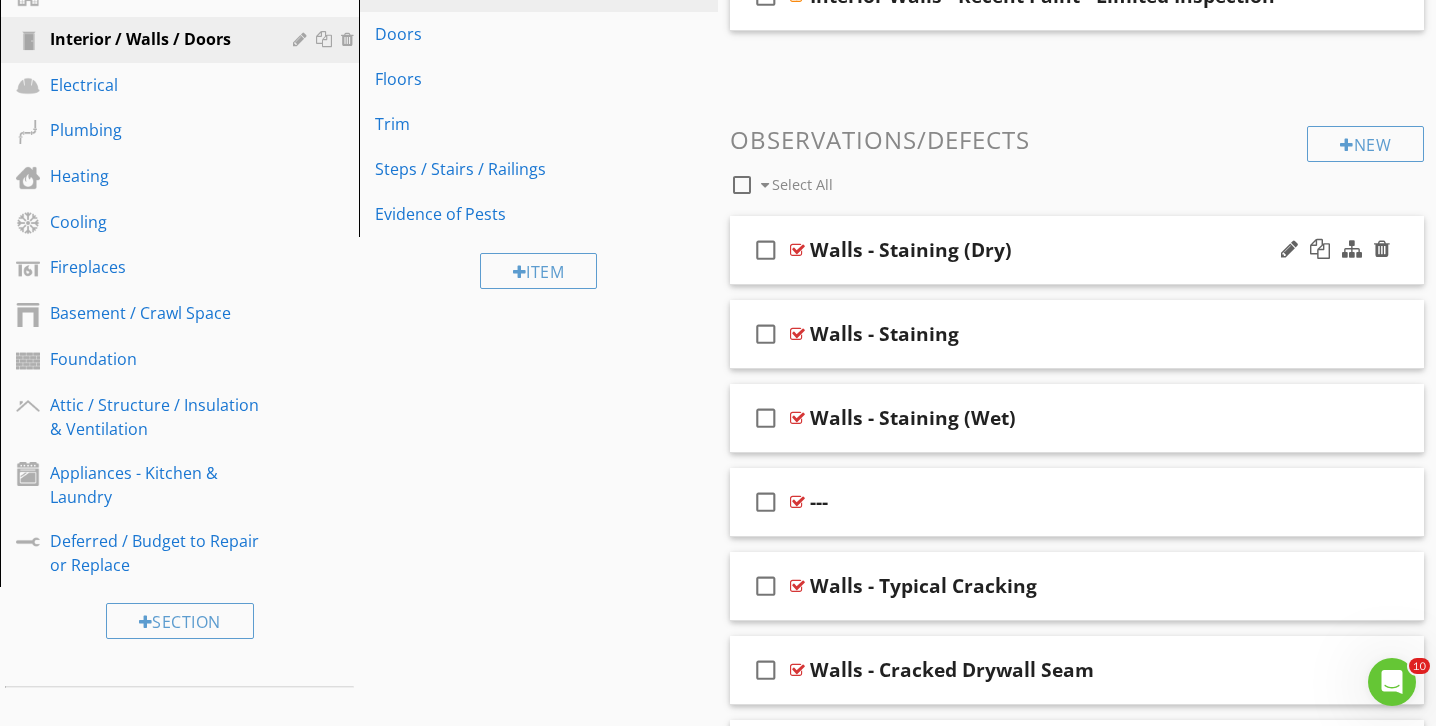 click on "Walls - Staining (Dry)" at bounding box center [1055, 250] 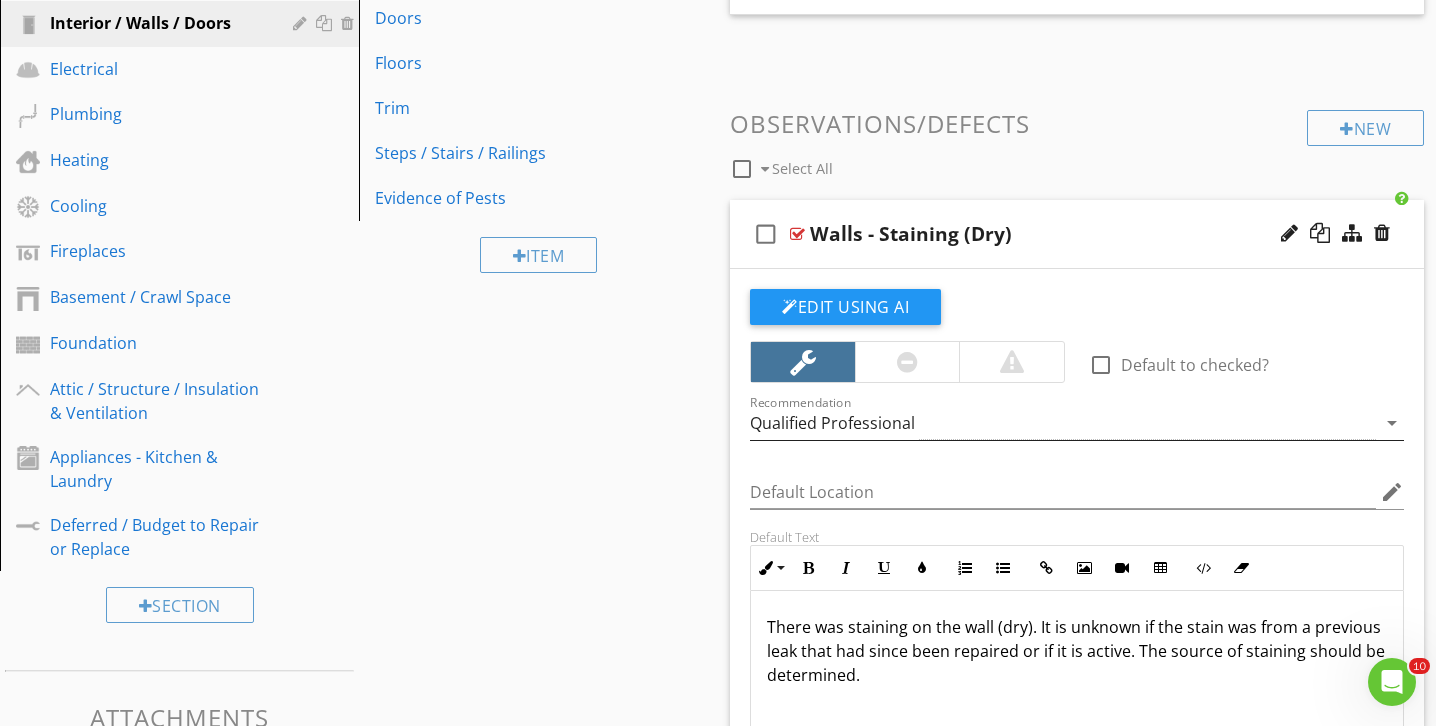 scroll, scrollTop: 627, scrollLeft: 0, axis: vertical 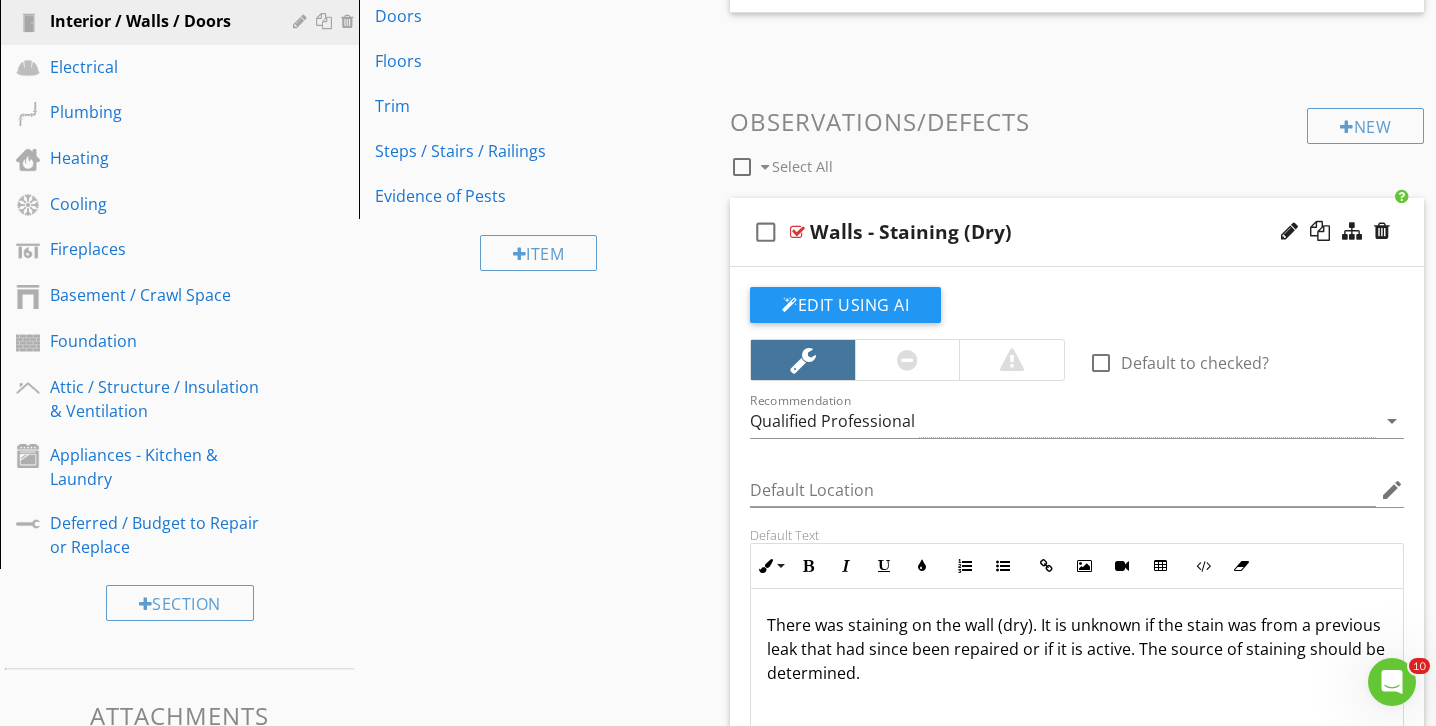 click on "check_box_outline_blank
Walls - Staining (Dry)" at bounding box center (1077, 232) 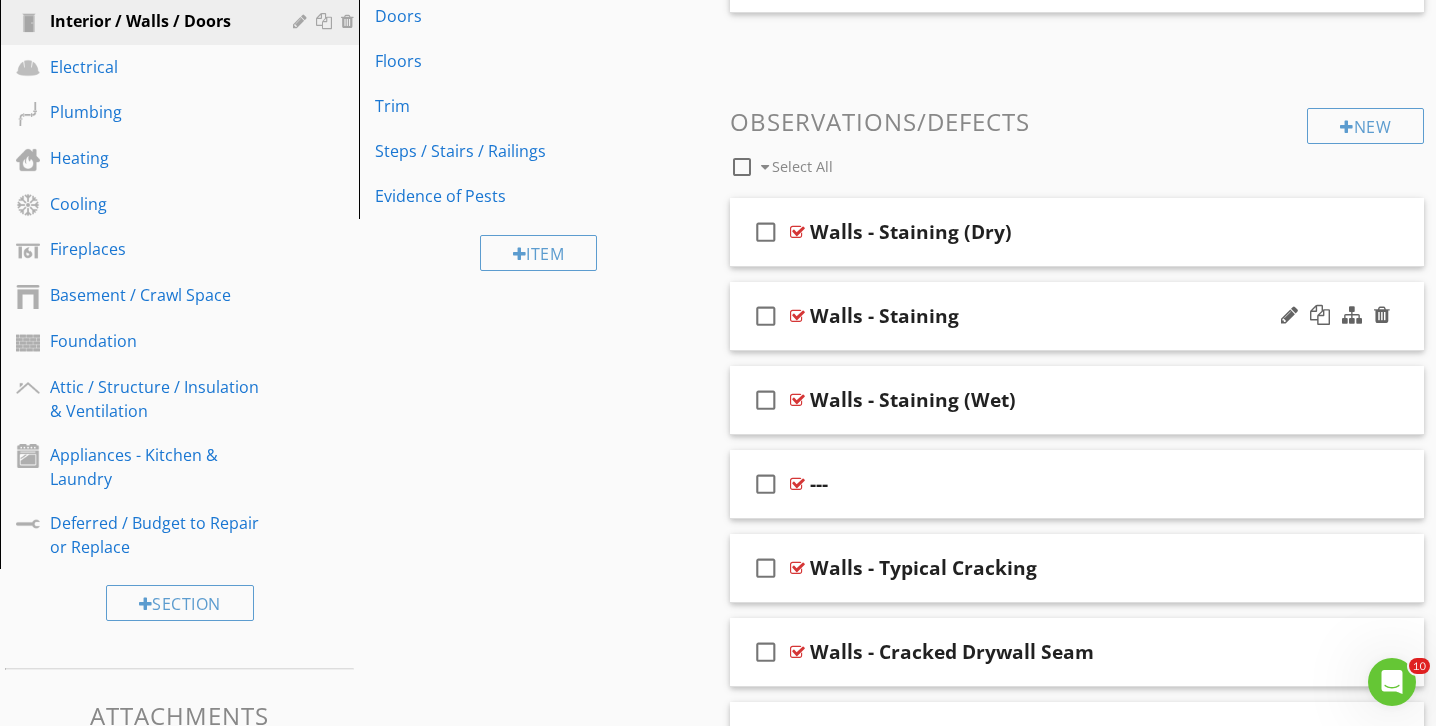 type 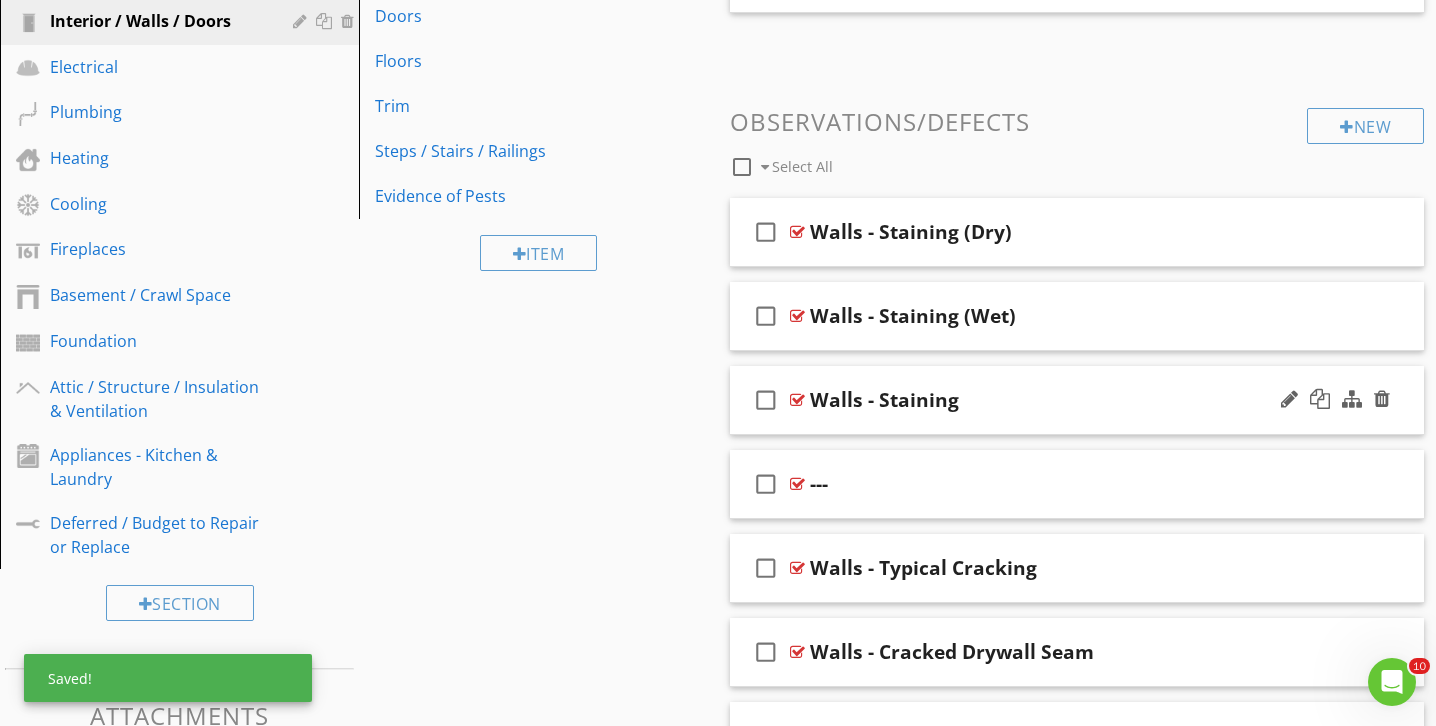 click on "check_box_outline_blank
Walls - Staining" at bounding box center [1077, 400] 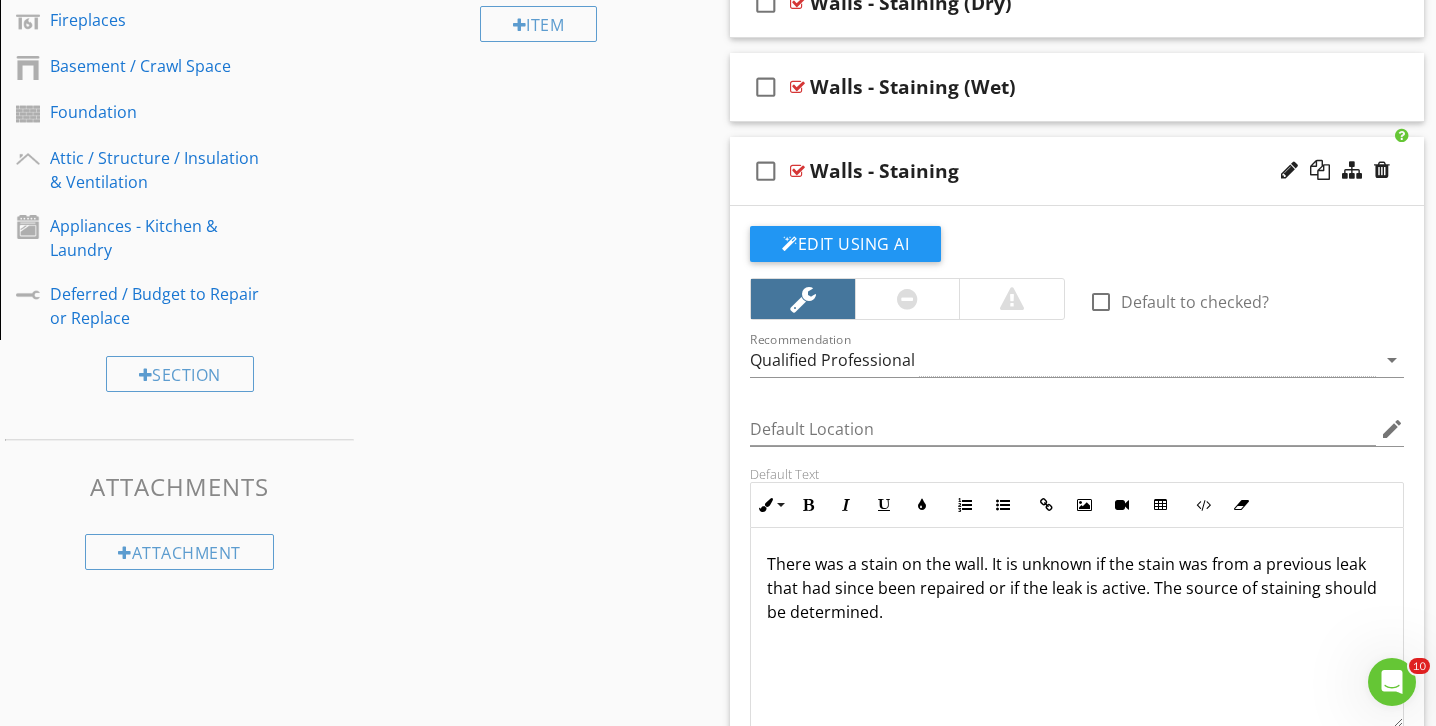 scroll, scrollTop: 845, scrollLeft: 0, axis: vertical 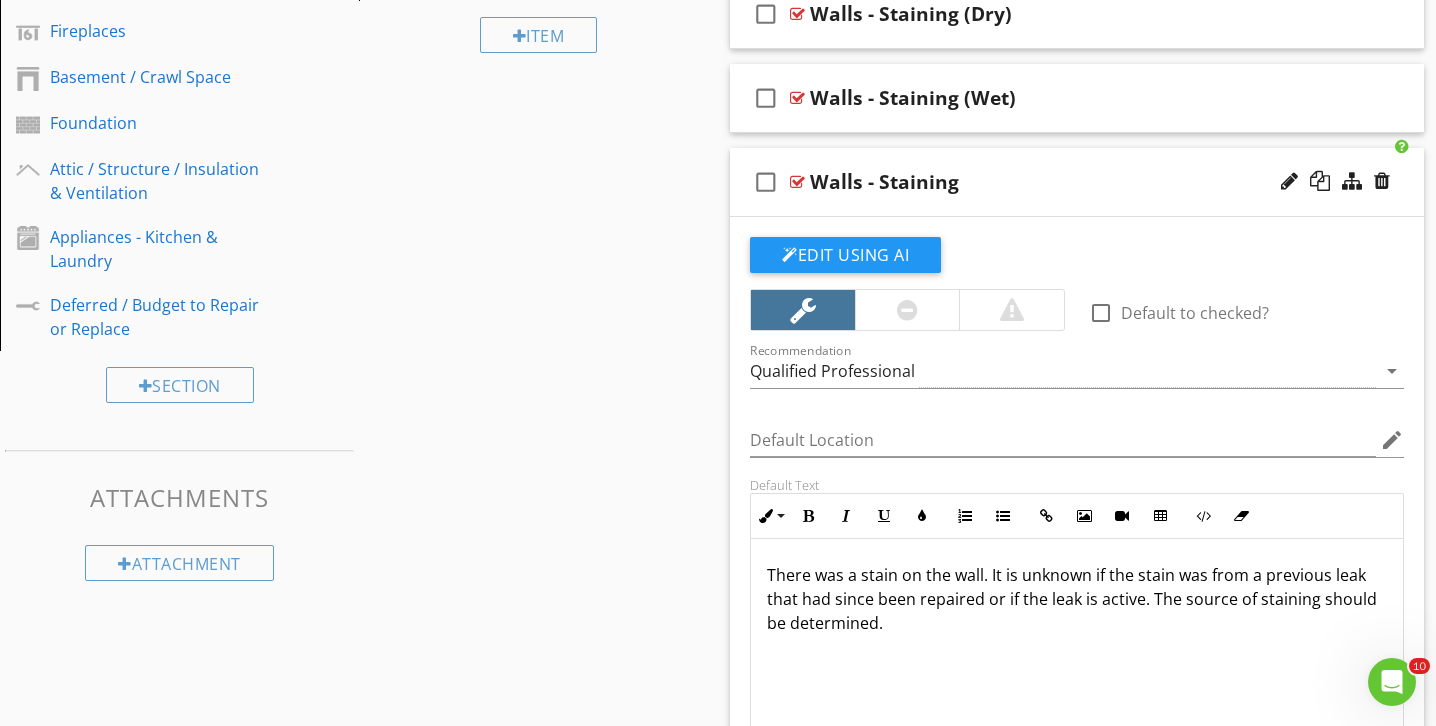 click on "Walls - Staining" at bounding box center [884, 182] 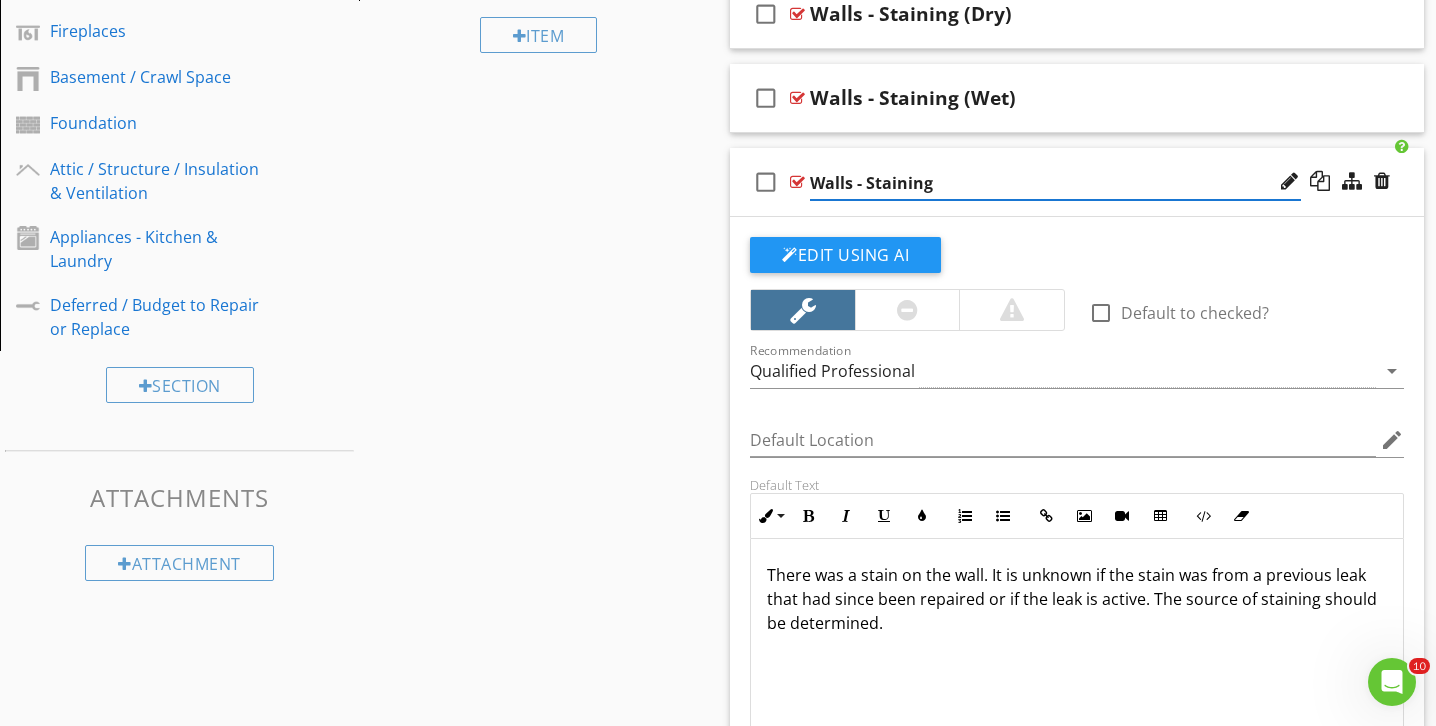 click on "Walls - Staining" at bounding box center (1055, 183) 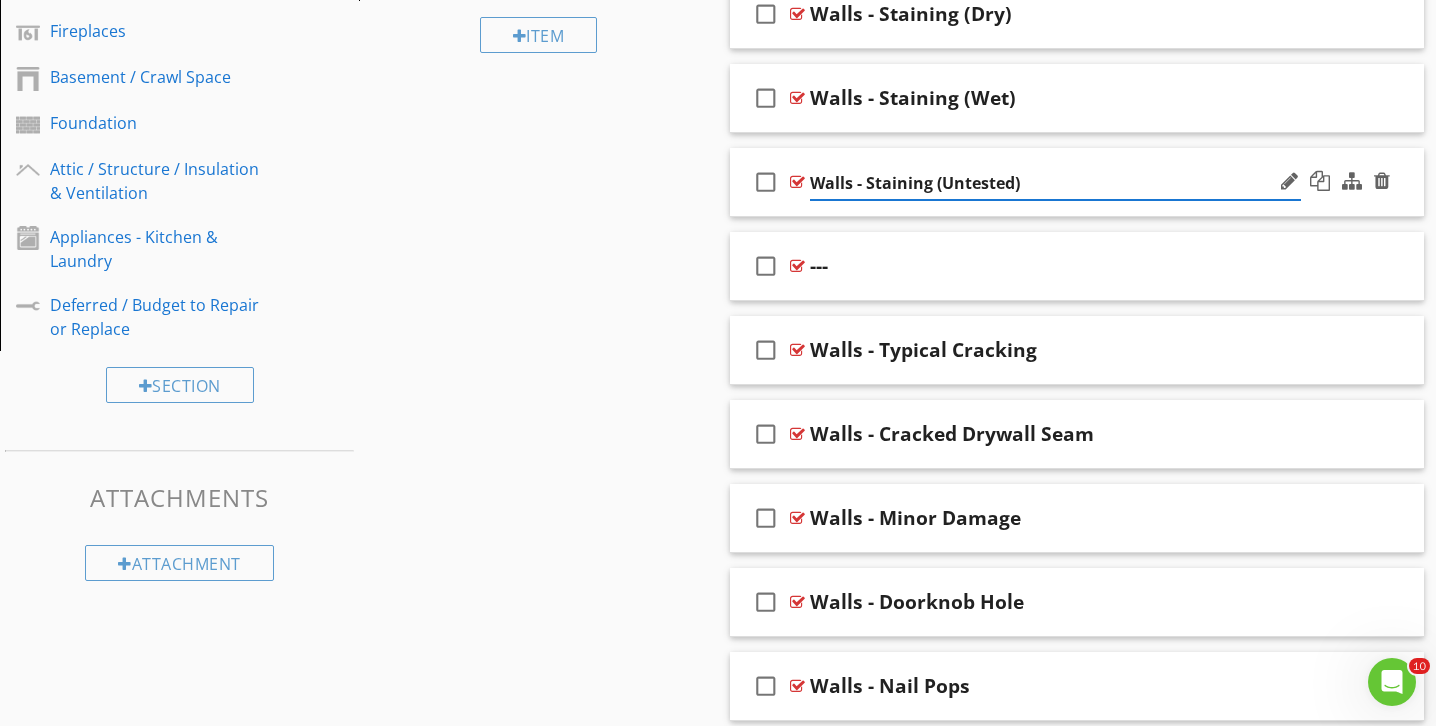 type on "Walls - Staining (Untested)" 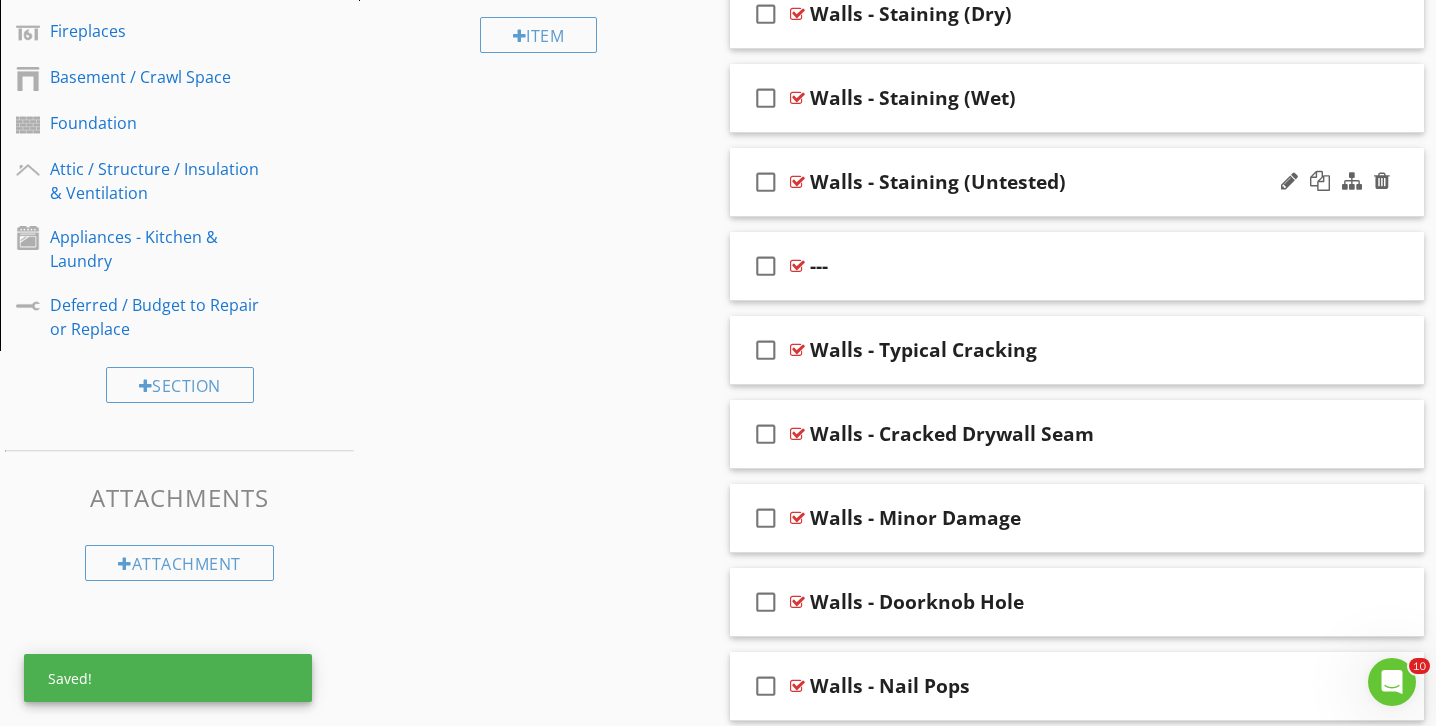 click on "Walls - Staining (Untested)" at bounding box center [1055, 182] 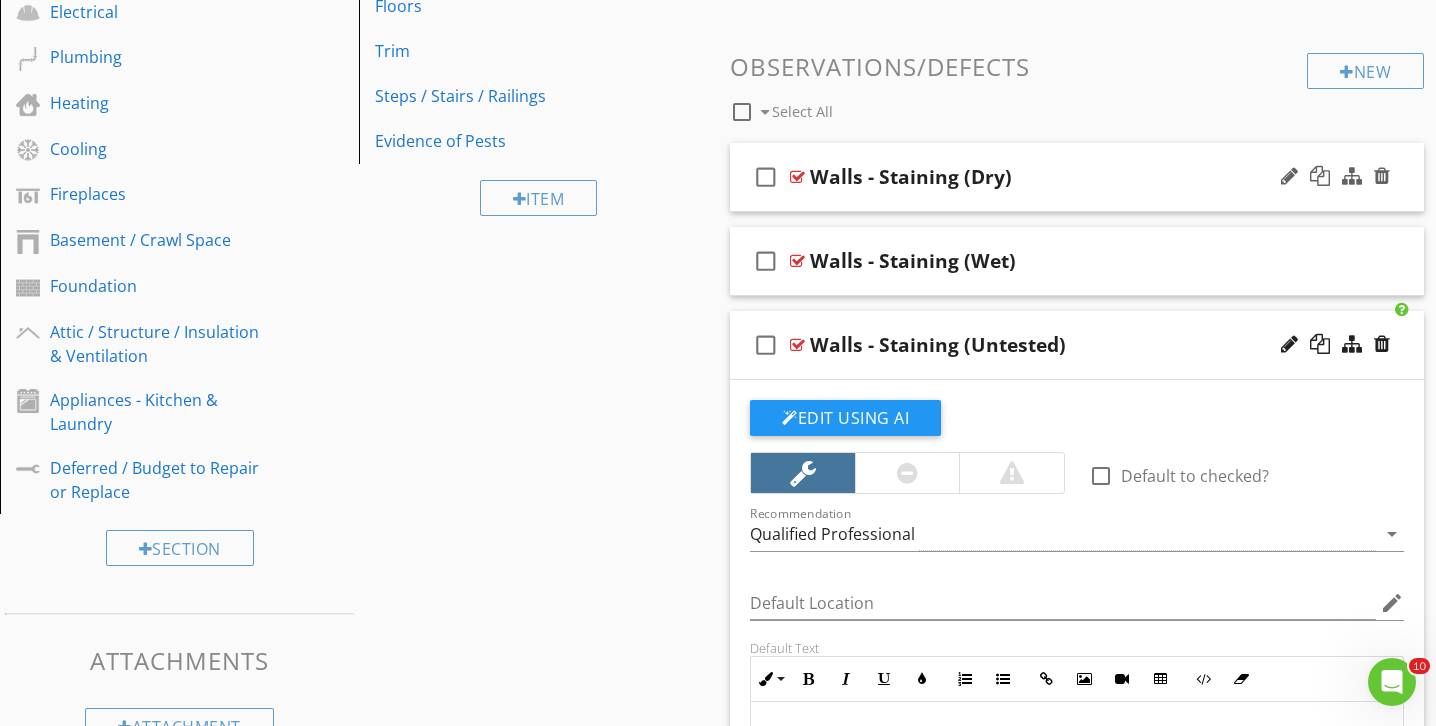 scroll, scrollTop: 678, scrollLeft: 0, axis: vertical 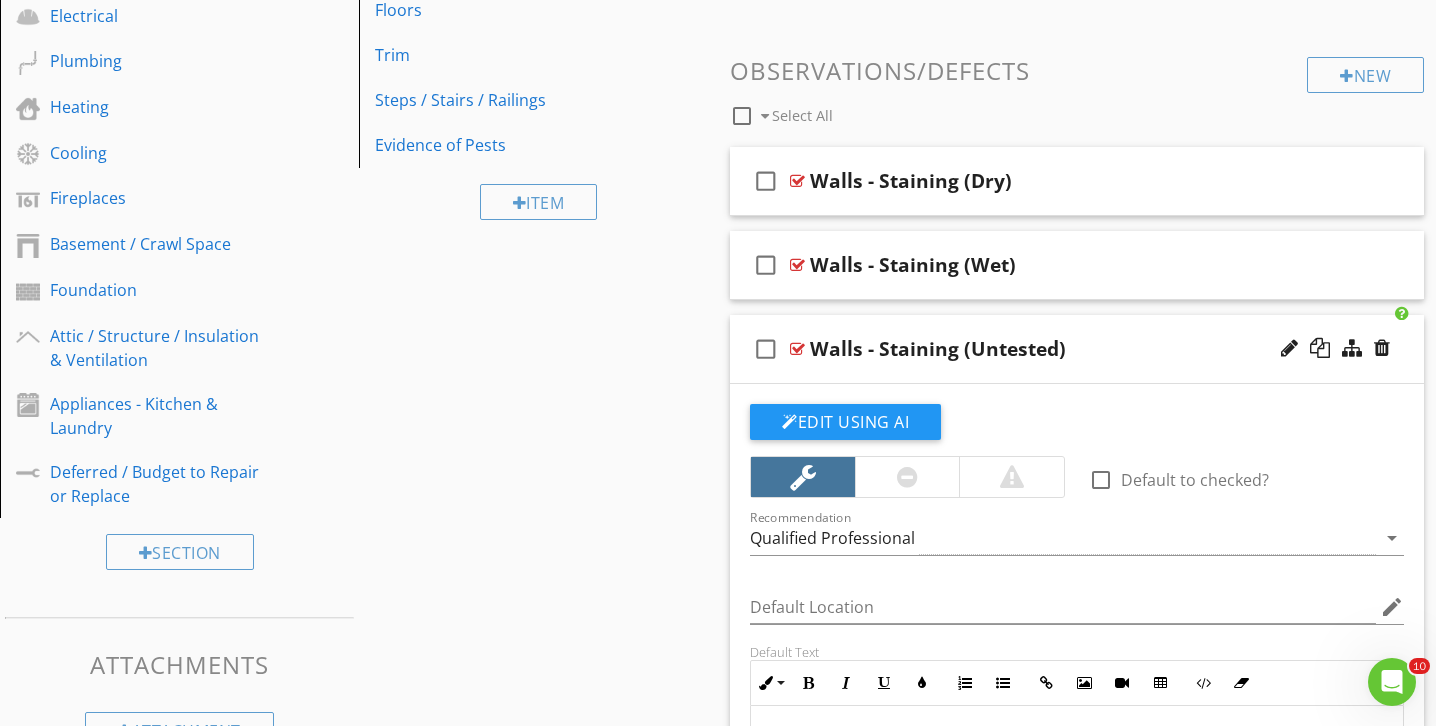 click on "Walls - Staining (Untested)" at bounding box center [1055, 349] 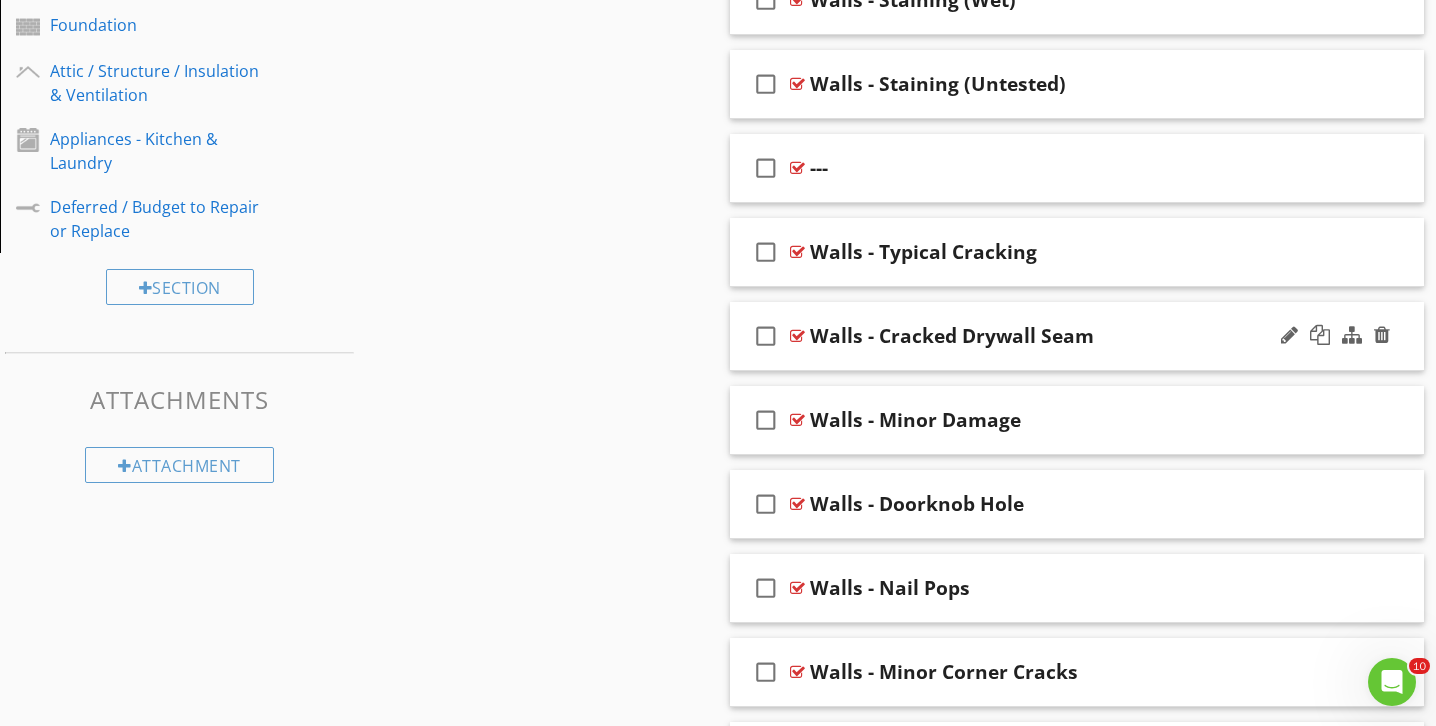 scroll, scrollTop: 958, scrollLeft: 0, axis: vertical 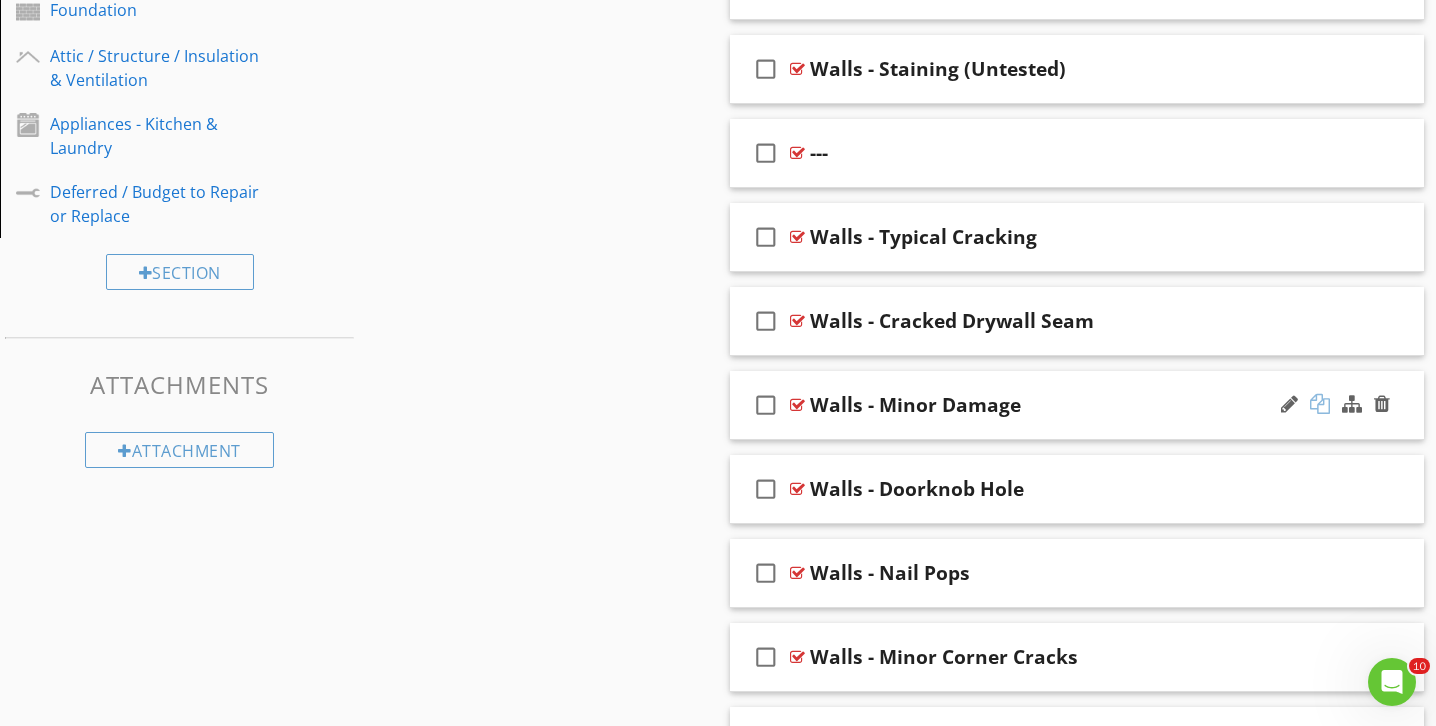 click at bounding box center (1320, 404) 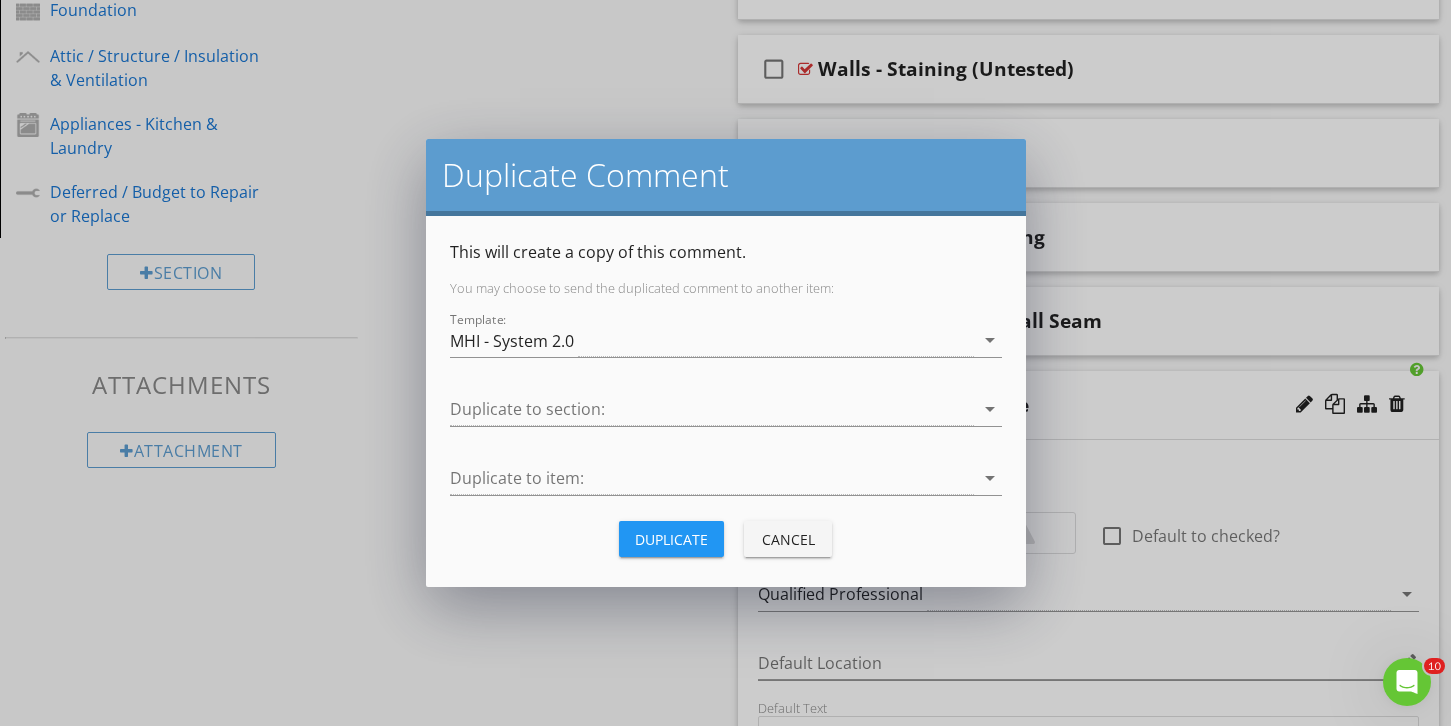 click on "Duplicate" at bounding box center [671, 539] 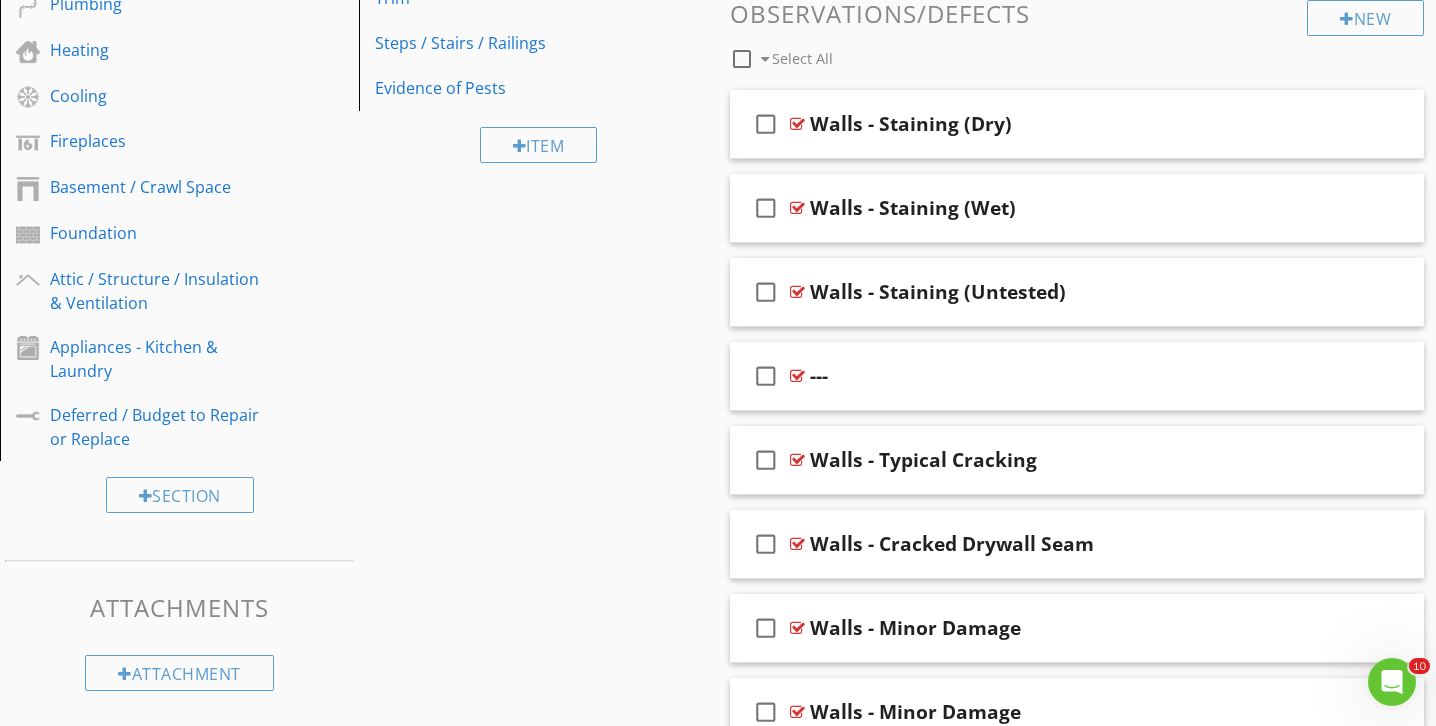 scroll, scrollTop: 958, scrollLeft: 0, axis: vertical 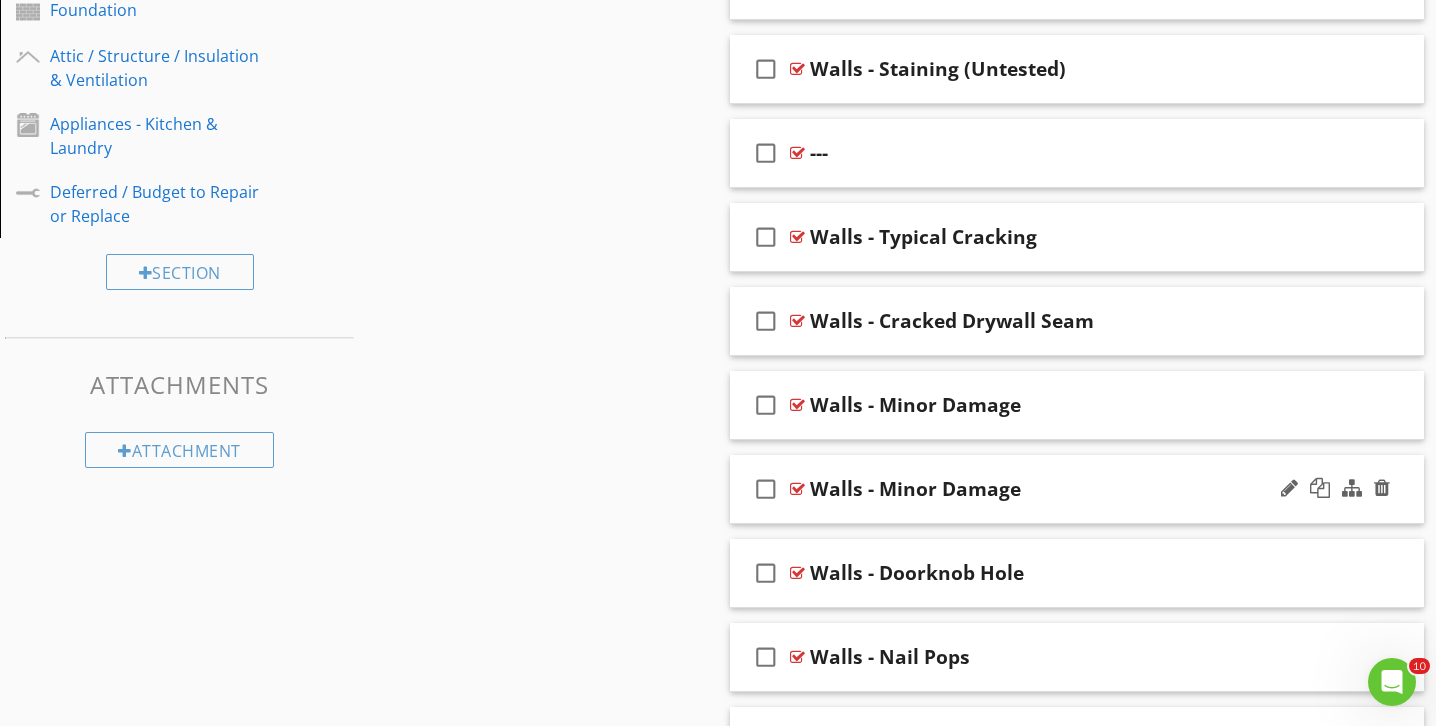 click on "Walls - Minor Damage" at bounding box center (1055, 489) 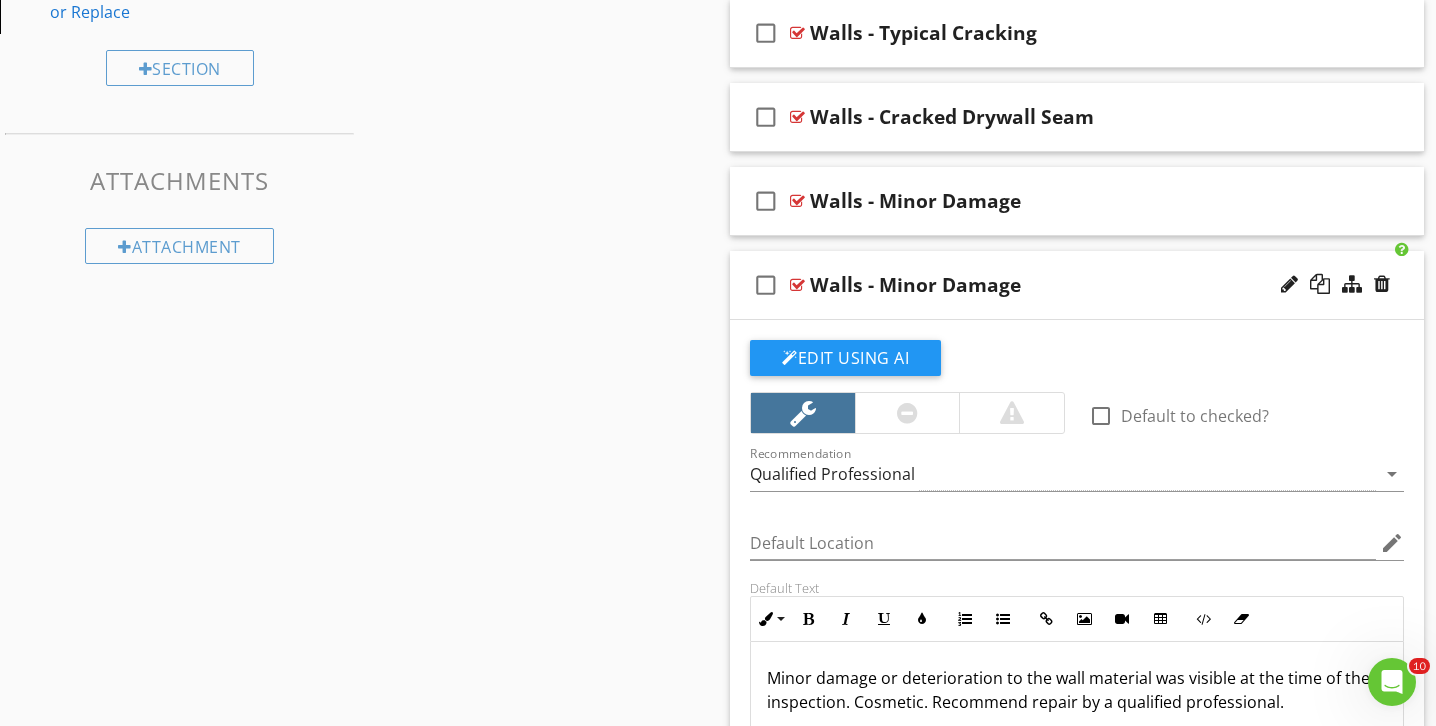 scroll, scrollTop: 1270, scrollLeft: 0, axis: vertical 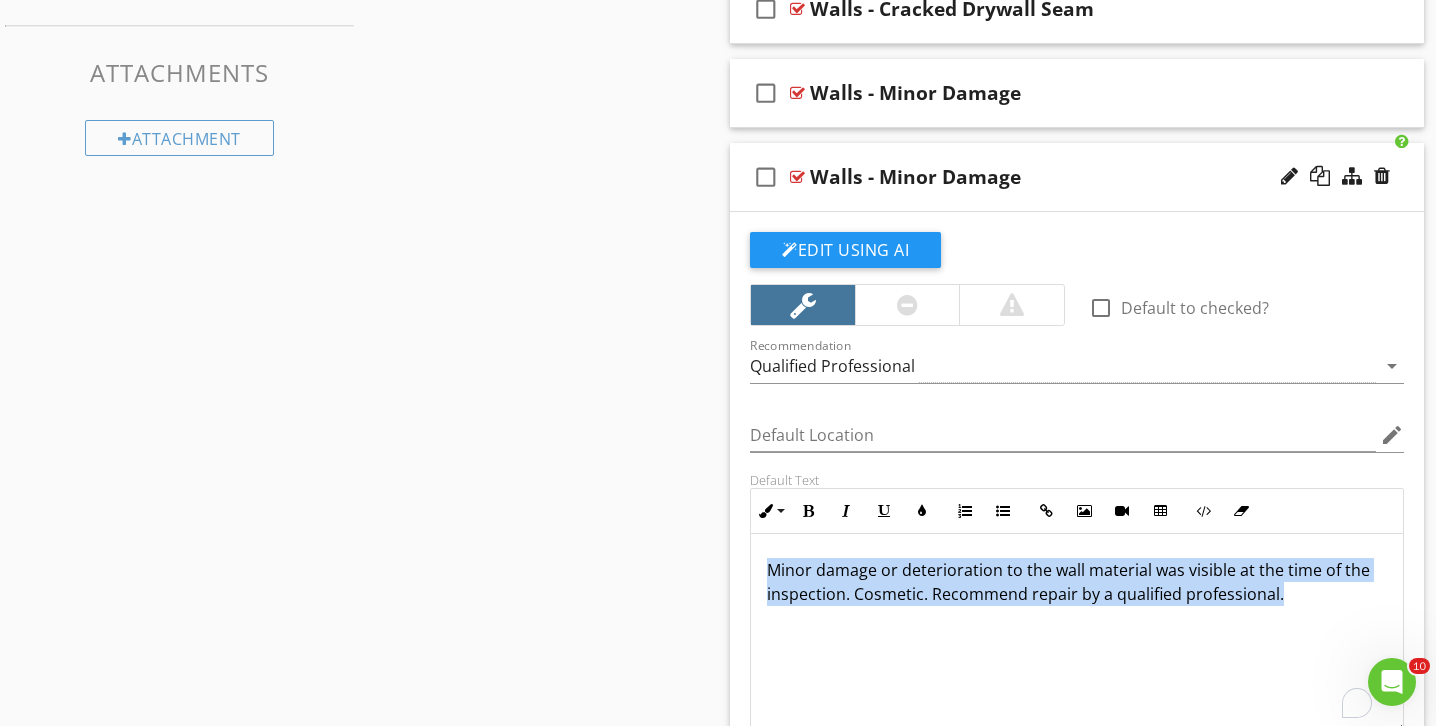drag, startPoint x: 1047, startPoint y: 606, endPoint x: 552, endPoint y: 432, distance: 524.69135 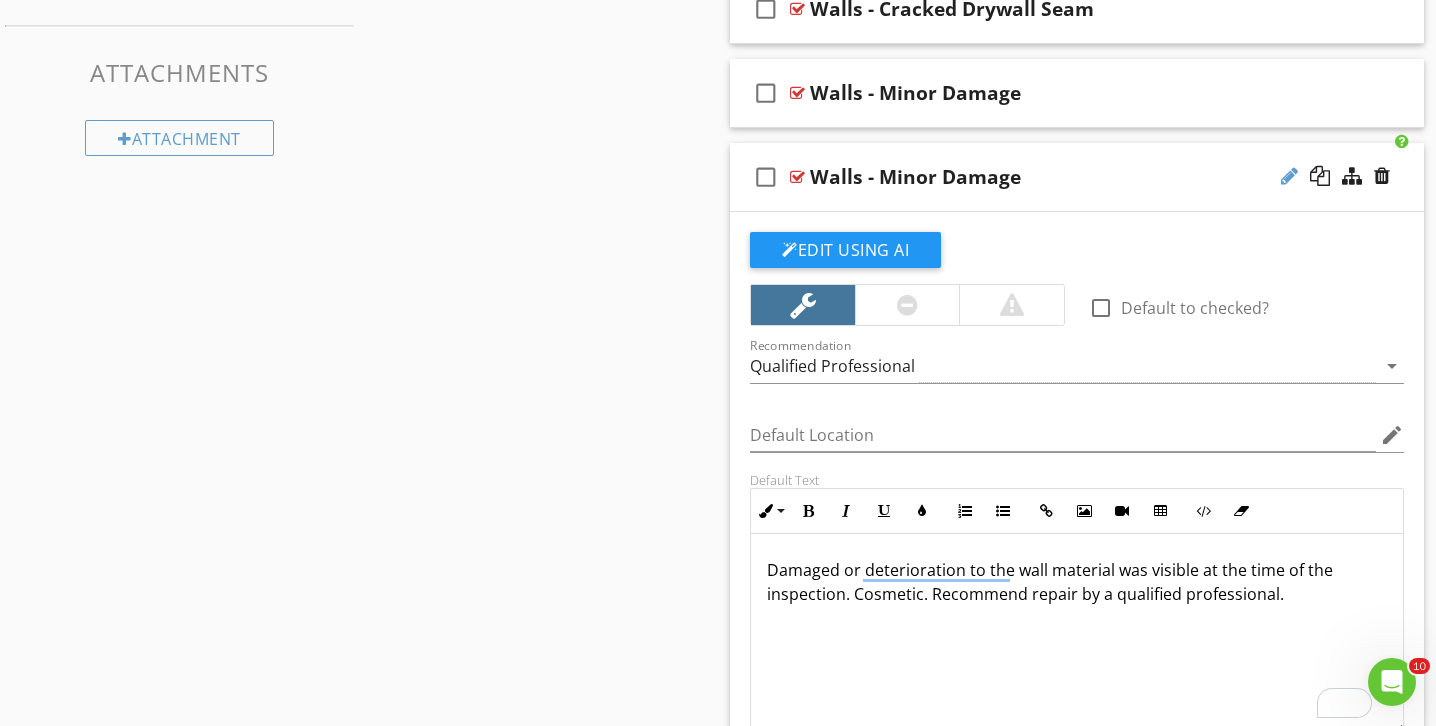 click at bounding box center [1289, 176] 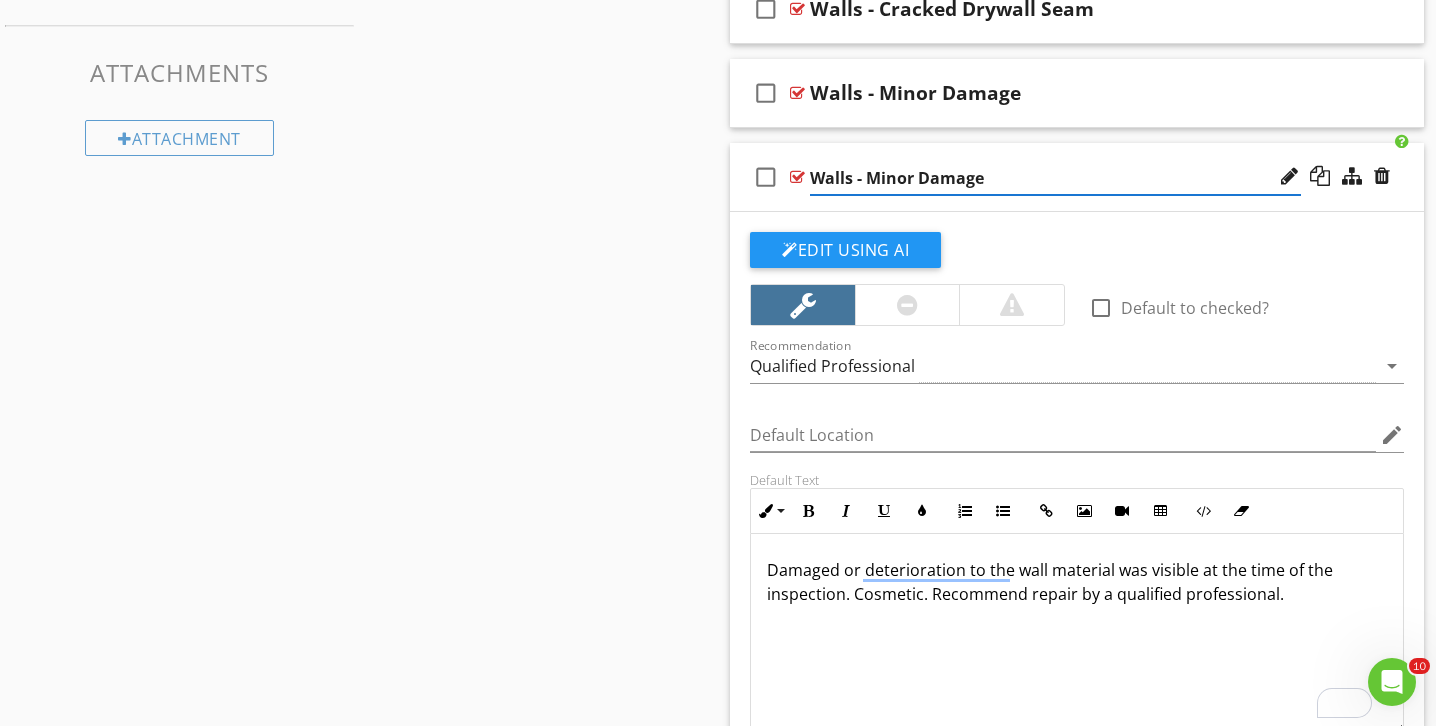 click on "Walls - Minor Damage" at bounding box center [1055, 178] 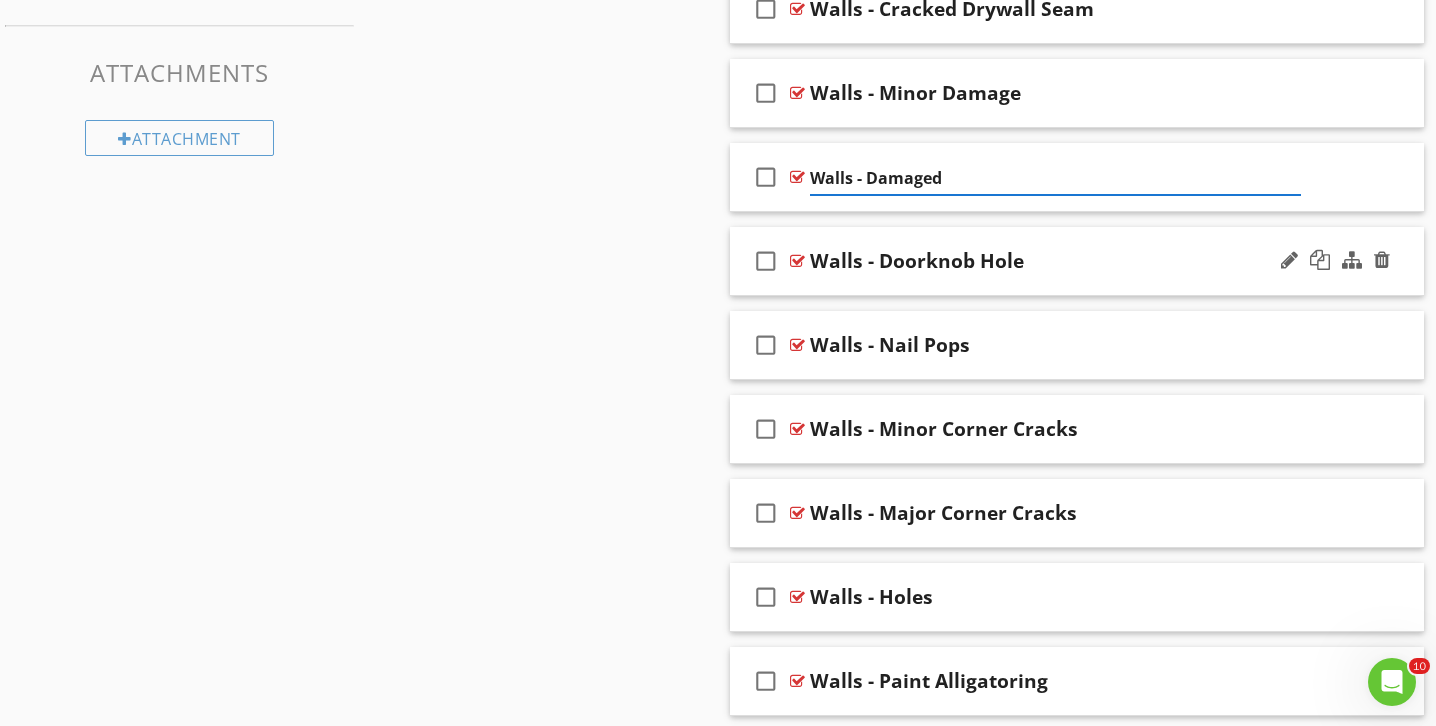drag, startPoint x: 599, startPoint y: 231, endPoint x: 753, endPoint y: 231, distance: 154 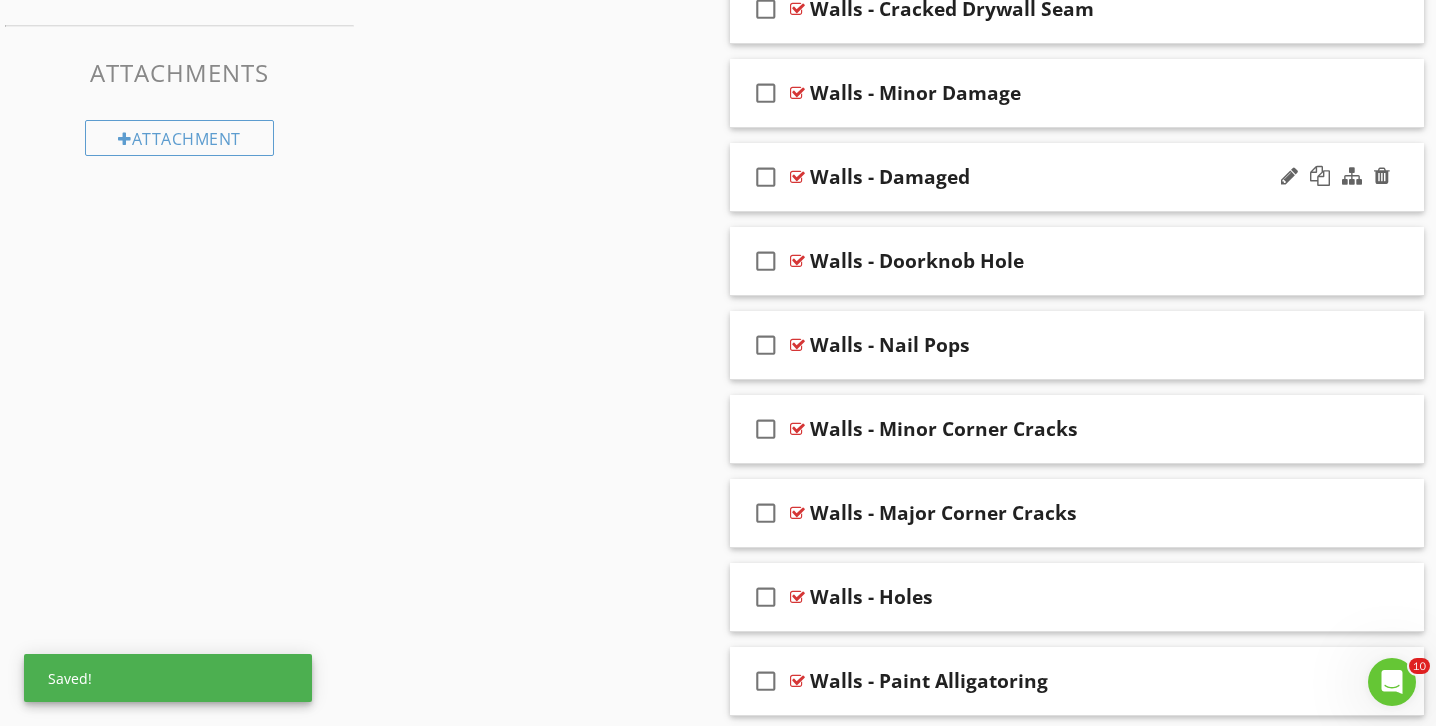 click on "check_box_outline_blank
Walls - Damaged" at bounding box center (1077, 177) 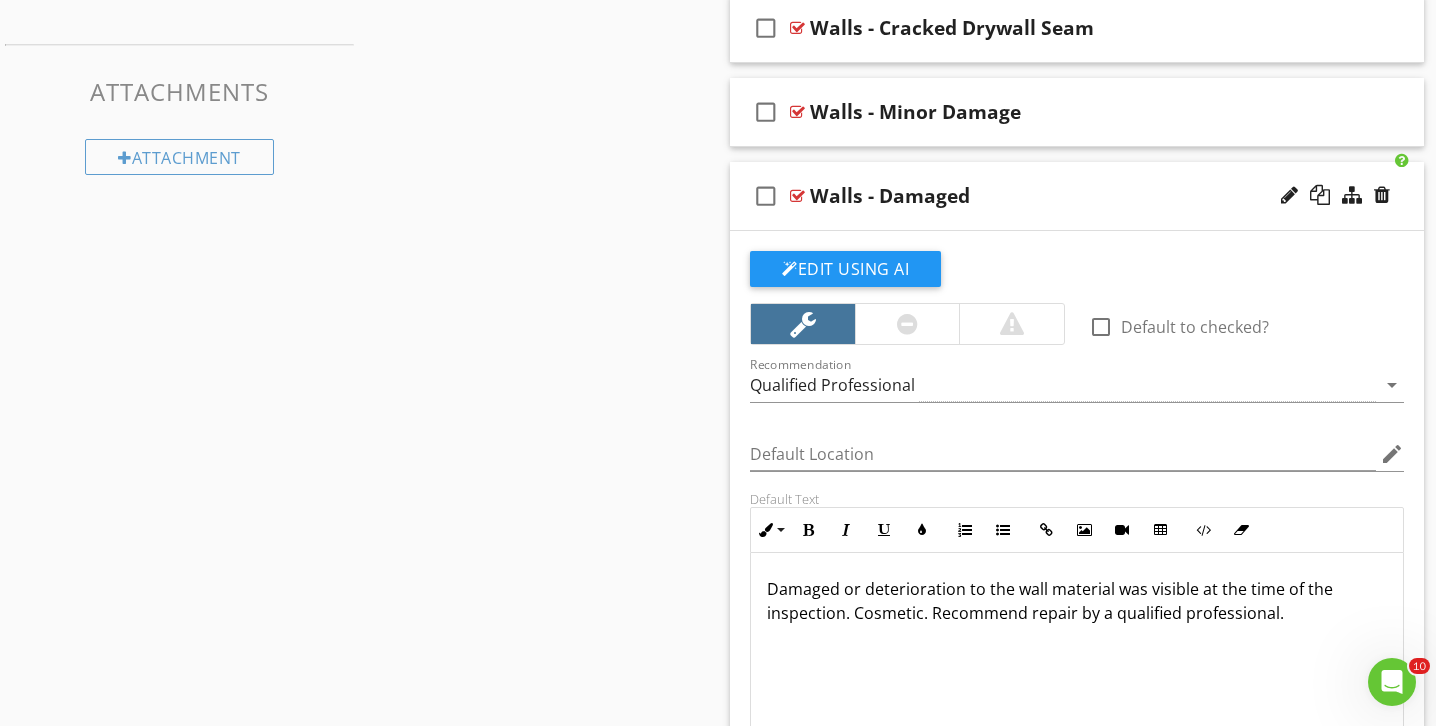 scroll, scrollTop: 1250, scrollLeft: 0, axis: vertical 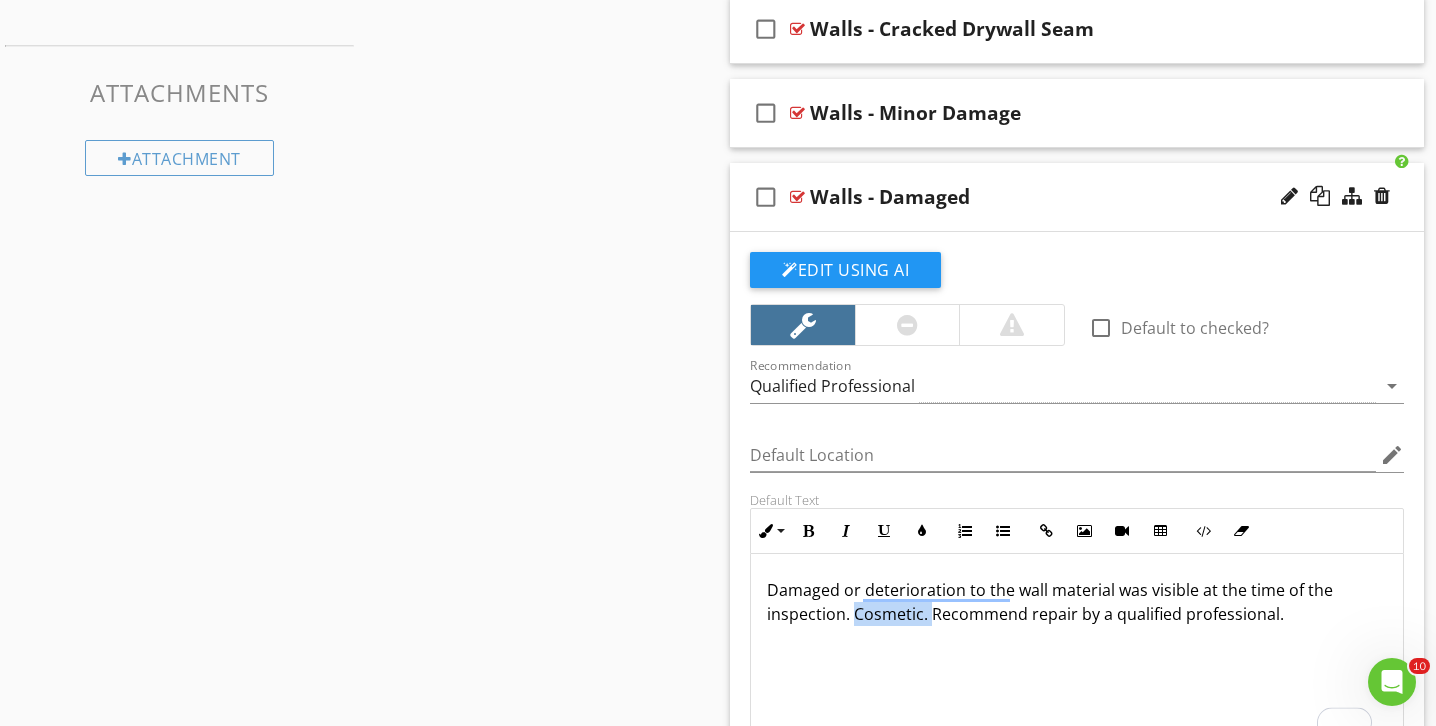 drag, startPoint x: 929, startPoint y: 614, endPoint x: 856, endPoint y: 615, distance: 73.00685 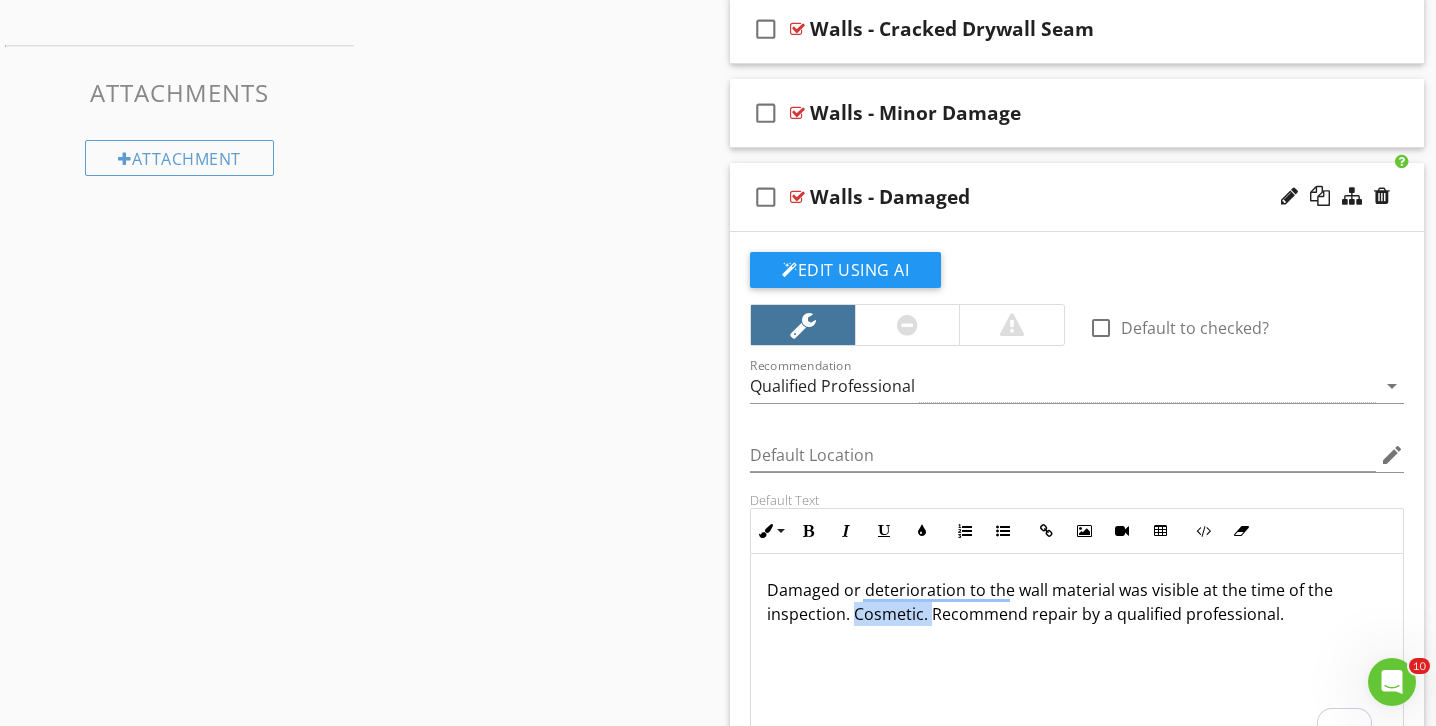 click on "Damaged or deterioration to the wall material was visible at the time of the inspection. Cosmetic. Recommend repair by a qualified professional." at bounding box center (1077, 654) 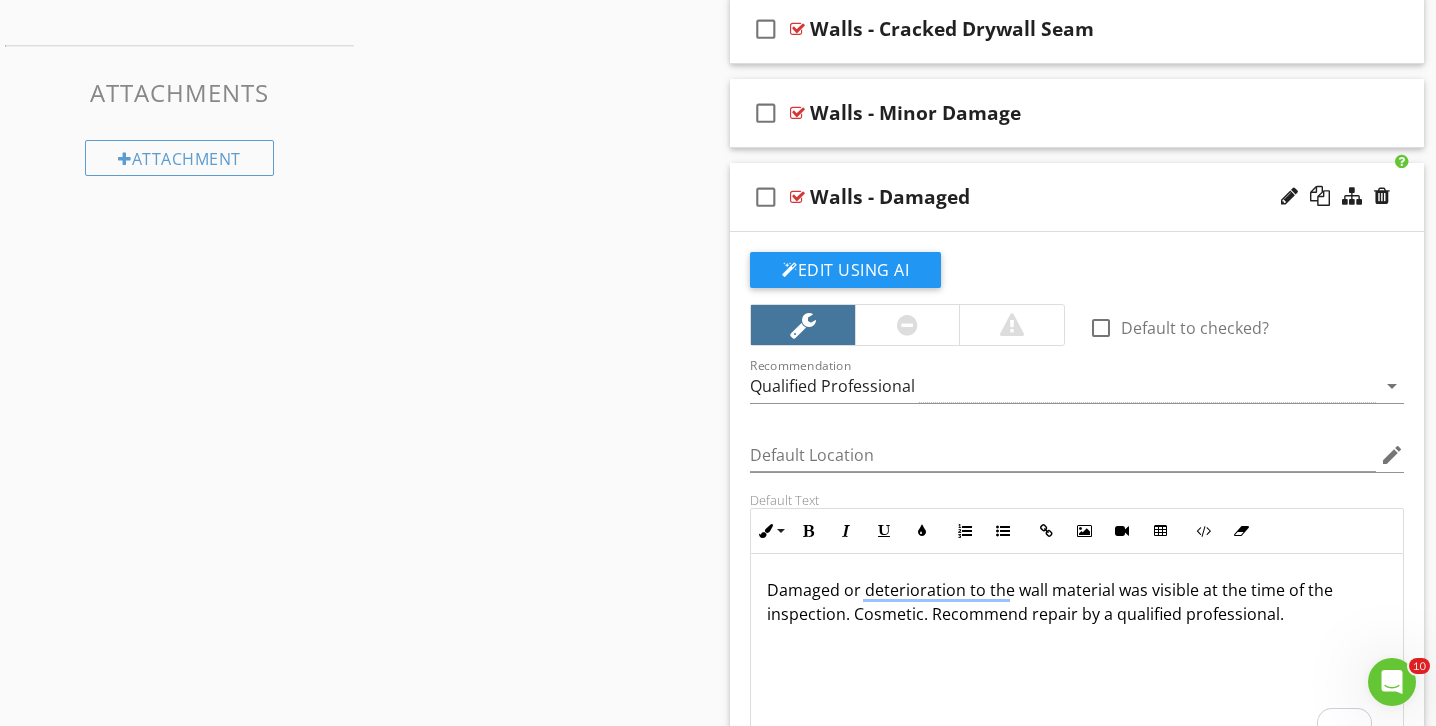 click on "Damaged or deterioration to the wall material was visible at the time of the inspection. Cosmetic. Recommend repair by a qualified professional." at bounding box center (1077, 654) 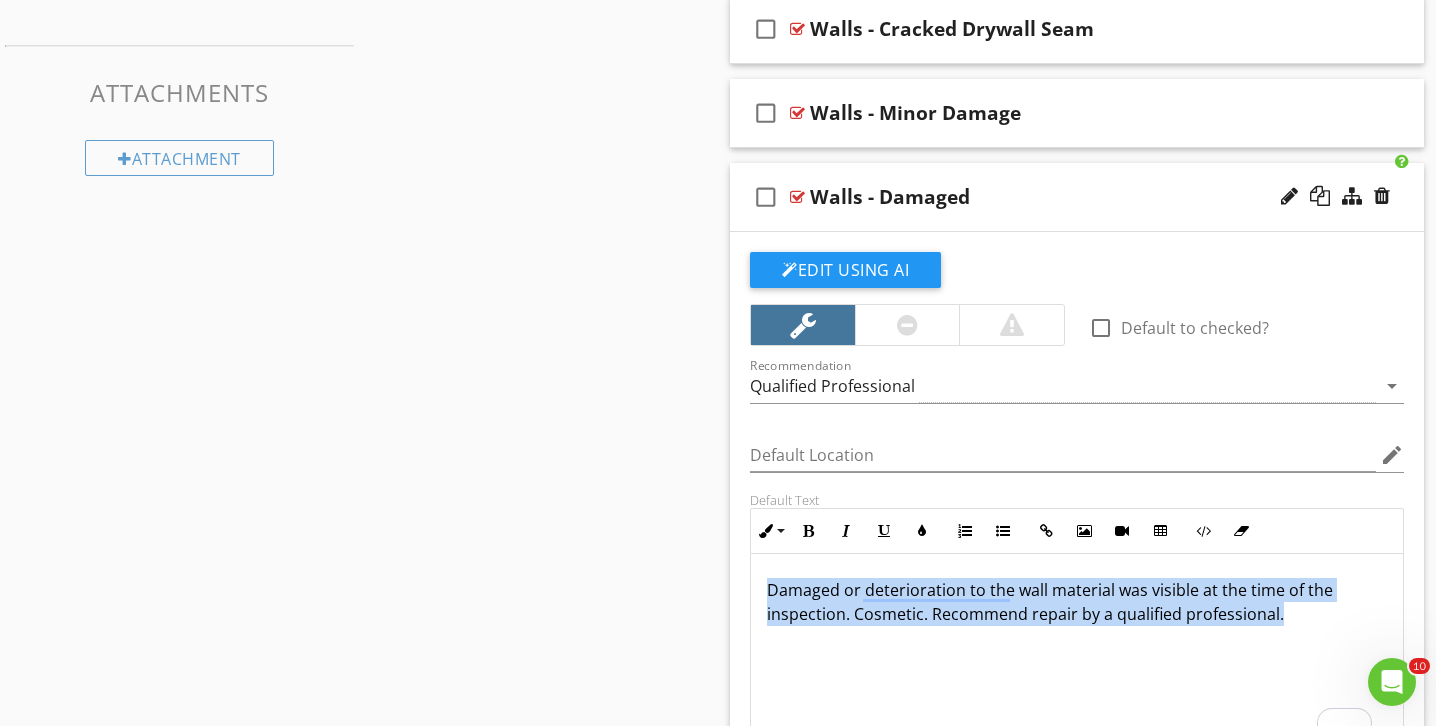 click on "Damaged or deterioration to the wall material was visible at the time of the inspection. Cosmetic. Recommend repair by a qualified professional." at bounding box center [1077, 654] 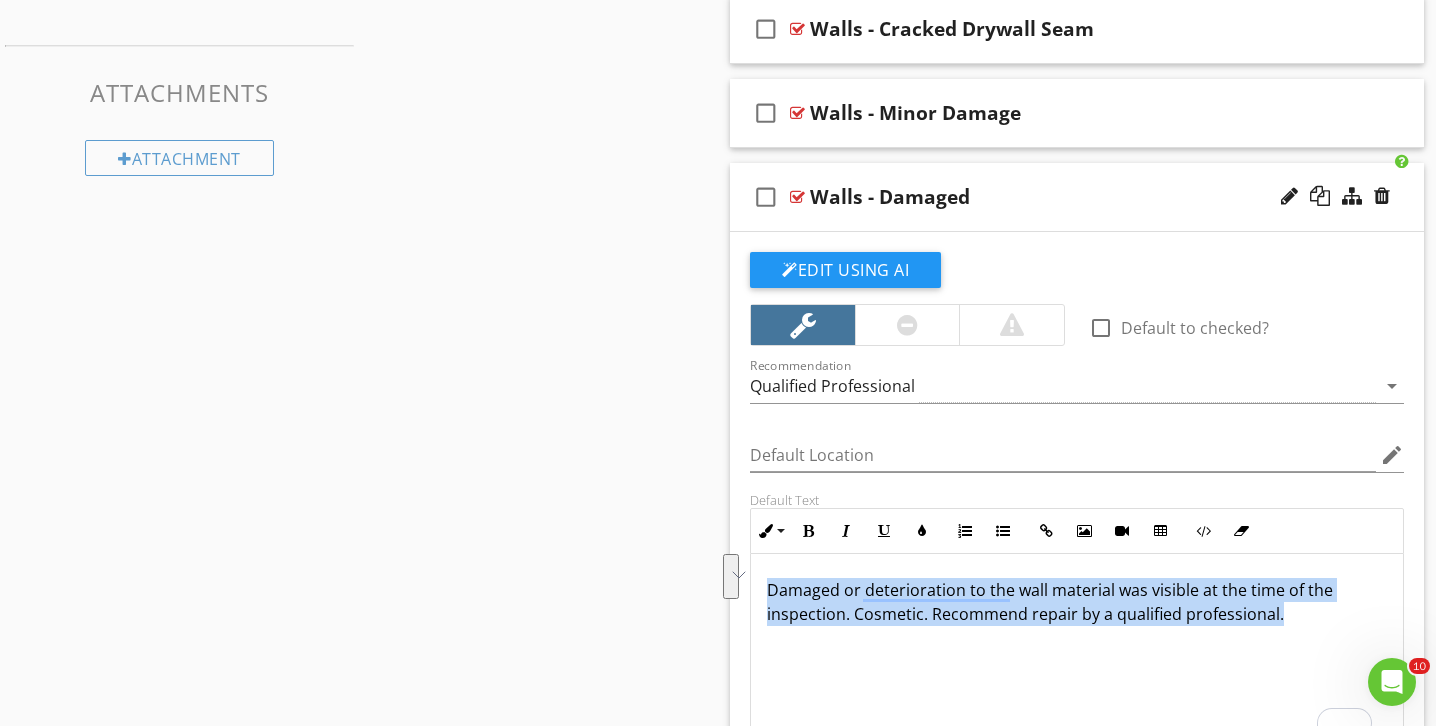drag, startPoint x: 1266, startPoint y: 637, endPoint x: 550, endPoint y: 478, distance: 733.4419 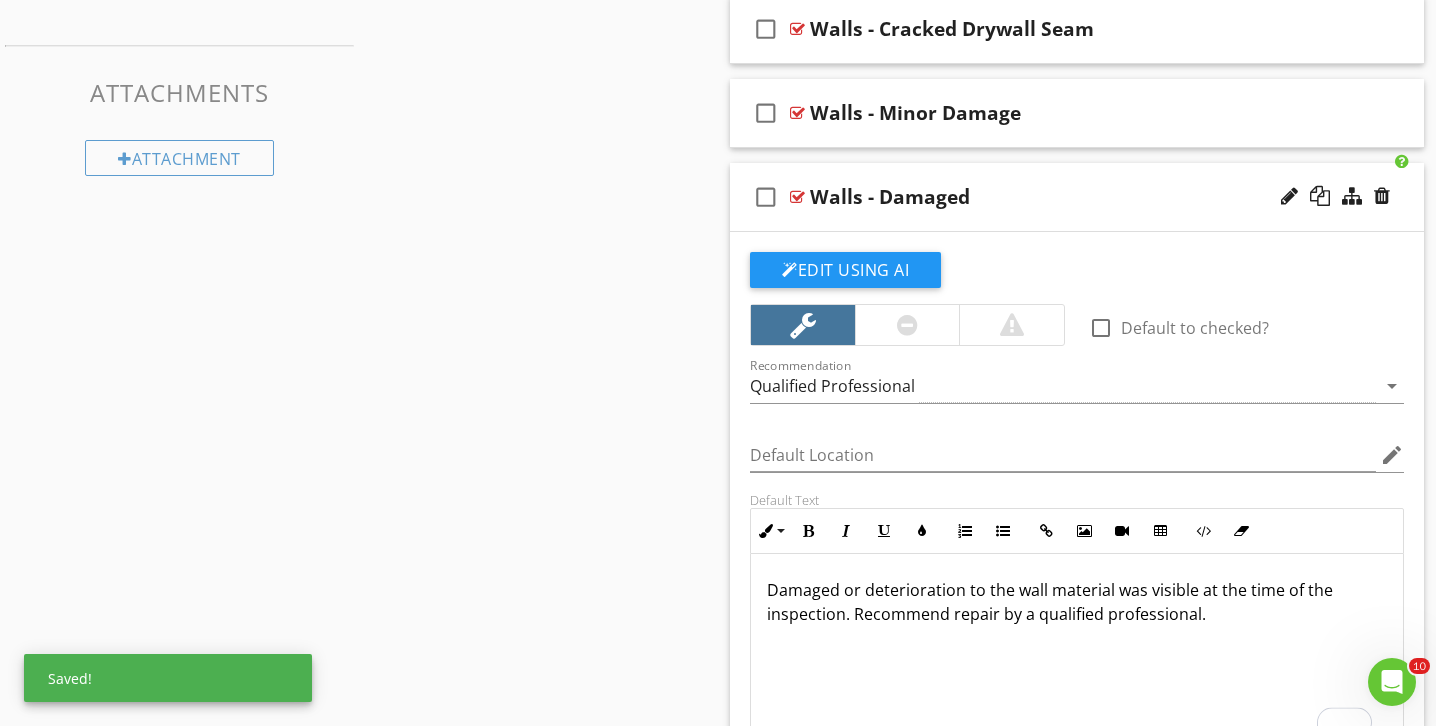 click on "Damaged or deterioration to the wall material was visible at the time of the inspection. Recommend repair by a qualified professional." at bounding box center [1077, 654] 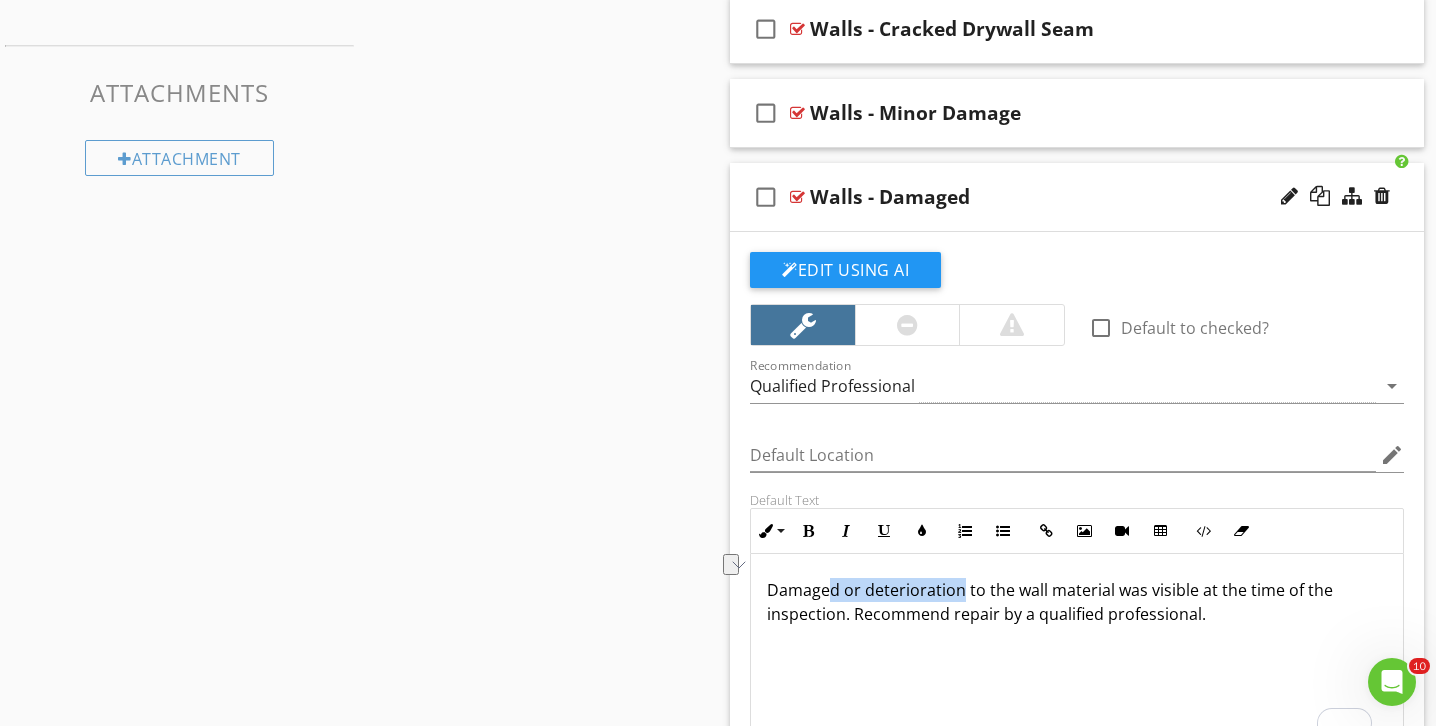 drag, startPoint x: 956, startPoint y: 590, endPoint x: 829, endPoint y: 592, distance: 127.01575 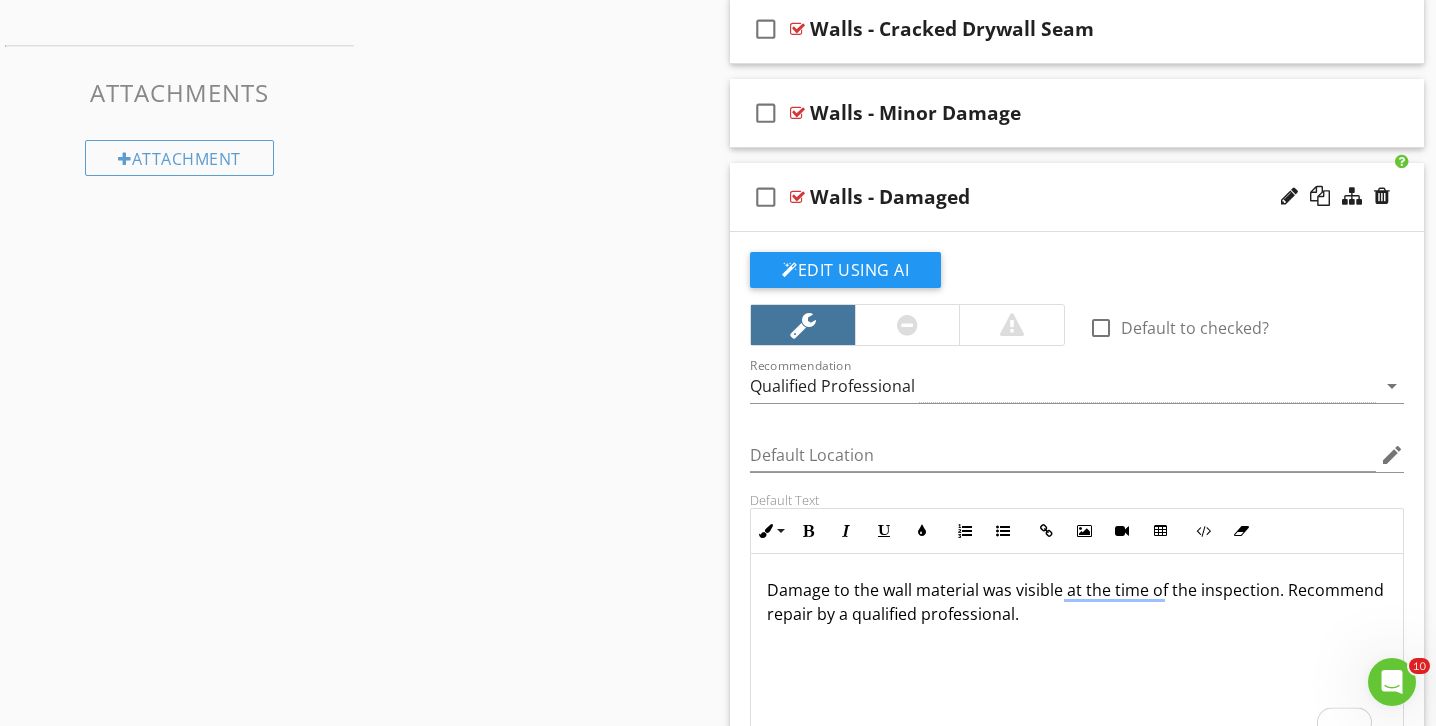 click on "Damage to the wall material was visible at the time of the inspection. Recommend repair by a qualified professional." at bounding box center [1077, 654] 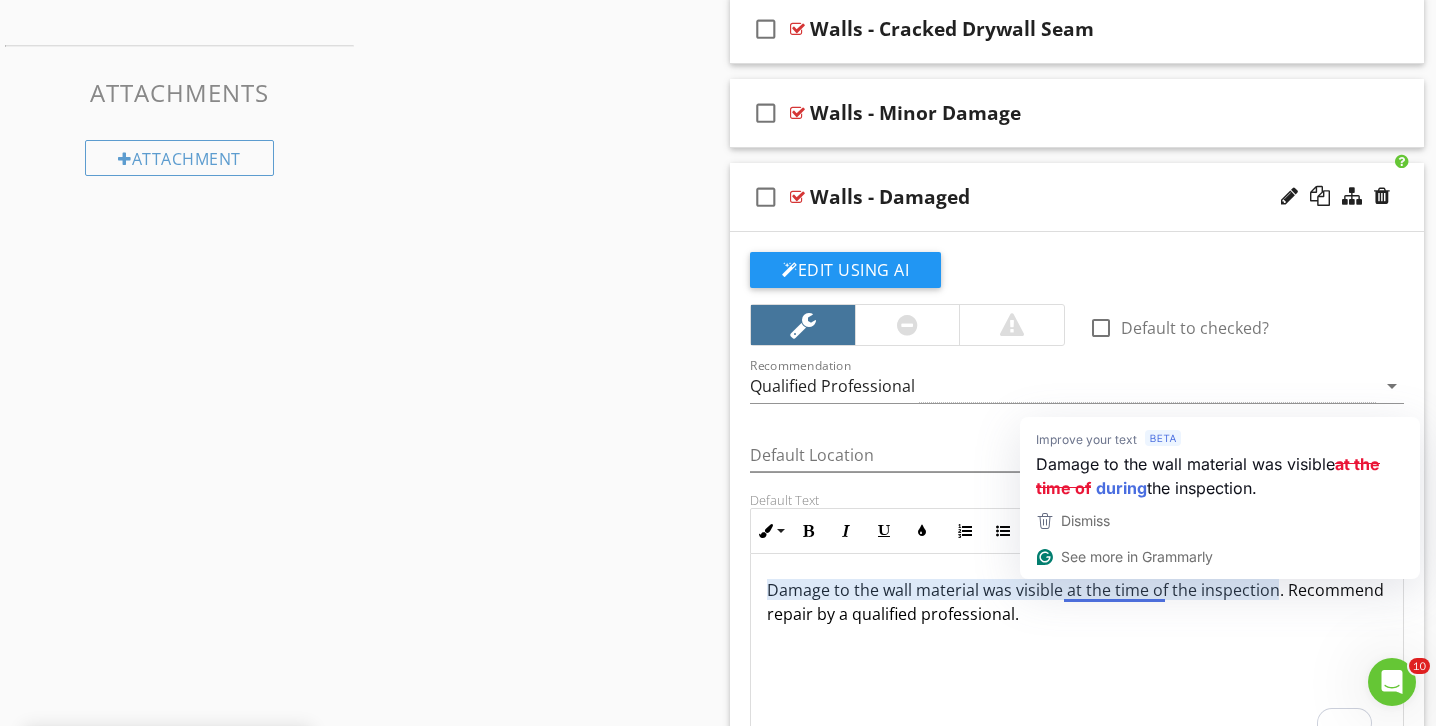 click on "Damage to the wall material was visible at the time of the inspection. Recommend repair by a qualified professional." at bounding box center [1077, 654] 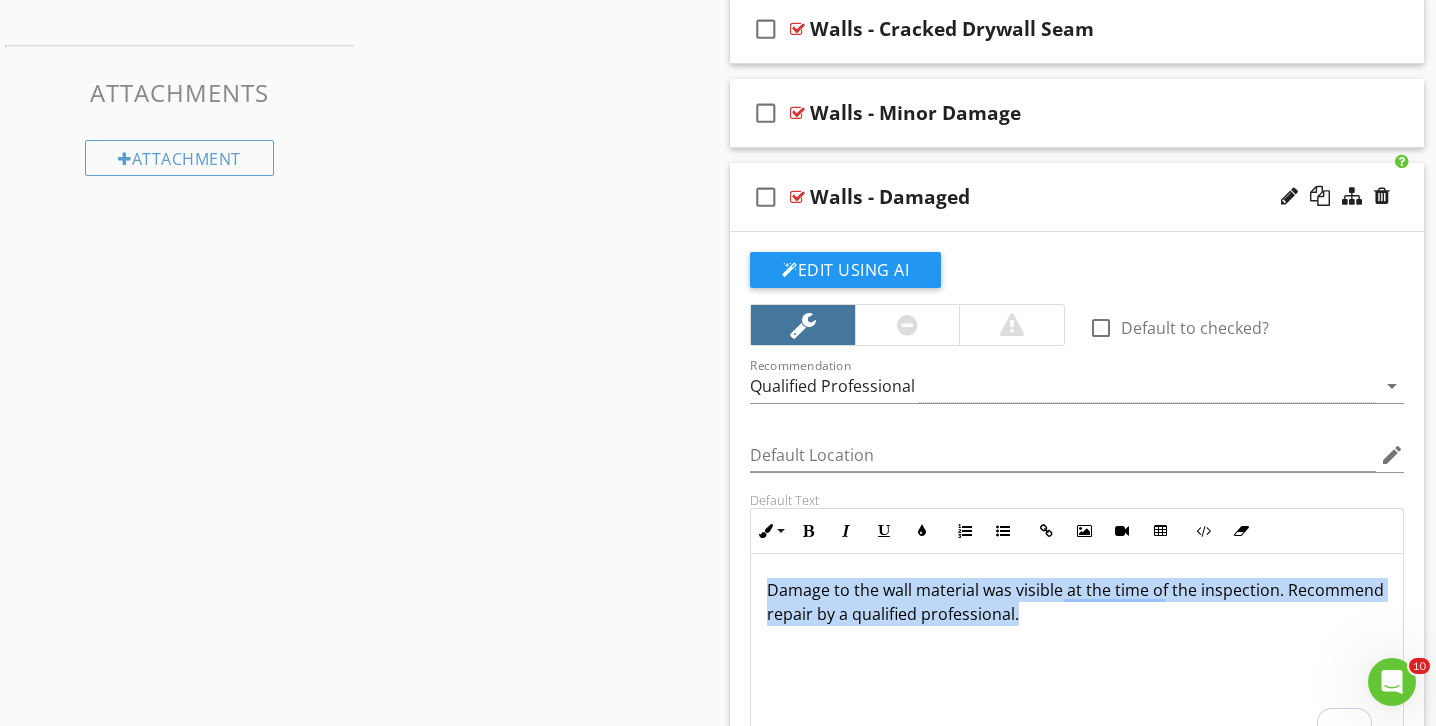 drag, startPoint x: 1211, startPoint y: 633, endPoint x: 525, endPoint y: 466, distance: 706.0347 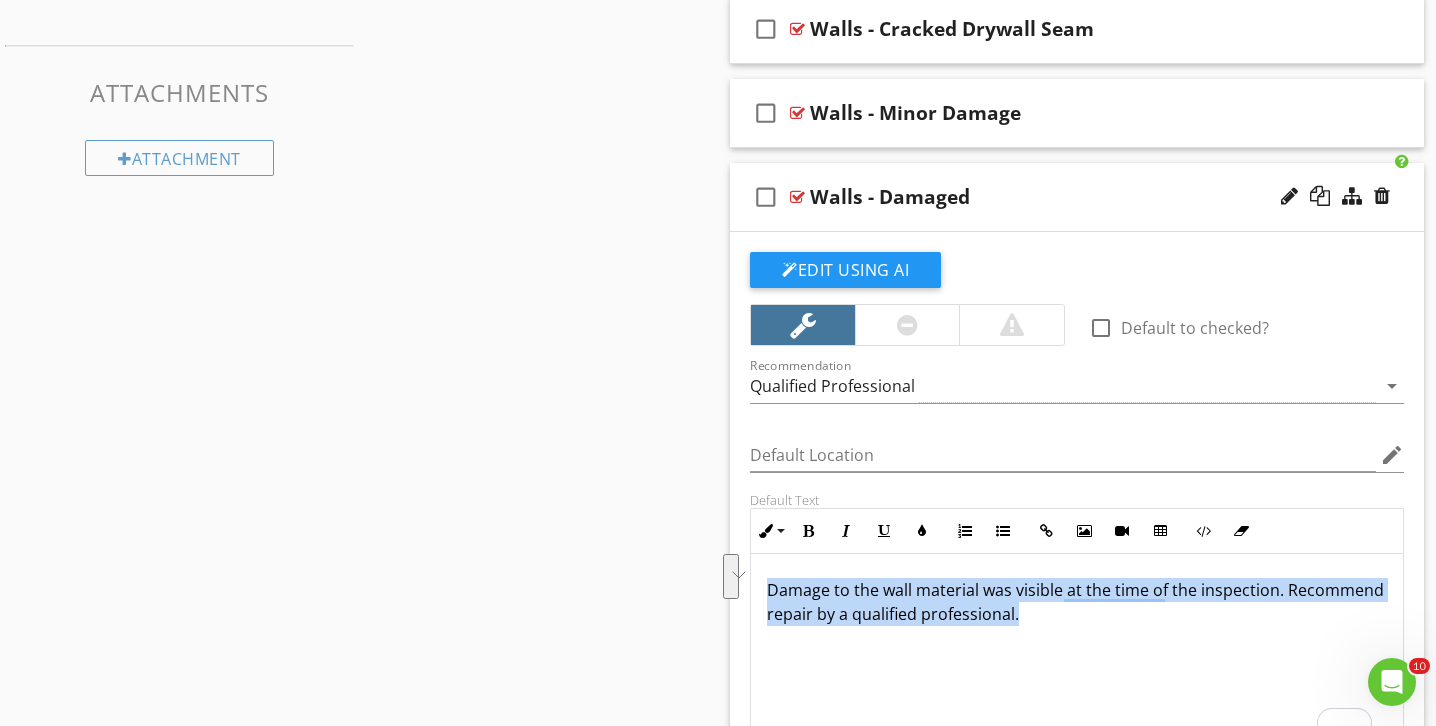 copy on "Damage to the wall material was visible at the time of the inspection. Recommend repair by a qualified professional." 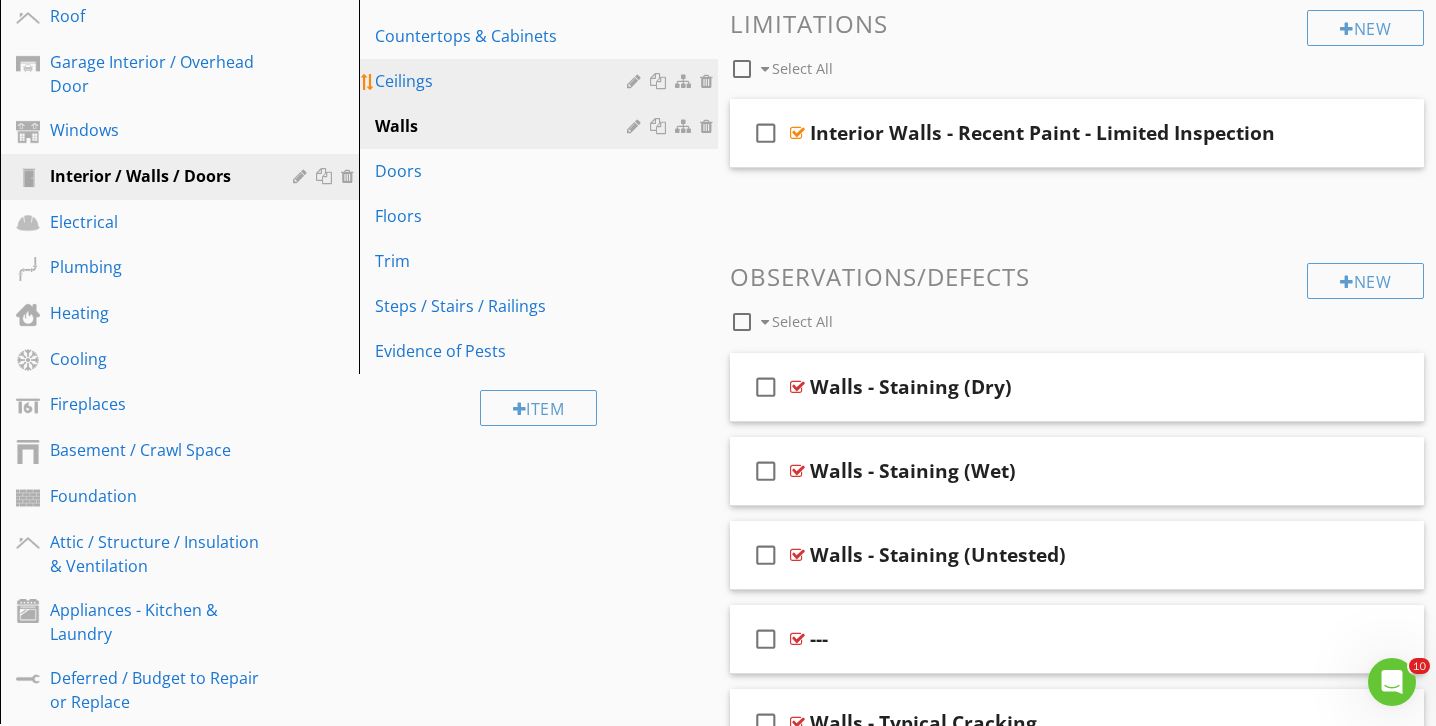 scroll, scrollTop: 470, scrollLeft: 0, axis: vertical 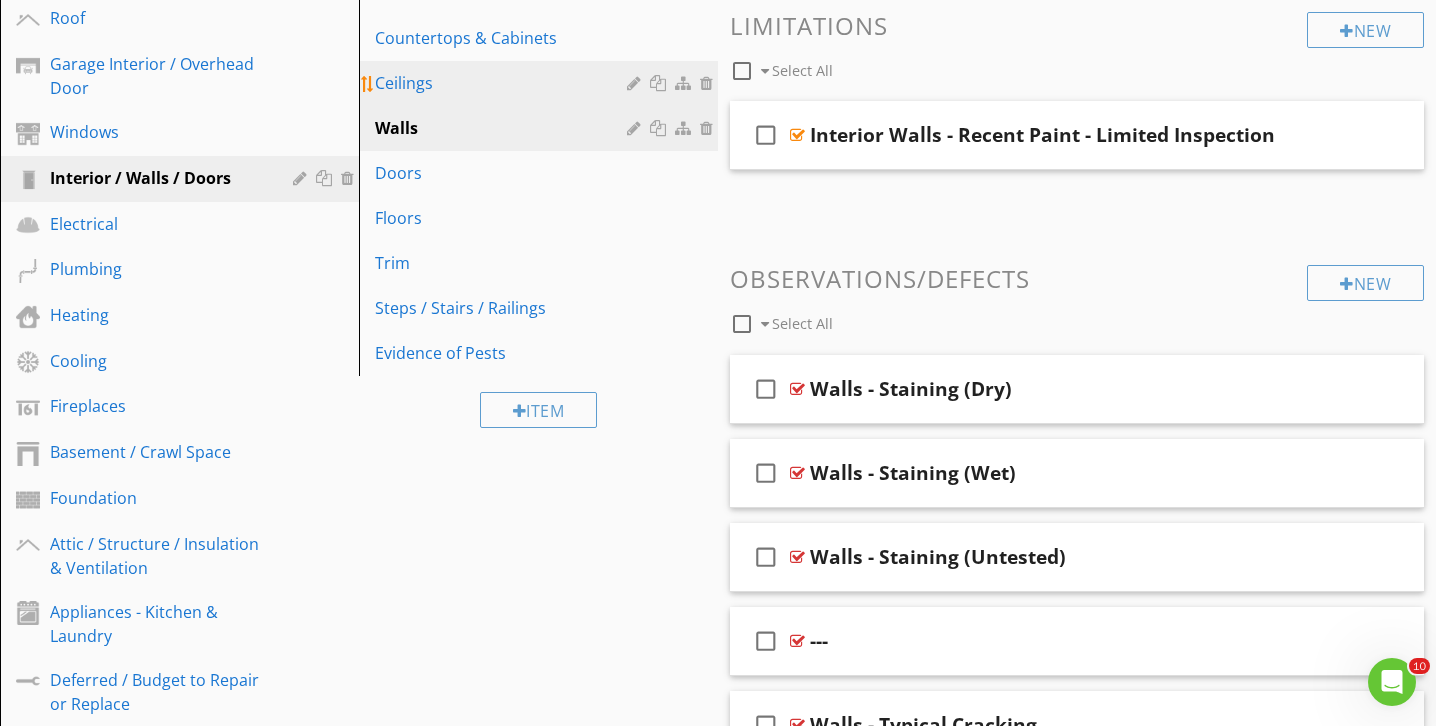 click on "Ceilings" at bounding box center (504, 83) 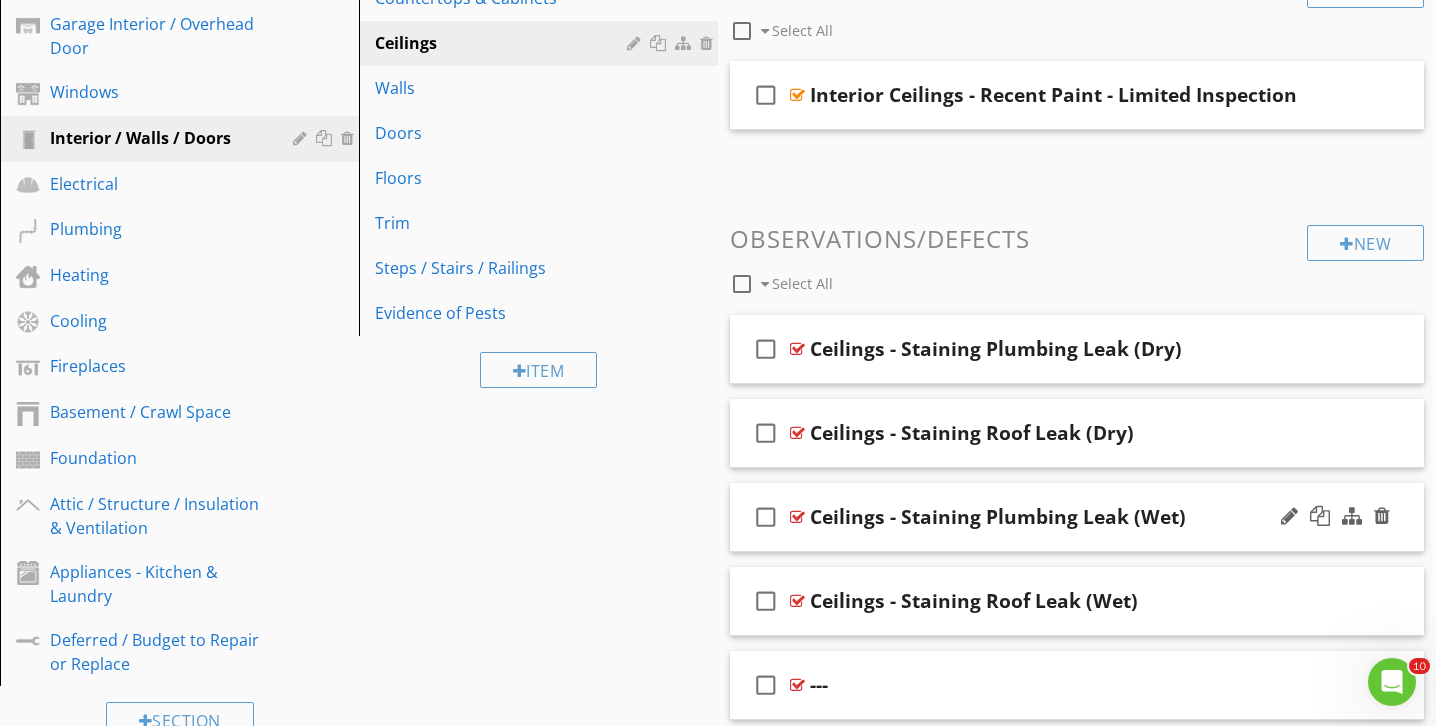 scroll, scrollTop: 510, scrollLeft: 0, axis: vertical 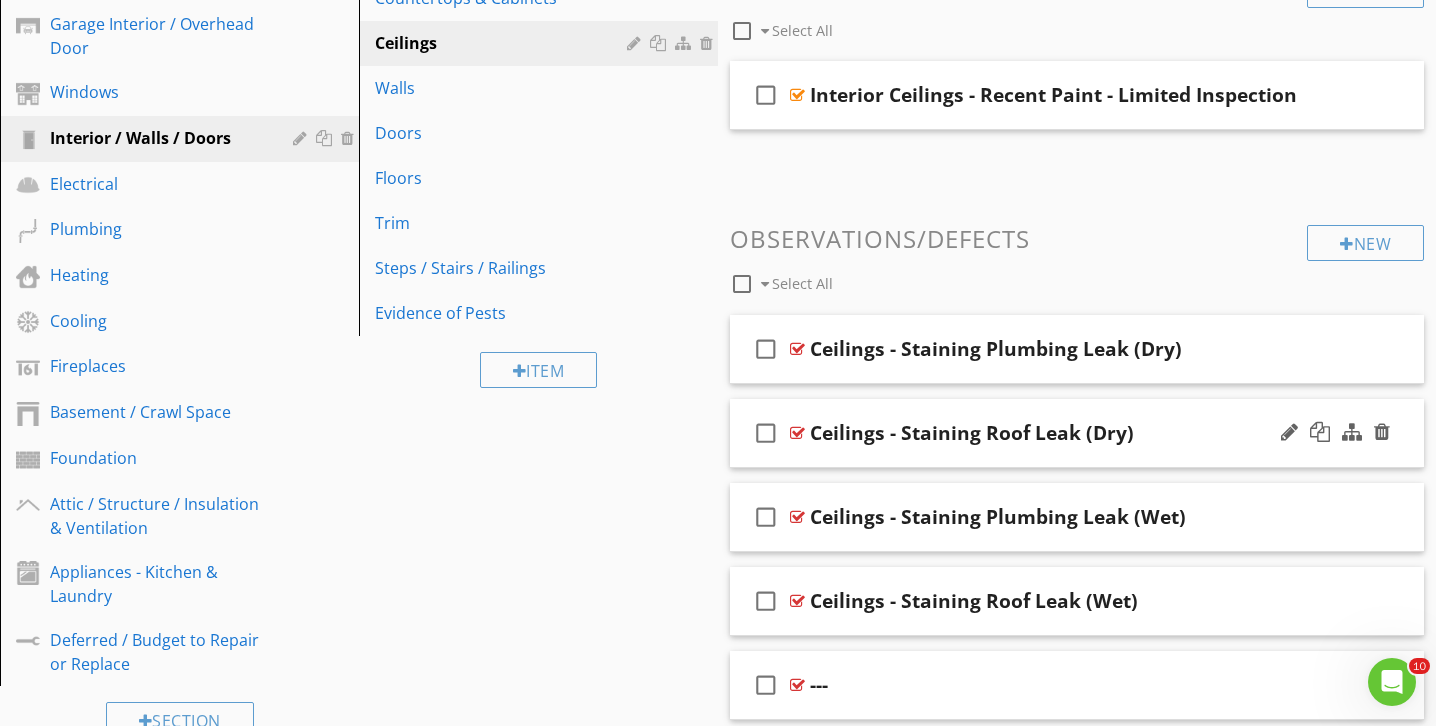 type 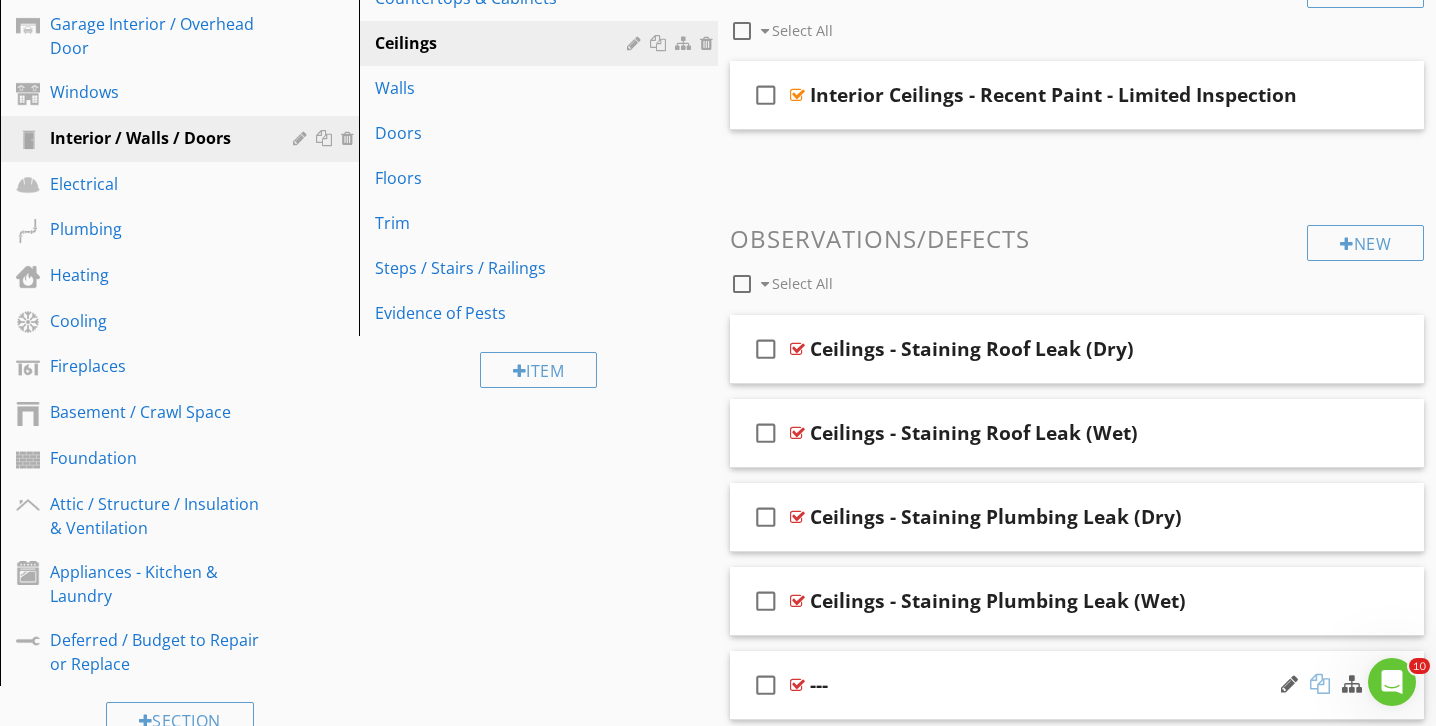 click at bounding box center (1320, 684) 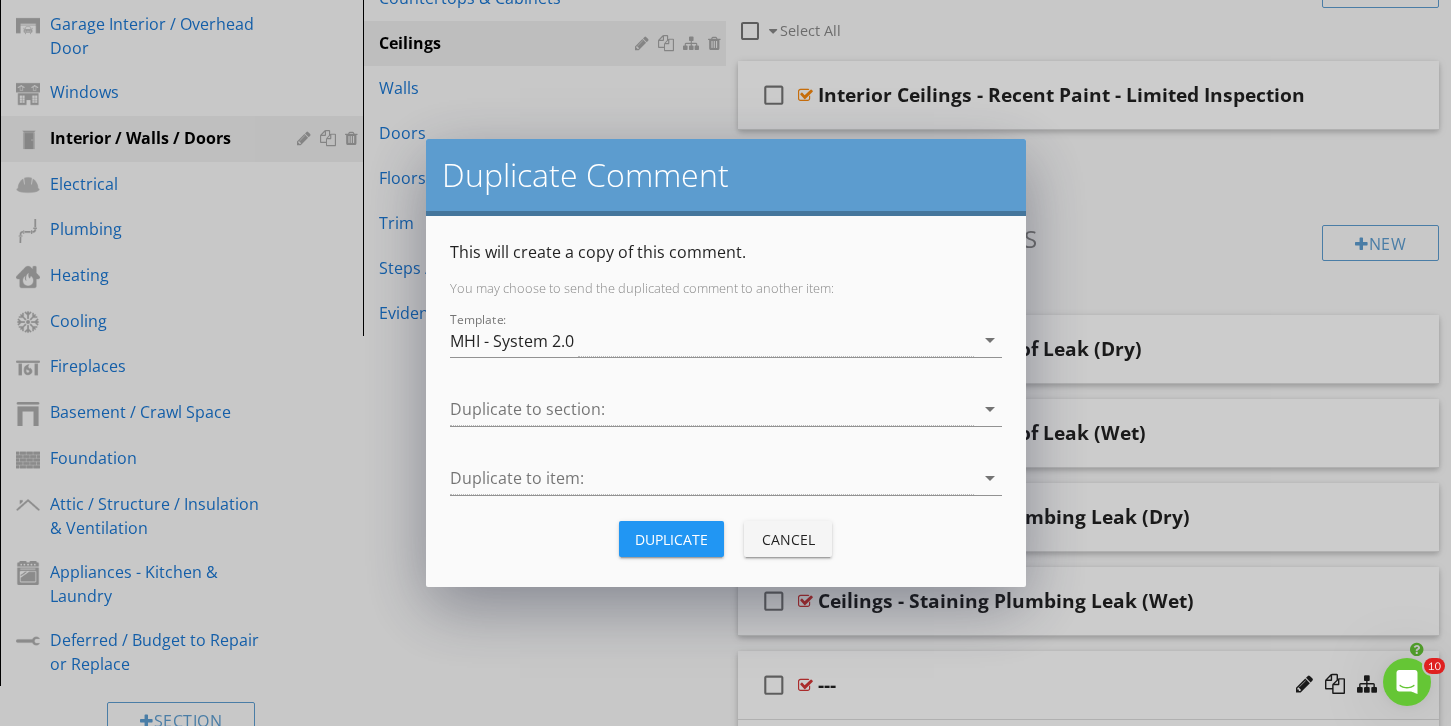 click on "Duplicate" at bounding box center (671, 539) 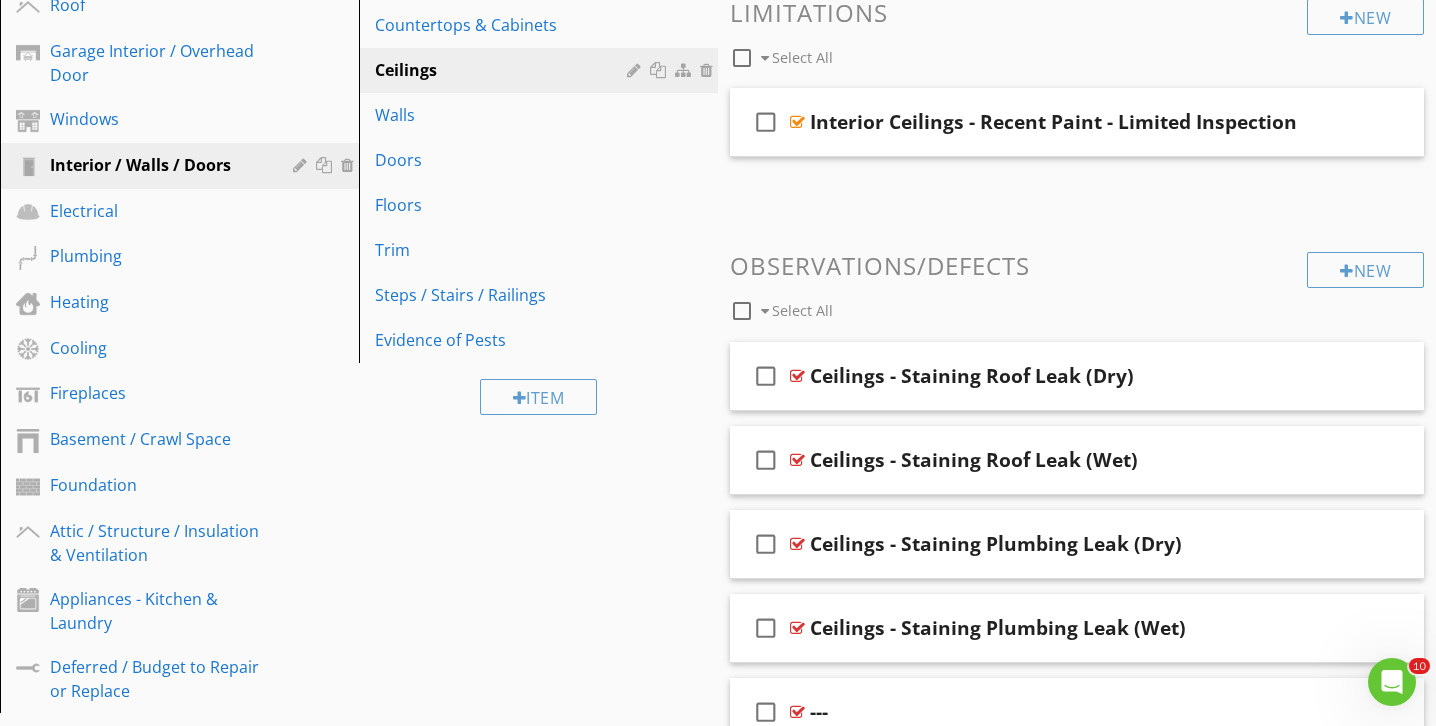 scroll, scrollTop: 747, scrollLeft: 0, axis: vertical 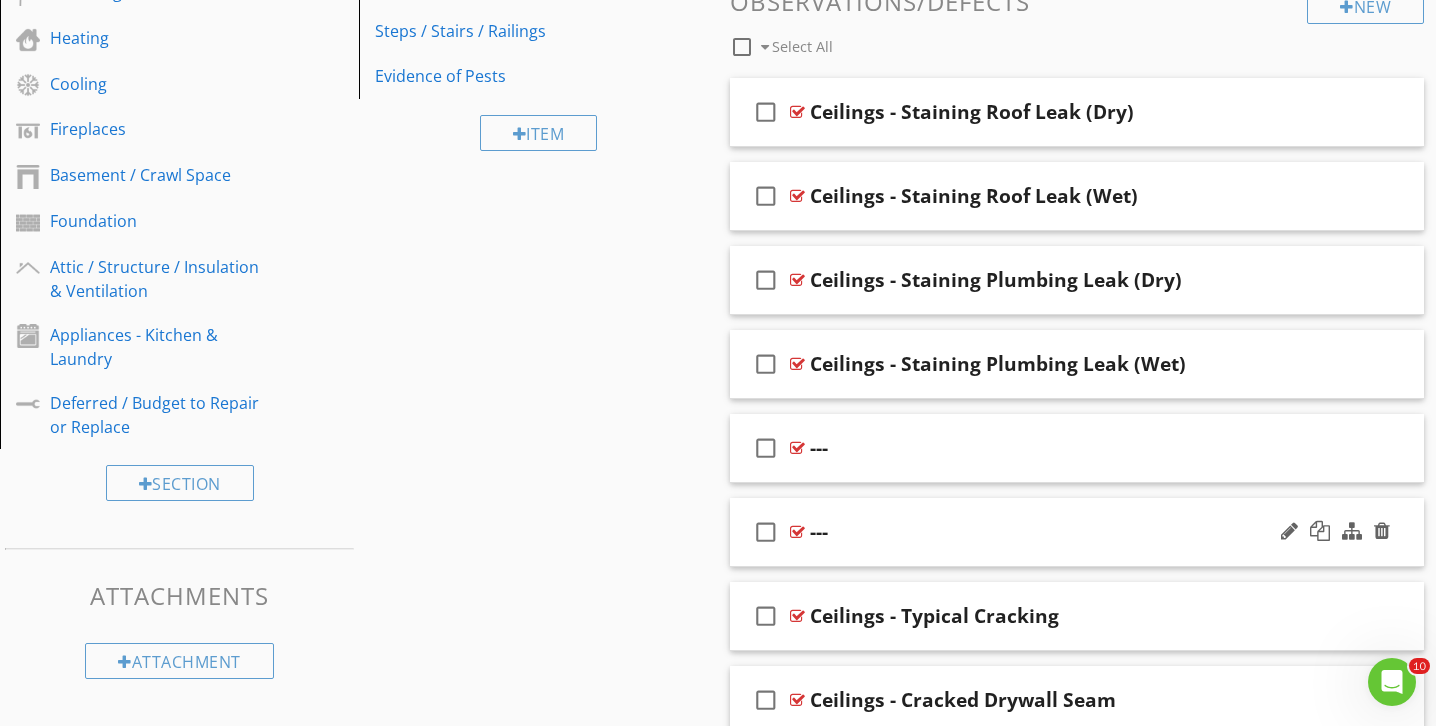 type 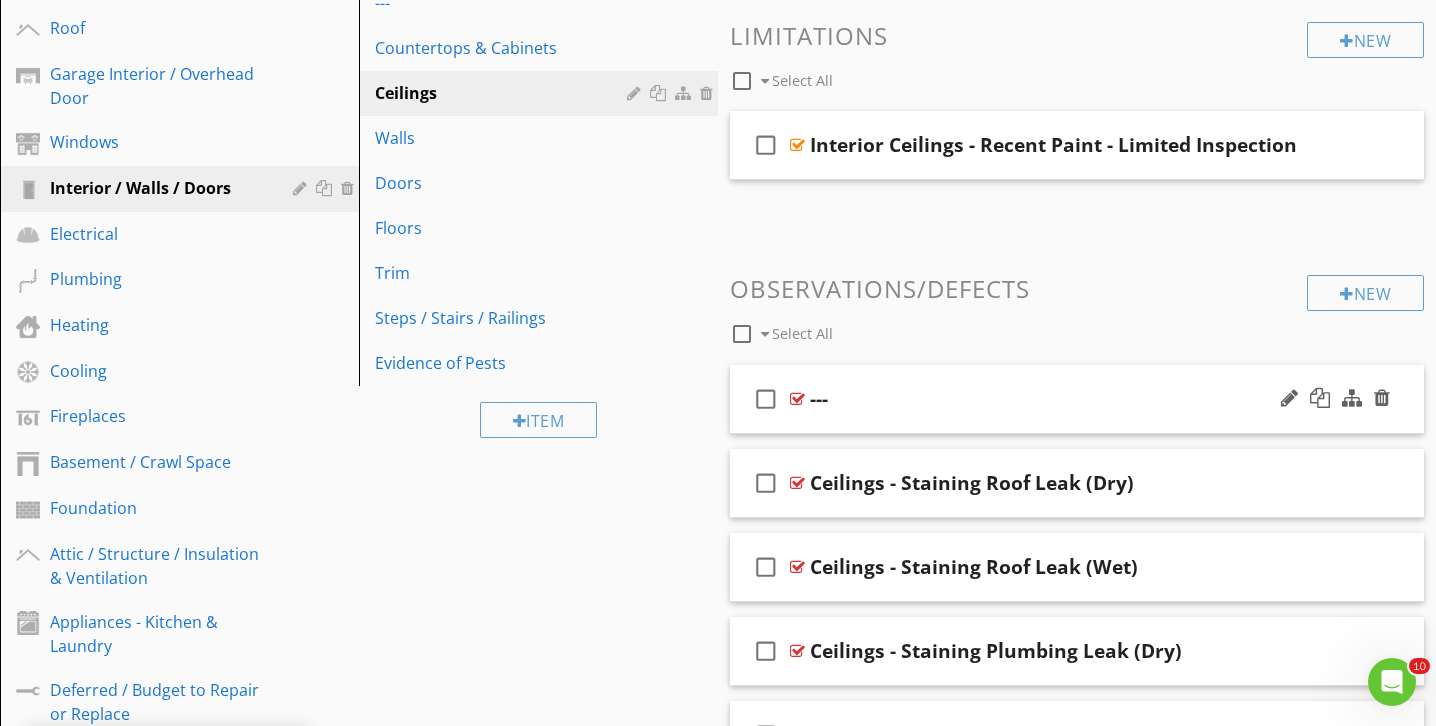 scroll, scrollTop: 404, scrollLeft: 0, axis: vertical 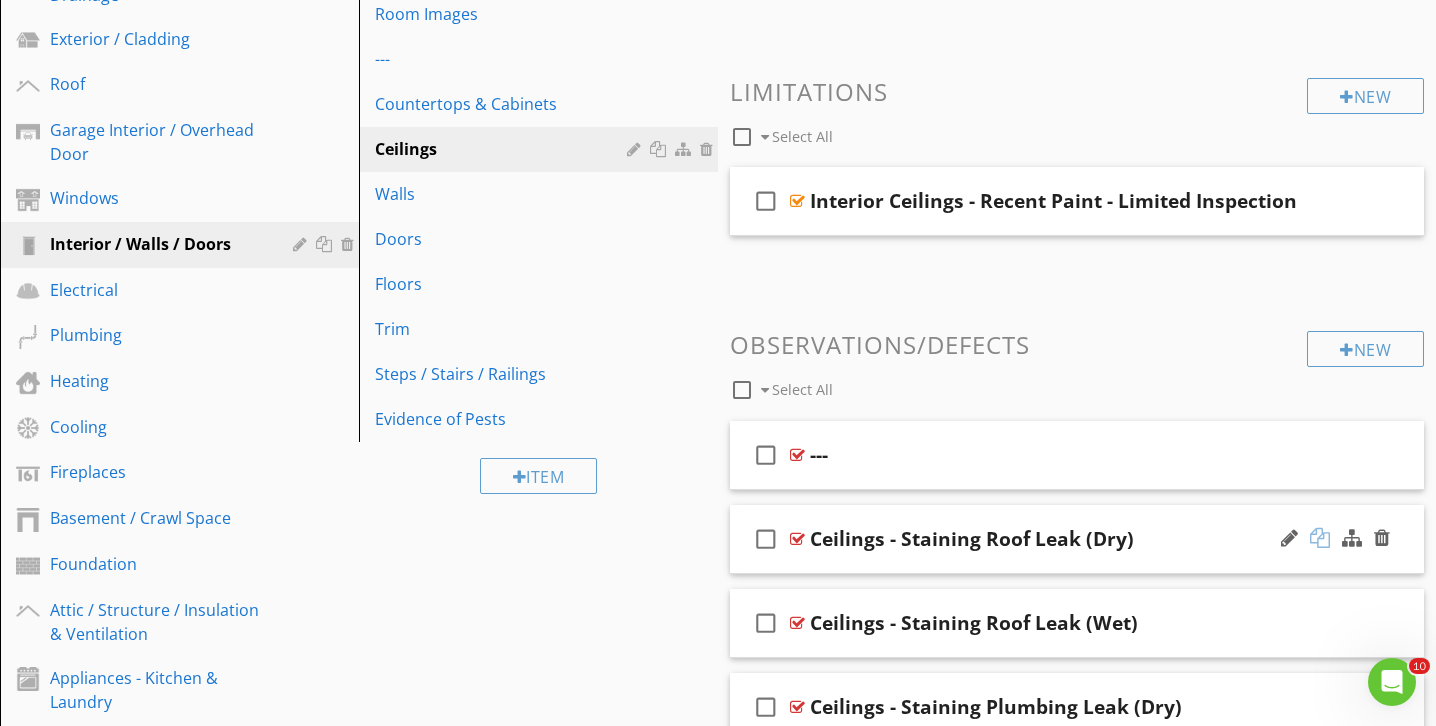 click at bounding box center (1320, 538) 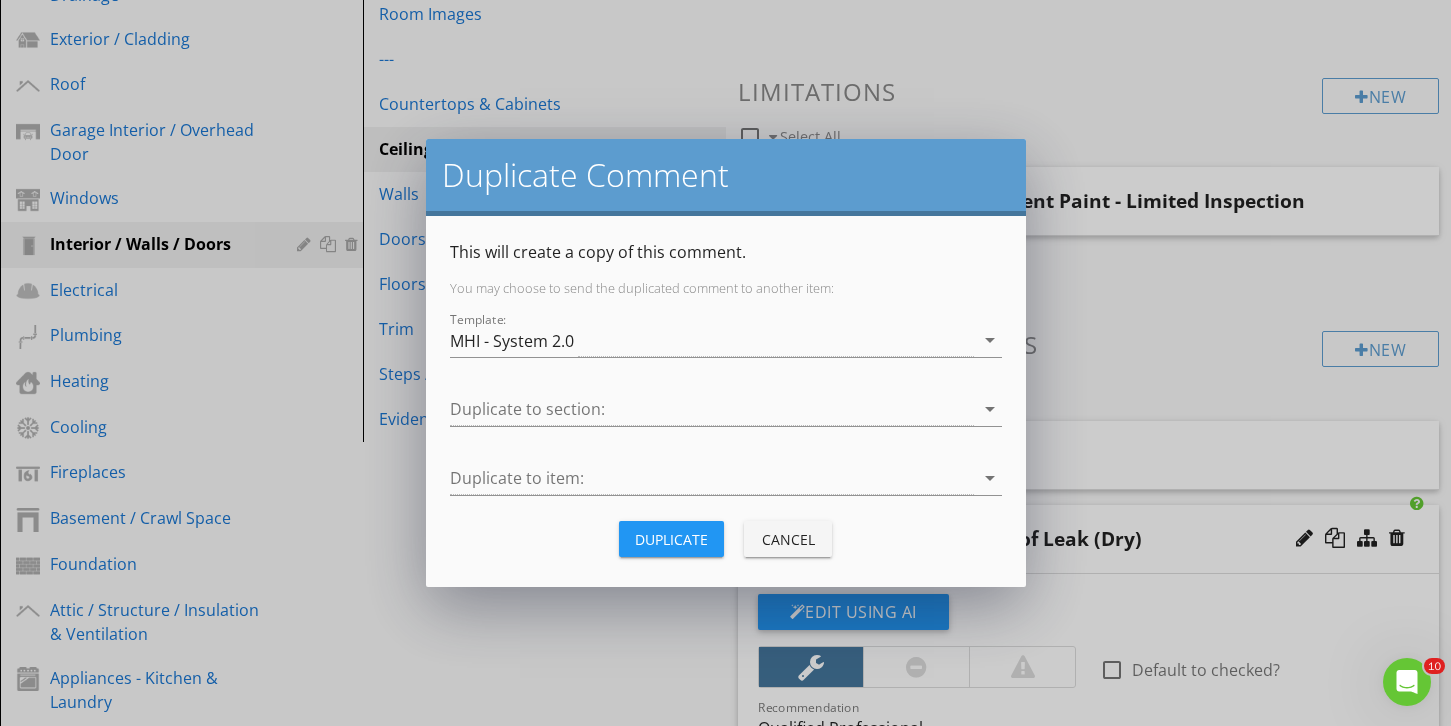 click on "Duplicate" at bounding box center [671, 539] 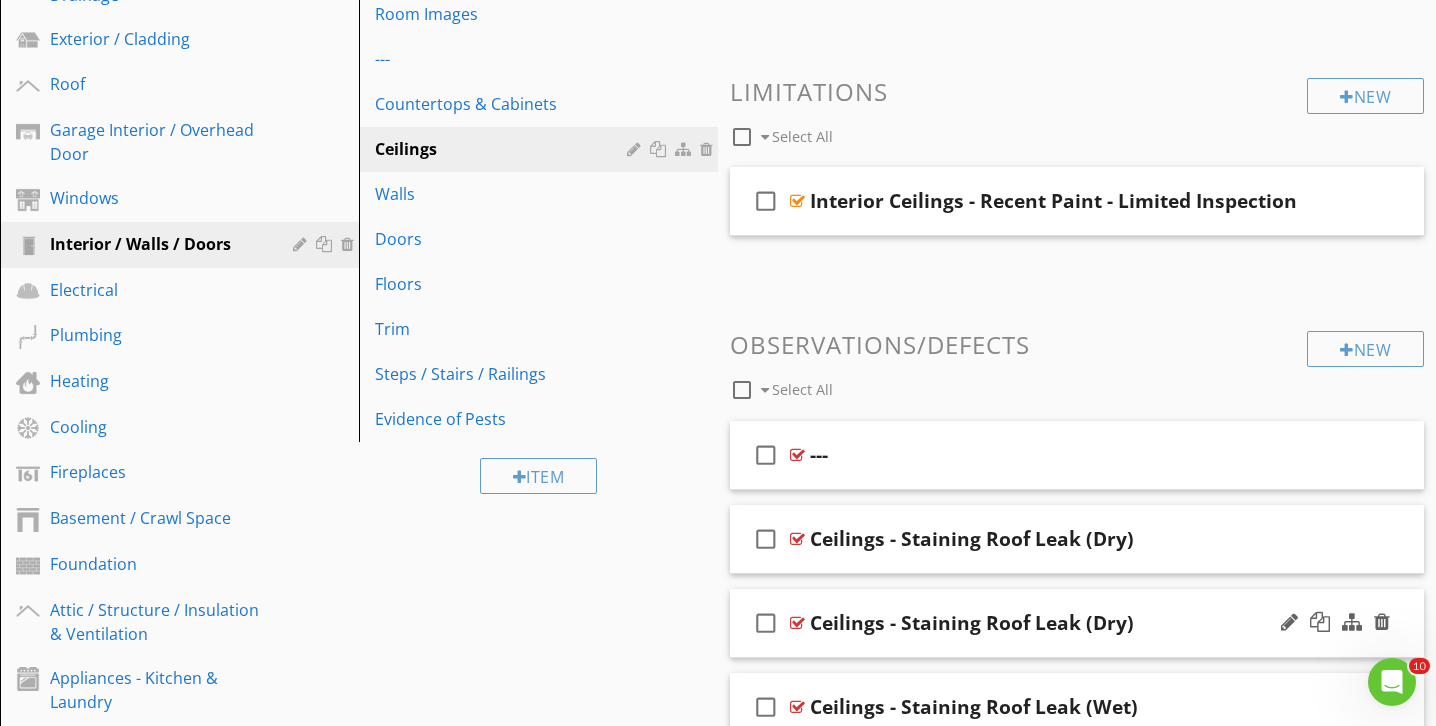 type 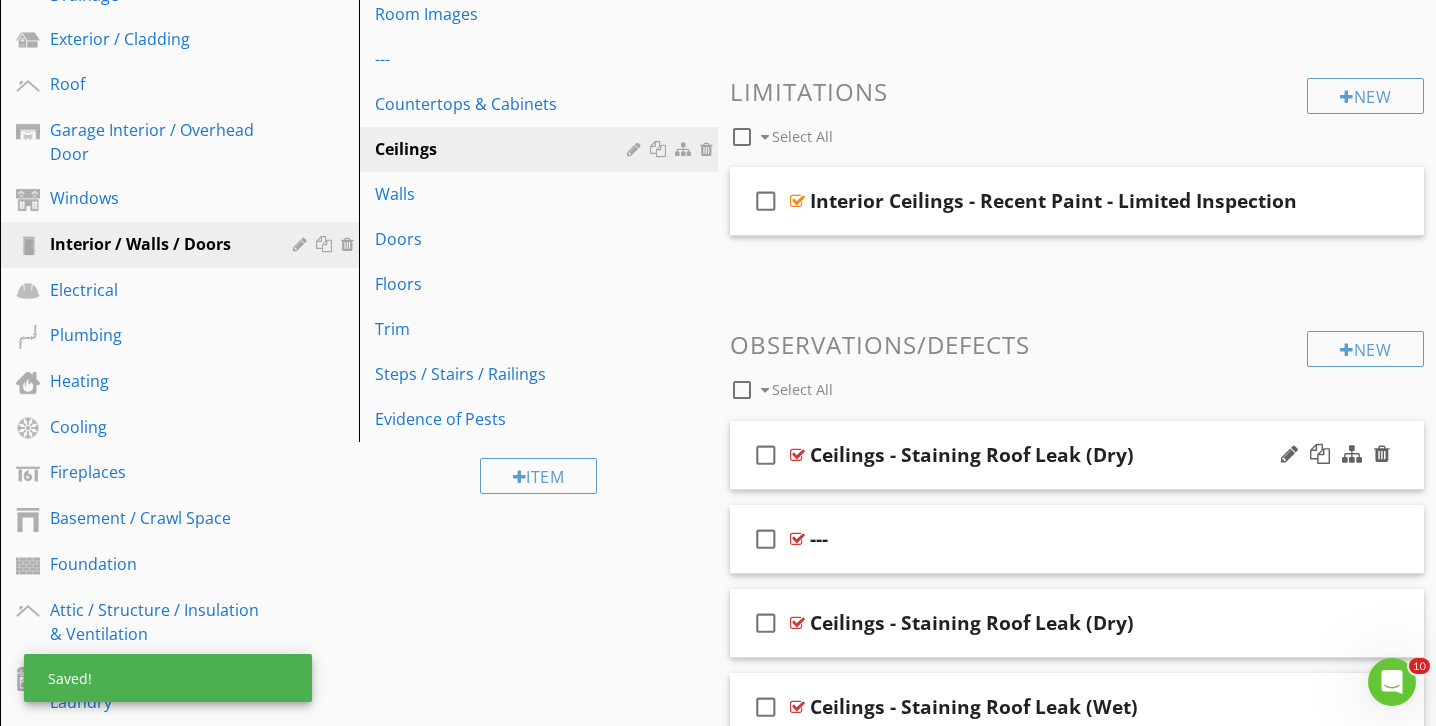 click on "Ceilings - Staining Roof Leak (Dry)" at bounding box center [972, 455] 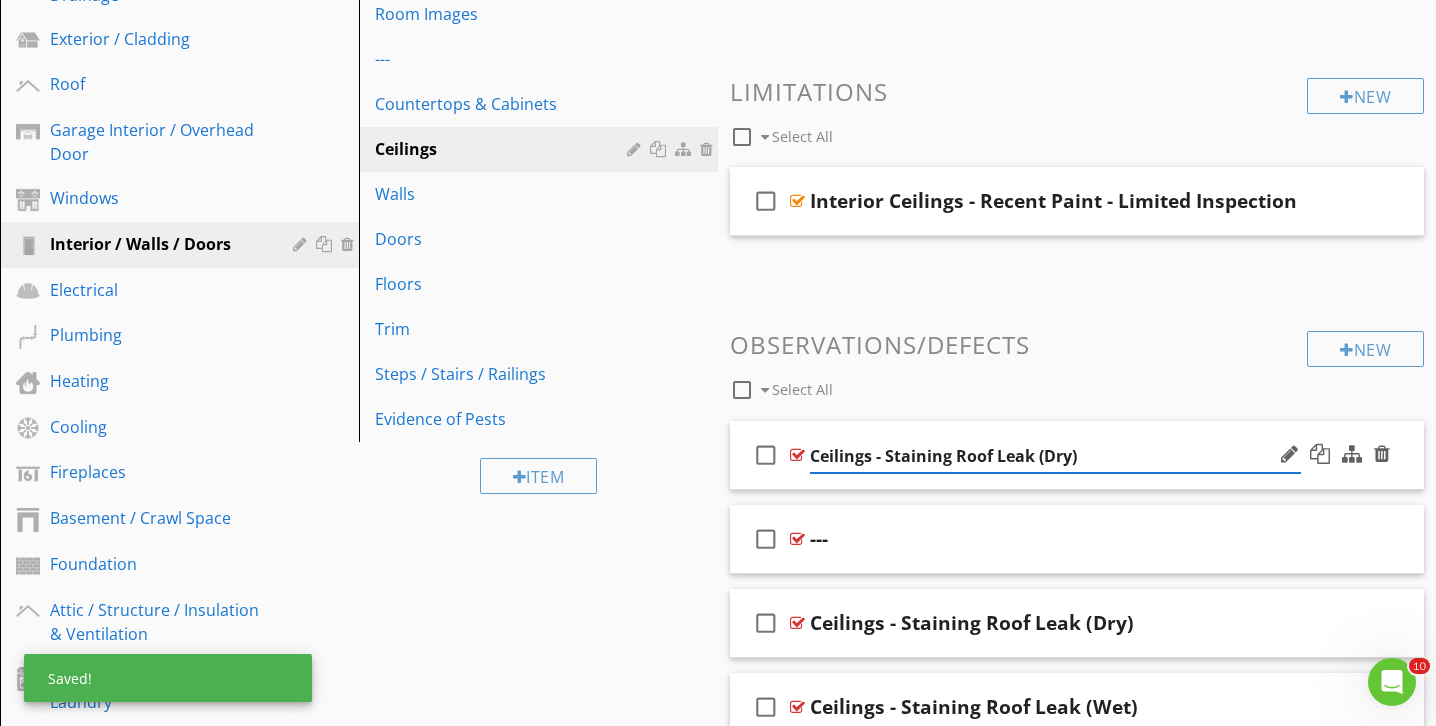 click on "Ceilings - Staining Roof Leak (Dry)" at bounding box center (1055, 456) 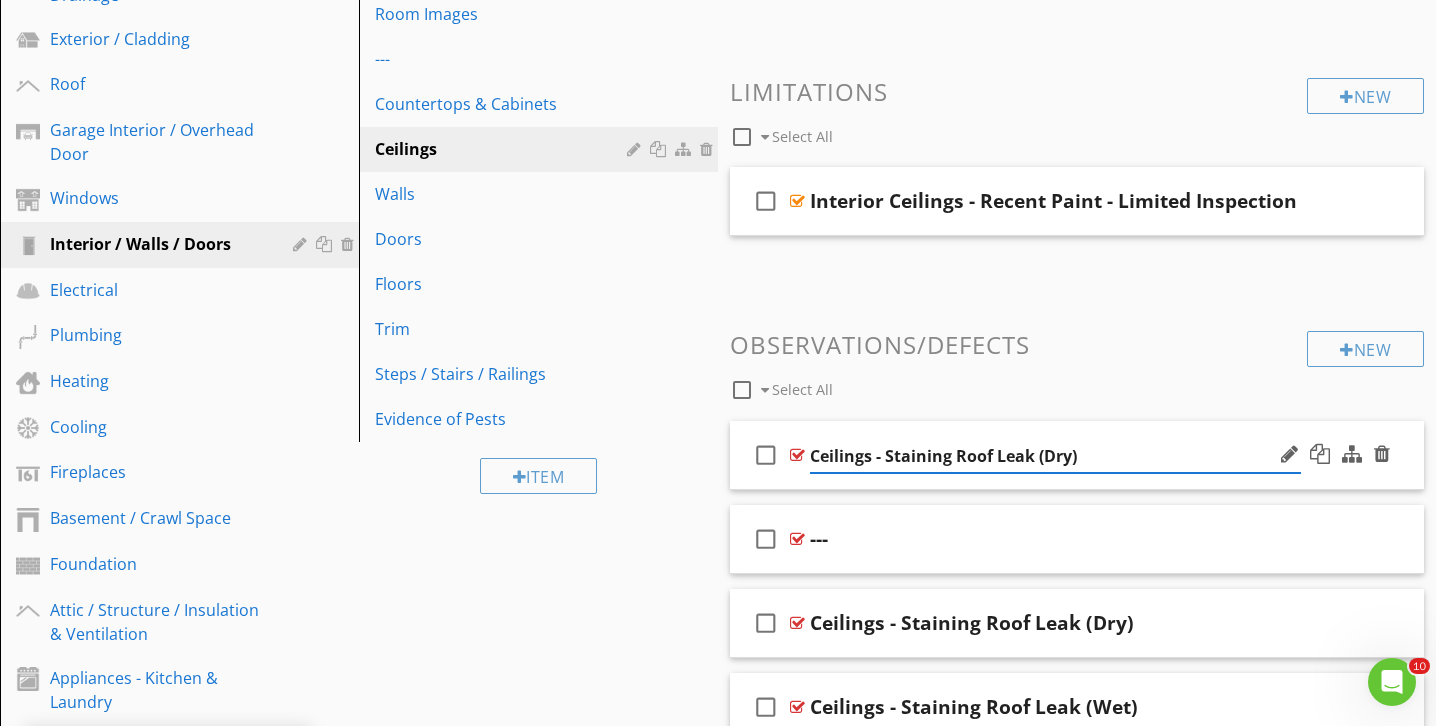 type on "Ceilings - Staining Leak (Dry)" 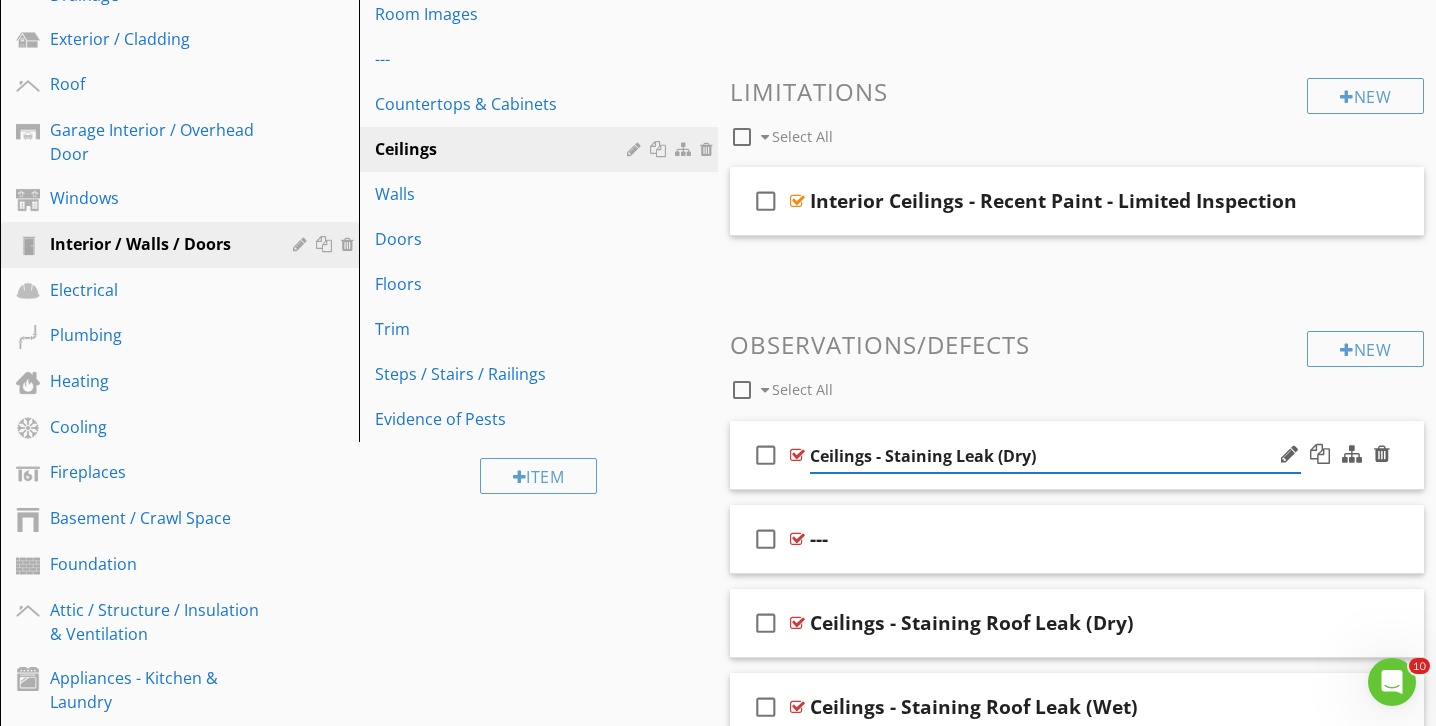 click on "Ceilings - Staining Leak (Dry)" at bounding box center (1055, 456) 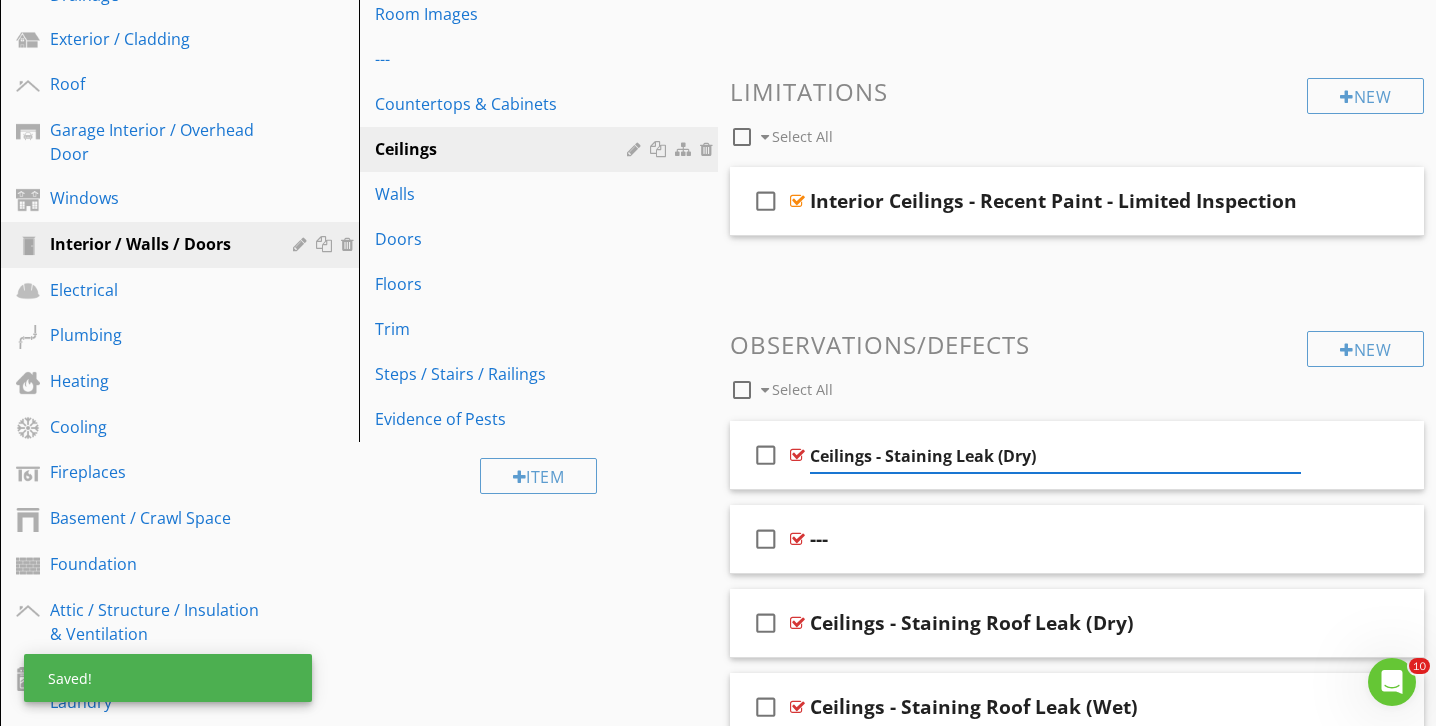 click on "Sections
Inspection Details           Driveway / Walkway / Deck           Gutters / Grading & Drainage           Exterior / Cladding           Roof           Garage Interior / Overhead Door           Windows           Interior / Walls / Doors           Electrical           Plumbing           Heating           Cooling           Fireplaces           Basement / Crawl Space           Foundation           Attic / Structure / Insulation & Ventilation           Appliances - Kitchen & Laundry           Deferred / Budget to Repair or Replace
Section
Attachments
Attachment
Items
Kitchen Images           Laundry Images           Bathroom Images           Room Images           ---           Countertops & Cabinets           Ceilings           Walls           Doors           Floors           Trim           Steps / Stairs / Railings           Evidence of Pests" at bounding box center [718, 888] 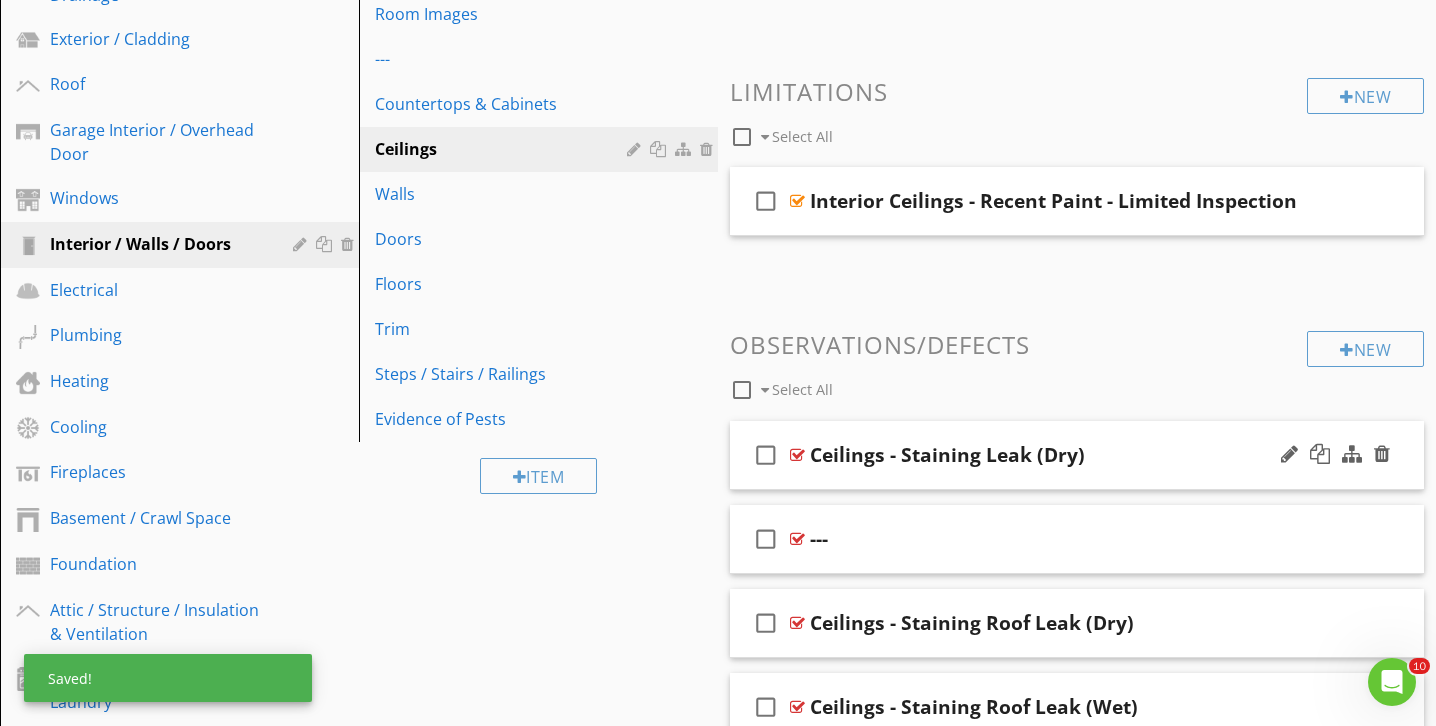 click on "Ceilings - Staining Leak (Dry)" at bounding box center [1055, 455] 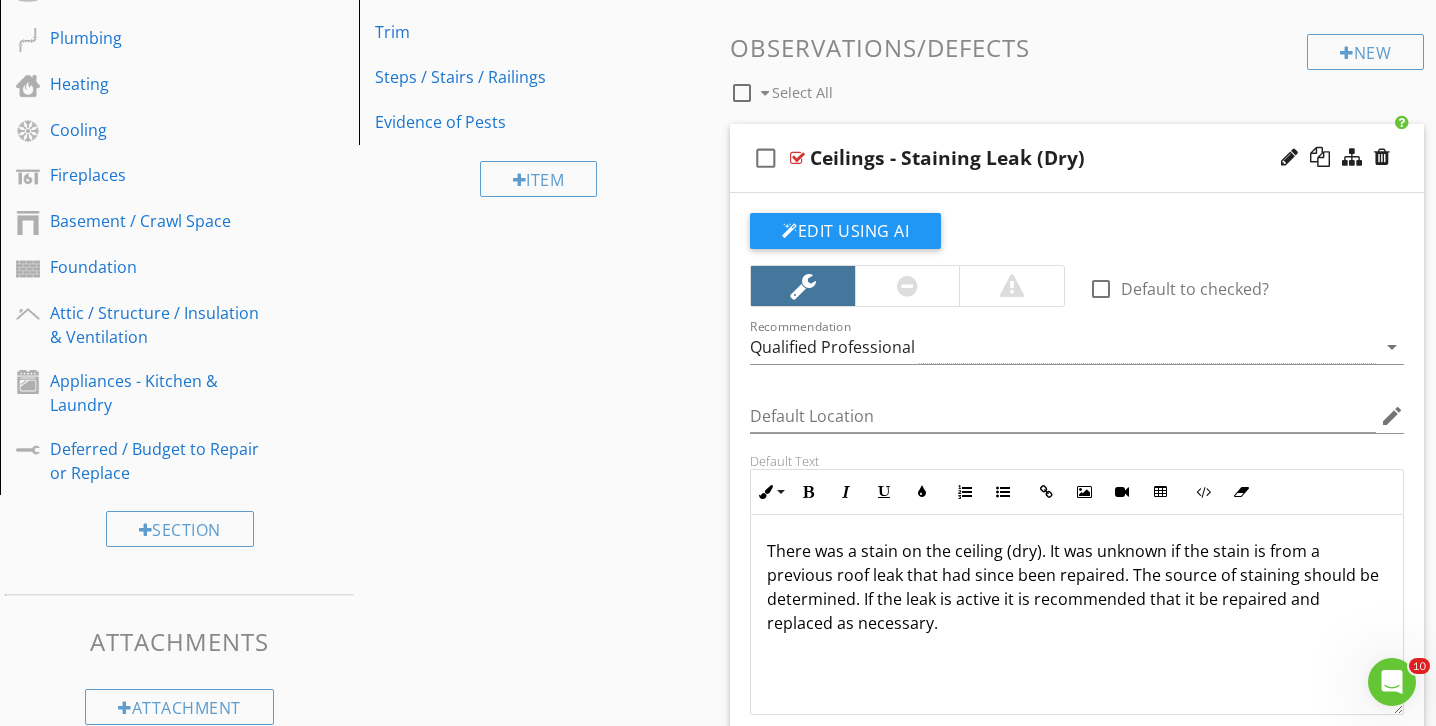 scroll, scrollTop: 702, scrollLeft: 0, axis: vertical 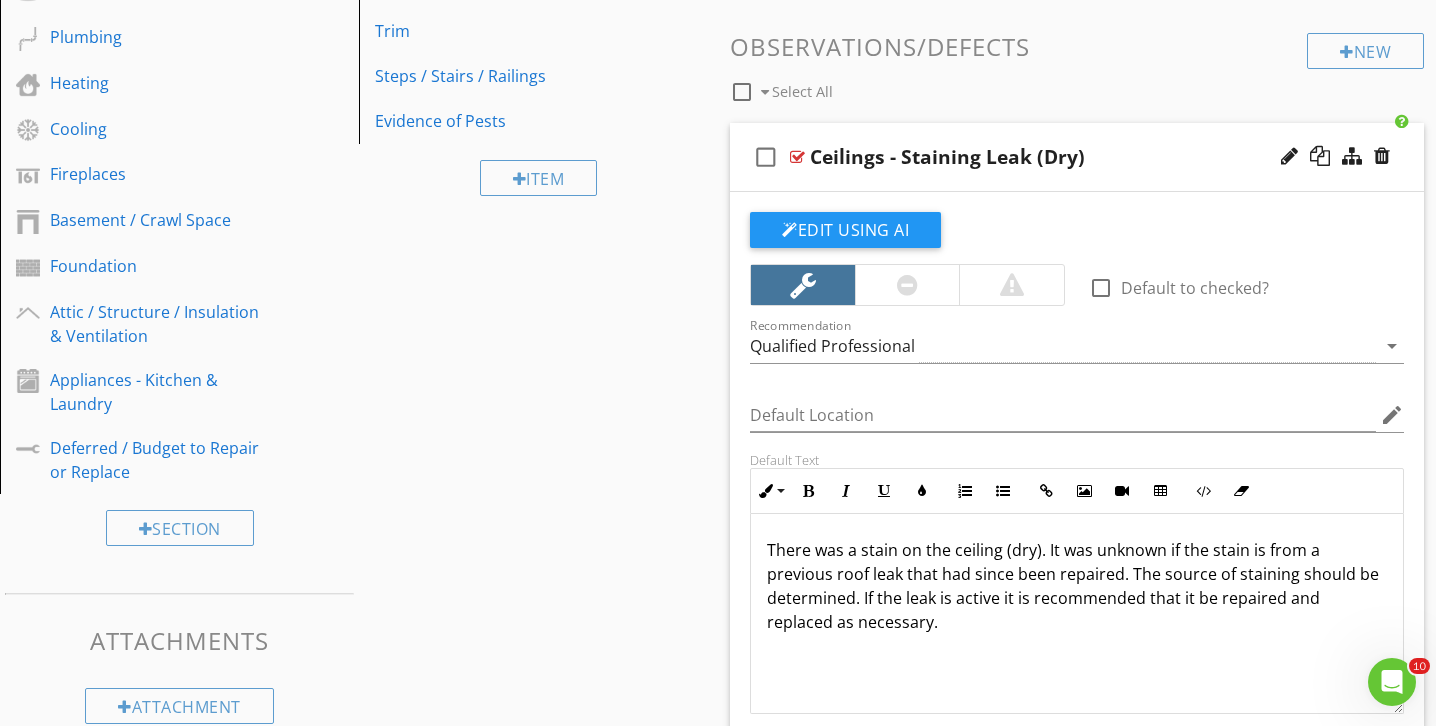 click on "There was a stain on the ceiling (dry). It was unknown if the stain is from a previous roof leak that had since been repaired. The source of staining should be determined. If the leak is active it is recommended that it be repaired and replaced as necessary." at bounding box center (1077, 586) 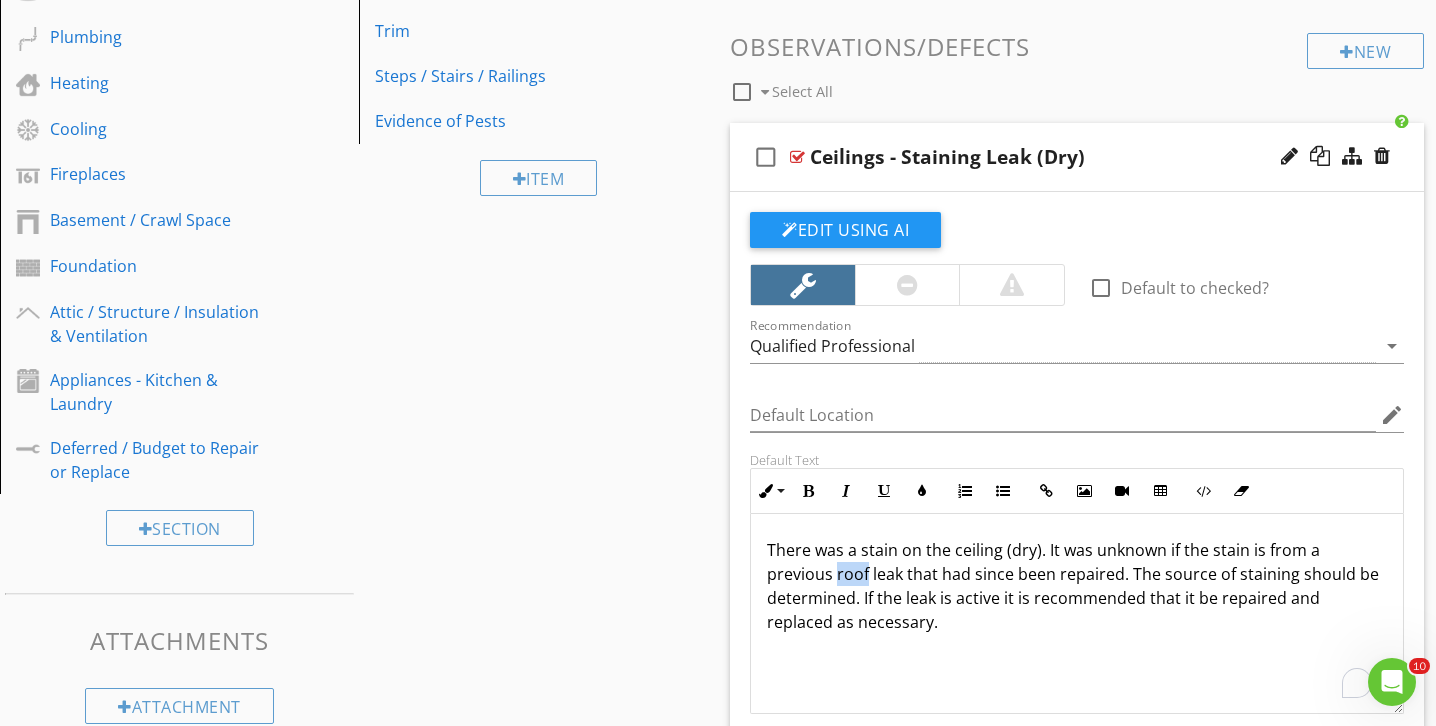 click on "There was a stain on the ceiling (dry). It was unknown if the stain is from a previous roof leak that had since been repaired. The source of staining should be determined. If the leak is active it is recommended that it be repaired and replaced as necessary." at bounding box center [1077, 586] 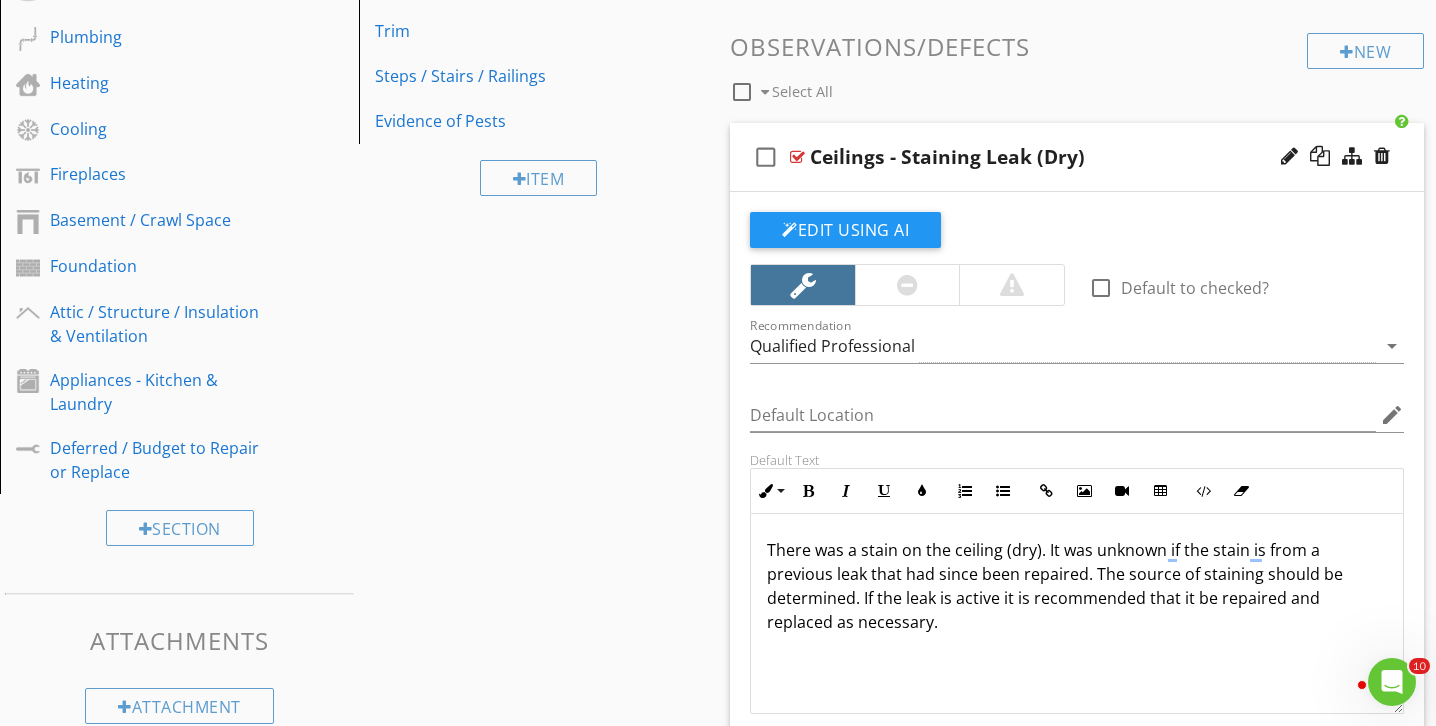 click on "There was a stain on the ceiling (dry). It was unknown if the stain is from a previous leak that had since been repaired. The source of staining should be determined. If the leak is active it is recommended that it be repaired and replaced as necessary." at bounding box center (1077, 586) 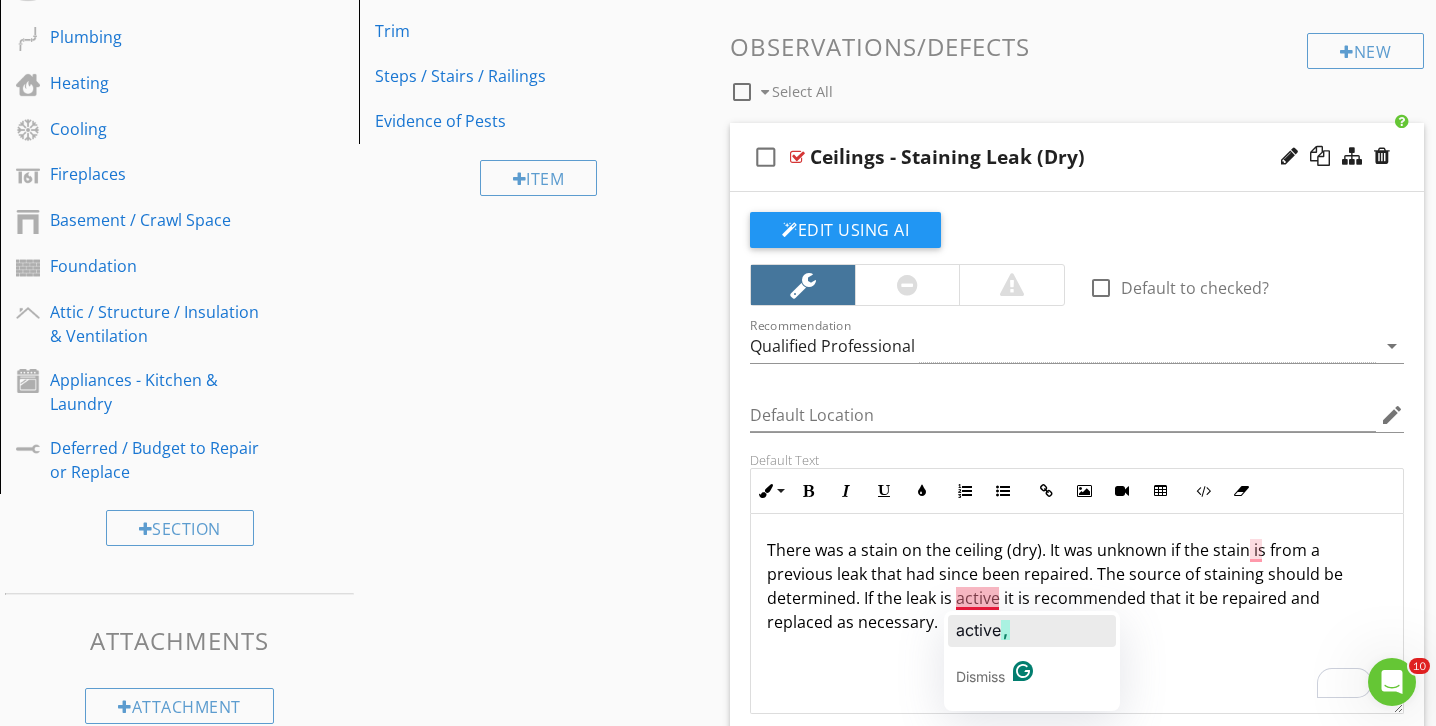 click on "active ," 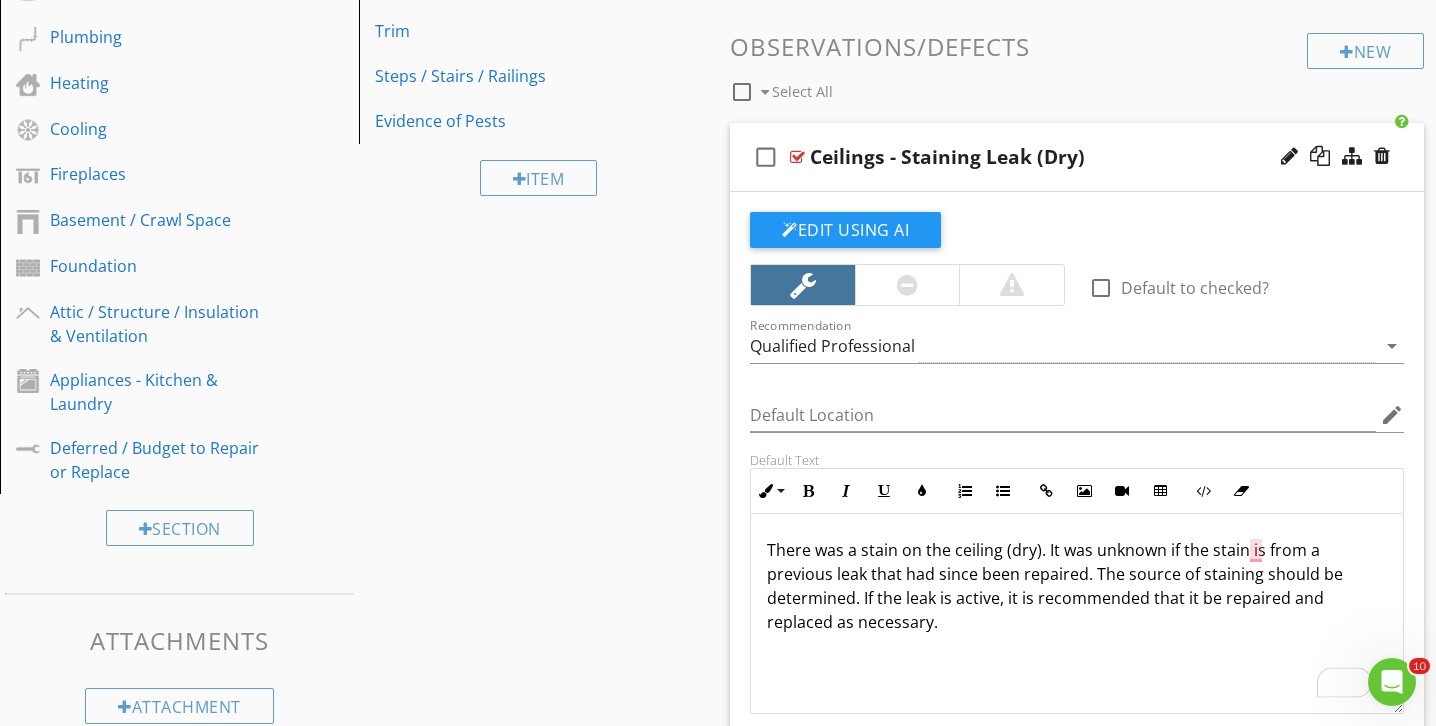 click on "There was a stain on the ceiling (dry). It was unknown if the stain is from a previous leak that had since been repaired. The source of staining should be determined. If the leak is active, it is recommended that it be repaired and replaced as necessary." at bounding box center (1077, 586) 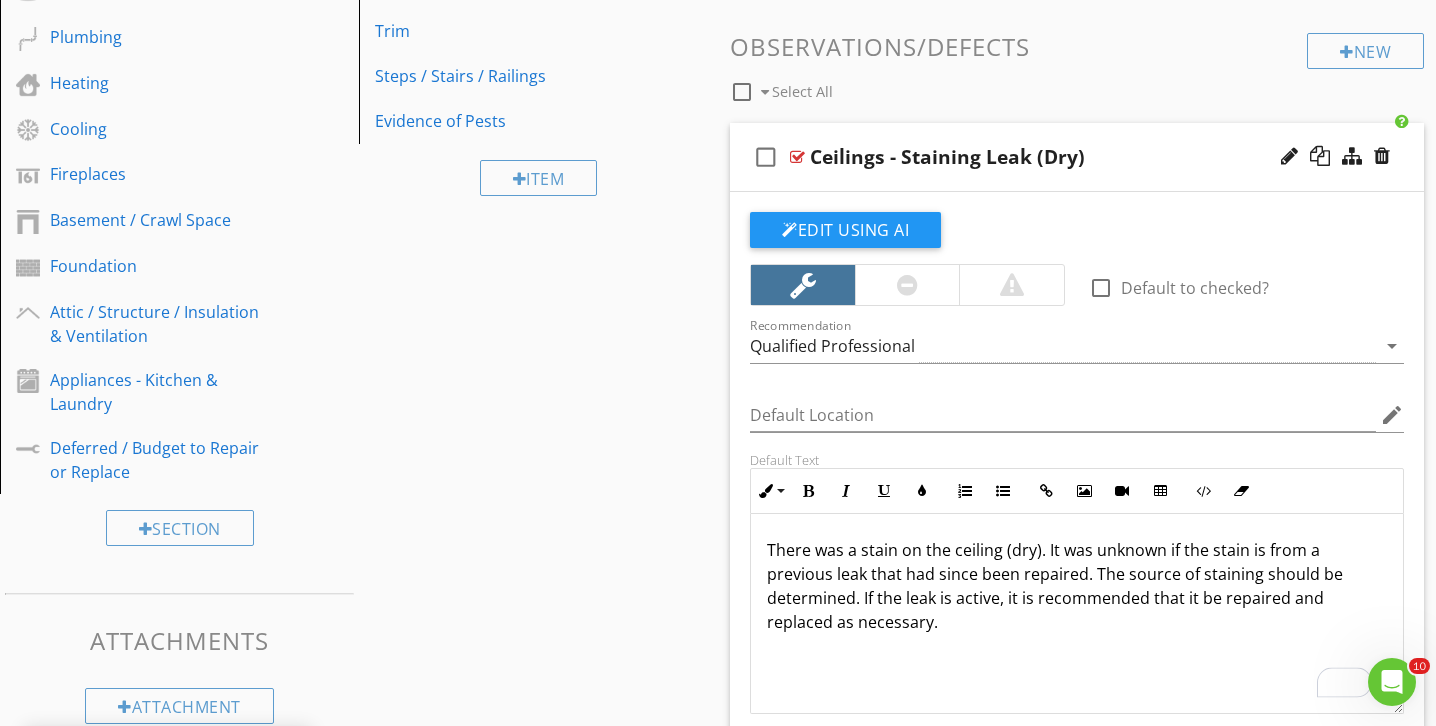 scroll, scrollTop: 1, scrollLeft: 0, axis: vertical 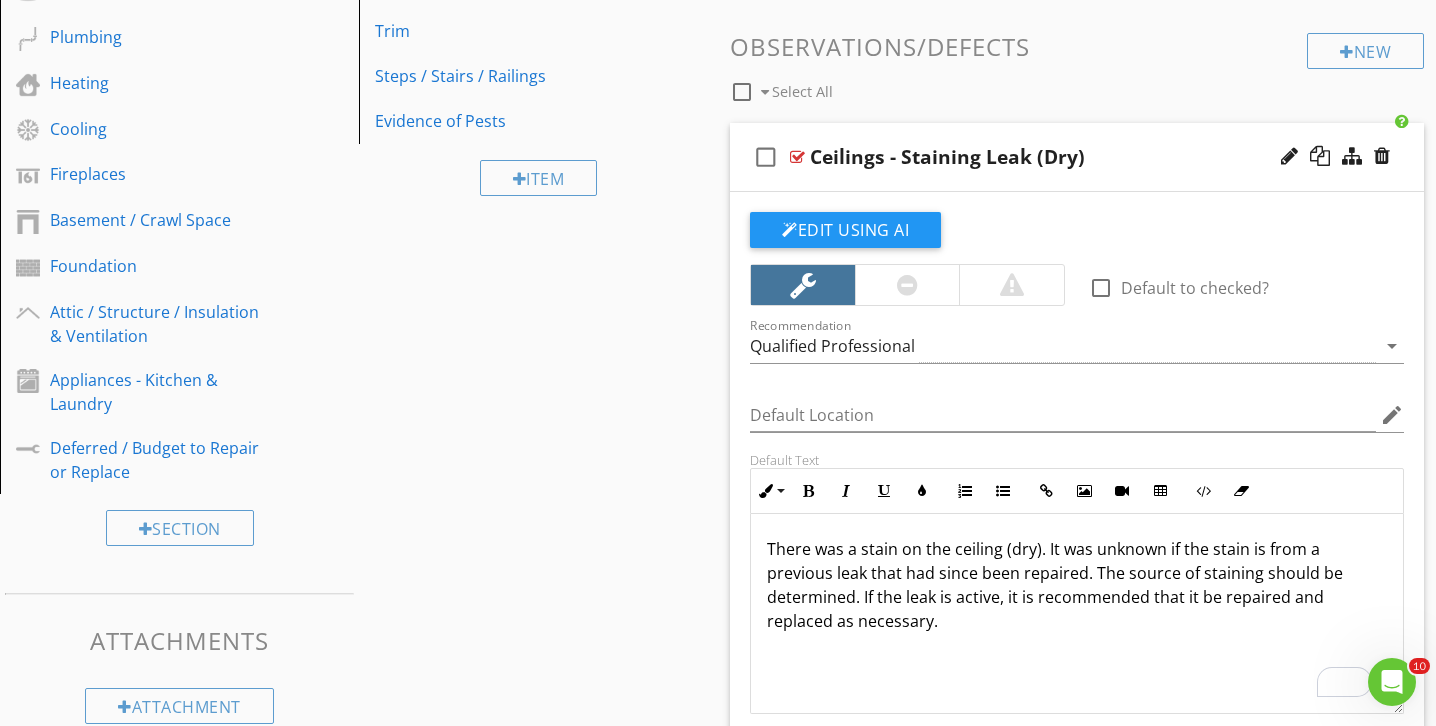 click on "Ceilings - Staining Leak (Dry)" at bounding box center [1055, 157] 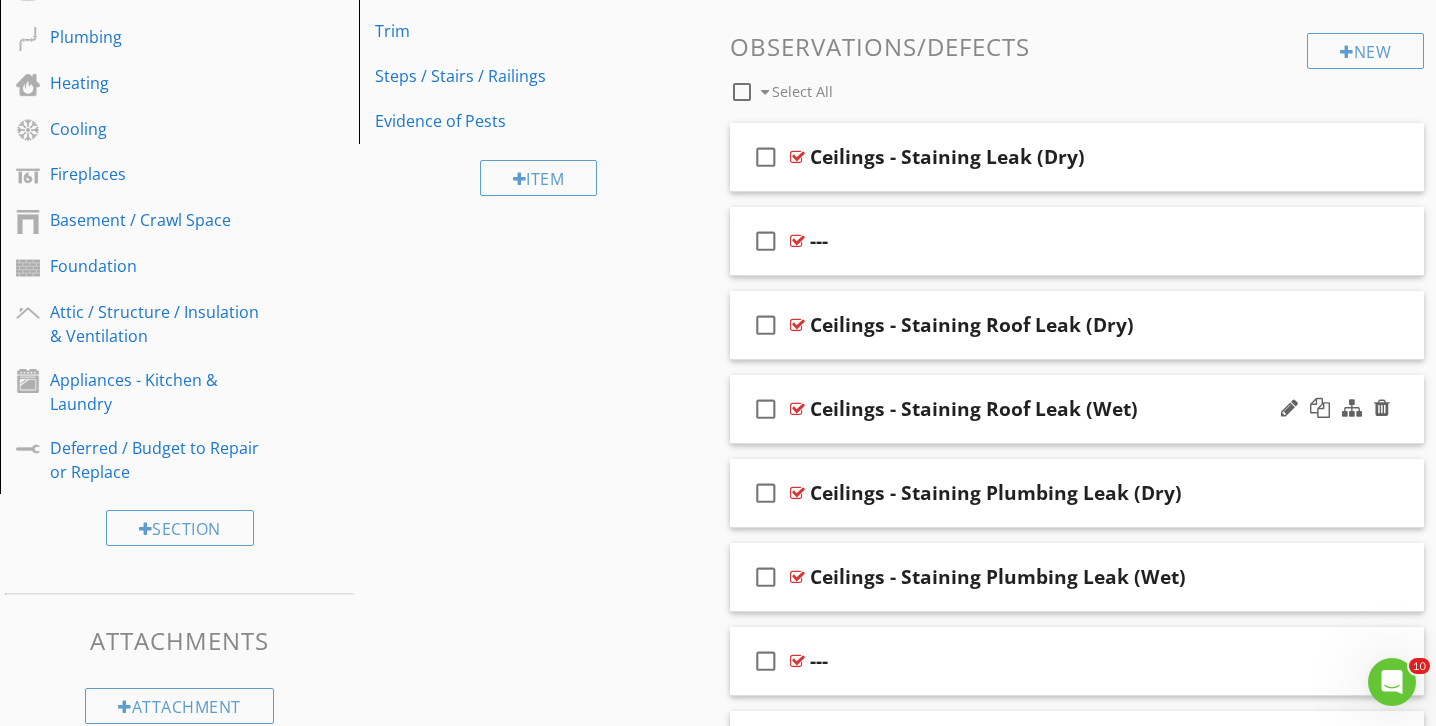click on "Ceilings - Staining Roof Leak (Wet)" at bounding box center (1055, 409) 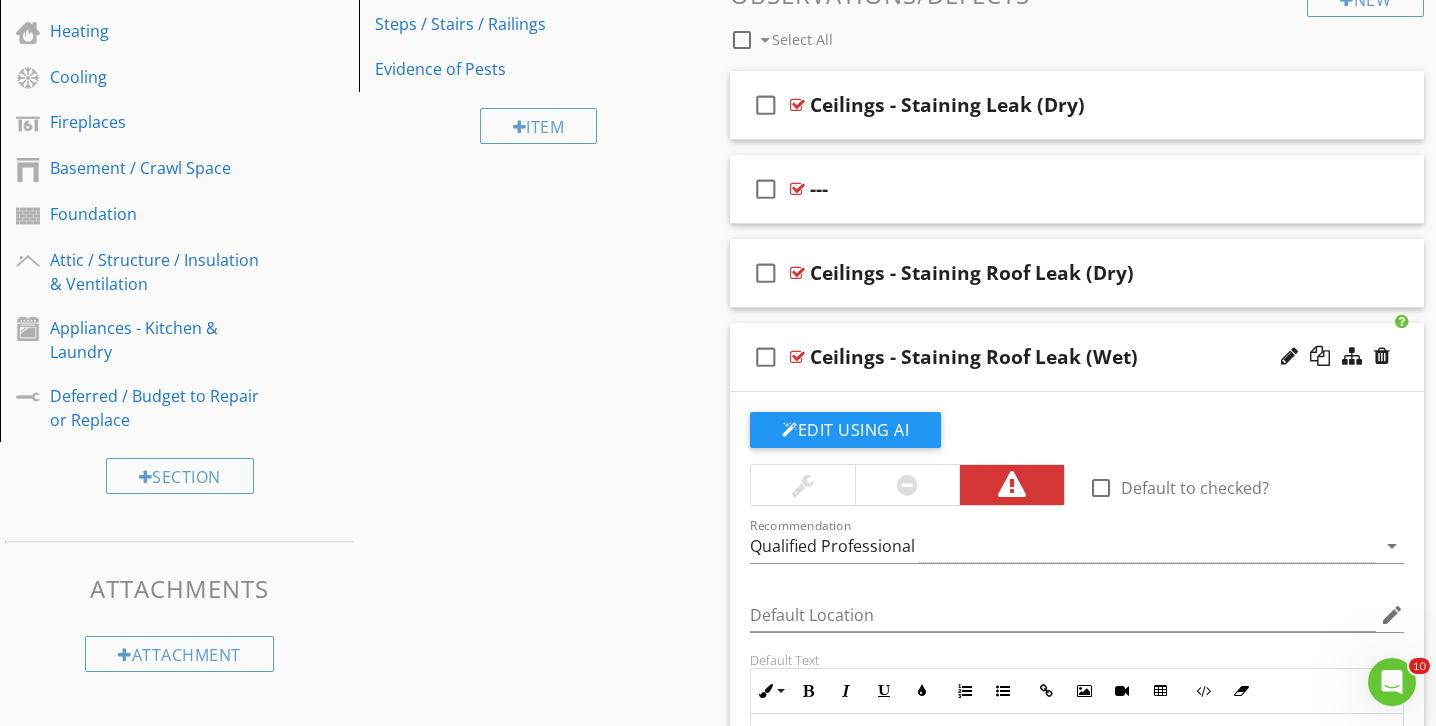 scroll, scrollTop: 1009, scrollLeft: 0, axis: vertical 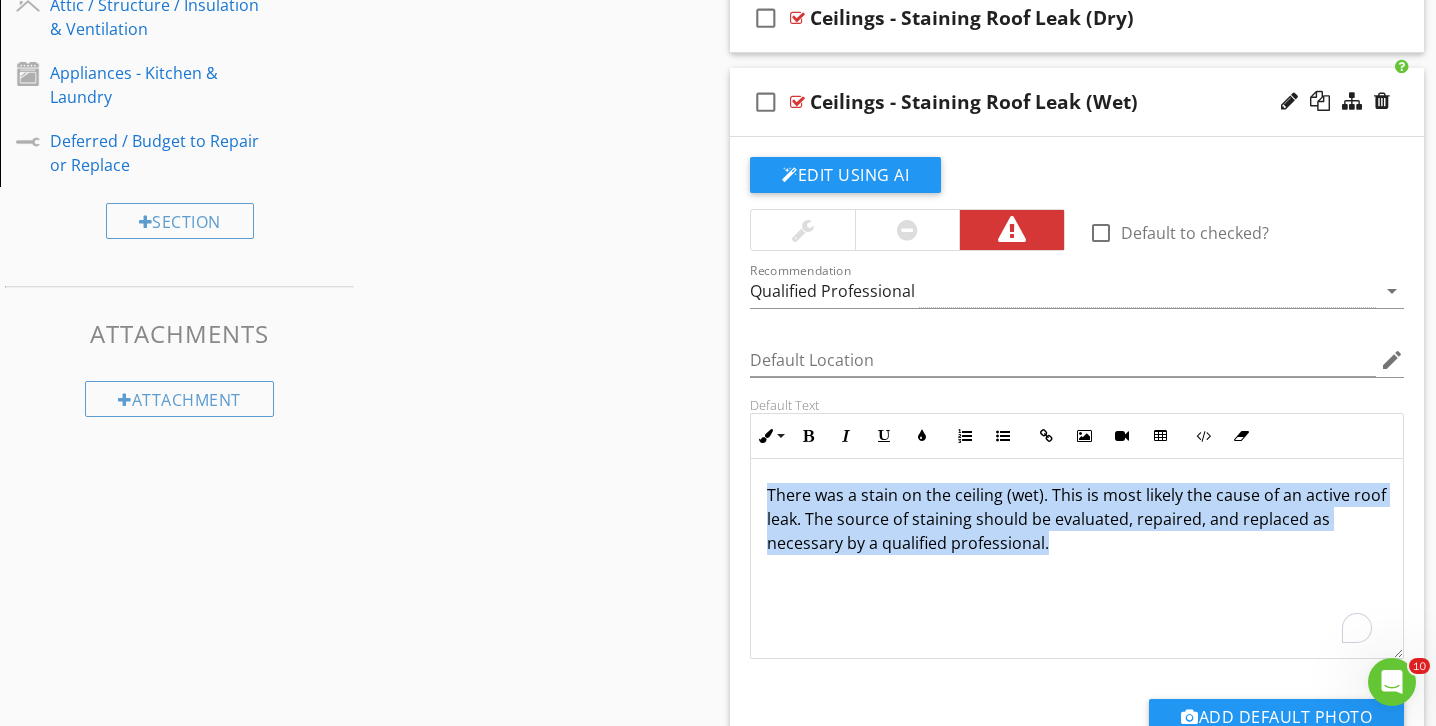 drag, startPoint x: 1106, startPoint y: 587, endPoint x: 720, endPoint y: 448, distance: 410.26456 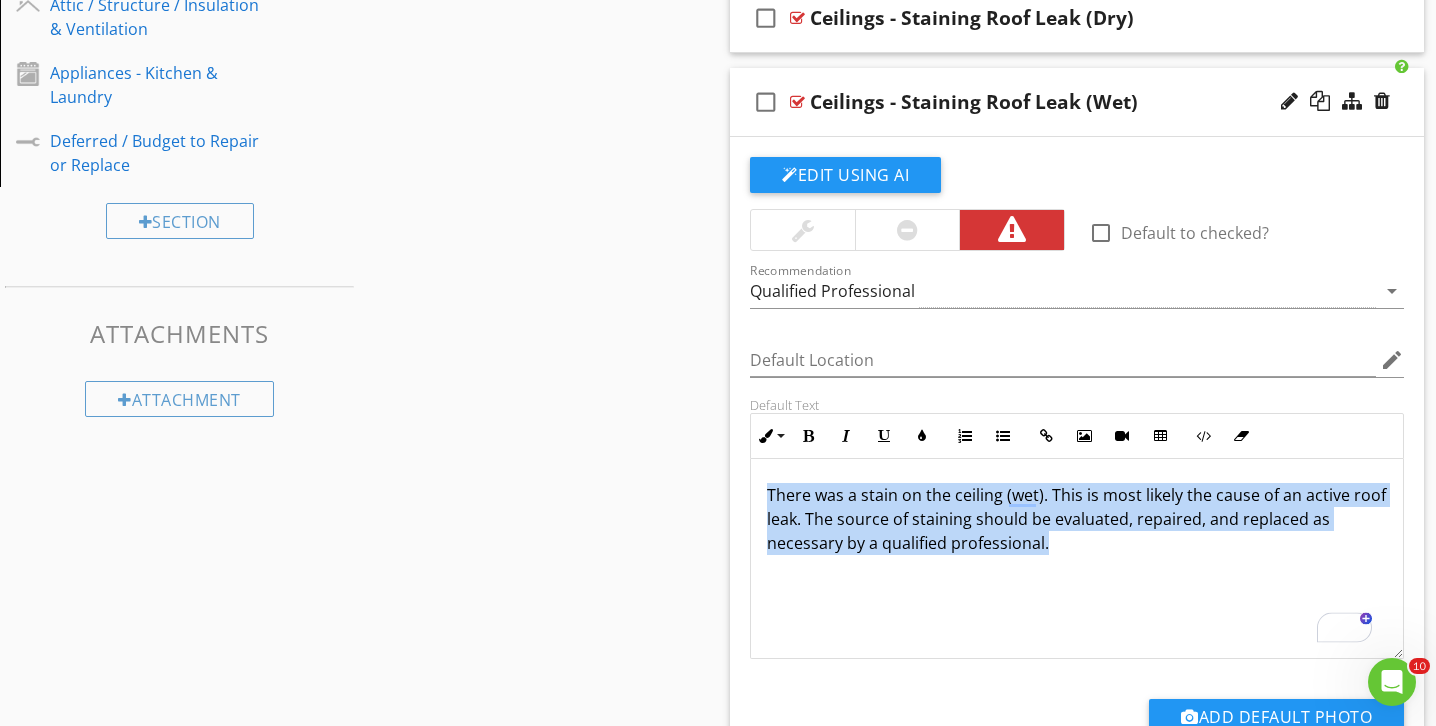 copy on "There was a stain on the ceiling (wet). This is most likely the cause of an active roof leak. The source of staining should be evaluated, repaired, and replaced as necessary by a qualified professional." 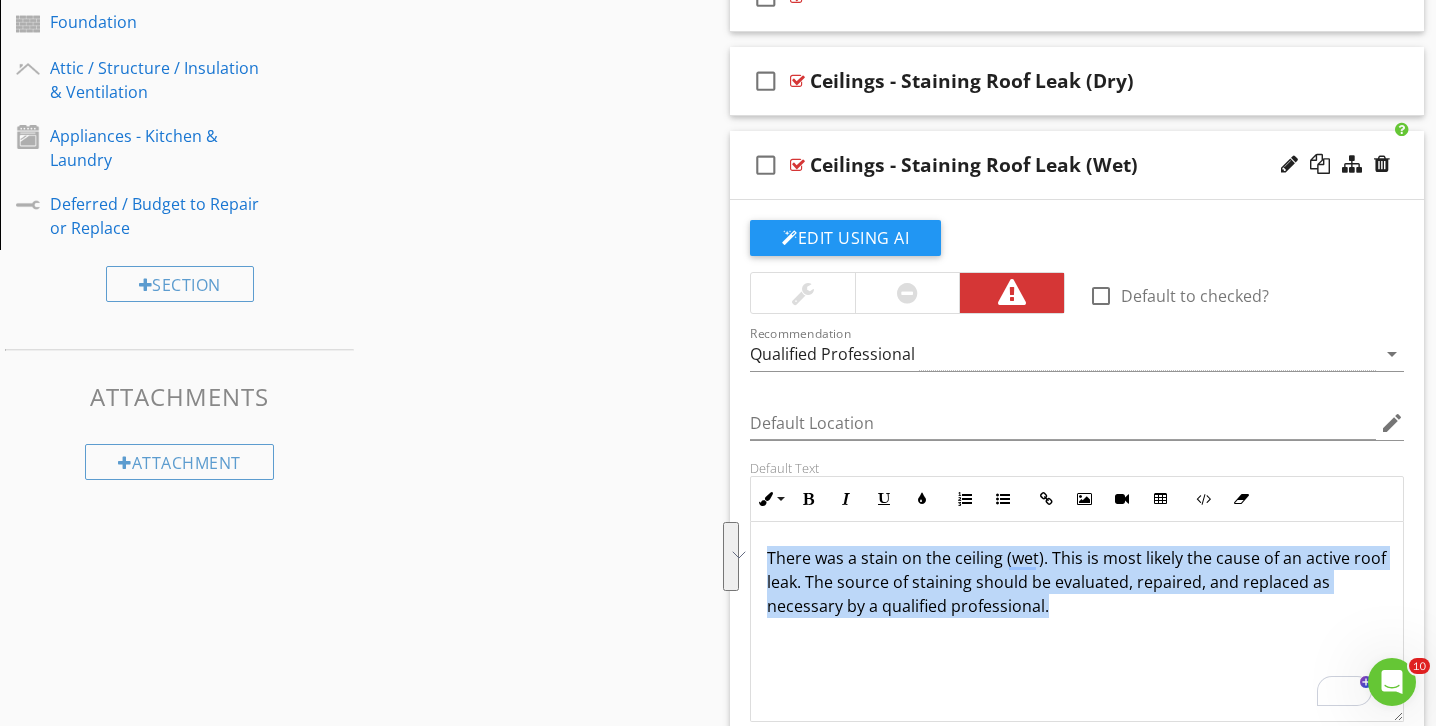 scroll, scrollTop: 711, scrollLeft: 0, axis: vertical 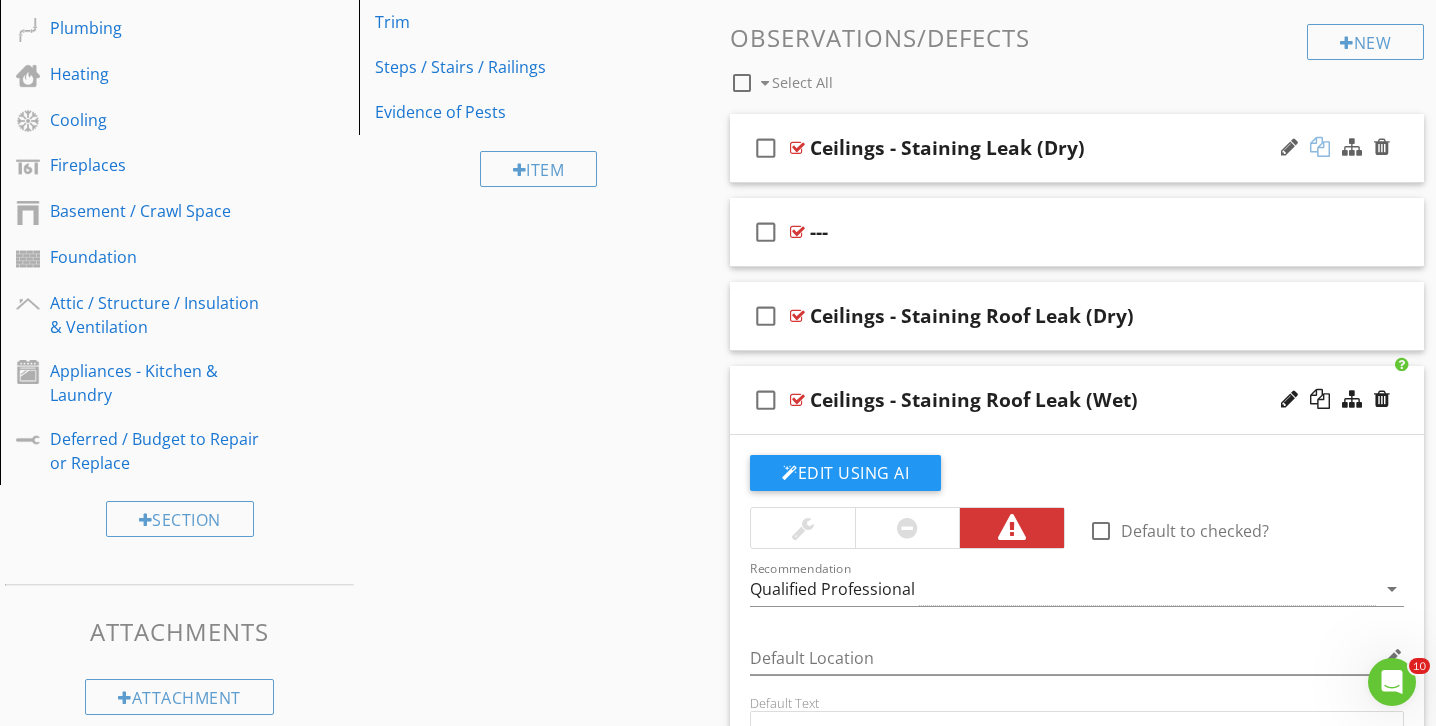 click at bounding box center (1320, 147) 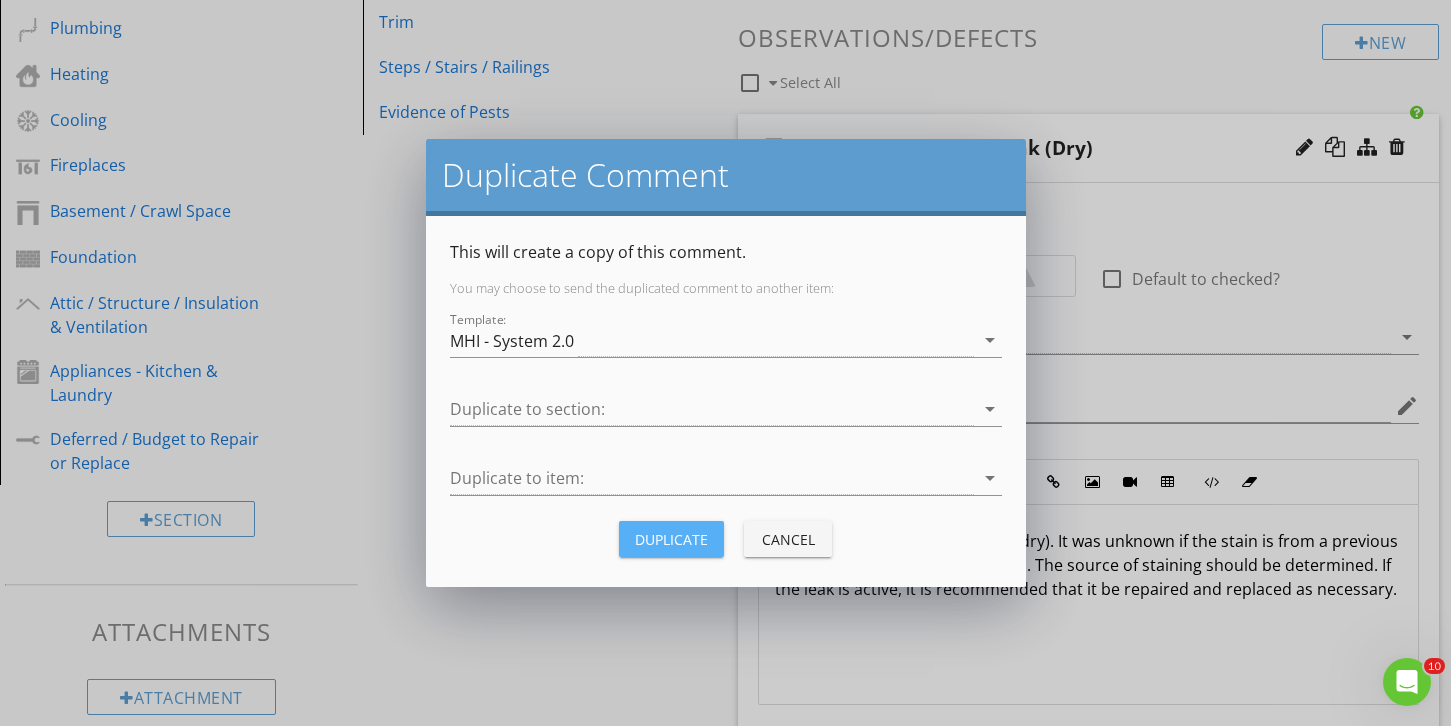 click on "Duplicate" at bounding box center [671, 539] 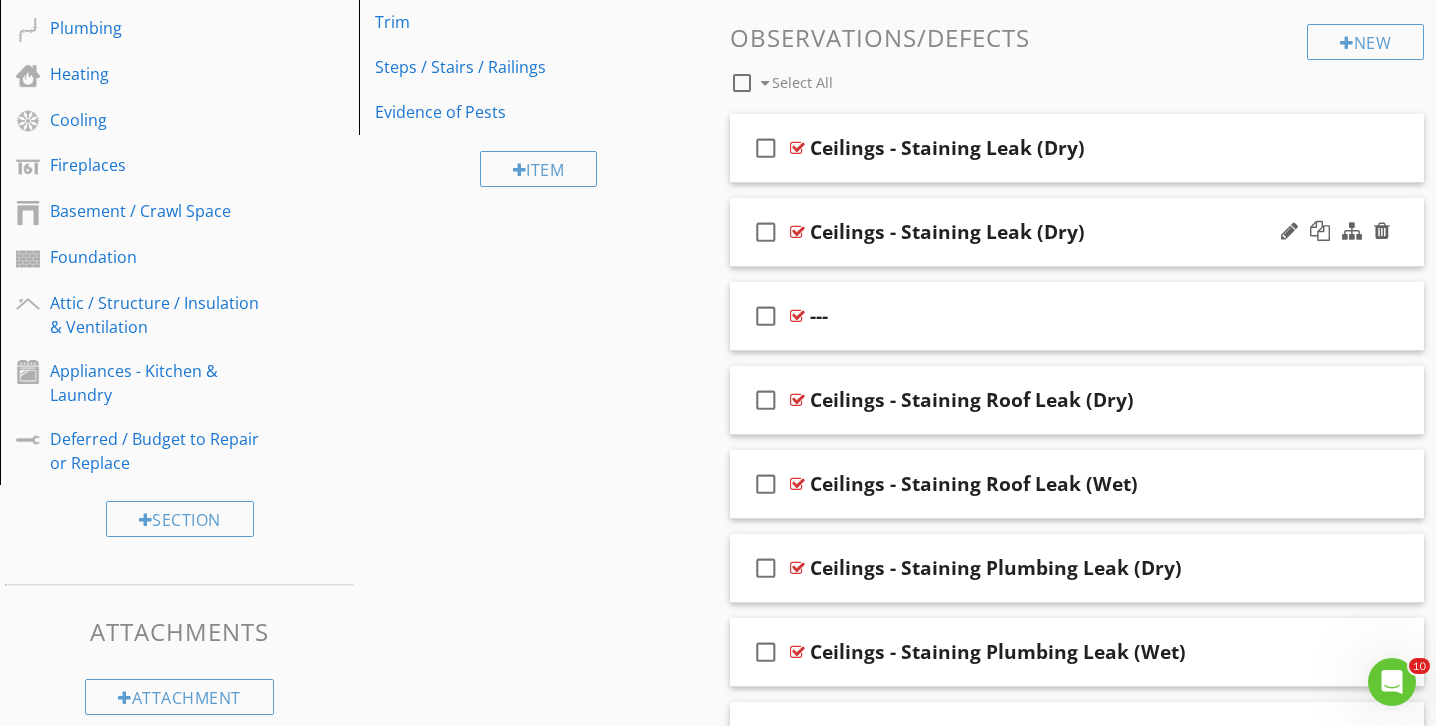 click on "Ceilings - Staining Leak (Dry)" at bounding box center (1055, 232) 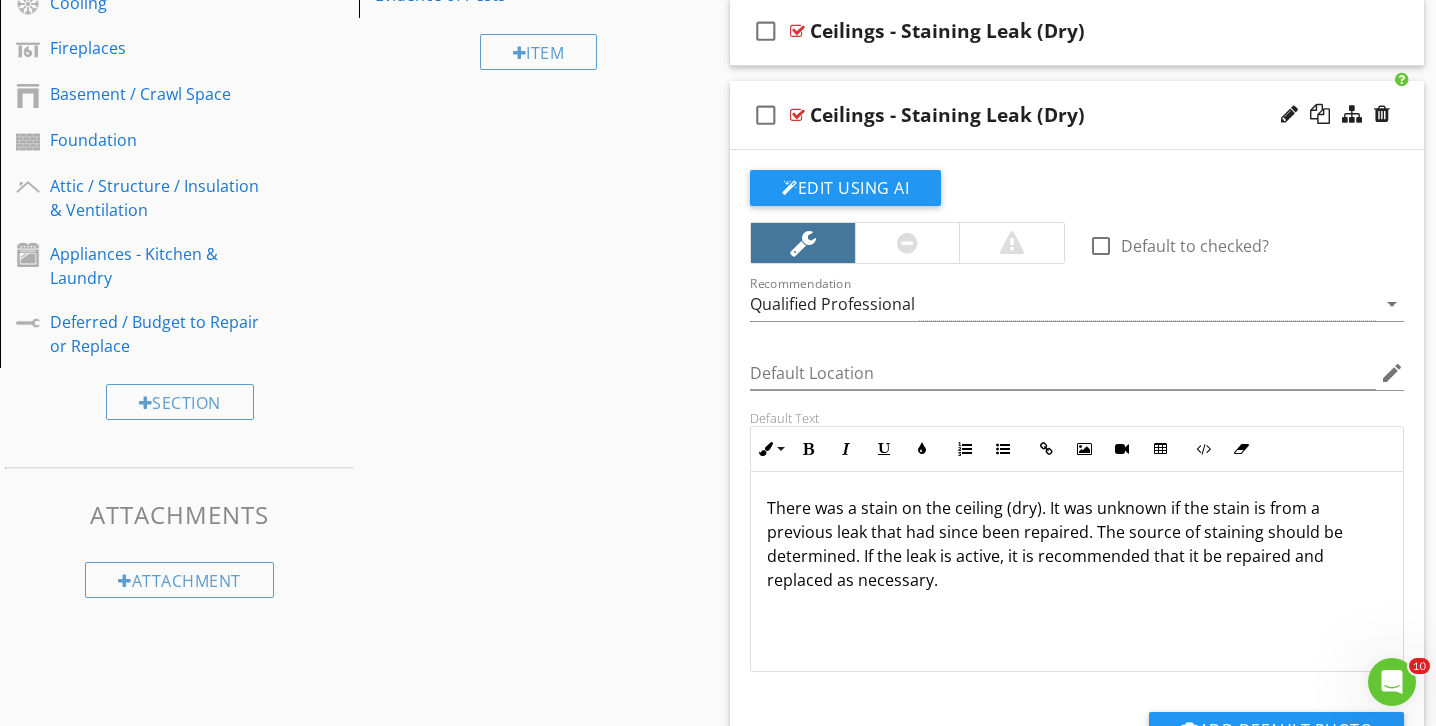 scroll, scrollTop: 836, scrollLeft: 0, axis: vertical 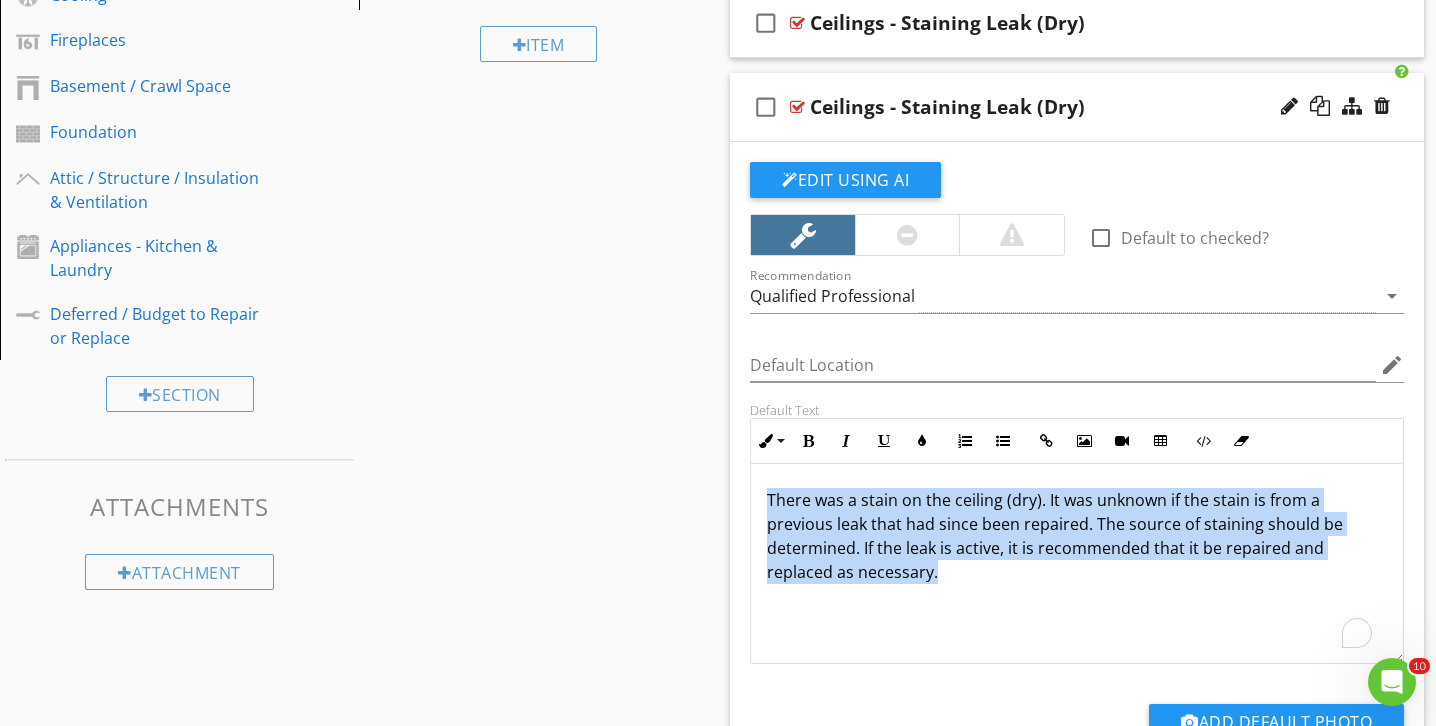 drag, startPoint x: 1061, startPoint y: 574, endPoint x: 679, endPoint y: 457, distance: 399.51596 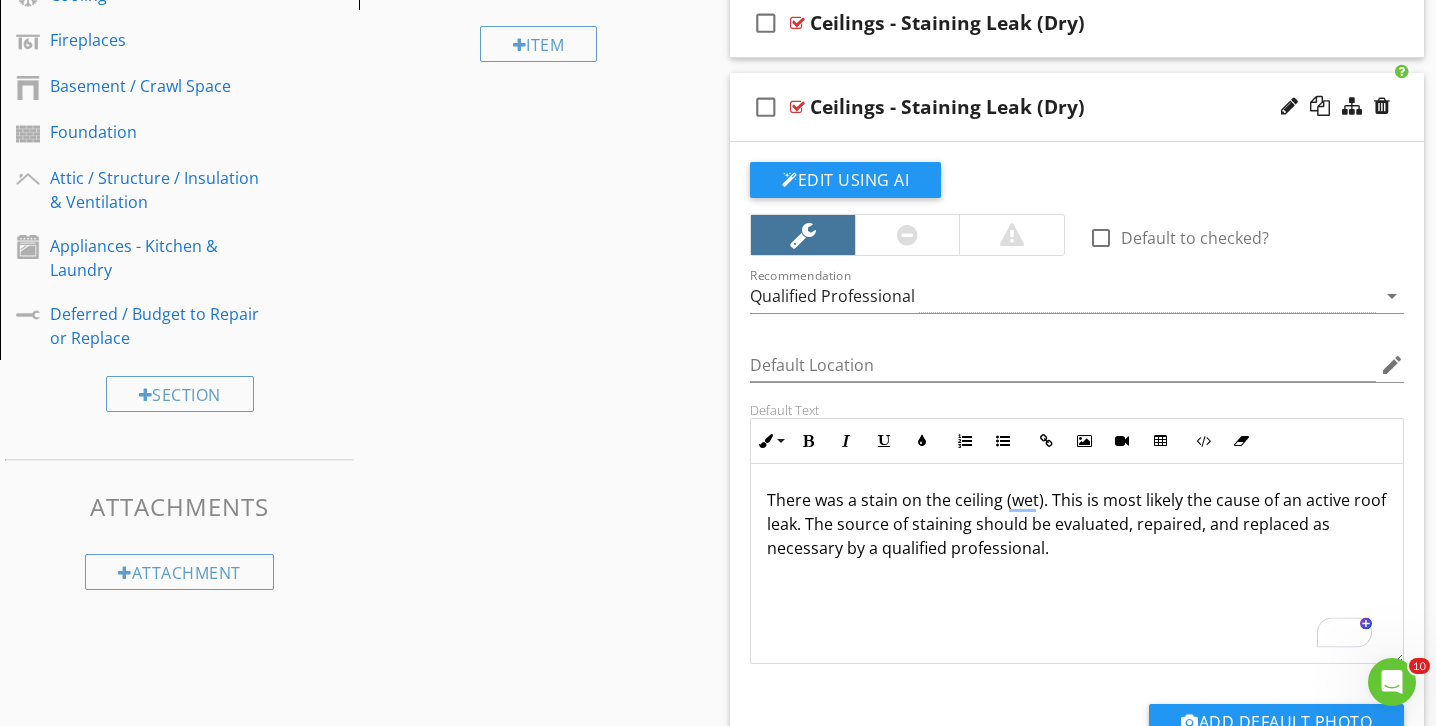 click on "Ceilings - Staining Leak (Dry)" at bounding box center [947, 107] 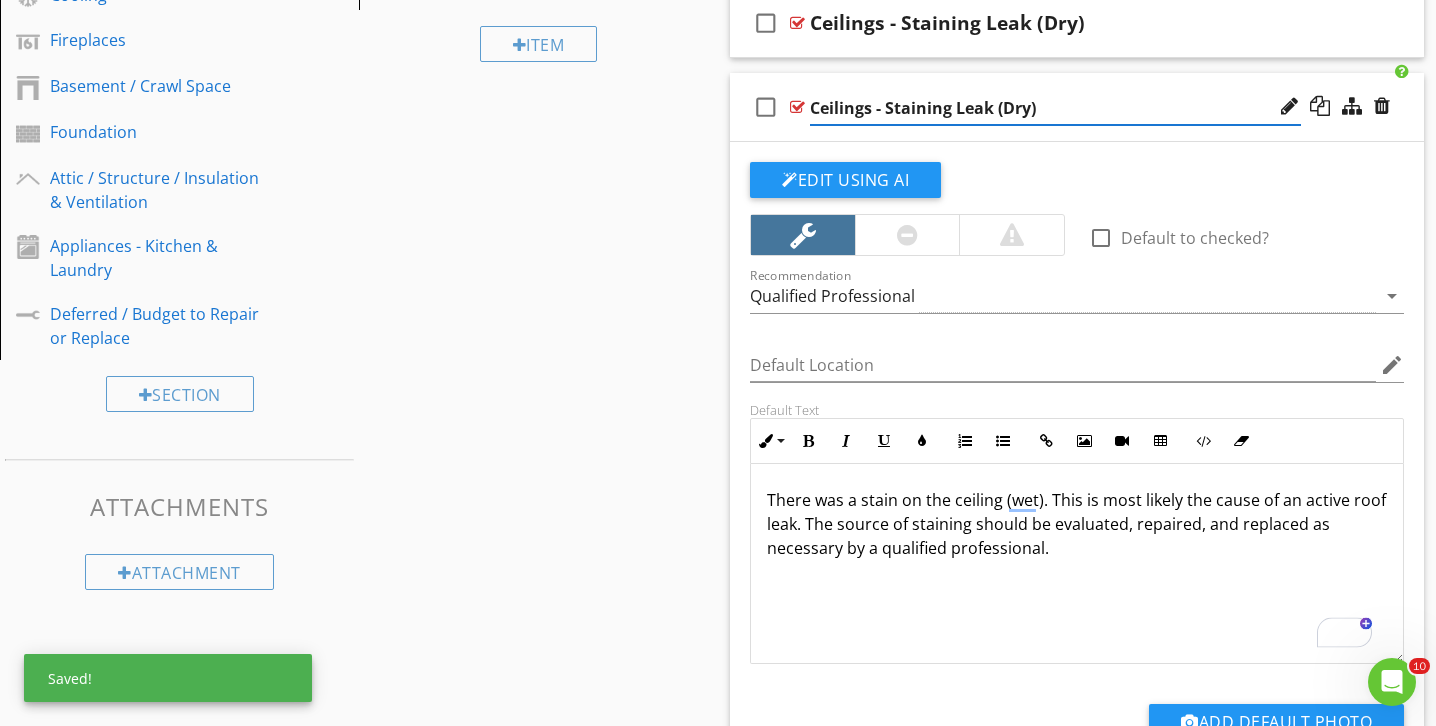 click on "Ceilings - Staining Leak (Dry)" at bounding box center [1055, 108] 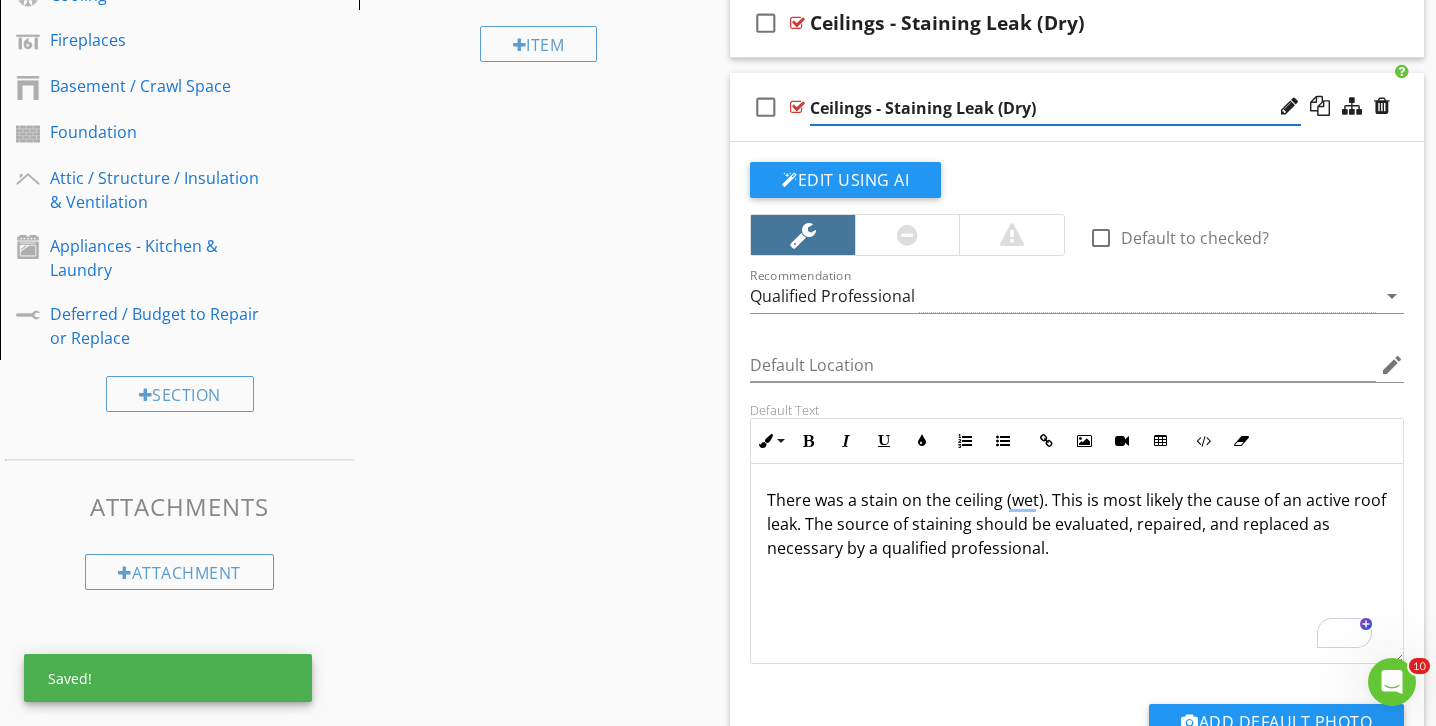 click on "Ceilings - Staining Leak (Dry)" at bounding box center [1055, 108] 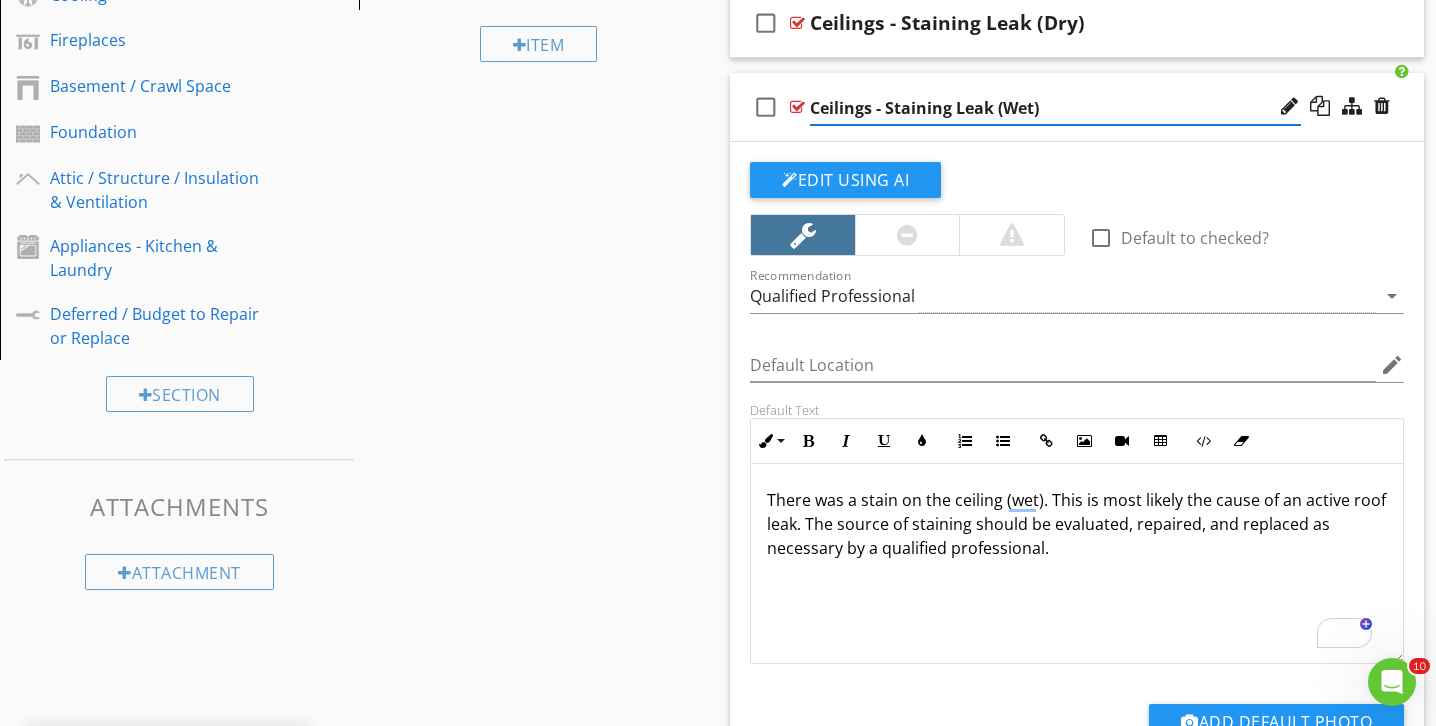 type on "Ceilings - Staining Leak (Wet)" 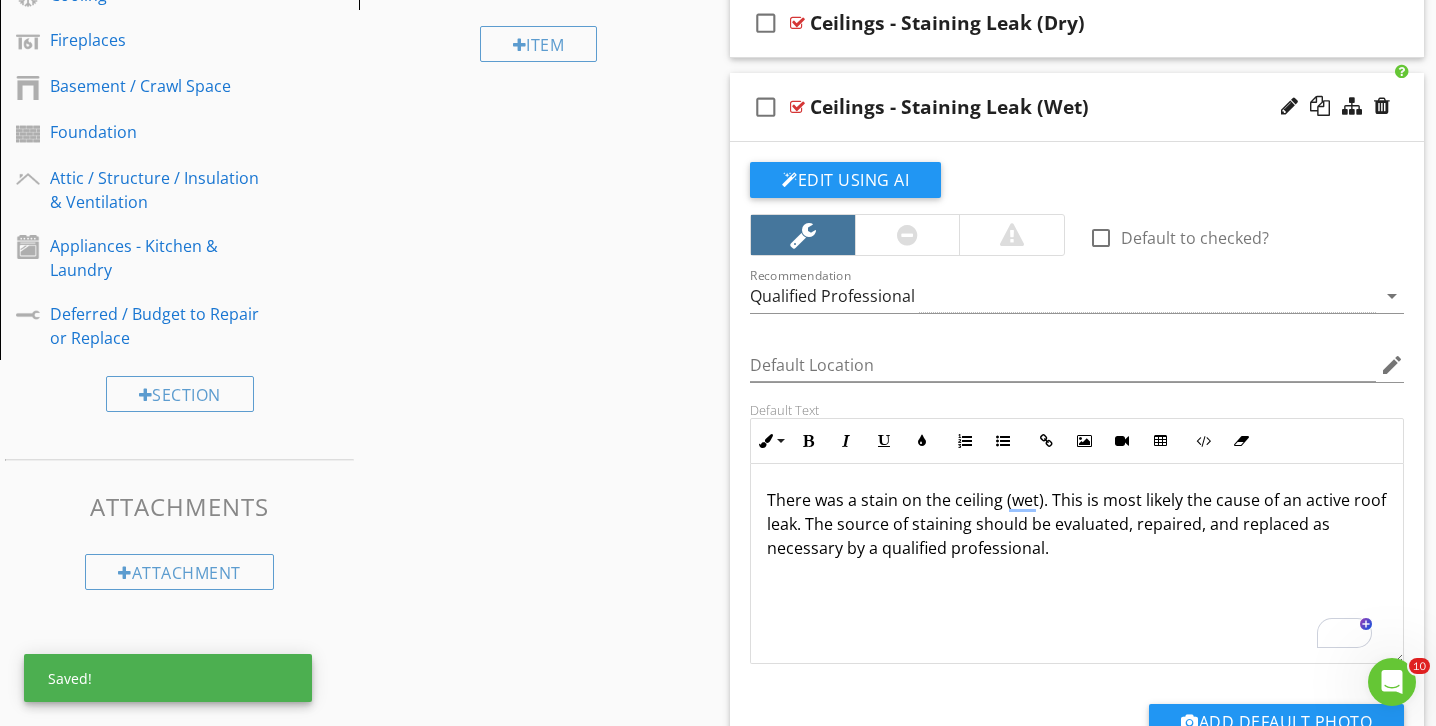 click on "There was a stain on the ceiling (wet). This is most likely the cause of an active roof leak. The source of staining should be evaluated, repaired, and replaced as necessary by a qualified professional." at bounding box center [1077, 564] 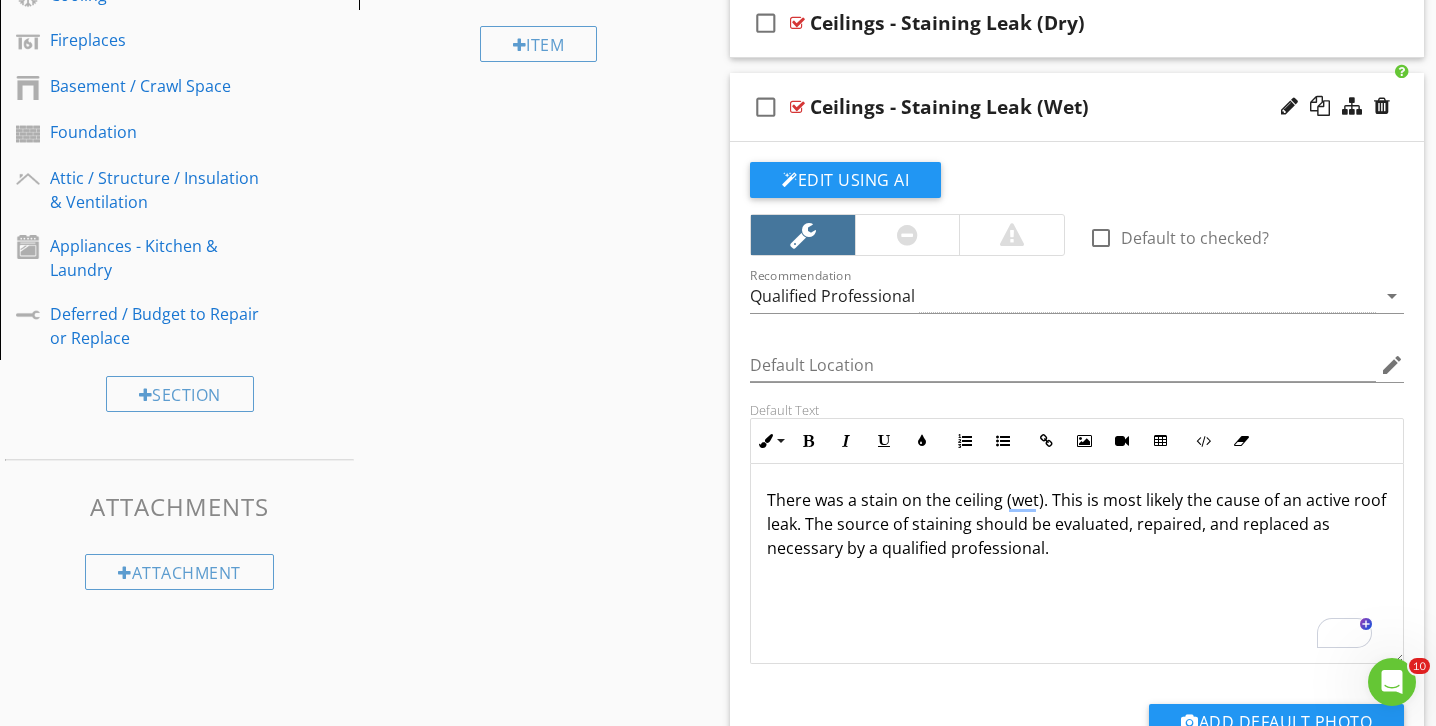 click on "There was a stain on the ceiling (wet). This is most likely the cause of an active roof leak. The source of staining should be evaluated, repaired, and replaced as necessary by a qualified professional." at bounding box center (1077, 524) 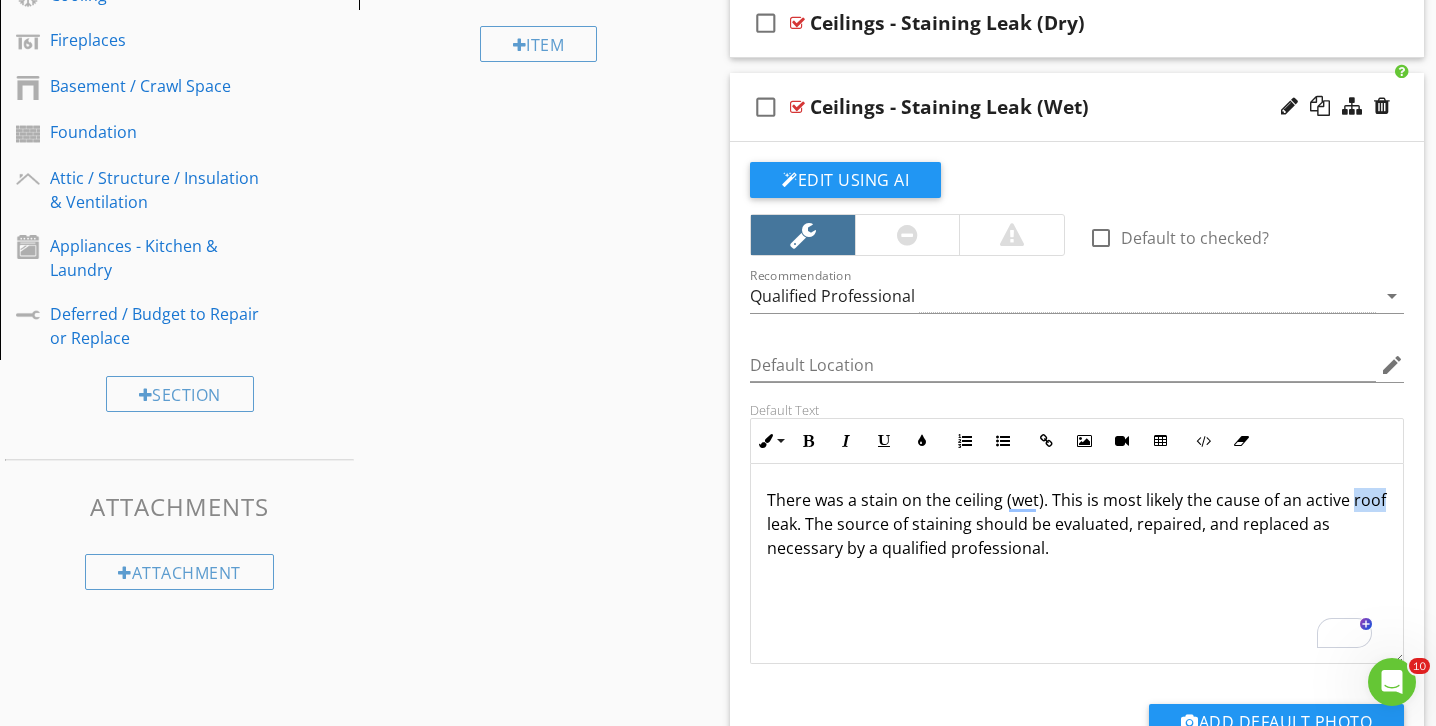 click on "There was a stain on the ceiling (wet). This is most likely the cause of an active roof leak. The source of staining should be evaluated, repaired, and replaced as necessary by a qualified professional." at bounding box center (1077, 524) 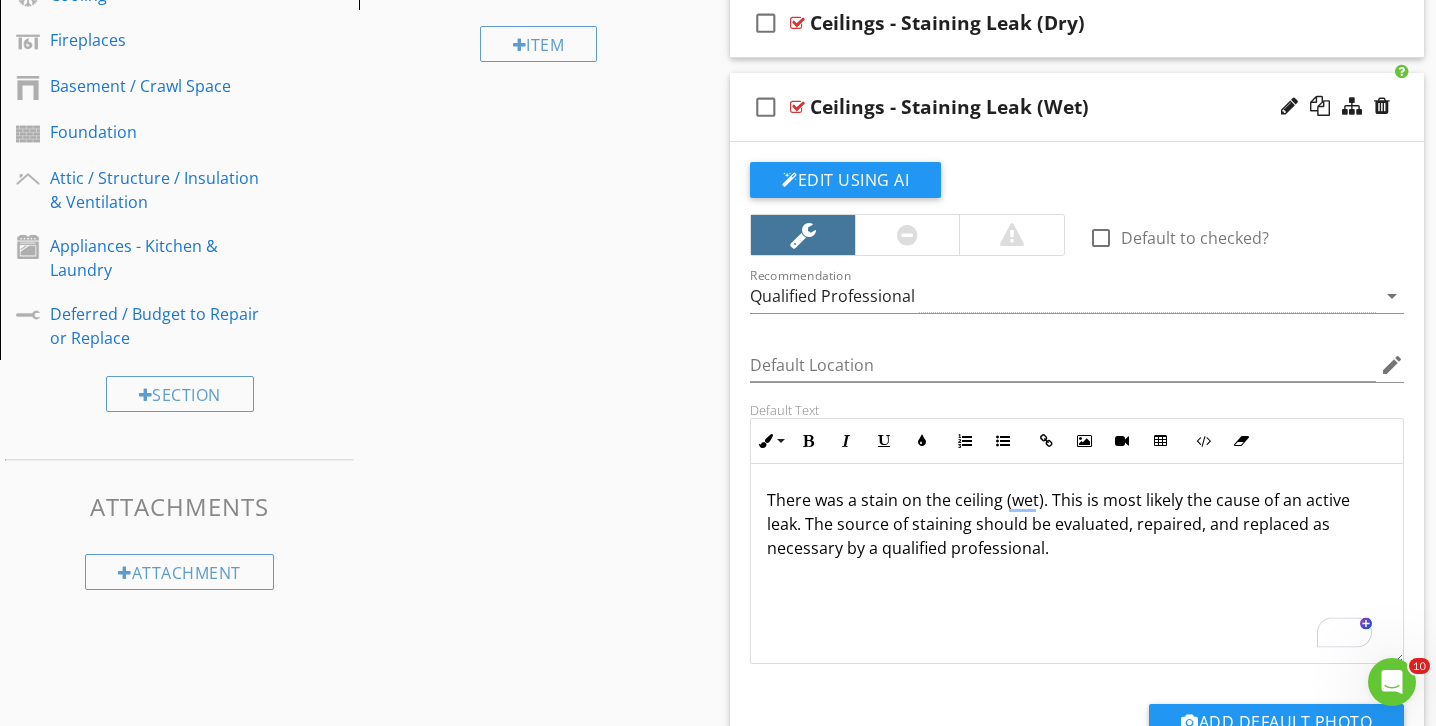 click on "There was a stain on the ceiling (wet). This is most likely the cause of an active leak. The source of staining should be evaluated, repaired, and replaced as necessary by a qualified professional." at bounding box center (1077, 524) 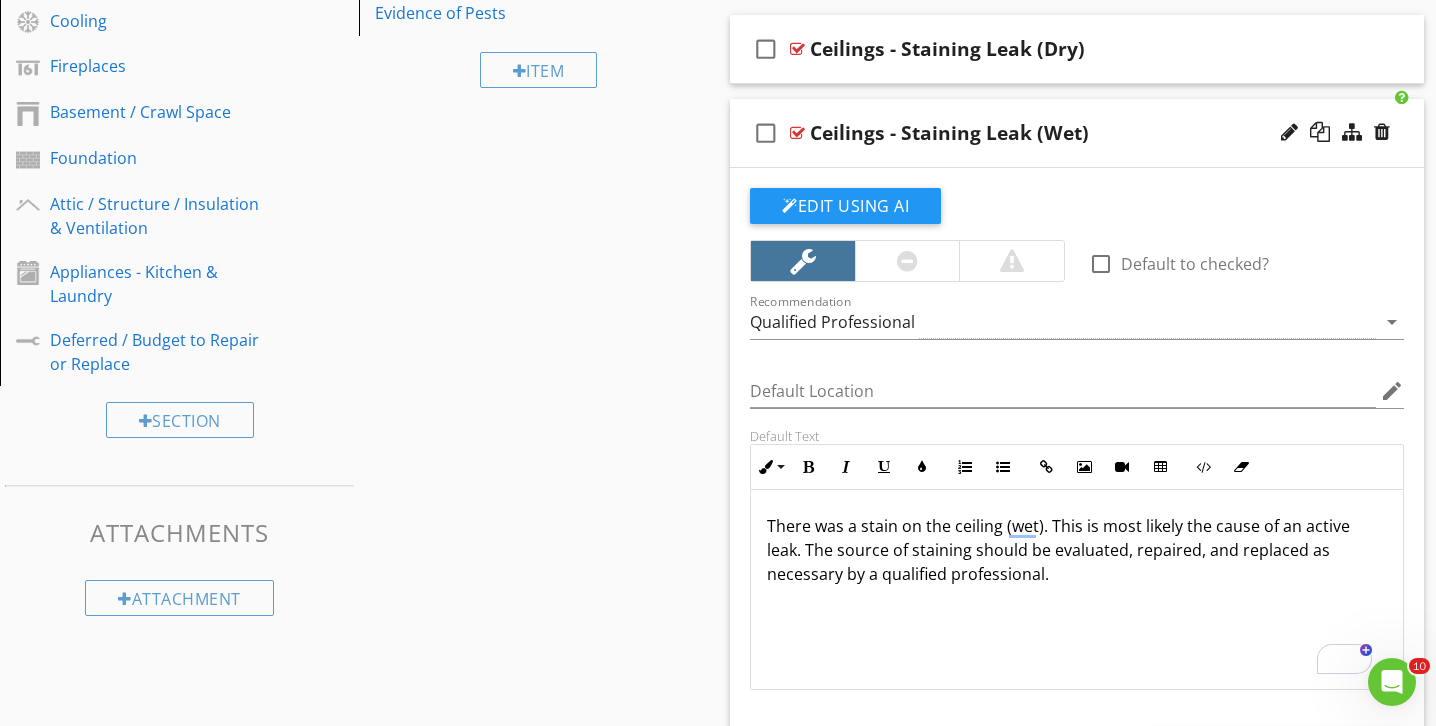 scroll, scrollTop: 807, scrollLeft: 0, axis: vertical 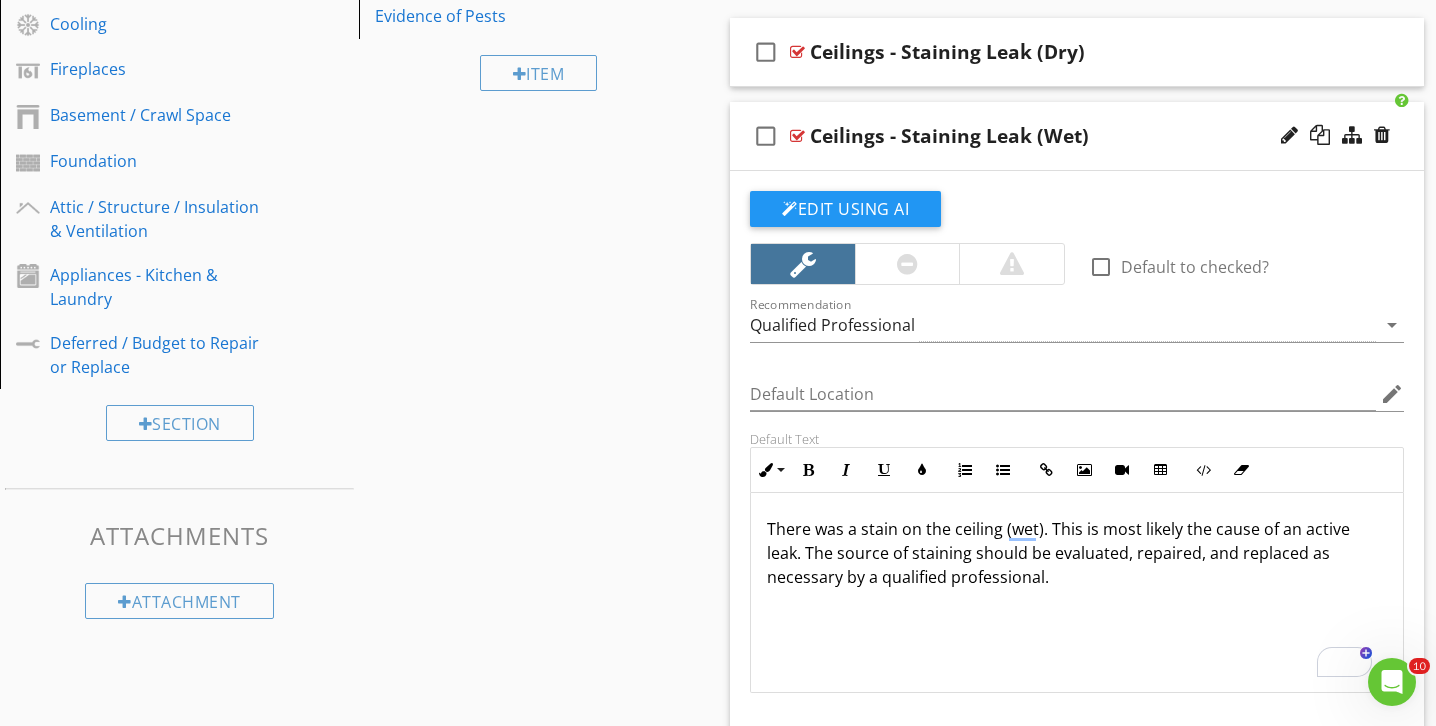 click on "check_box_outline_blank
Ceilings - Staining Leak (Wet)" at bounding box center [1077, 136] 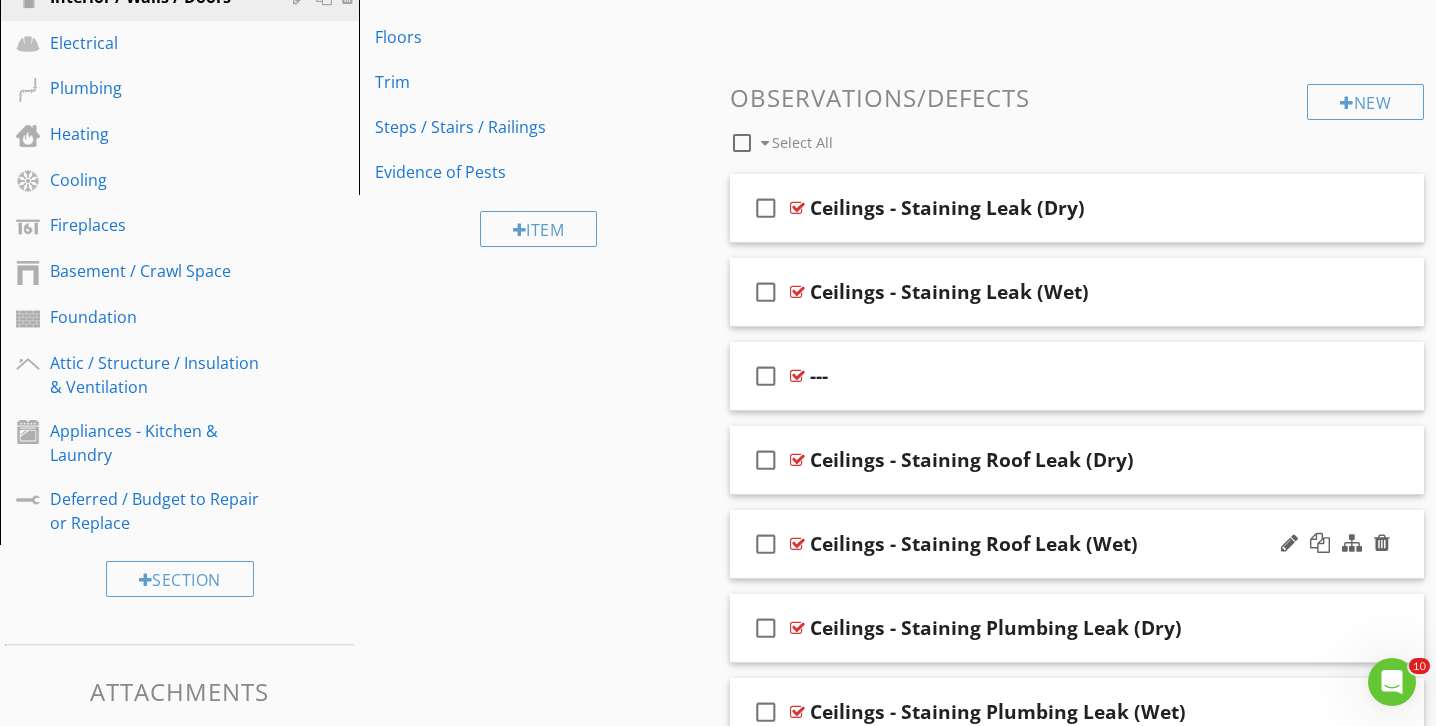 scroll, scrollTop: 652, scrollLeft: 0, axis: vertical 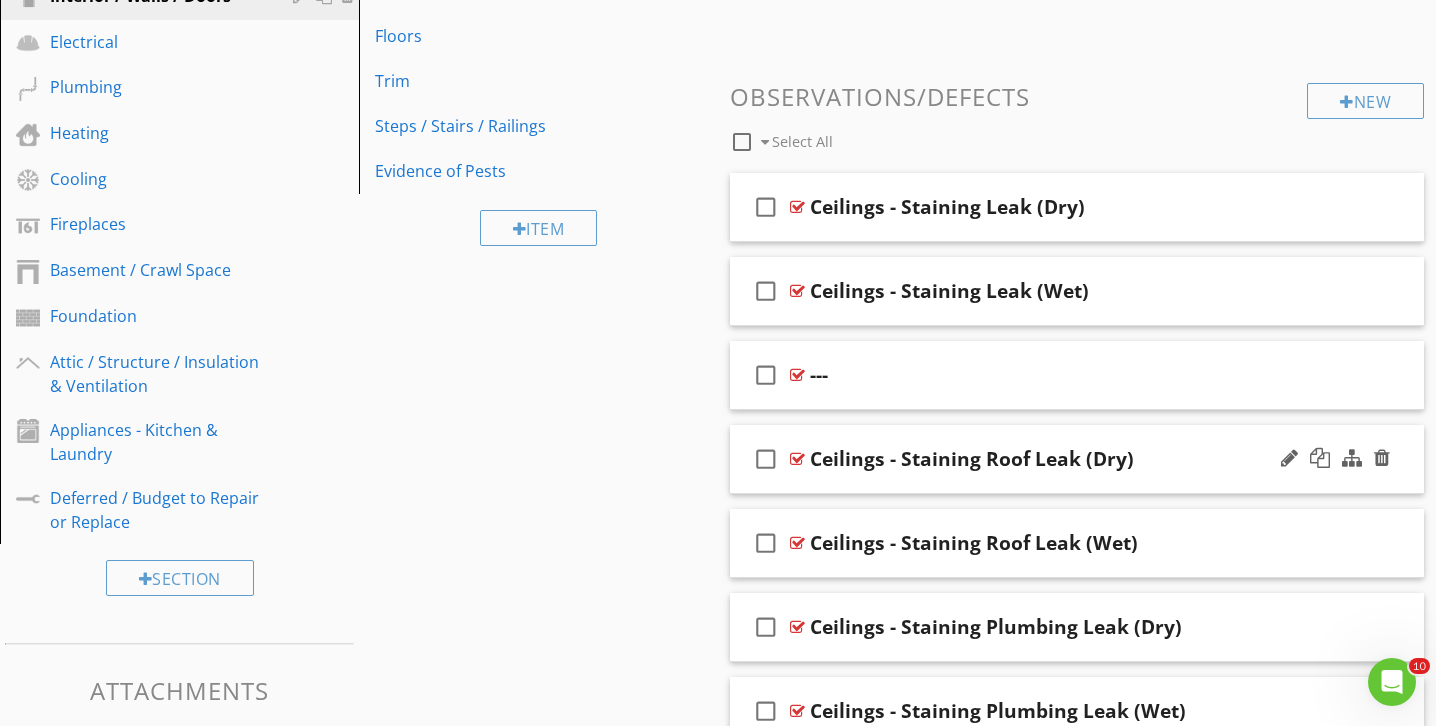 click on "Ceilings - Staining Roof Leak (Dry)" at bounding box center [1055, 459] 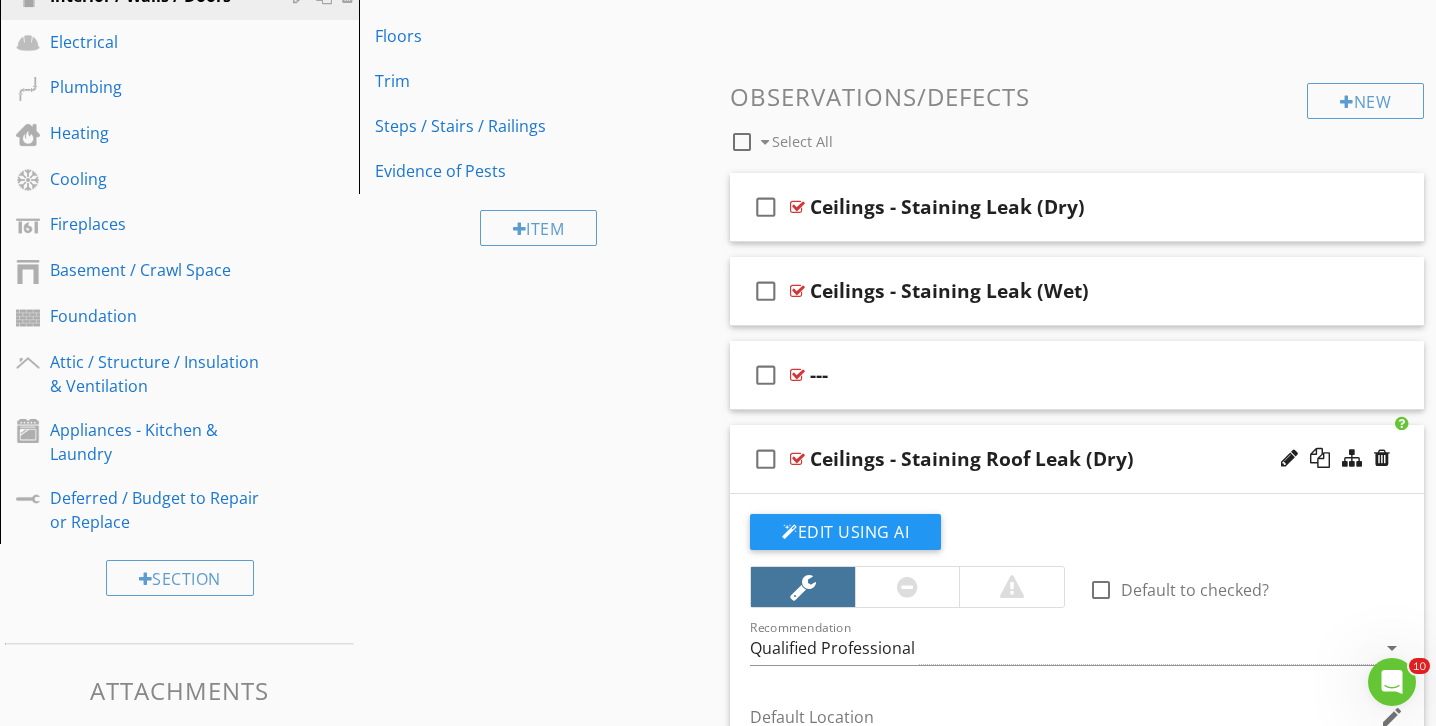 click on "Ceilings - Staining Roof Leak (Dry)" at bounding box center [972, 459] 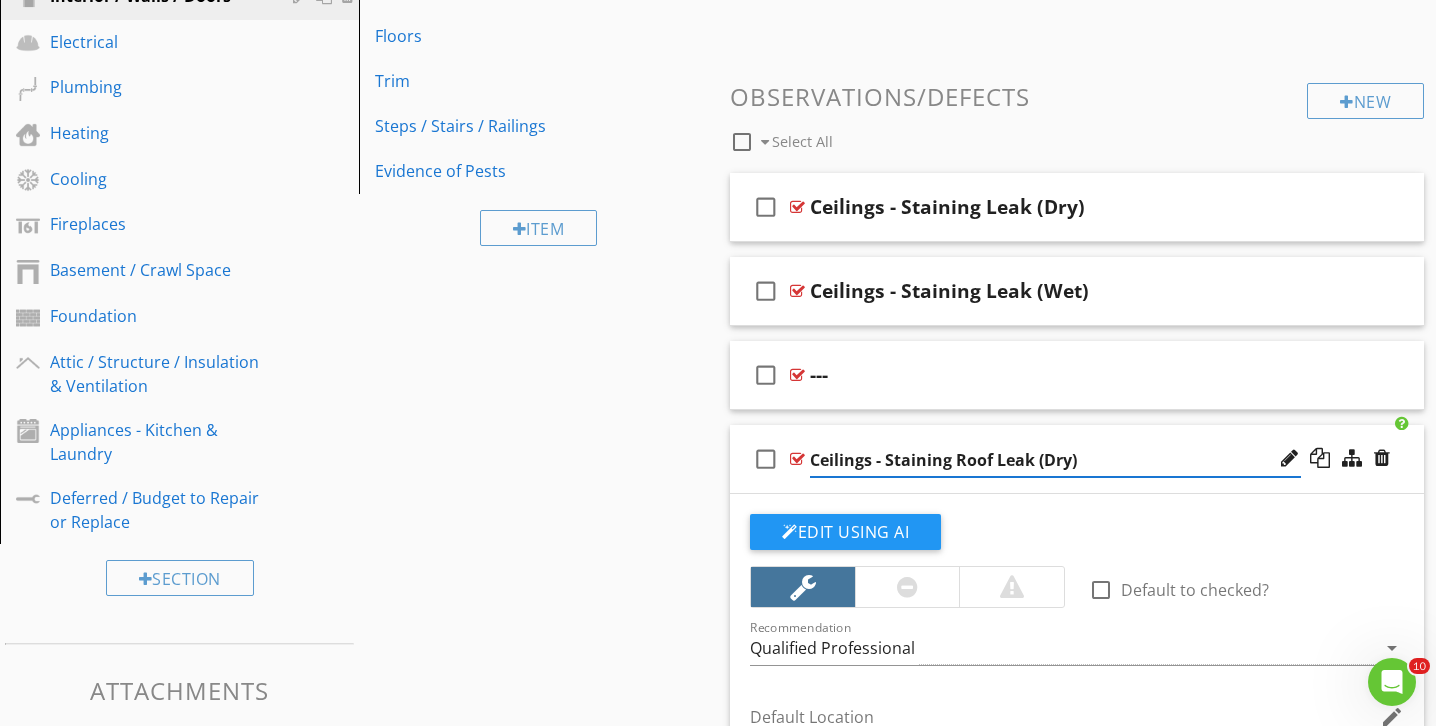 click on "Ceilings - Staining Roof Leak (Dry)" at bounding box center [1055, 460] 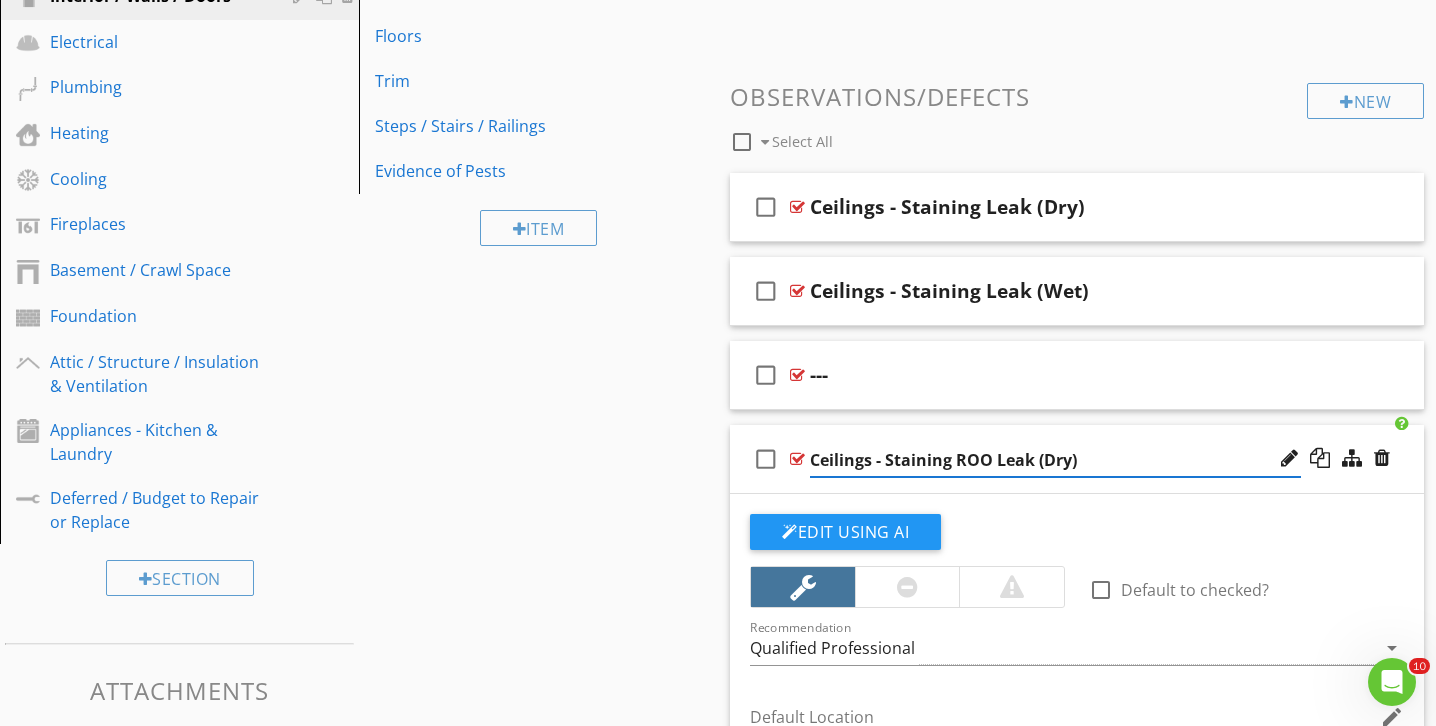 type on "Ceilings - Staining ROOF Leak (Dry)" 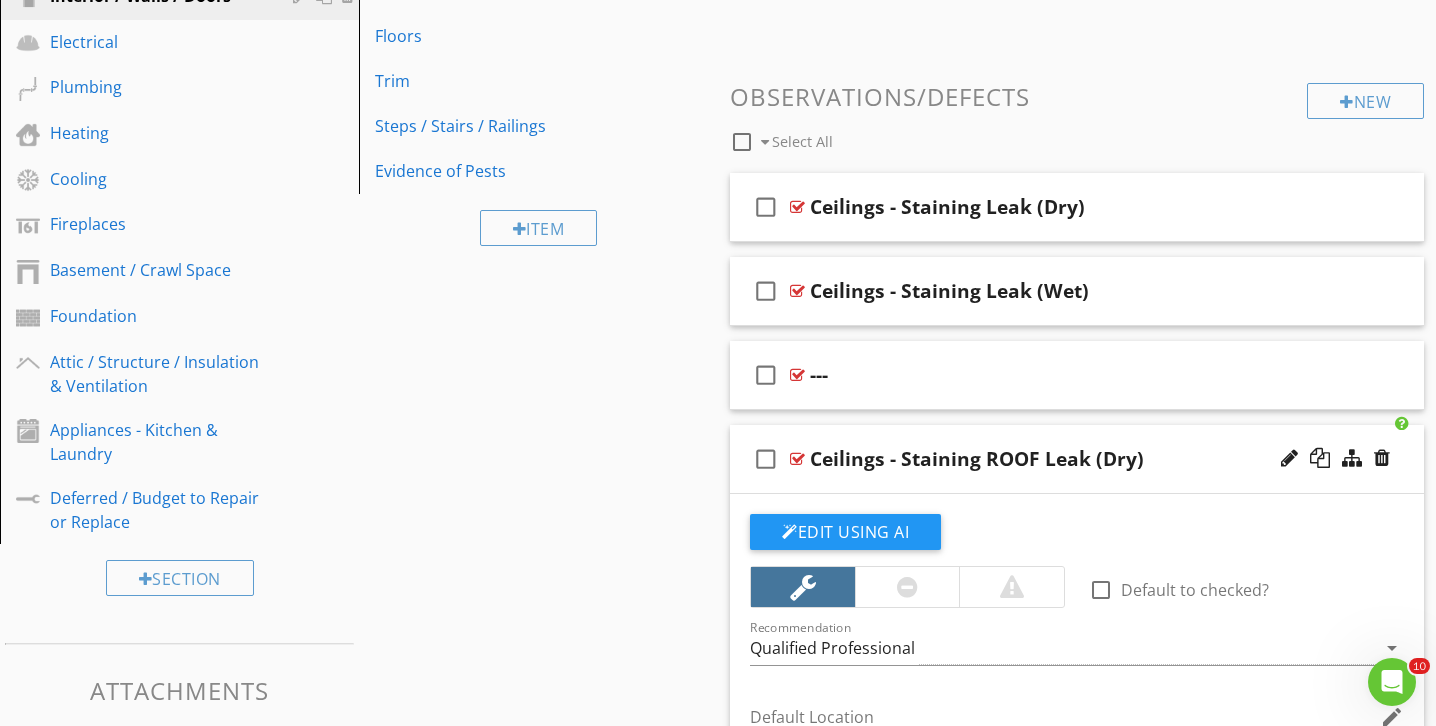 click on "Sections
Inspection Details           Driveway / Walkway / Deck           Gutters / Grading & Drainage           Exterior / Cladding           Roof           Garage Interior / Overhead Door           Windows           Interior / Walls / Doors           Electrical           Plumbing           Heating           Cooling           Fireplaces           Basement / Crawl Space           Foundation           Attic / Structure / Insulation & Ventilation           Appliances - Kitchen & Laundry           Deferred / Budget to Repair or Replace
Section
Attachments
Attachment
Items
Kitchen Images           Laundry Images           Bathroom Images           Room Images           ---           Countertops & Cabinets           Ceilings           Walls           Doors           Floors           Trim           Steps / Stairs / Railings           Evidence of Pests" at bounding box center [718, 1019] 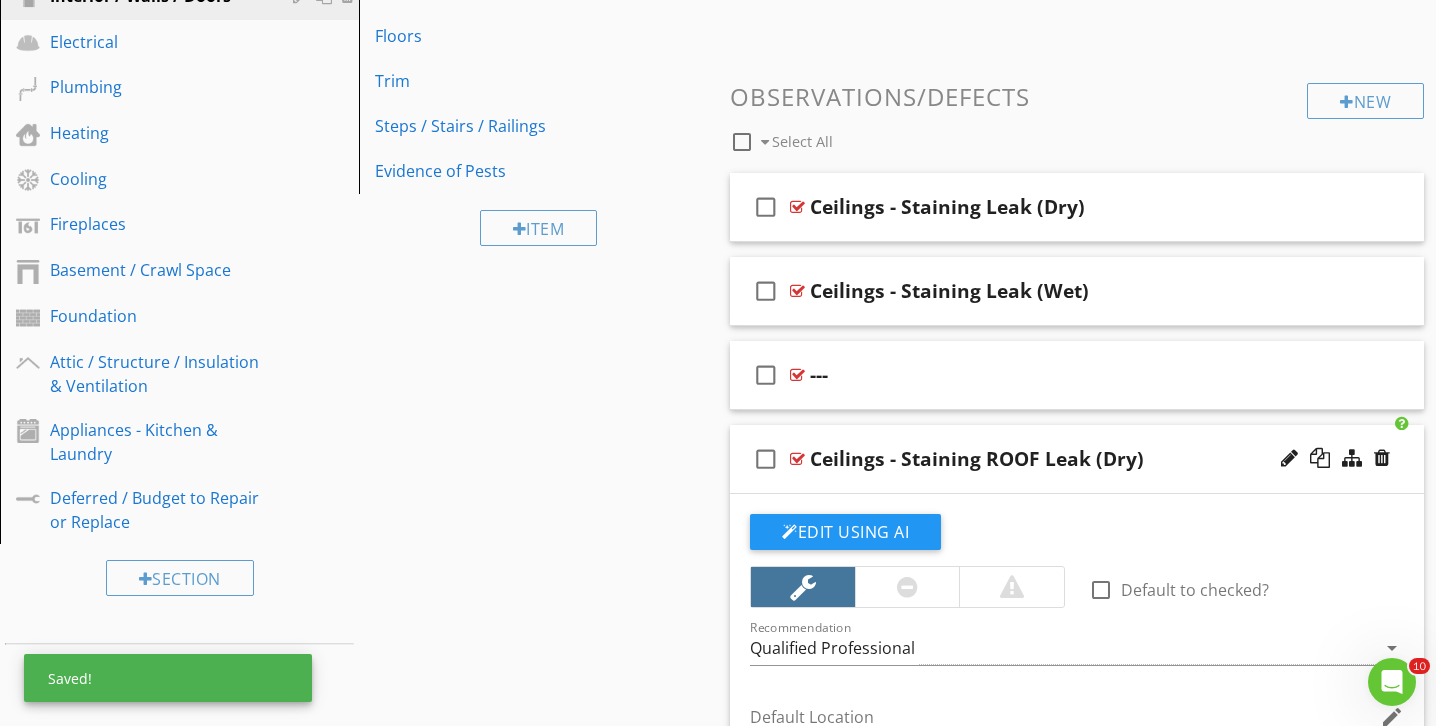 click on "Ceilings - Staining ROOF Leak (Dry)" at bounding box center [1055, 459] 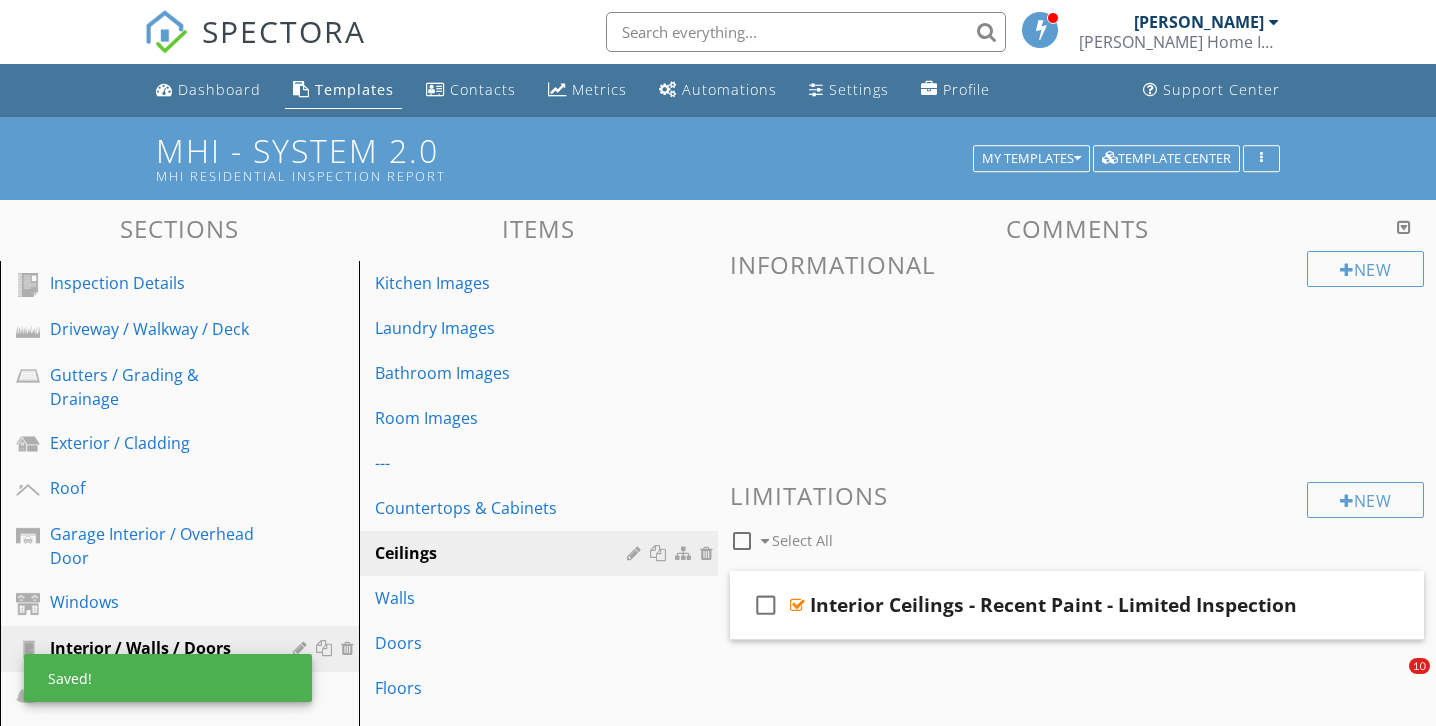scroll, scrollTop: 834, scrollLeft: 0, axis: vertical 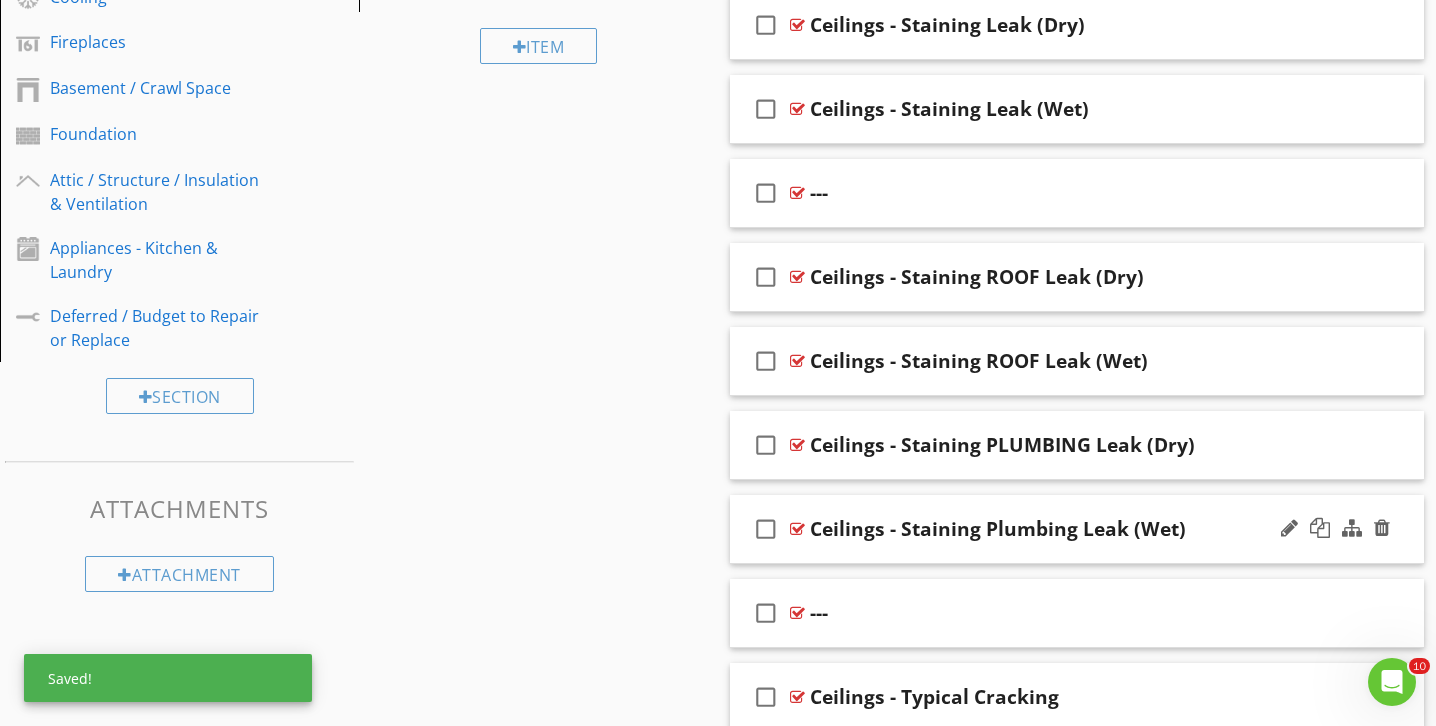 click on "Ceilings - Staining Plumbing Leak (Wet)" at bounding box center (998, 529) 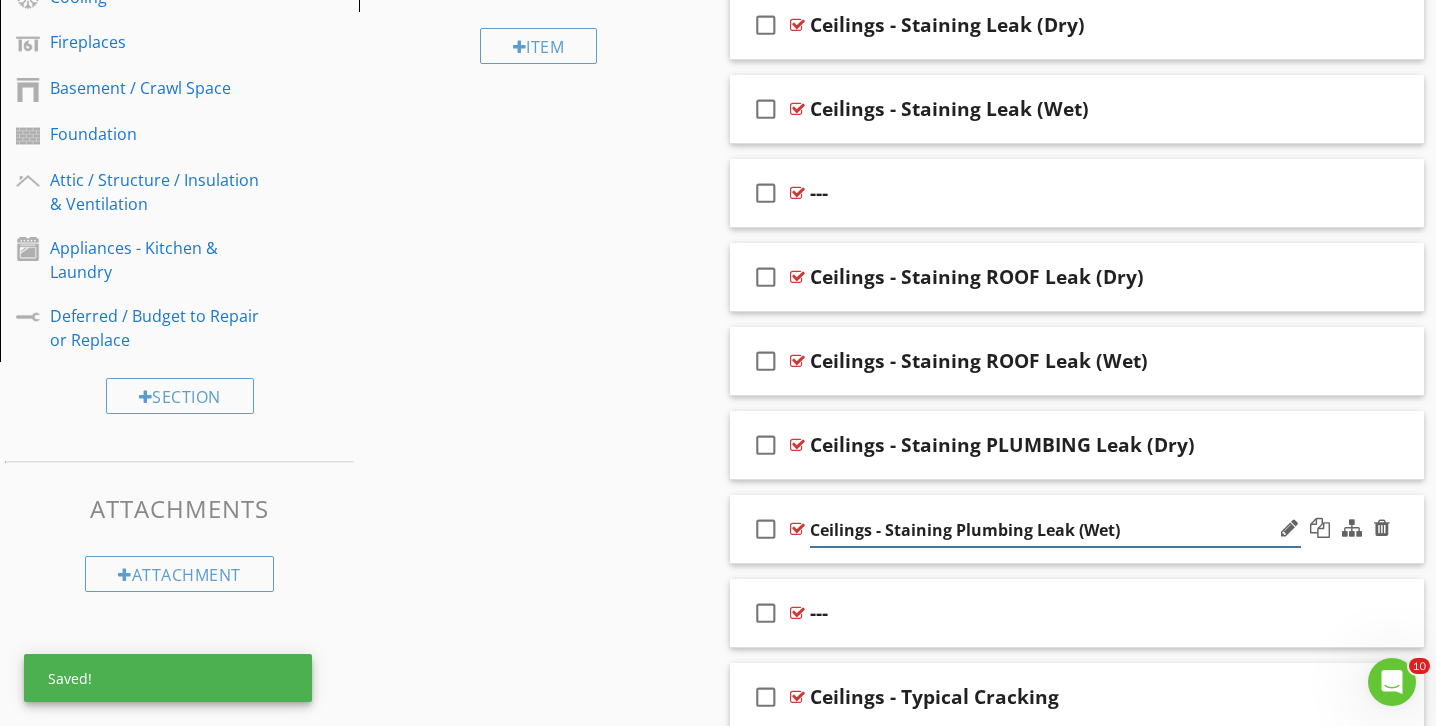 click on "Ceilings - Staining Plumbing Leak (Wet)" at bounding box center [1055, 530] 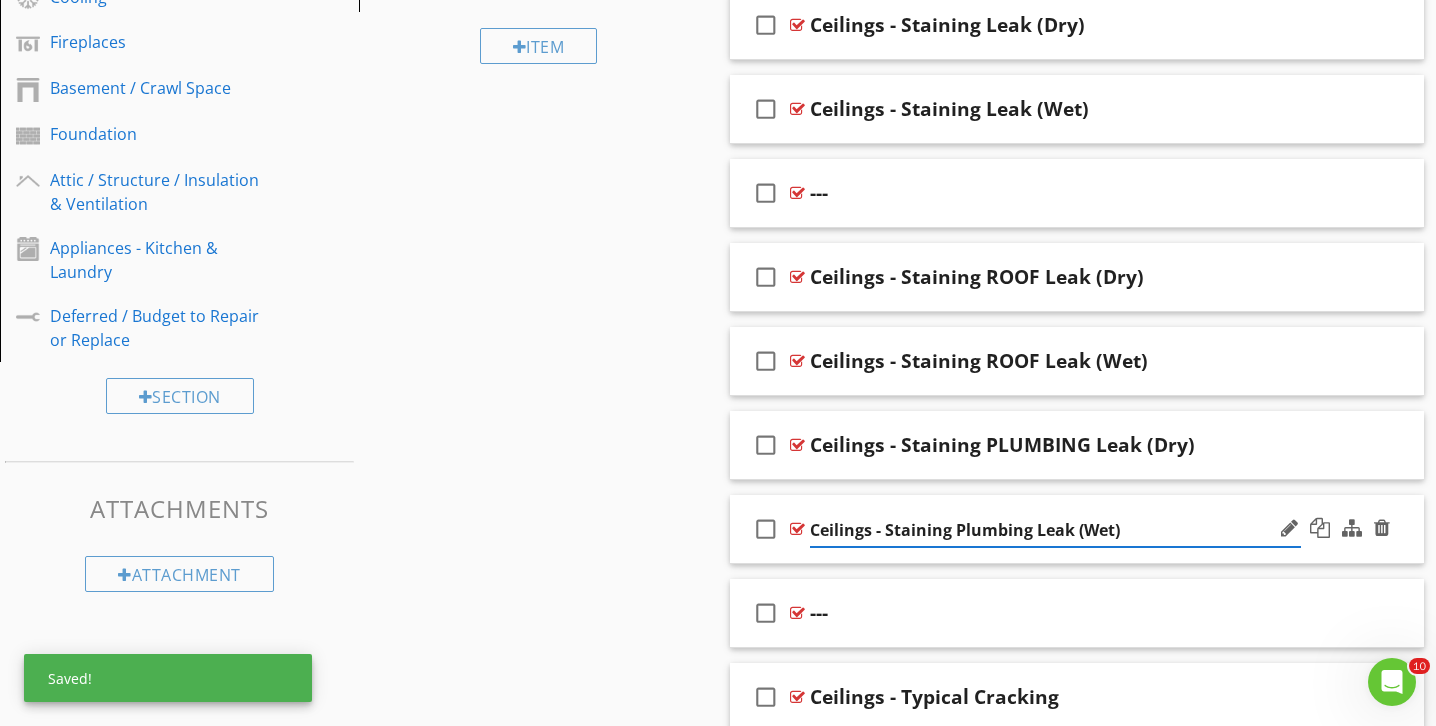click on "Ceilings - Staining Plumbing Leak (Wet)" at bounding box center [1055, 530] 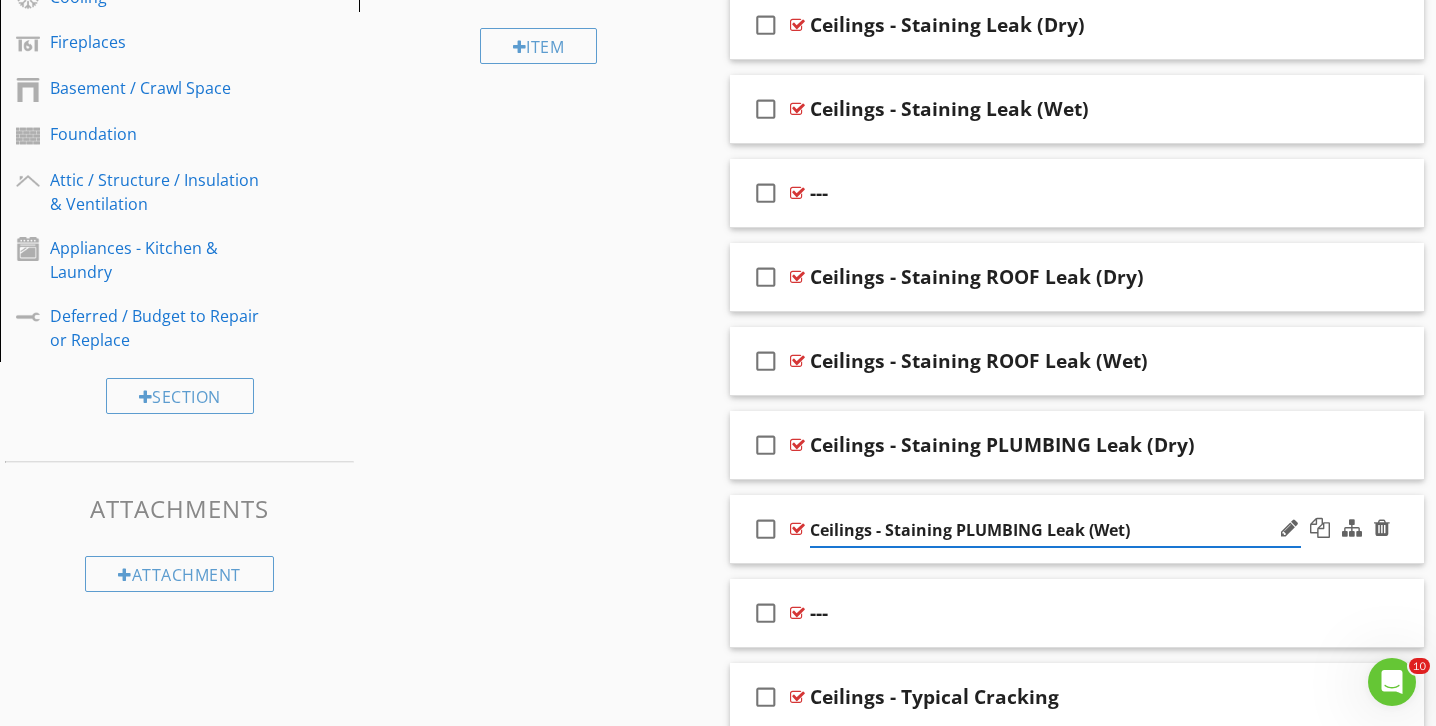 type on "Ceilings - Staining PLUMBING Leak (Wet)" 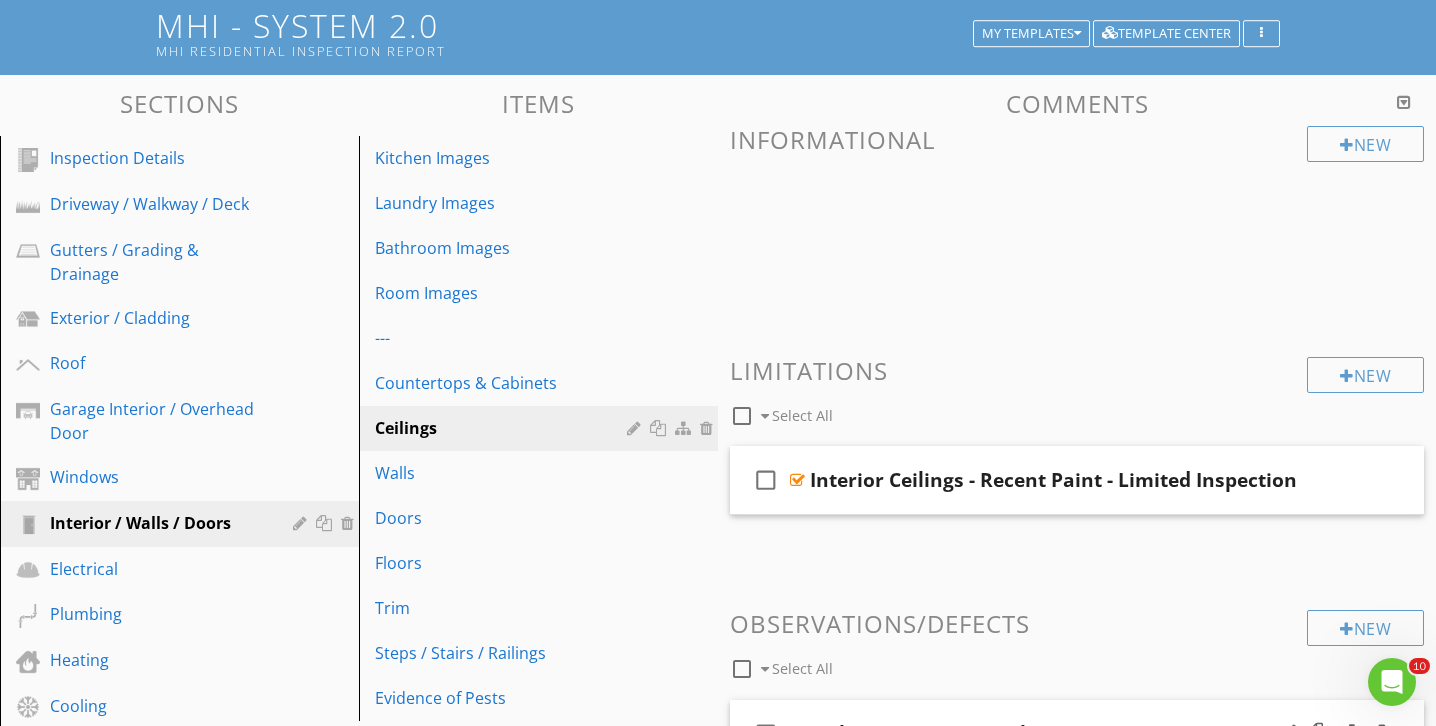 scroll, scrollTop: 9, scrollLeft: 0, axis: vertical 